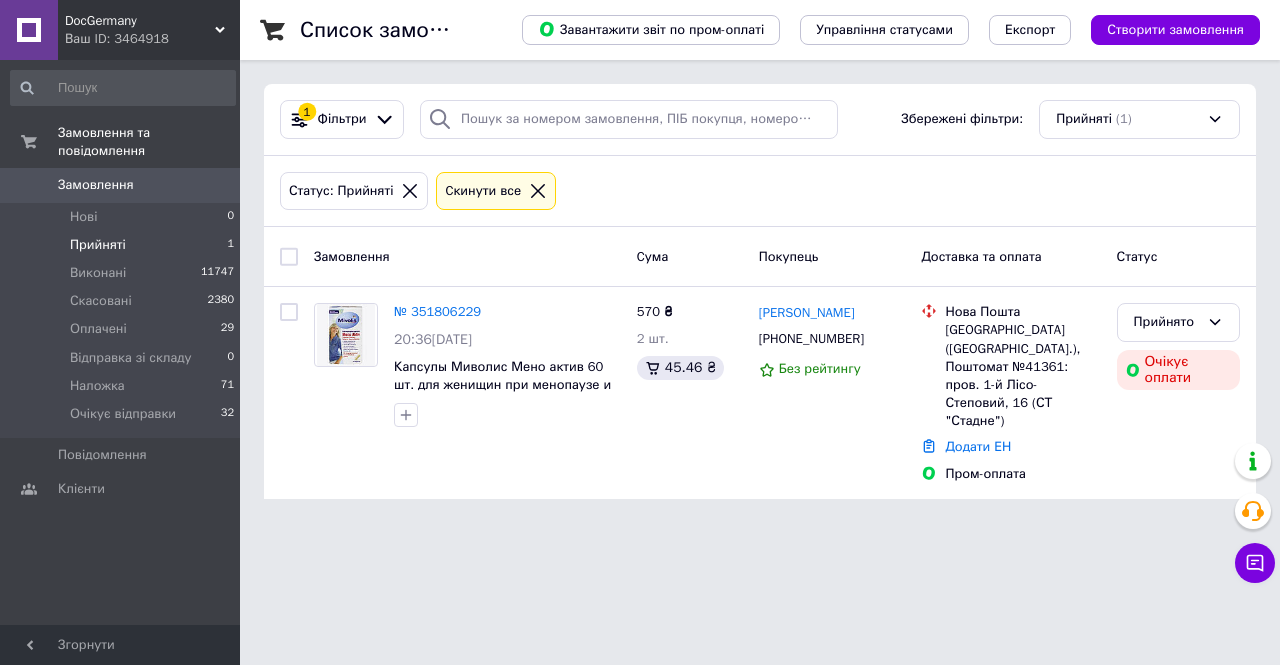 scroll, scrollTop: 0, scrollLeft: 0, axis: both 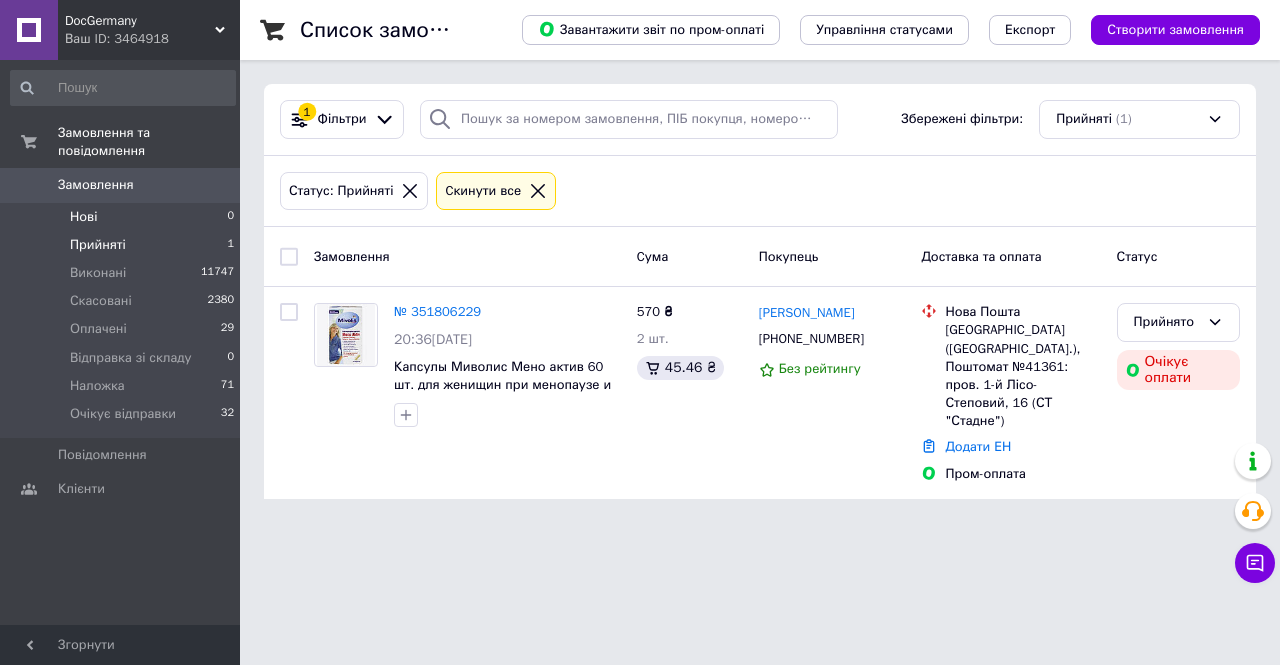 click on "Нові 0" at bounding box center [123, 217] 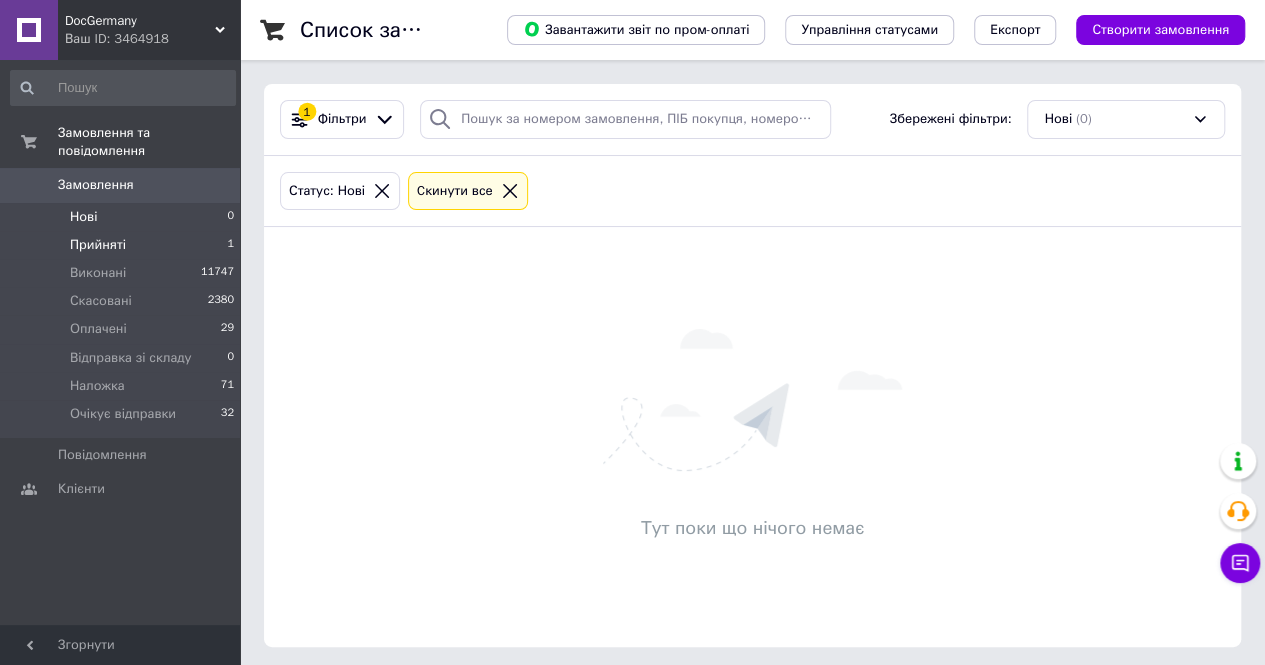 click on "Прийняті 1" at bounding box center [123, 245] 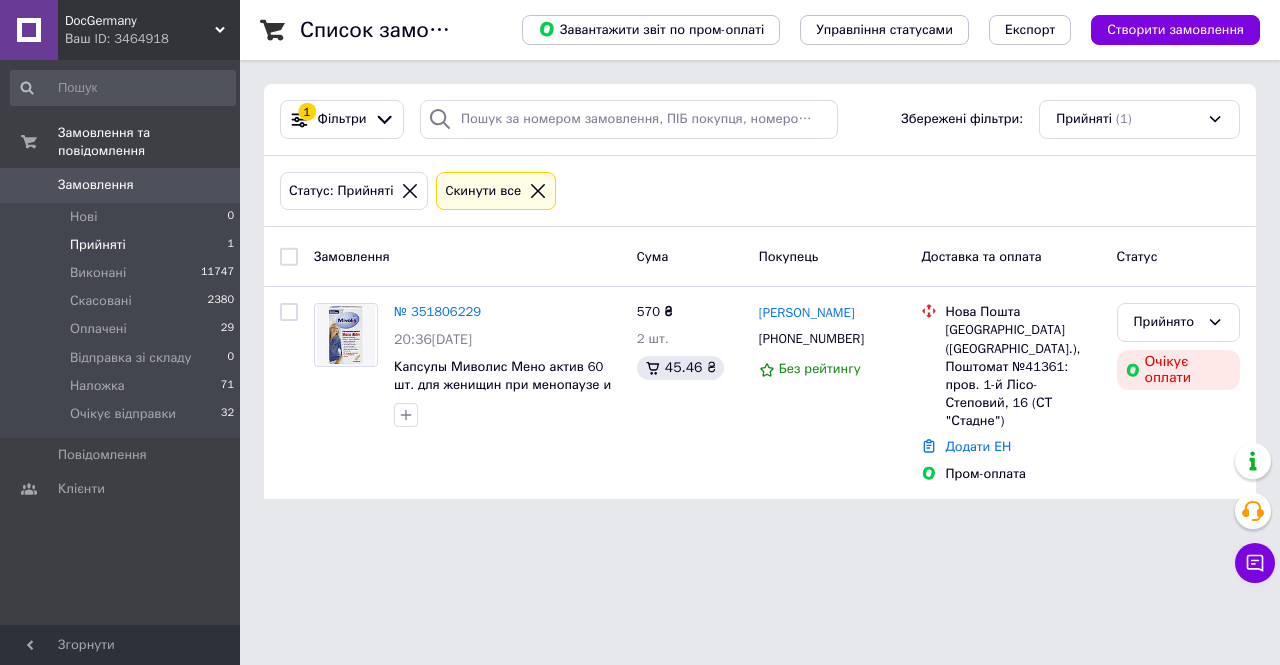 click on "DocGermany" at bounding box center [140, 21] 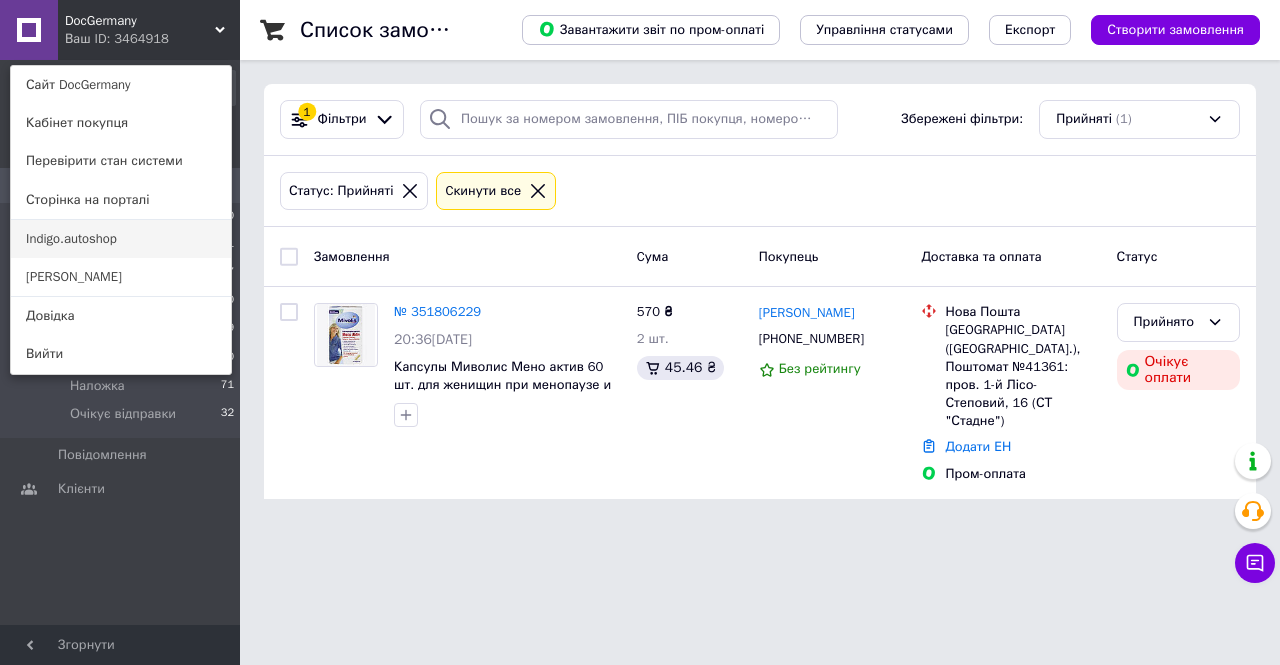 click on "Indigo.autoshop" at bounding box center (121, 239) 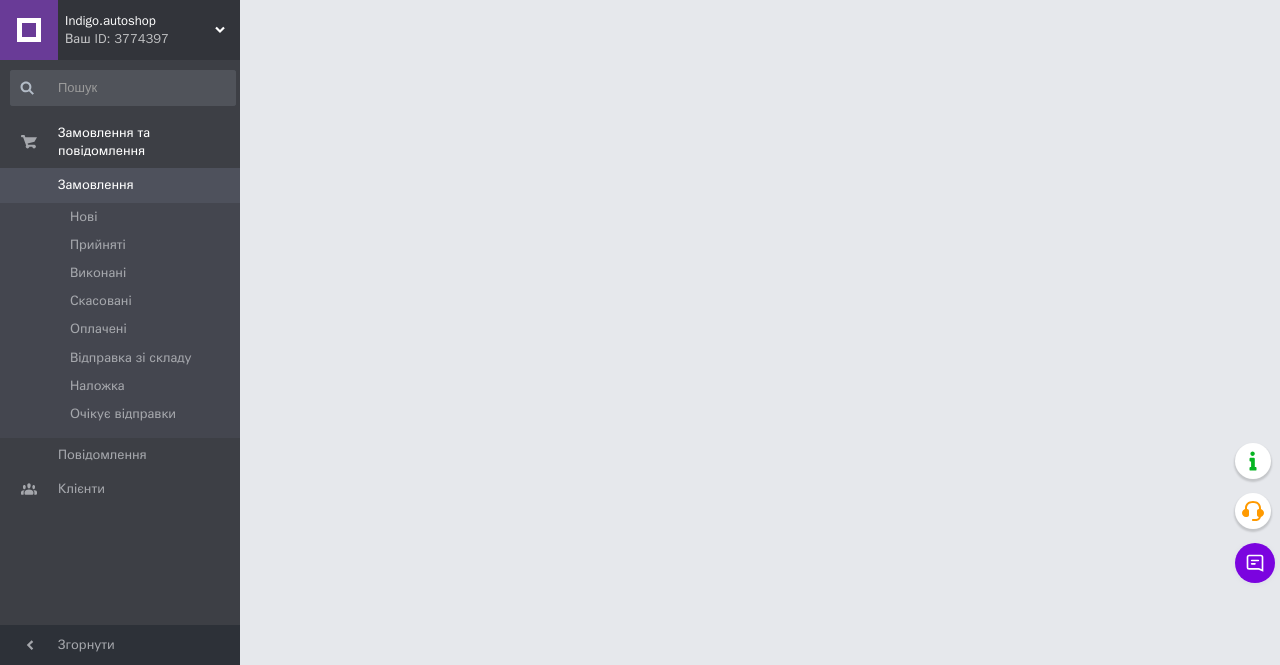 scroll, scrollTop: 0, scrollLeft: 0, axis: both 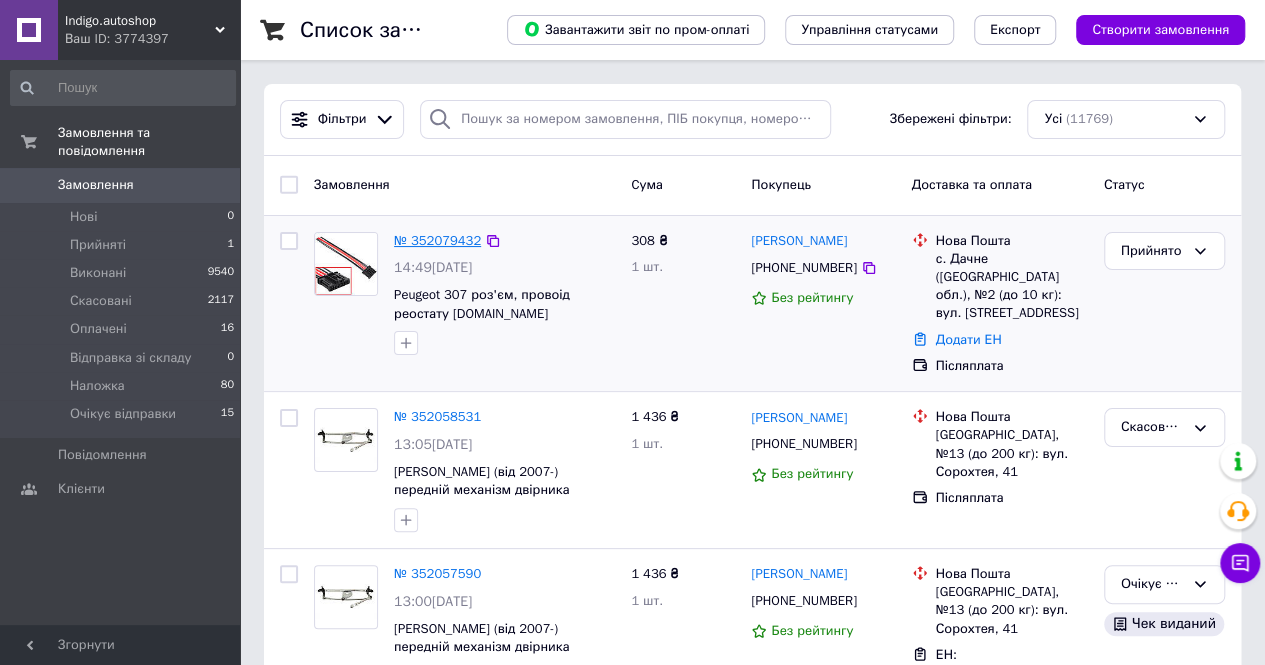 click on "№ 352079432" at bounding box center (437, 240) 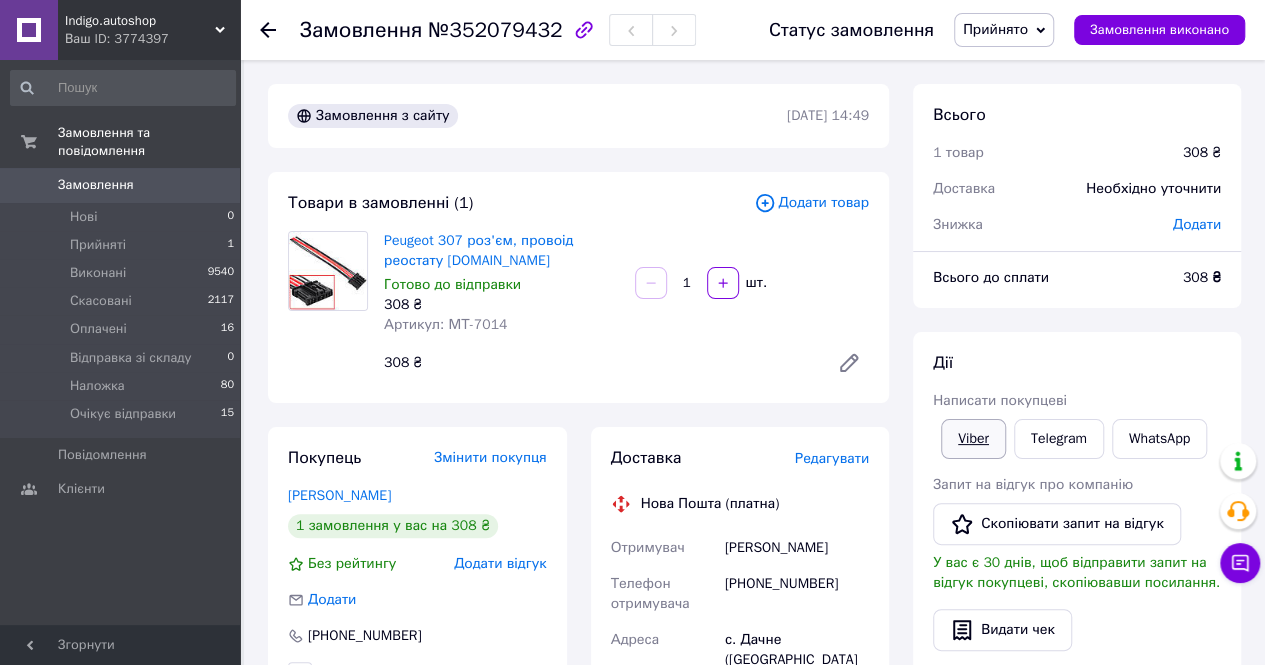 click on "Viber" at bounding box center [973, 439] 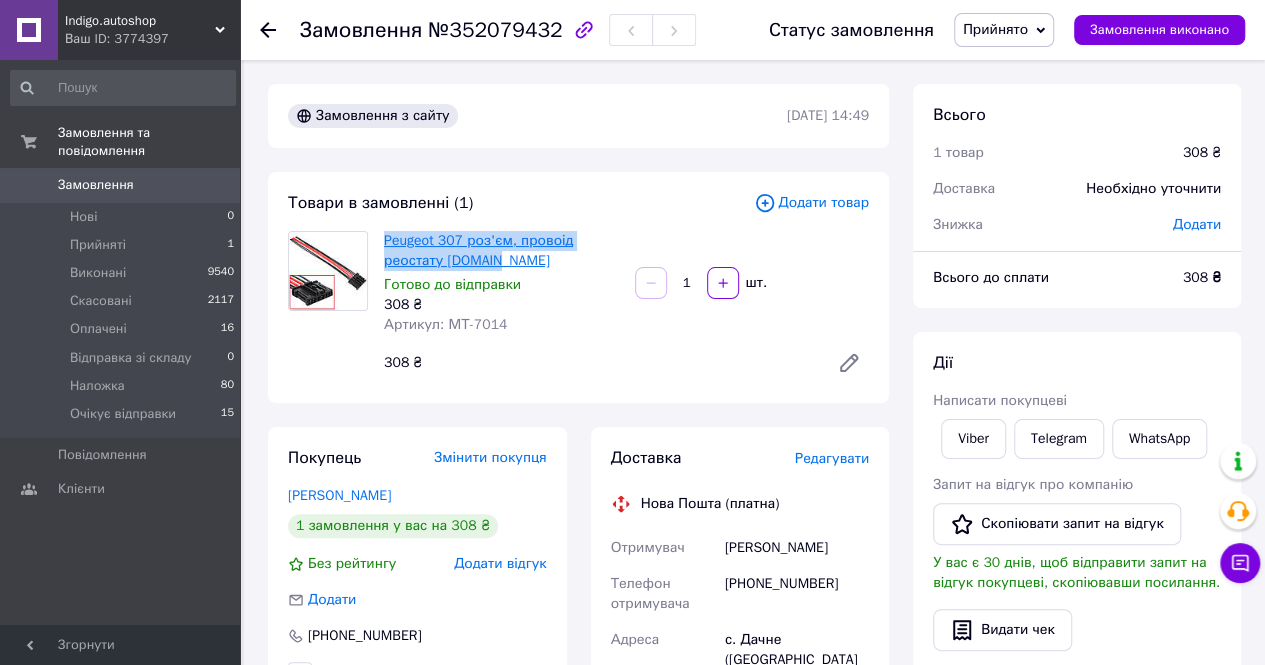 drag, startPoint x: 383, startPoint y: 241, endPoint x: 492, endPoint y: 270, distance: 112.79185 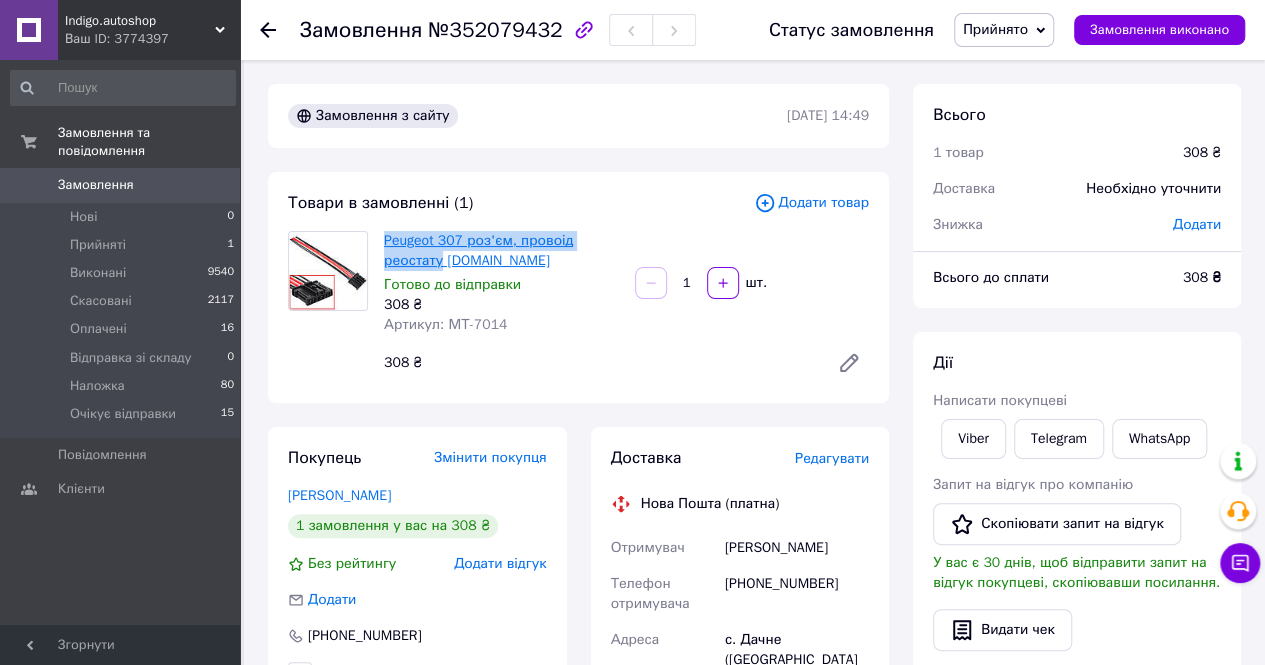 drag, startPoint x: 473, startPoint y: 272, endPoint x: 441, endPoint y: 263, distance: 33.24154 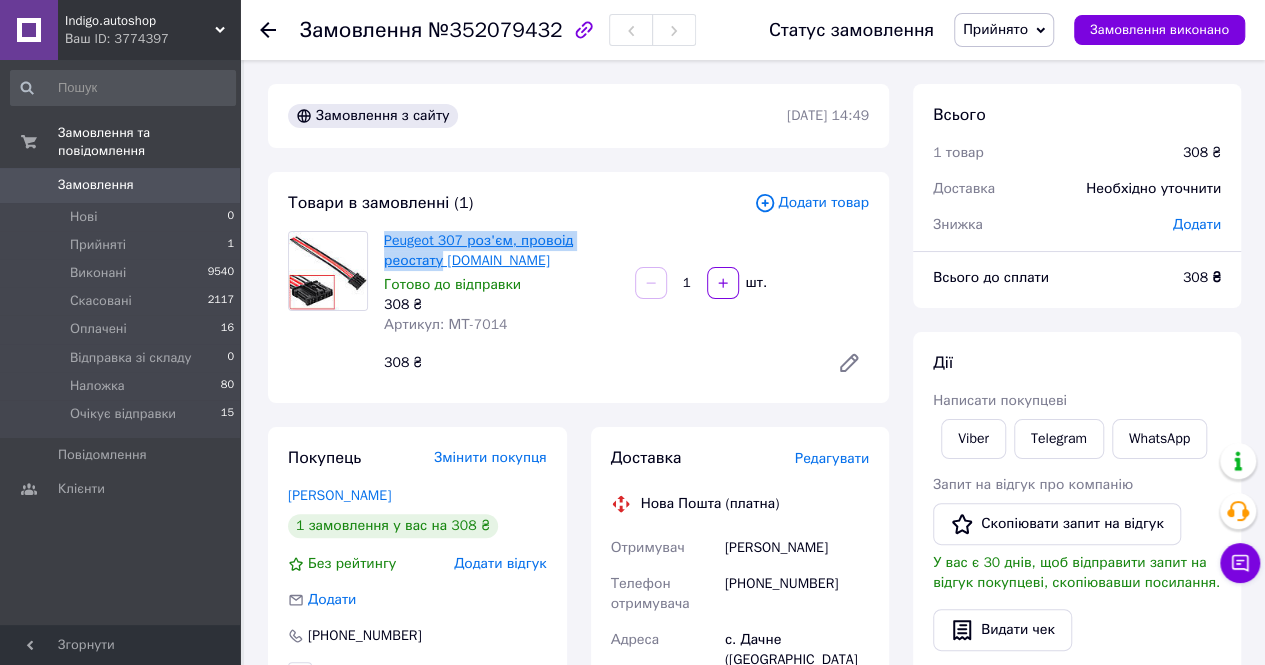 copy on "Peugeot 307 роз'єм, провоід реостату" 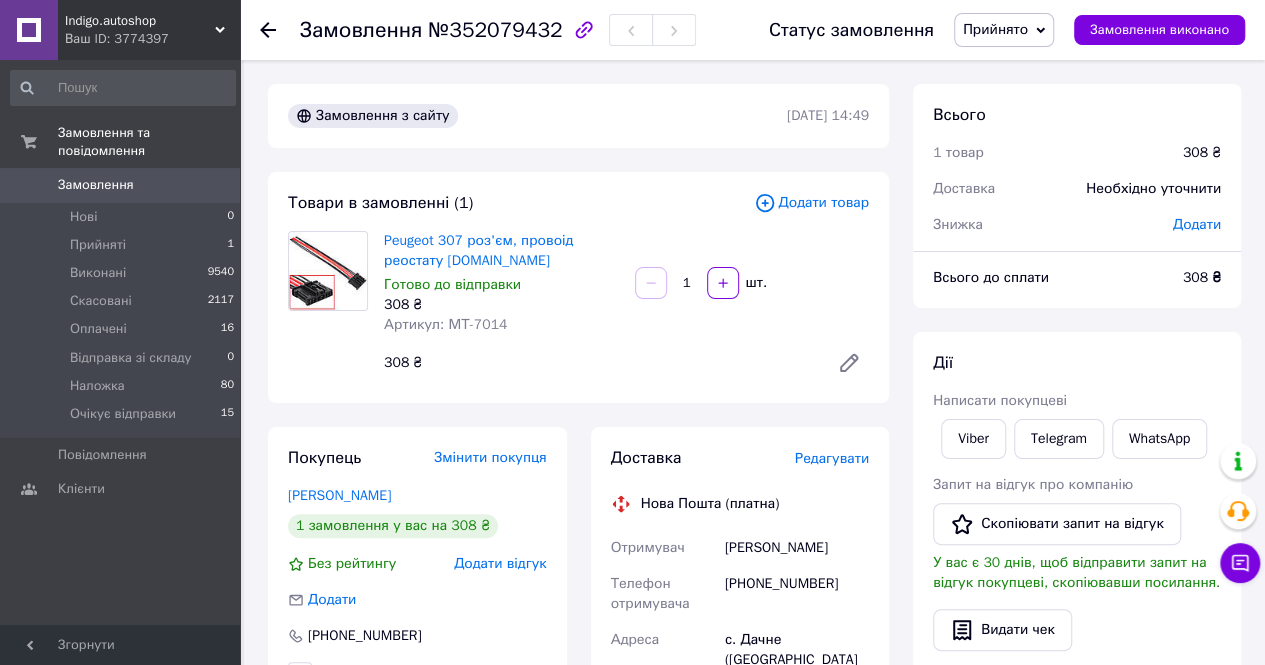click on "Редагувати" at bounding box center (832, 458) 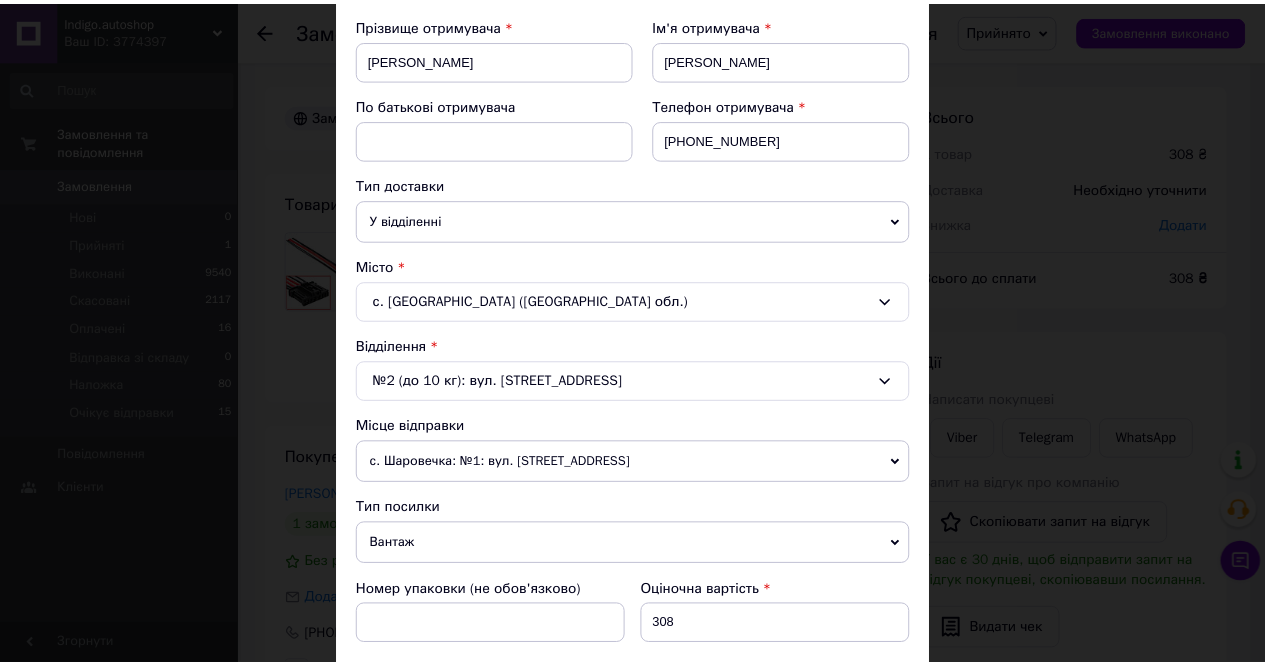scroll, scrollTop: 600, scrollLeft: 0, axis: vertical 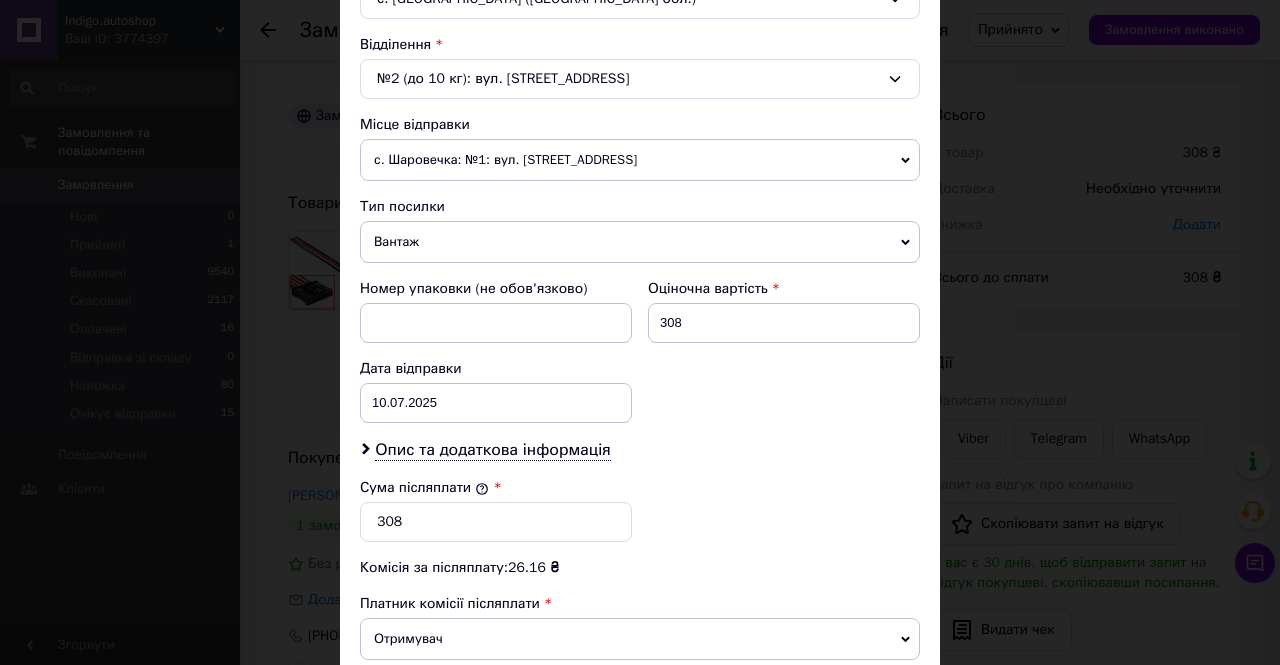 click on "× Редагування доставки Спосіб доставки Нова Пошта (платна) Платник Отримувач Відправник Прізвище отримувача володимир Ім'я отримувача Васильківський По батькові отримувача Телефон отримувача +380993313148 Тип доставки У відділенні Кур'єром В поштоматі Місто с. Дачне (Одеська обл.) Відділення №2 (до 10 кг): вул. Центральна, 15 Місце відправки с. Шаровечка: №1: вул. Центральна, 100/2 м. Хмельницький (Хмельницька обл.): №15 (до 30 кг): Старокостянтинівське шосе, 2/1б (ТЦ "Агора") Додати ще місце відправки Тип посилки Вантаж Документи Номер упаковки (не обов'язково) 308 10.07.2025 < 2025 >" at bounding box center [640, 332] 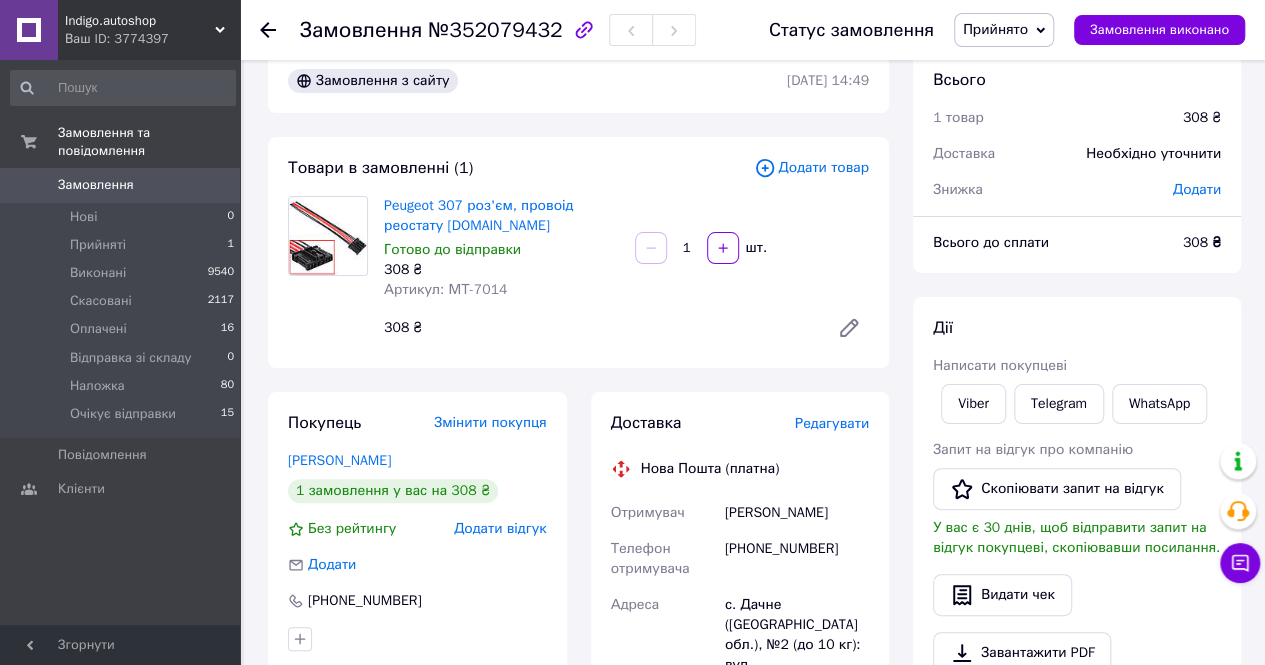 scroll, scrollTop: 700, scrollLeft: 0, axis: vertical 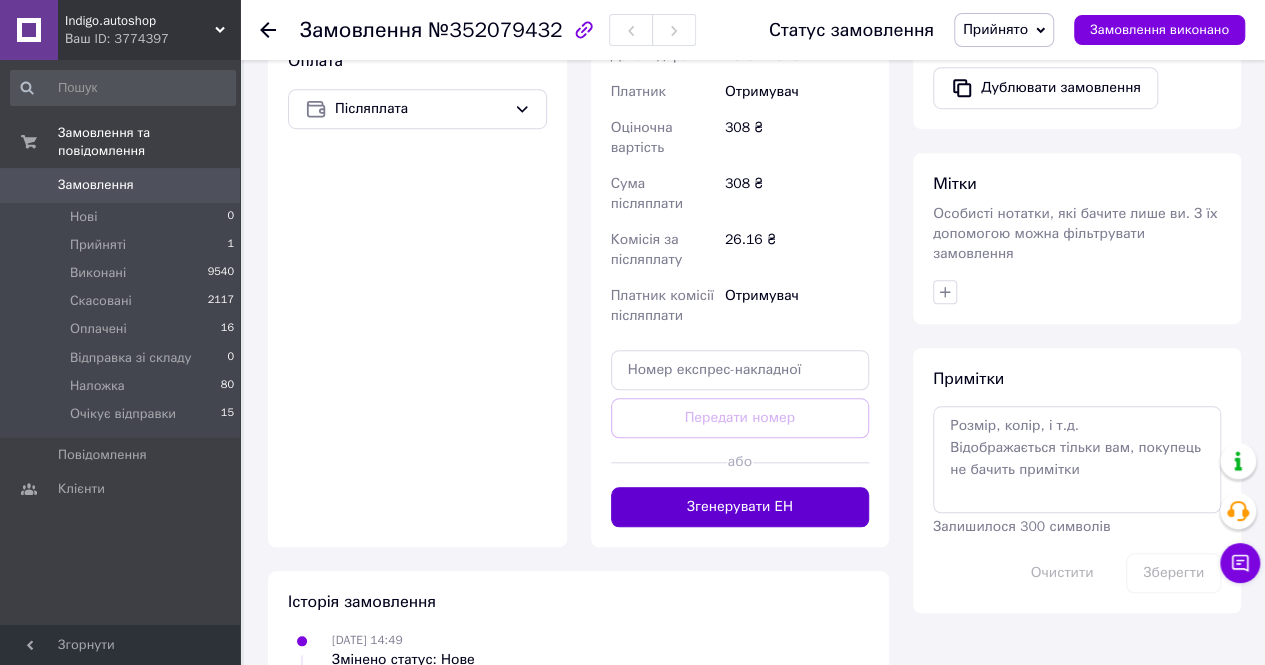 click on "Згенерувати ЕН" at bounding box center (740, 507) 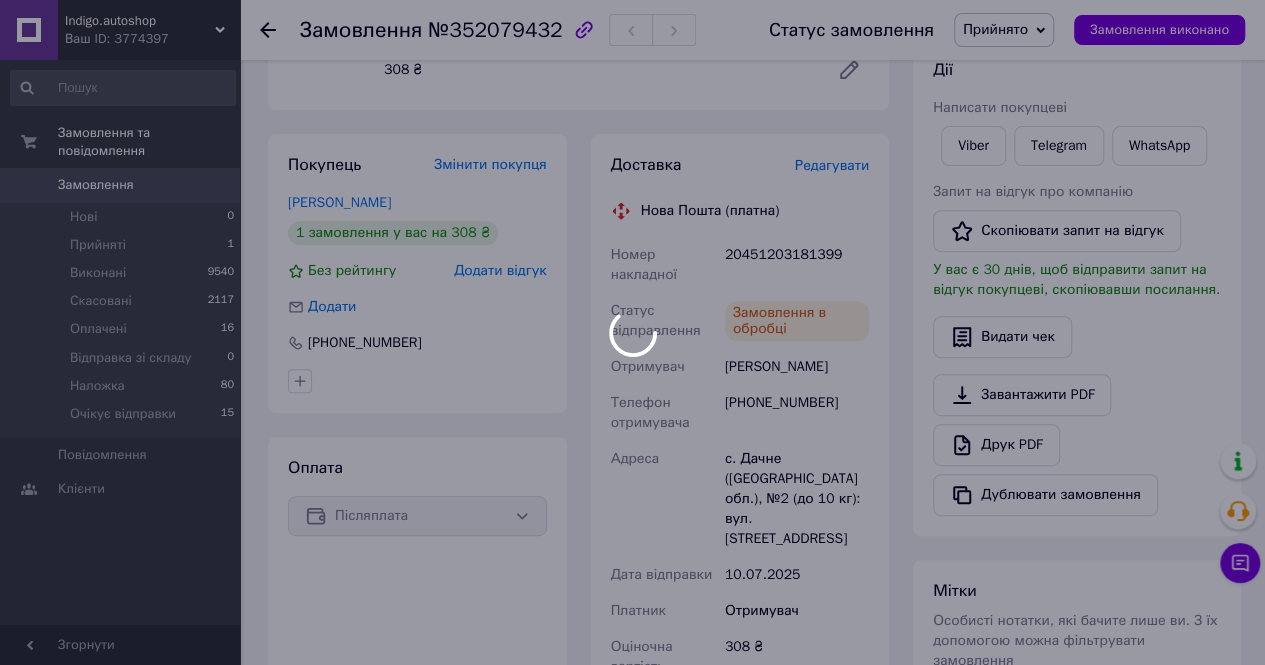scroll, scrollTop: 100, scrollLeft: 0, axis: vertical 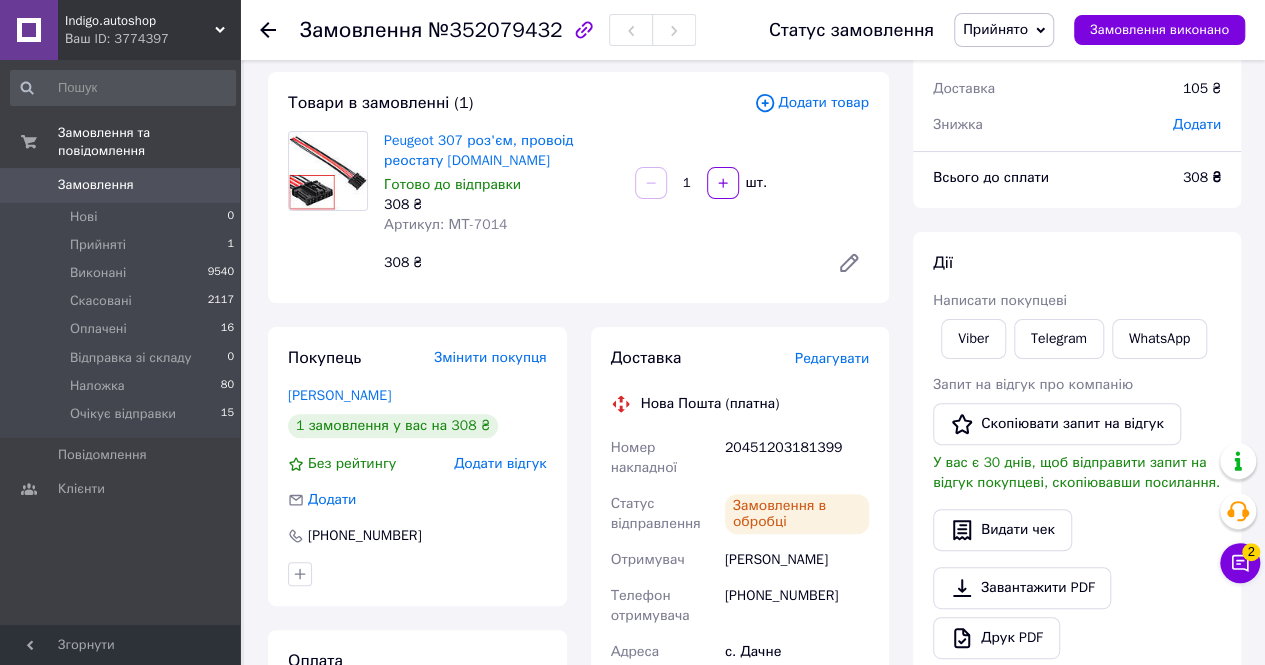 click on "Артикул: МТ-7014" at bounding box center (445, 224) 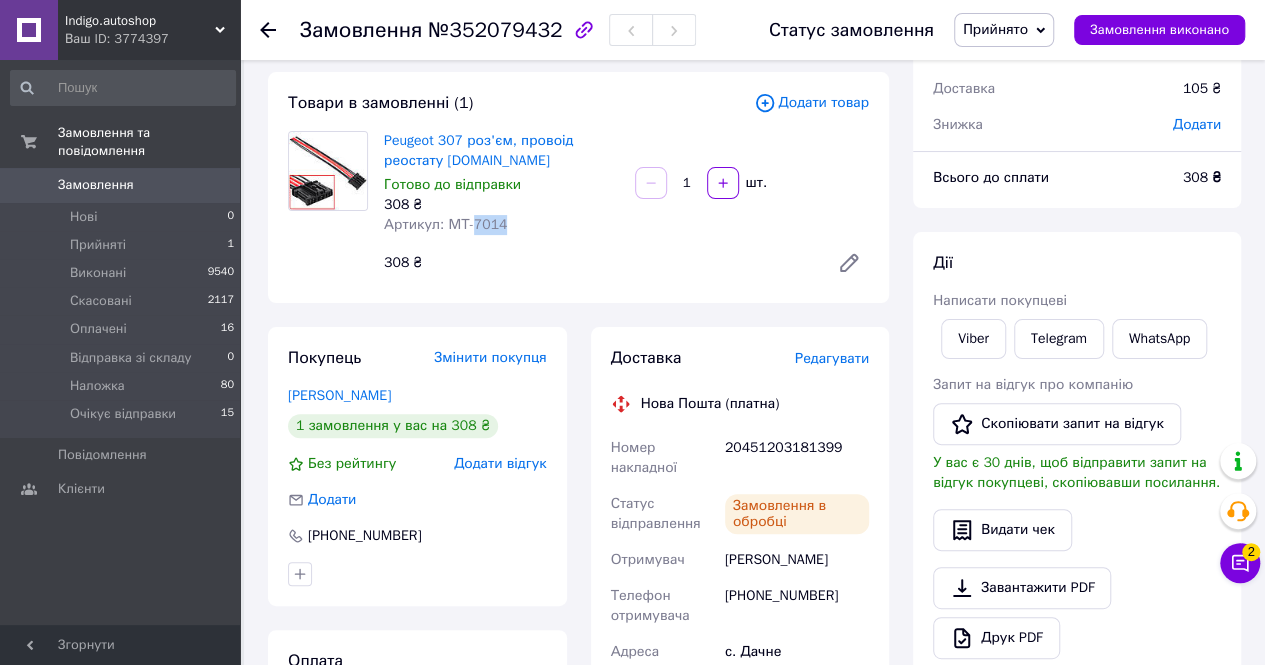 click on "Артикул: МТ-7014" at bounding box center (445, 224) 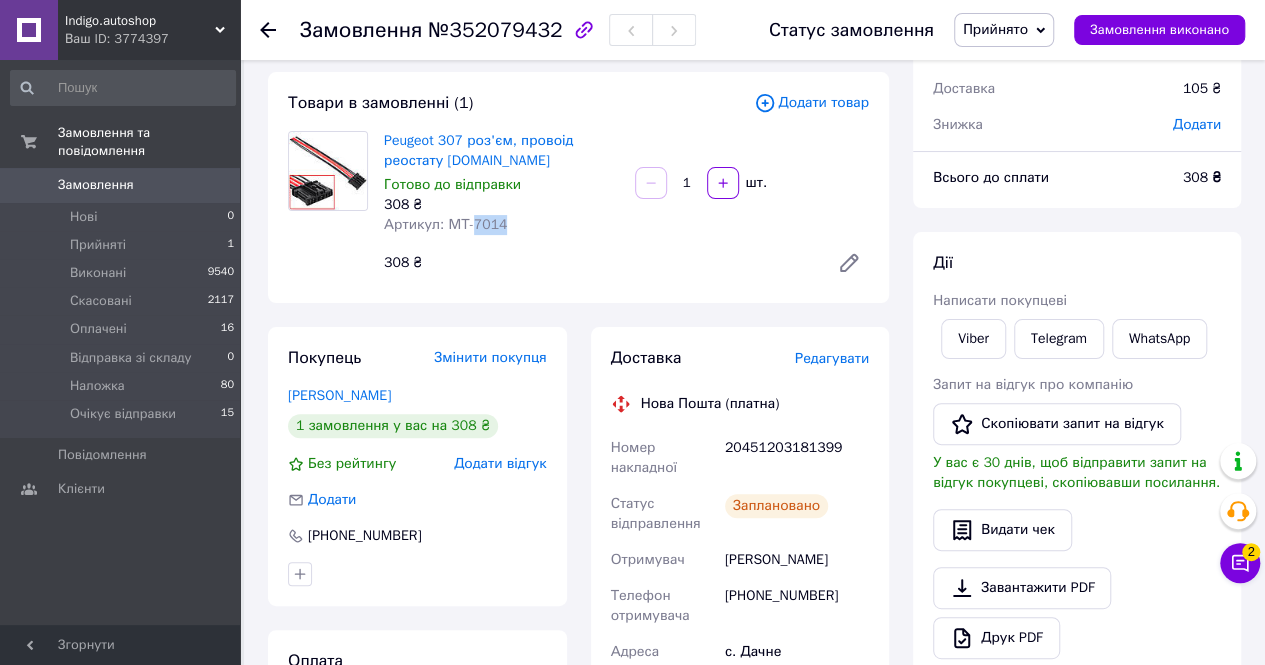 copy on "7014" 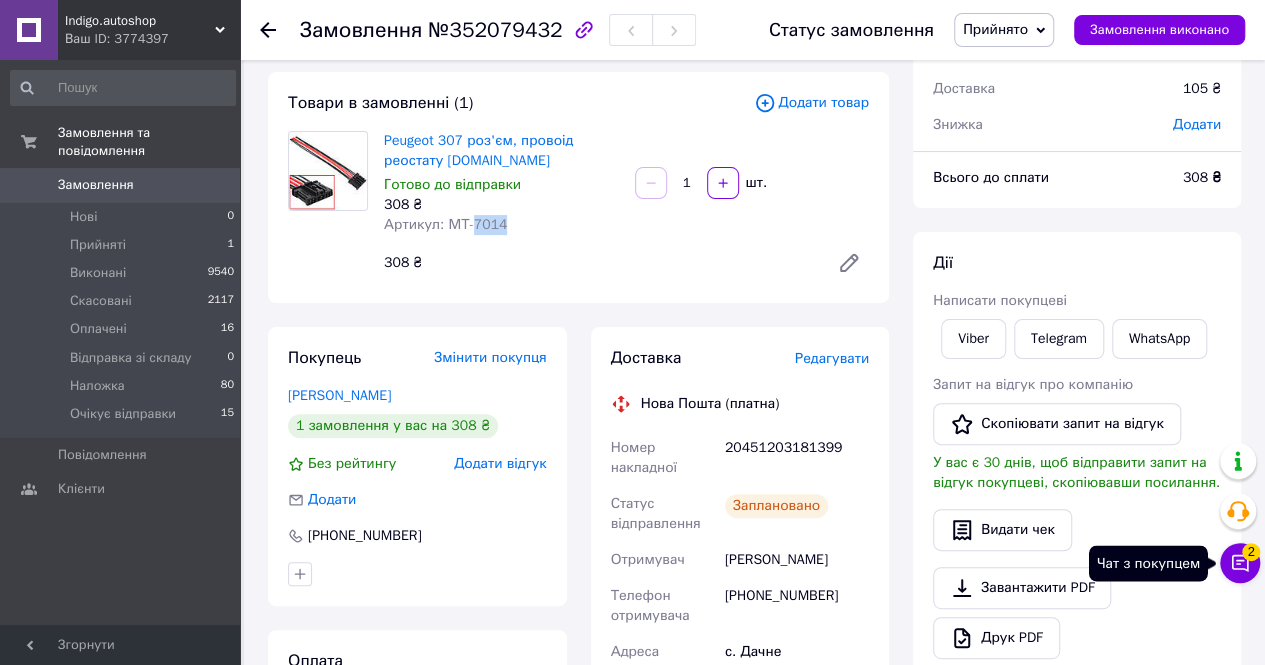 click 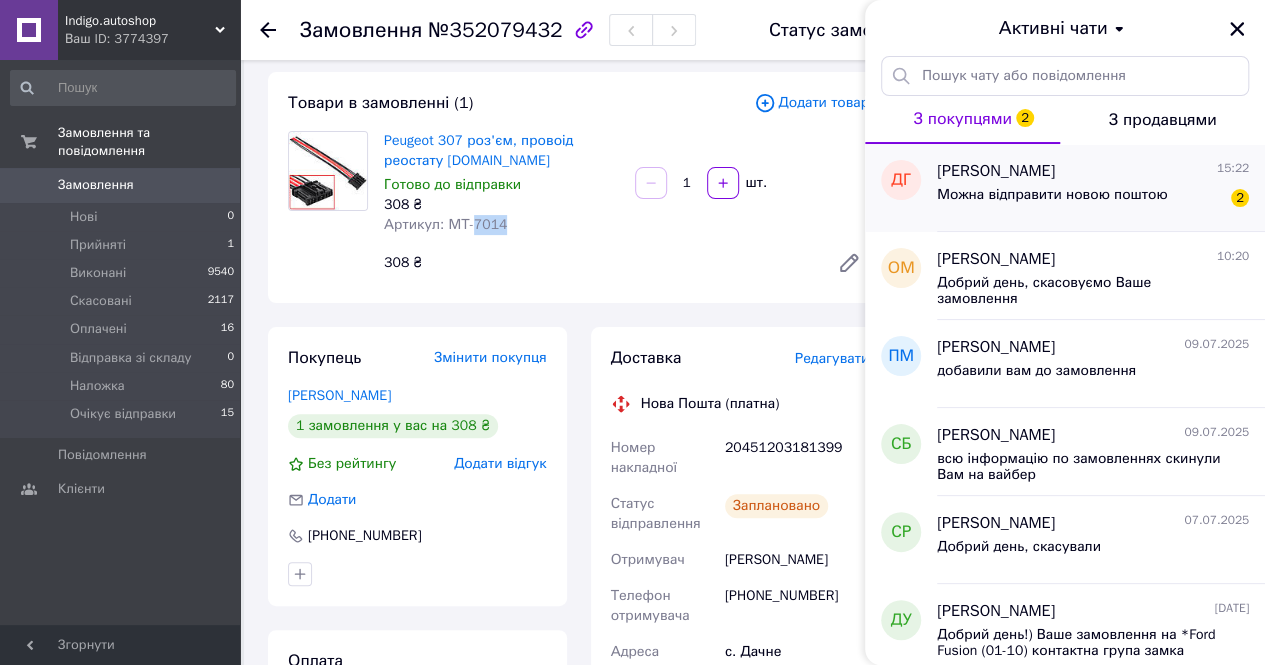 click on "Можна відправити новою поштою" at bounding box center (1052, 201) 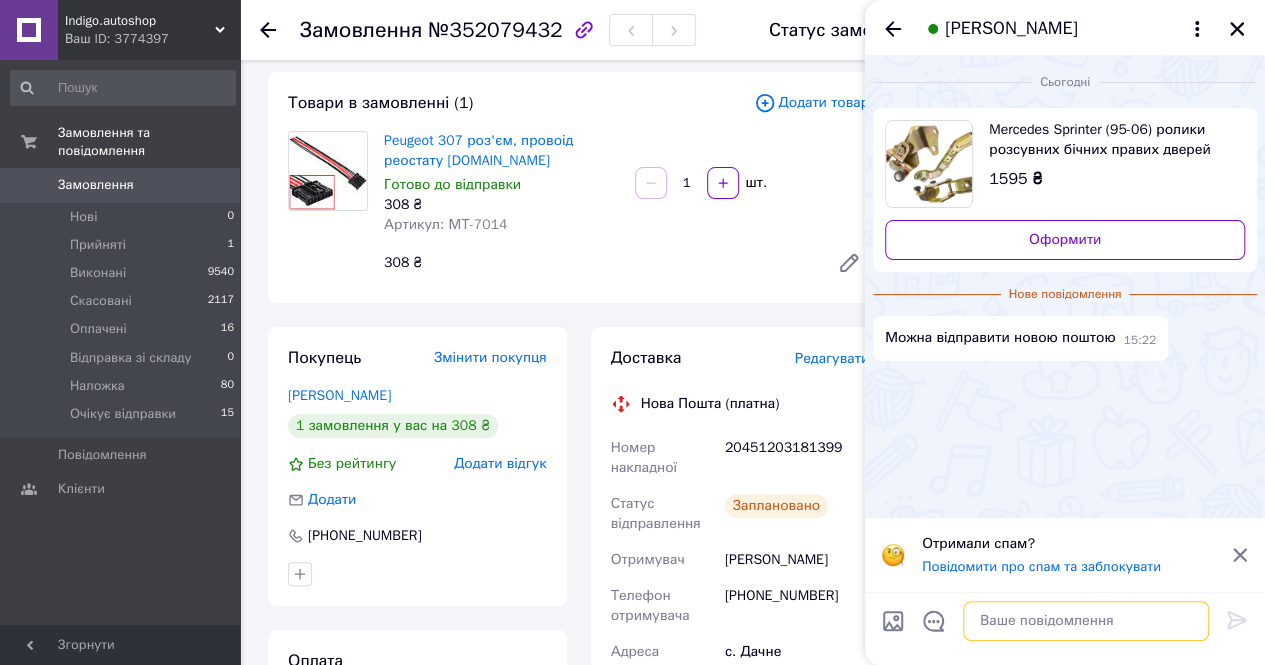 click at bounding box center [1086, 621] 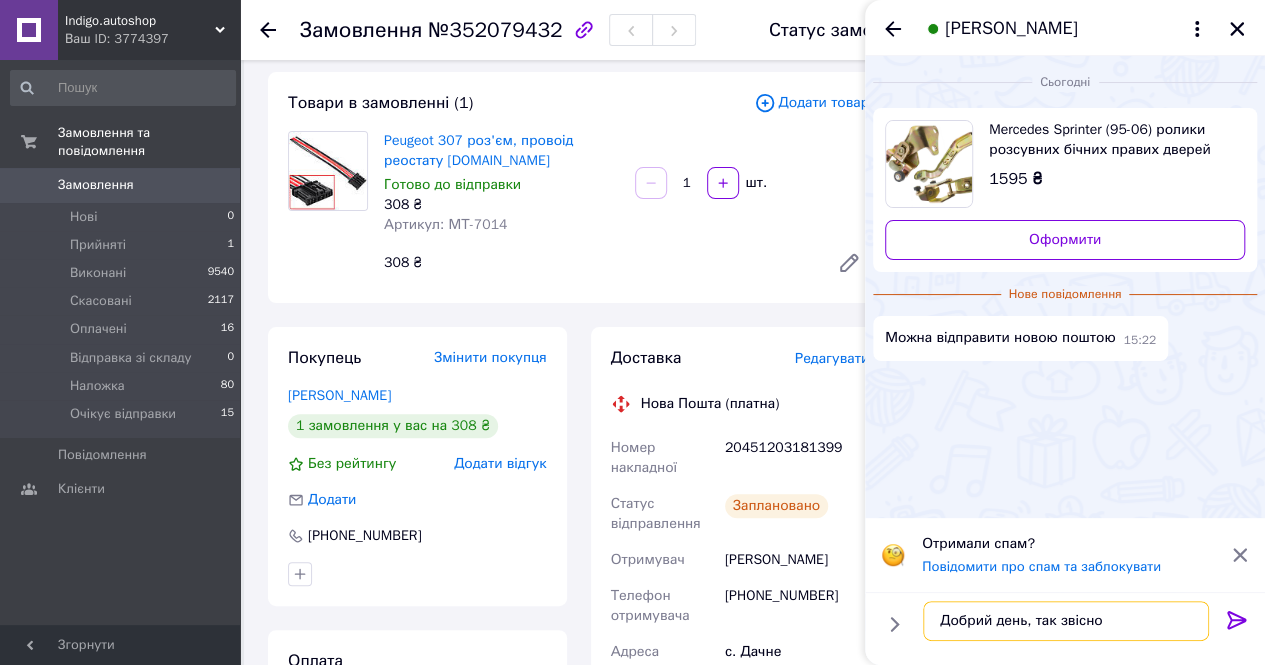 type on "Добрий день, так звісно)" 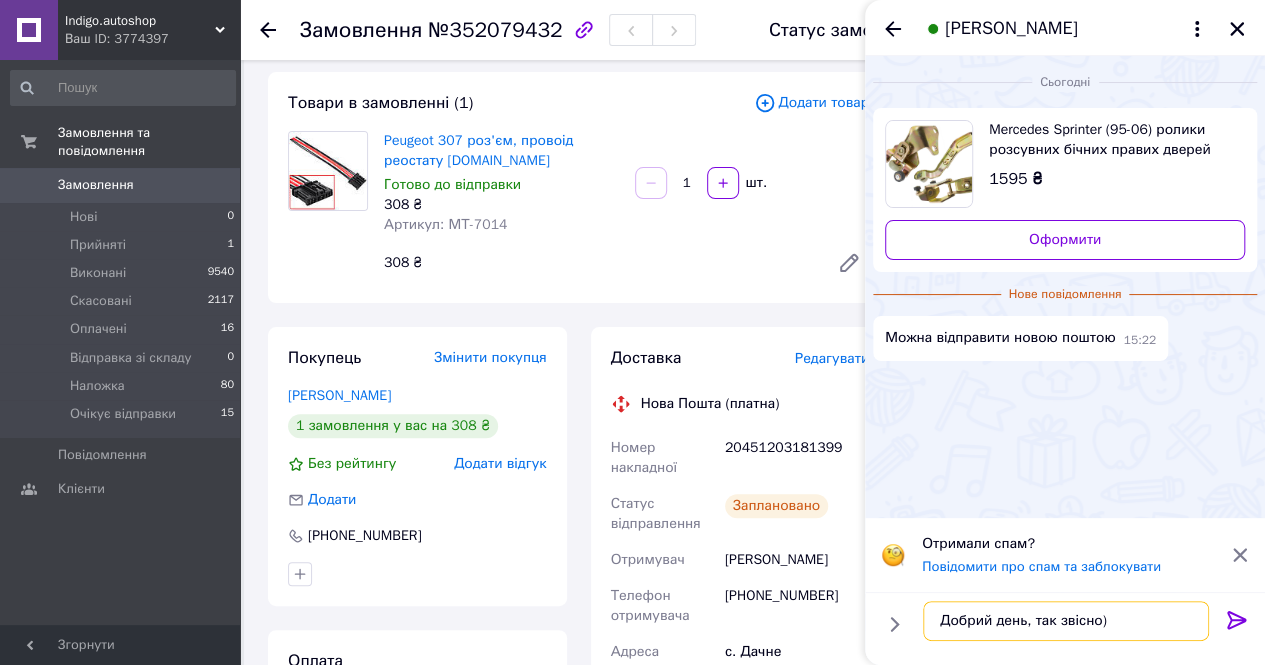 type 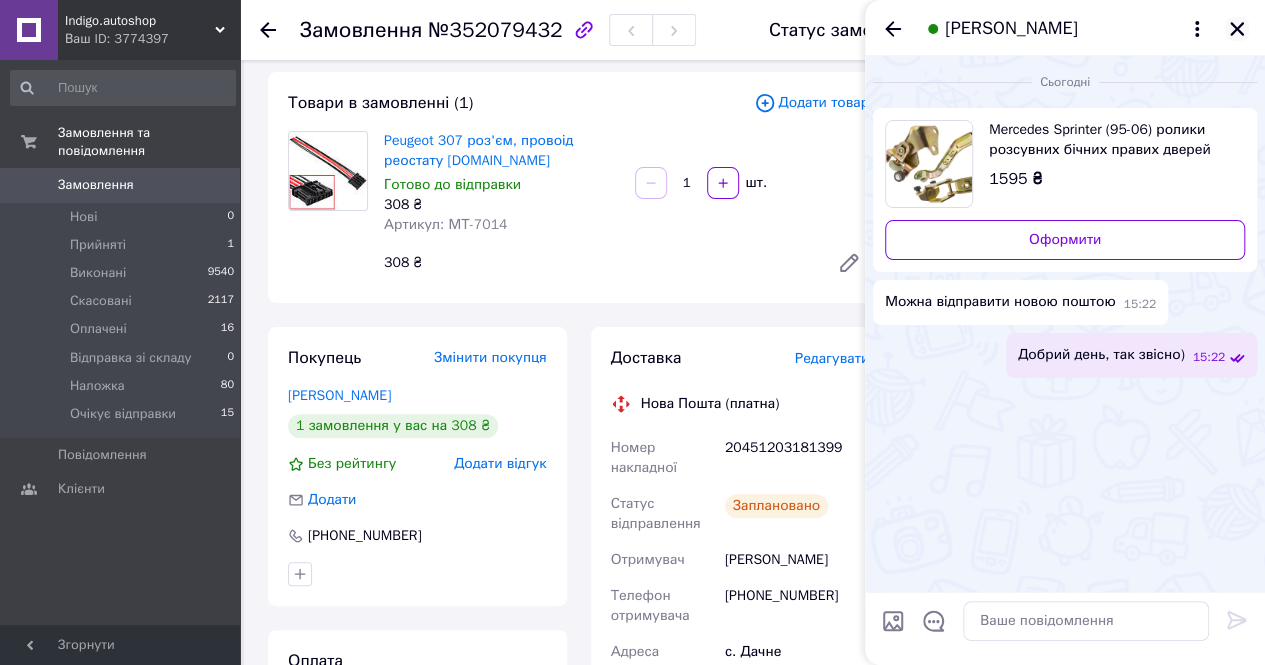 click 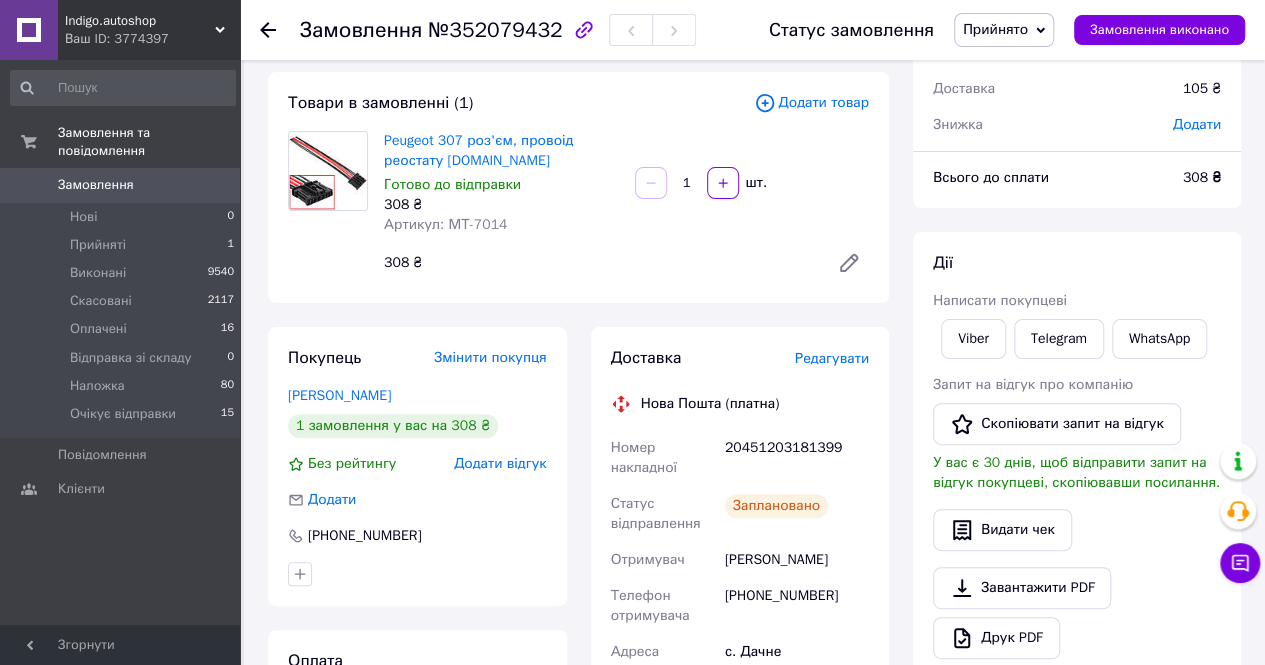 click on "Артикул: МТ-7014" at bounding box center [445, 224] 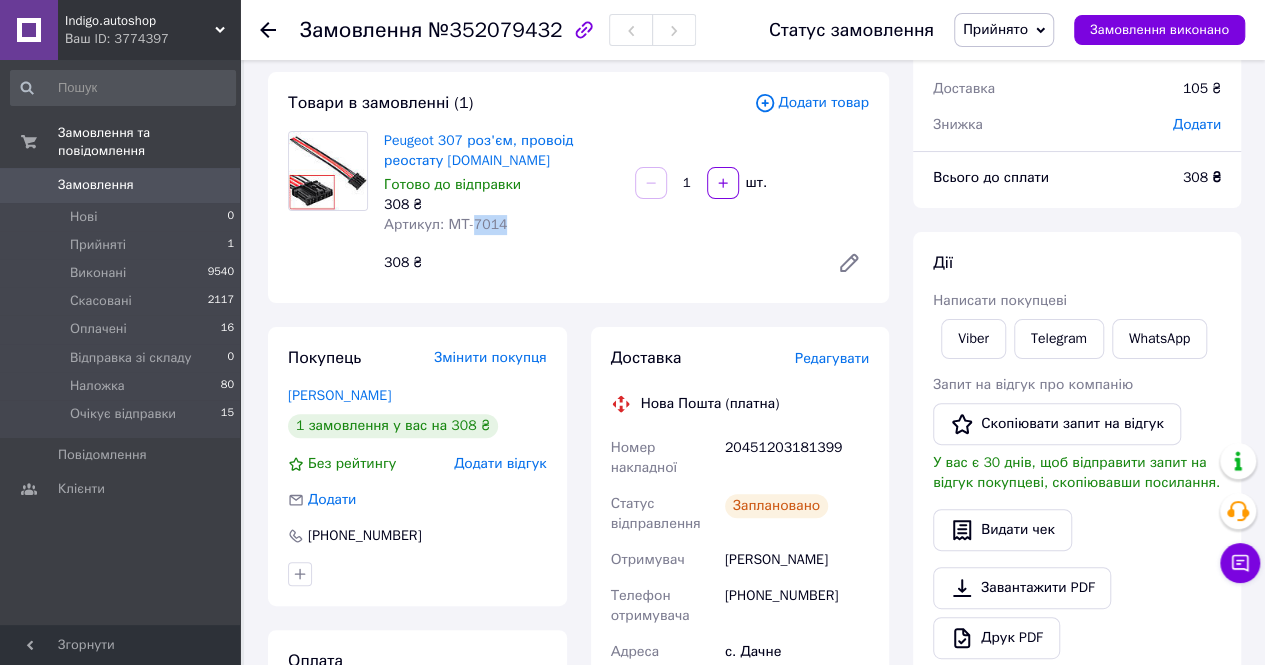 click on "Артикул: МТ-7014" at bounding box center (445, 224) 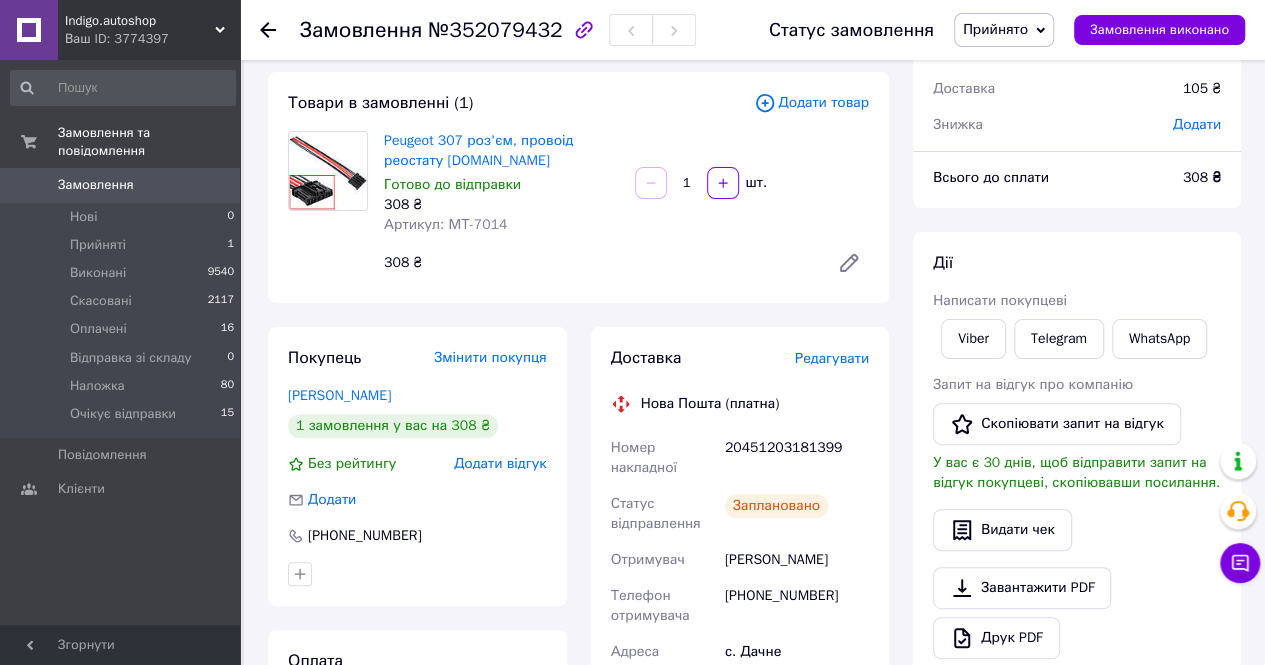 click on "володимир Васильківський" at bounding box center [797, 560] 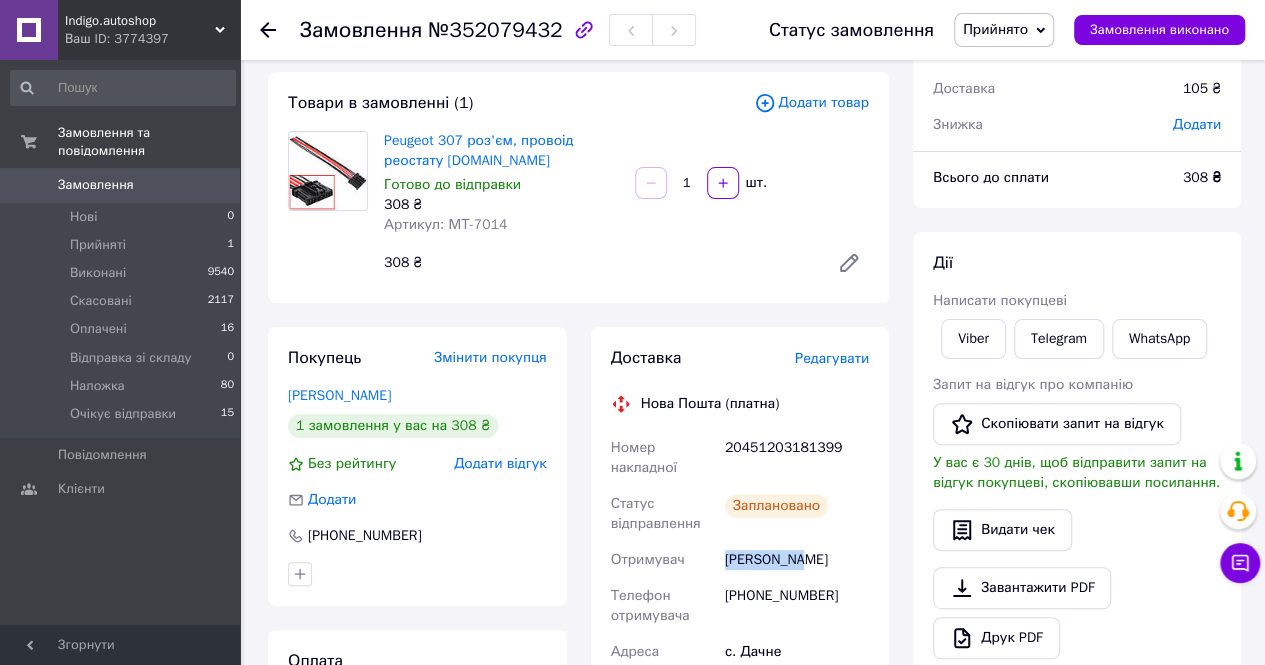 click on "володимир Васильківський" at bounding box center (797, 560) 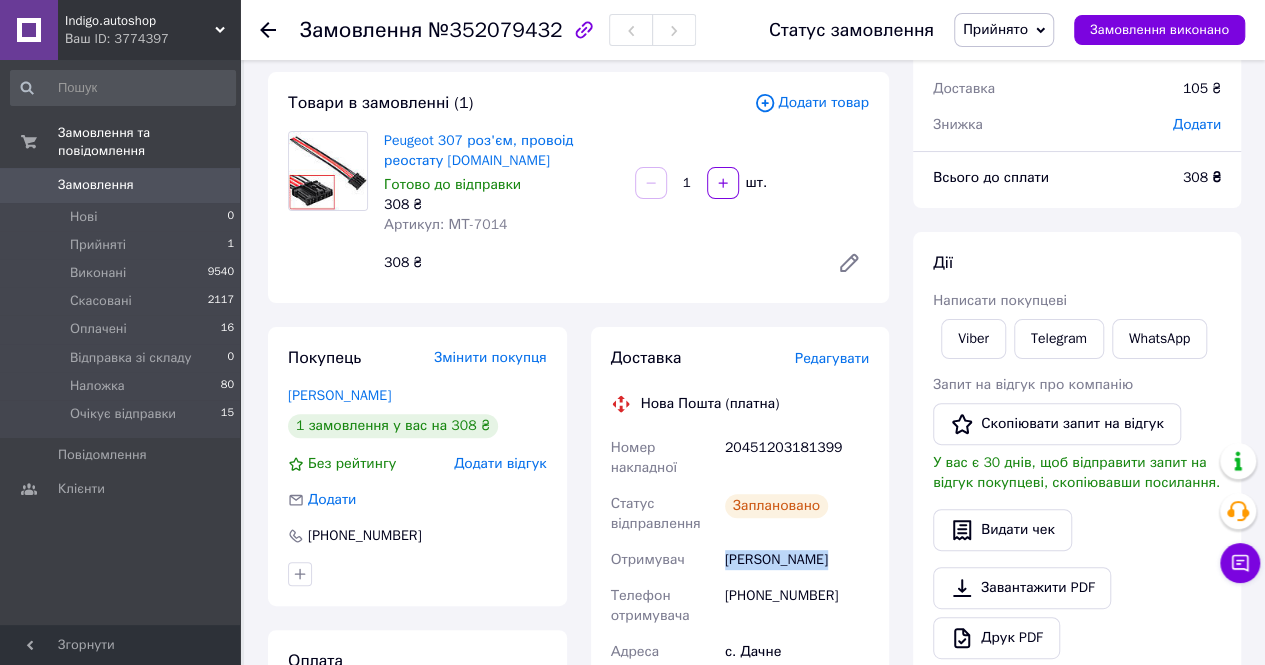 click on "володимир Васильківський" at bounding box center [797, 560] 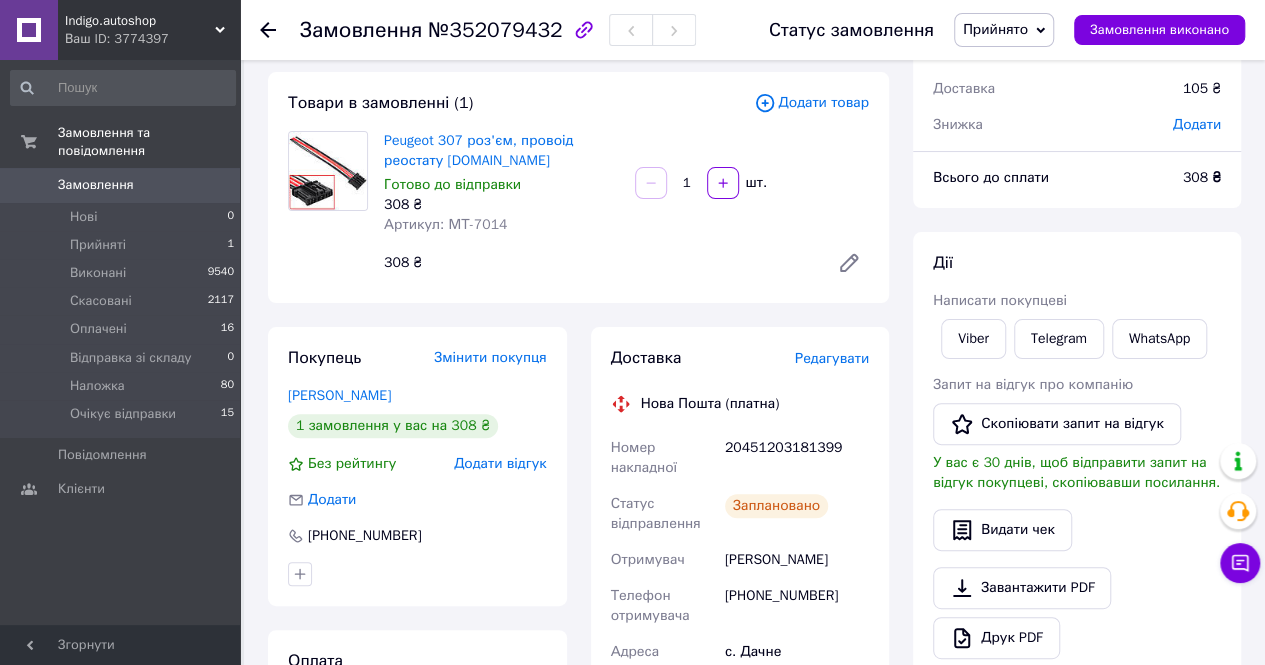 click on "20451203181399" at bounding box center [797, 458] 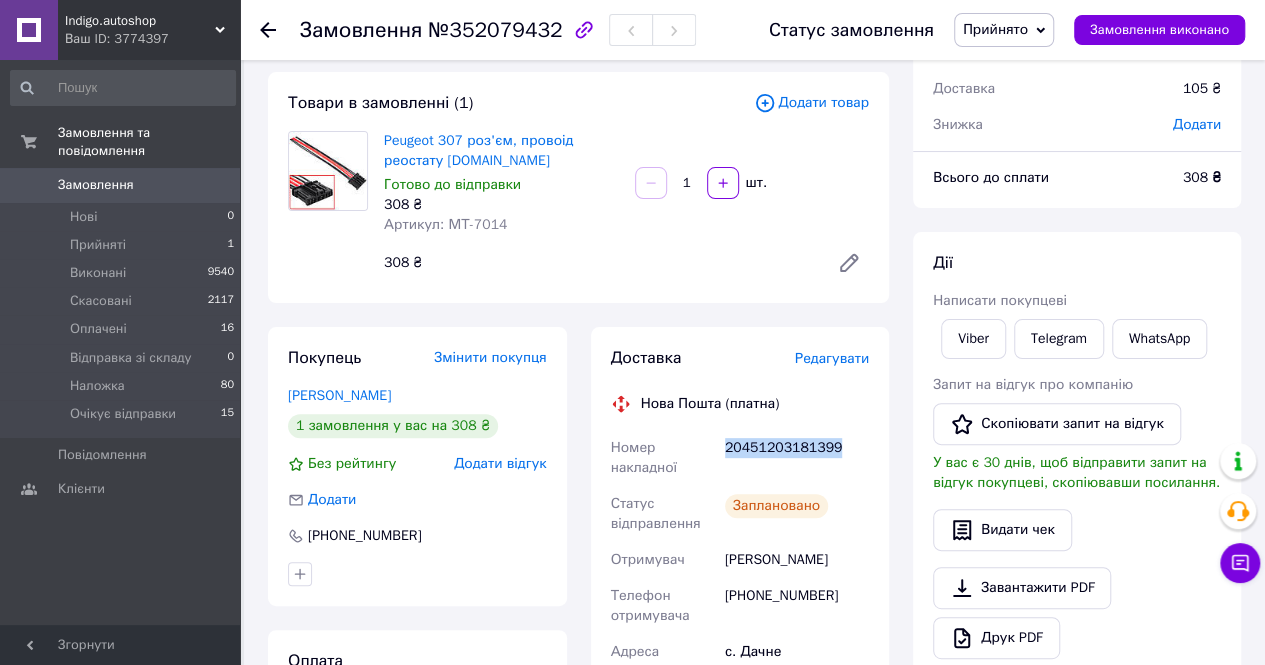 click on "20451203181399" at bounding box center (797, 458) 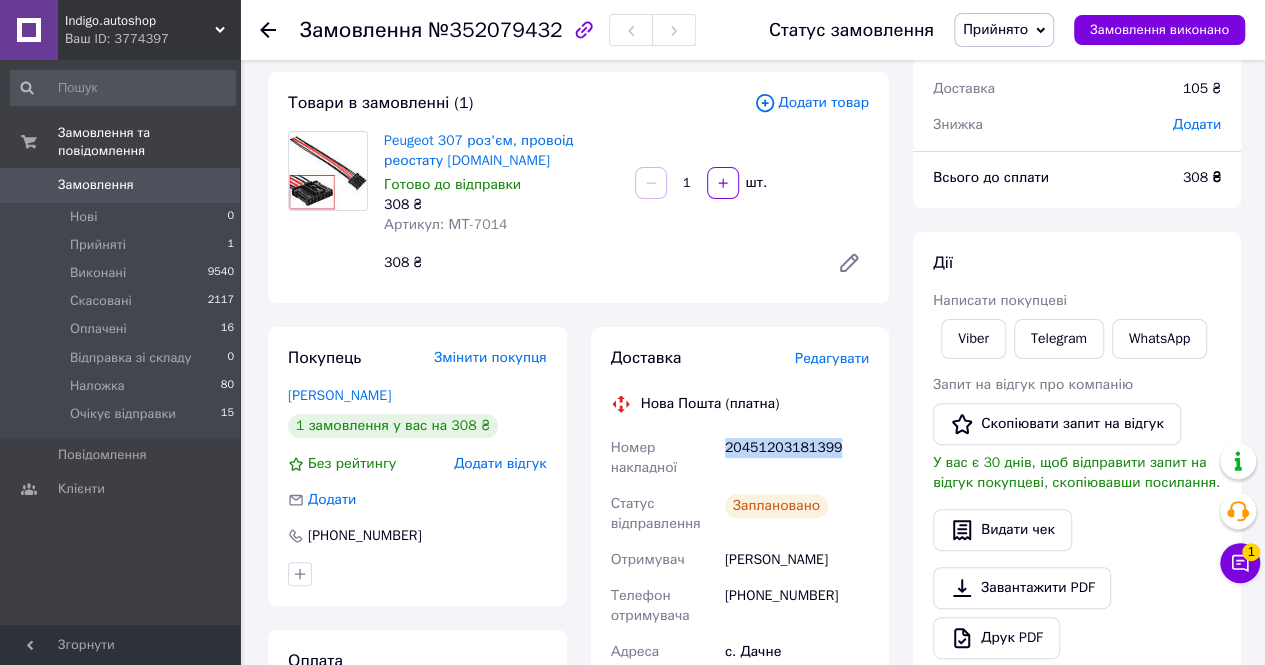 click on "Чат з покупцем 1" at bounding box center [1240, 563] 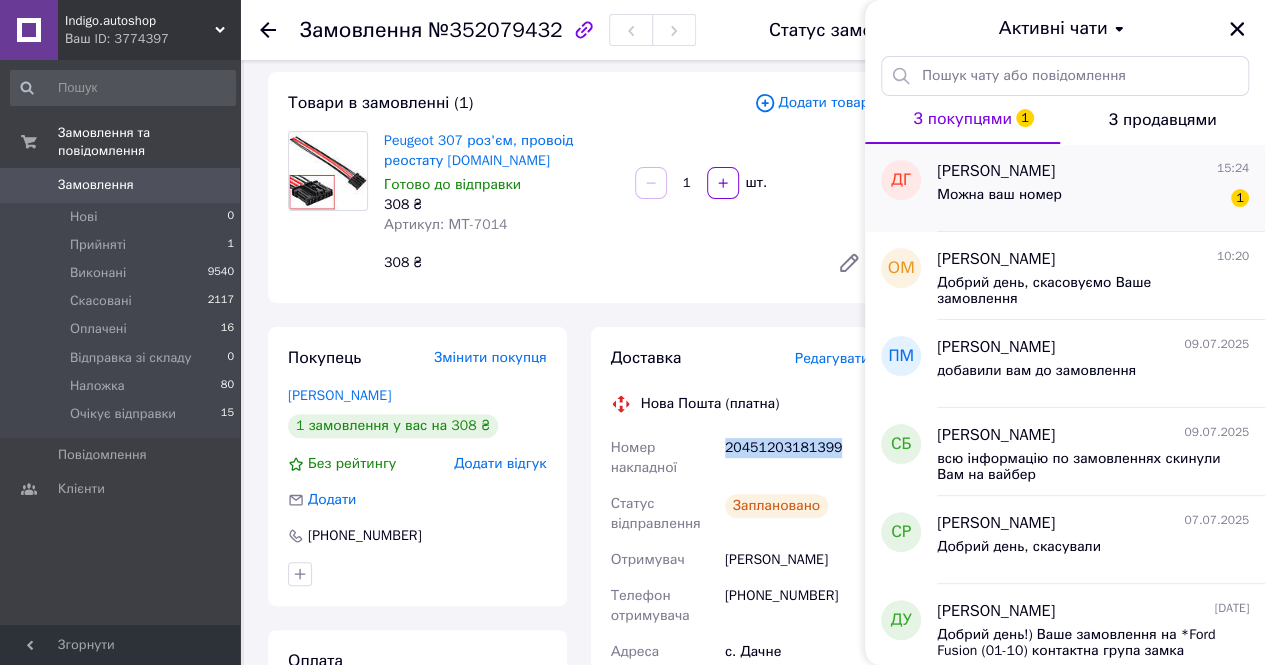 click on "Можна ваш номер 1" at bounding box center (1093, 199) 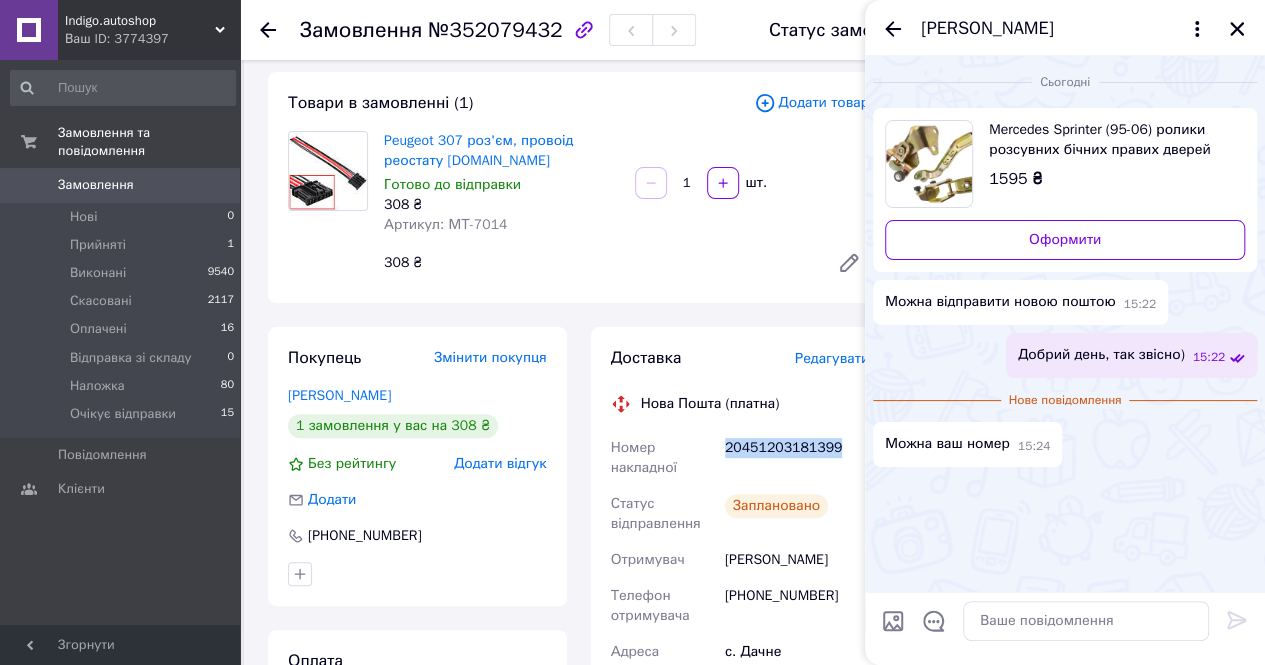 click at bounding box center (929, 164) 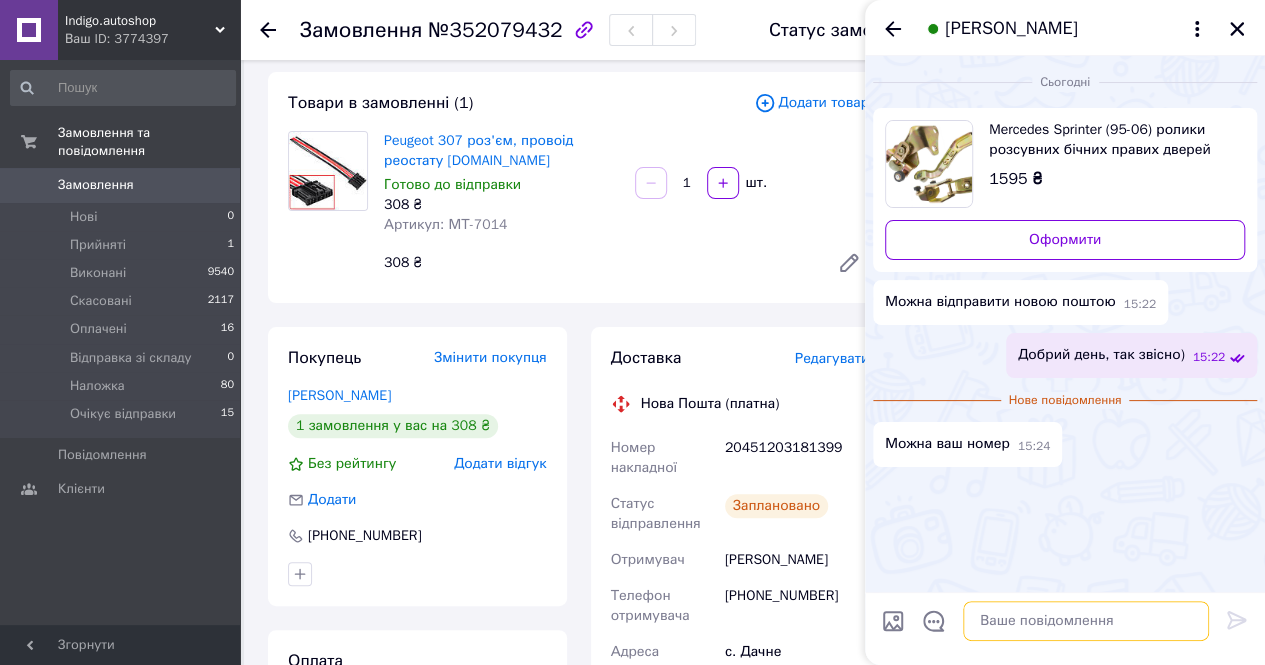 click at bounding box center [1086, 621] 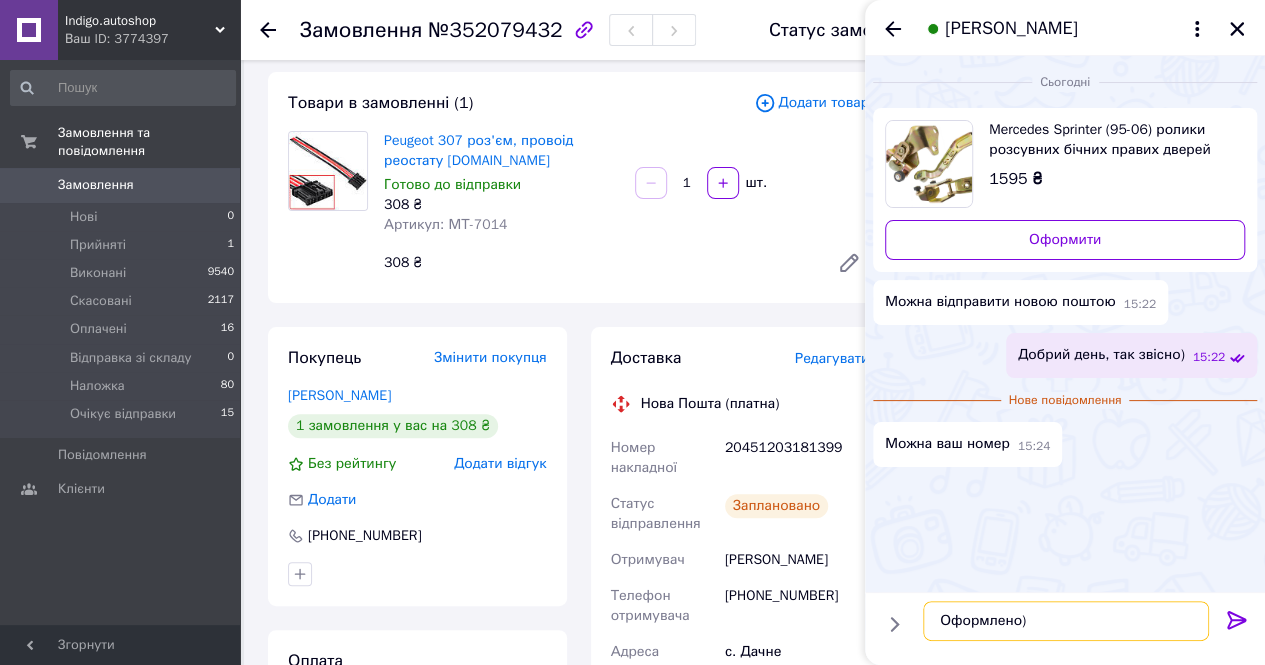 type on "Оформлено)" 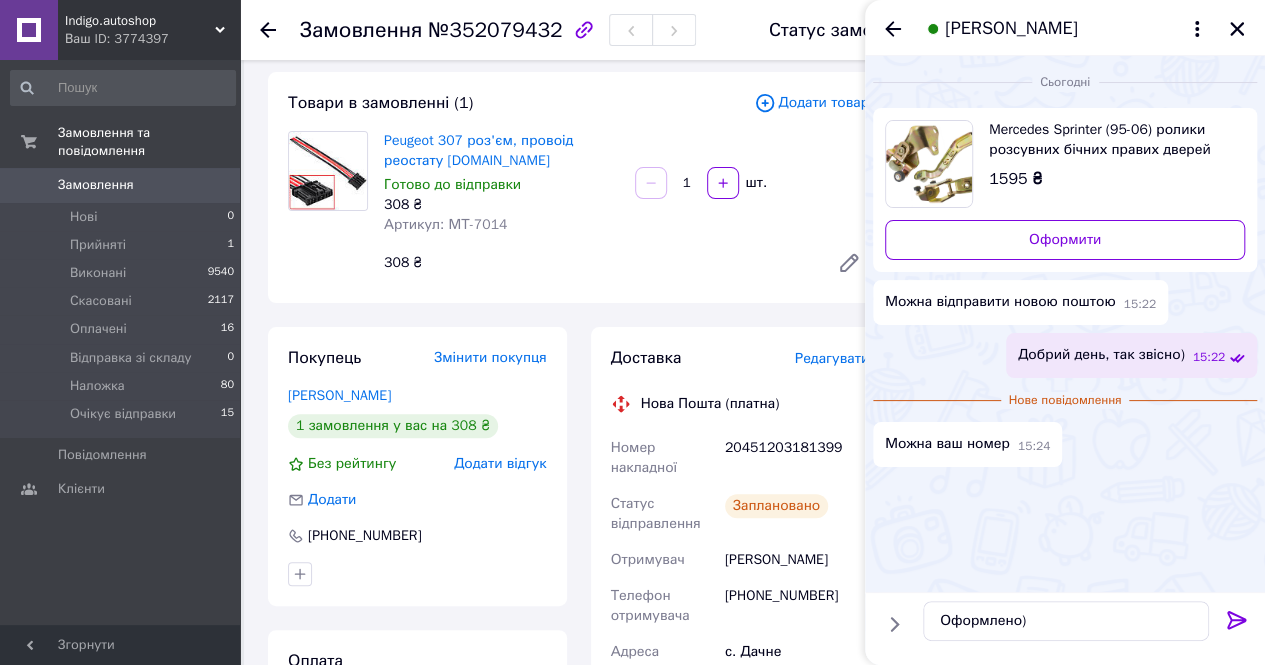 click 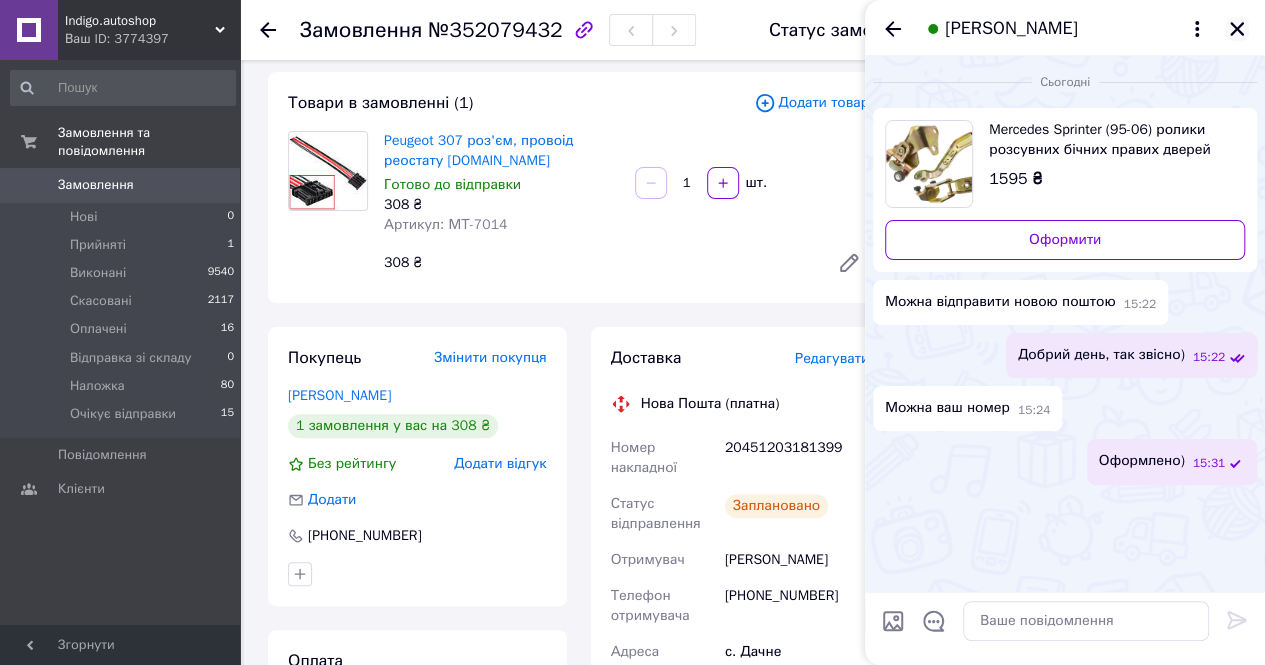 click 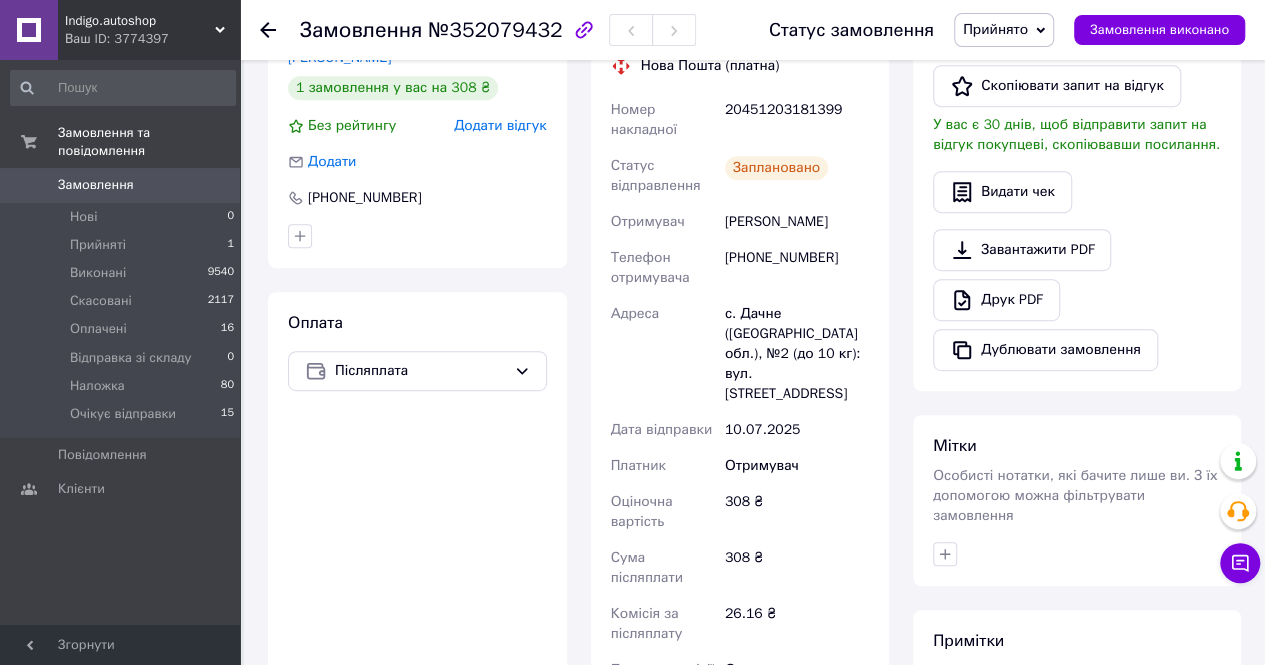 scroll, scrollTop: 800, scrollLeft: 0, axis: vertical 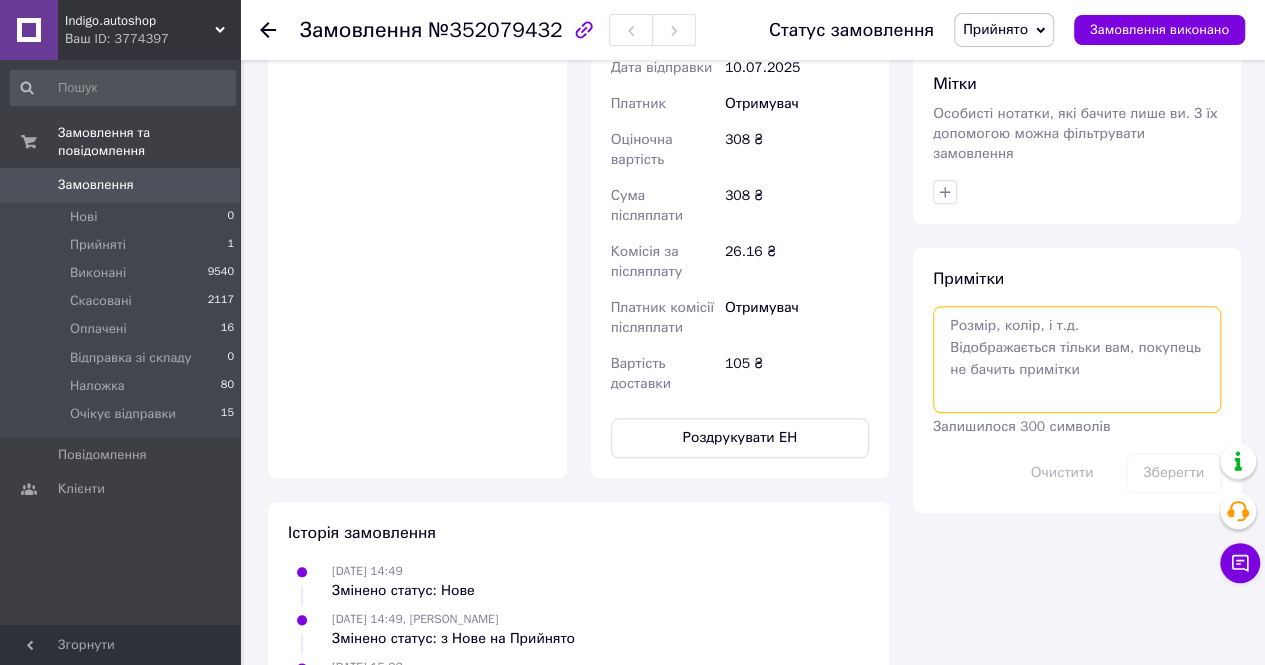 click at bounding box center (1077, 359) 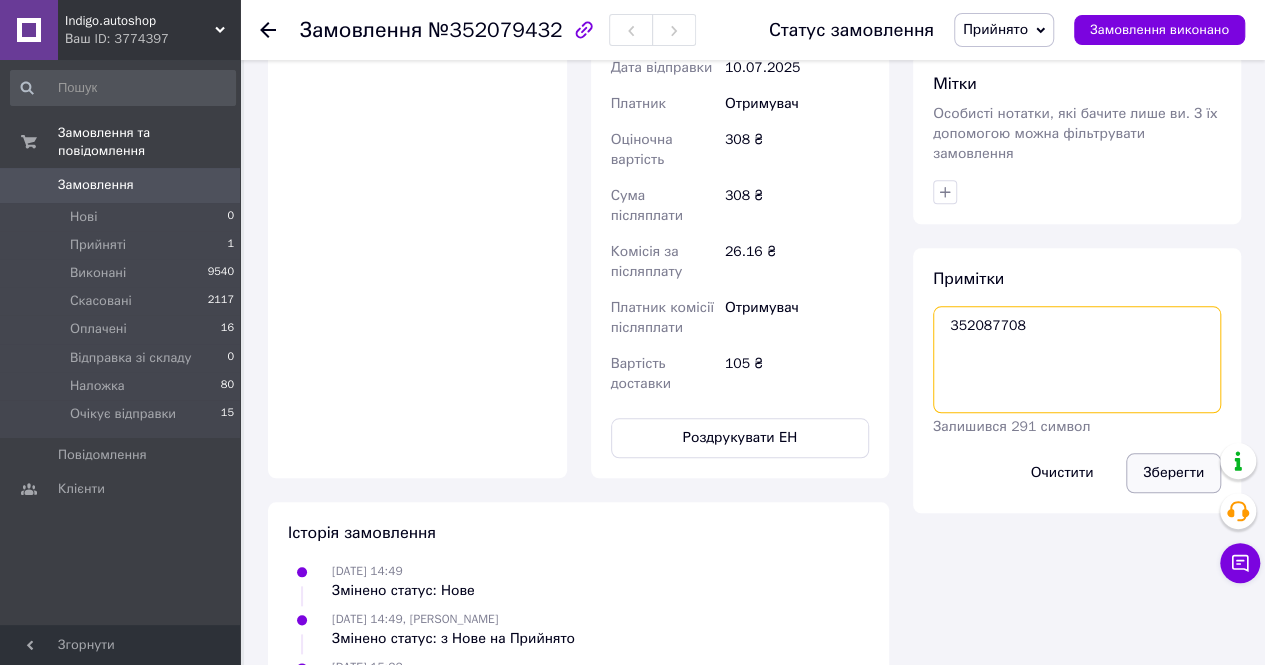 type on "352087708" 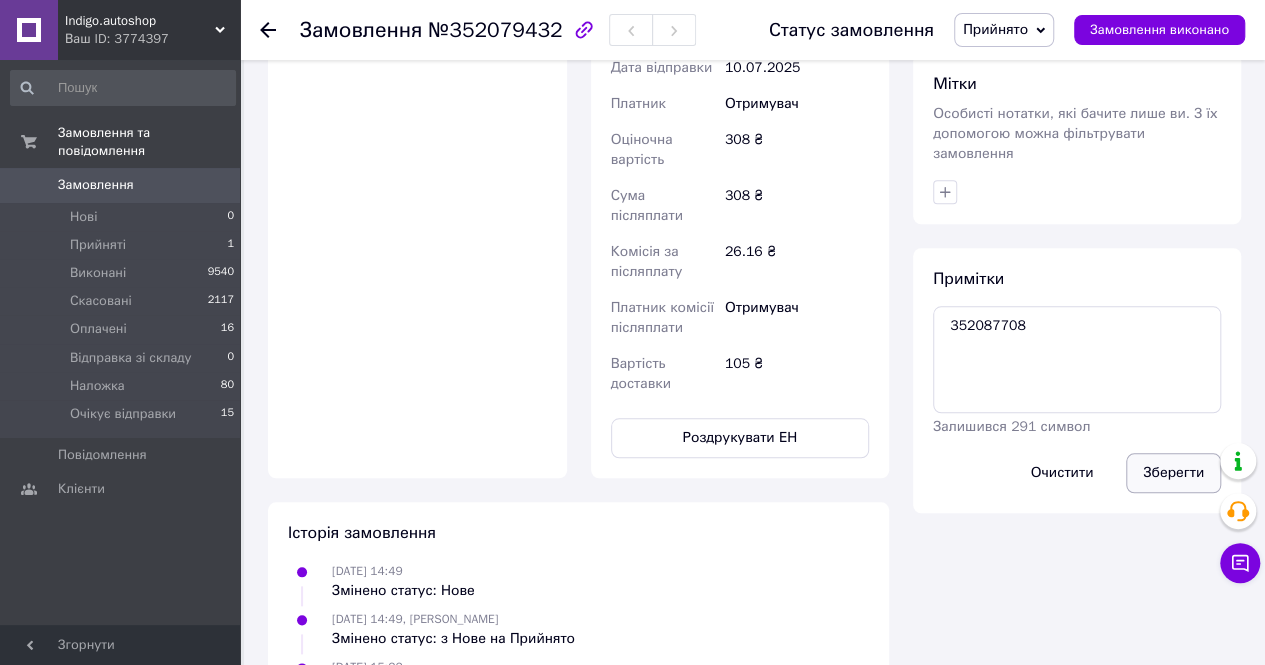 click on "Зберегти" at bounding box center [1173, 473] 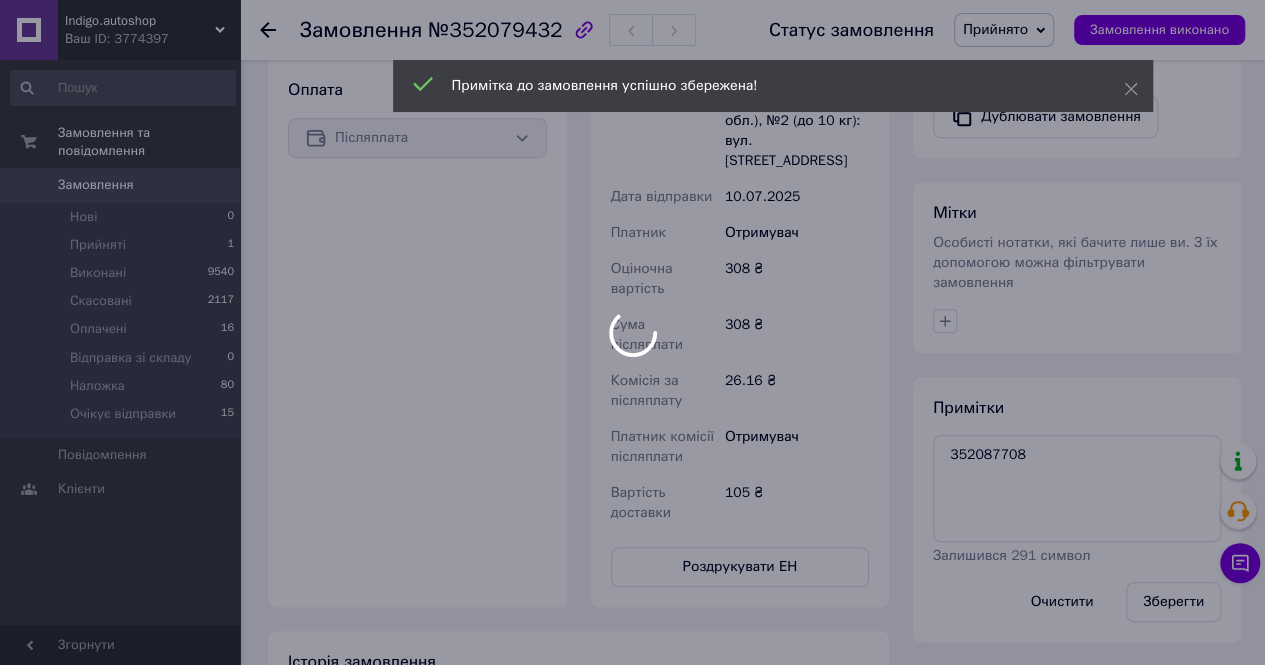 scroll, scrollTop: 600, scrollLeft: 0, axis: vertical 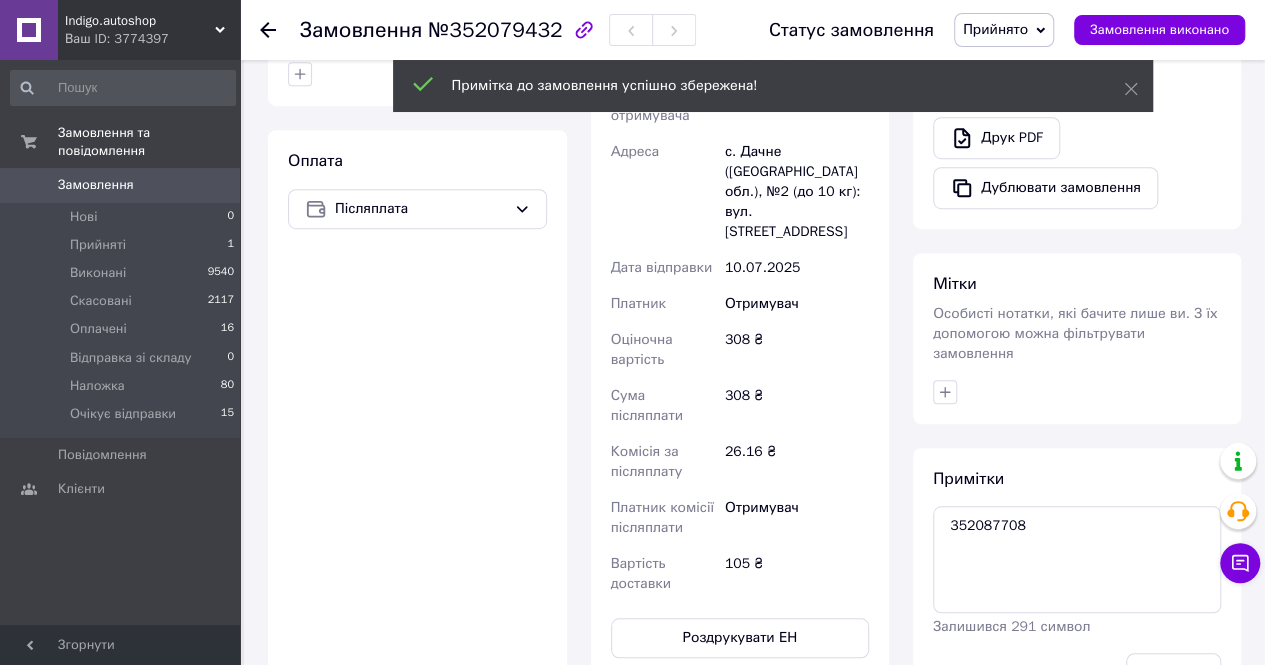 click 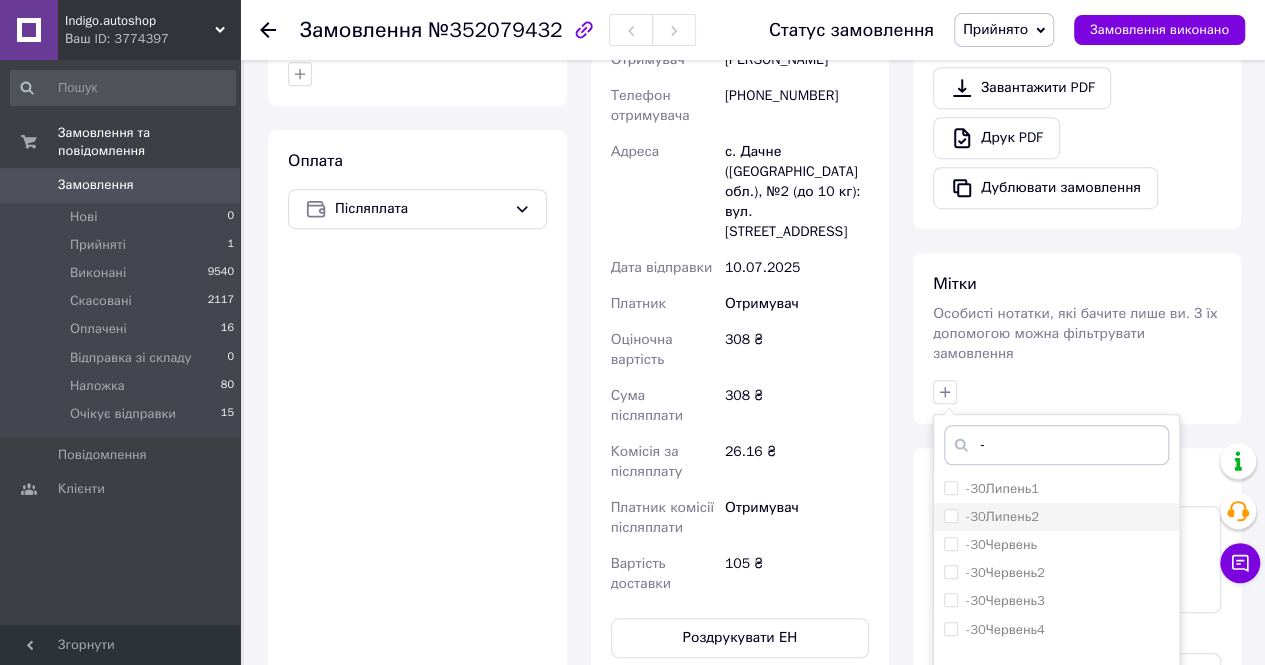 type on "-" 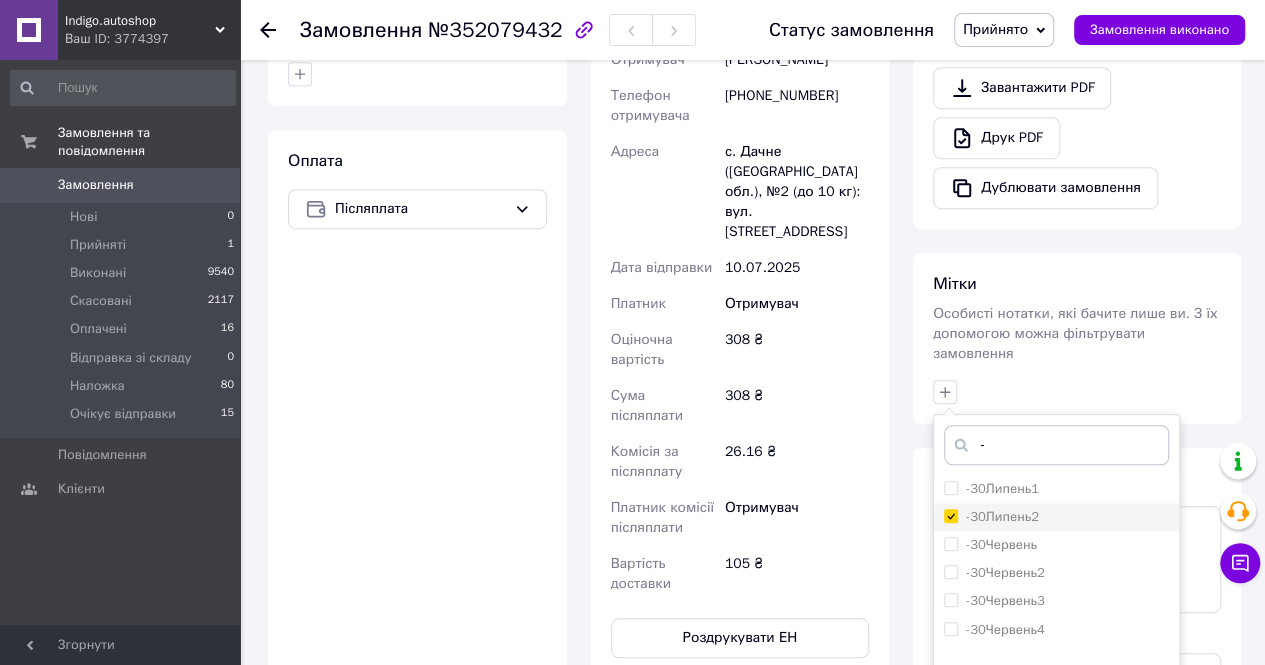 checkbox on "true" 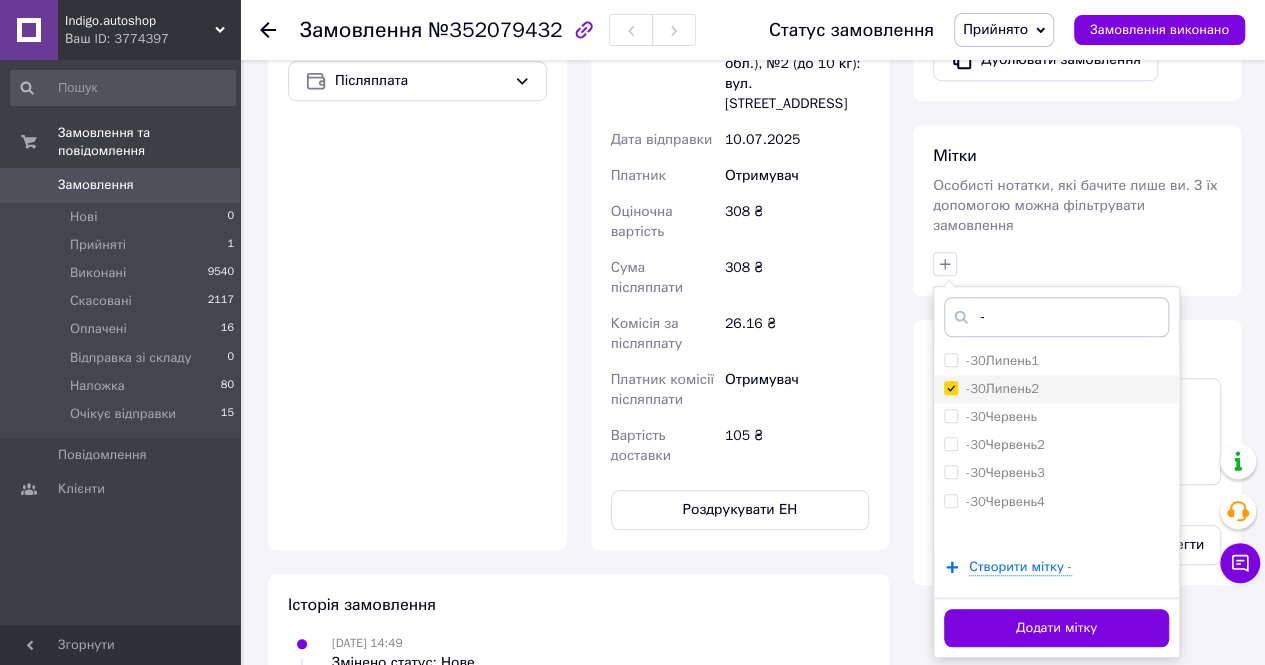 scroll, scrollTop: 800, scrollLeft: 0, axis: vertical 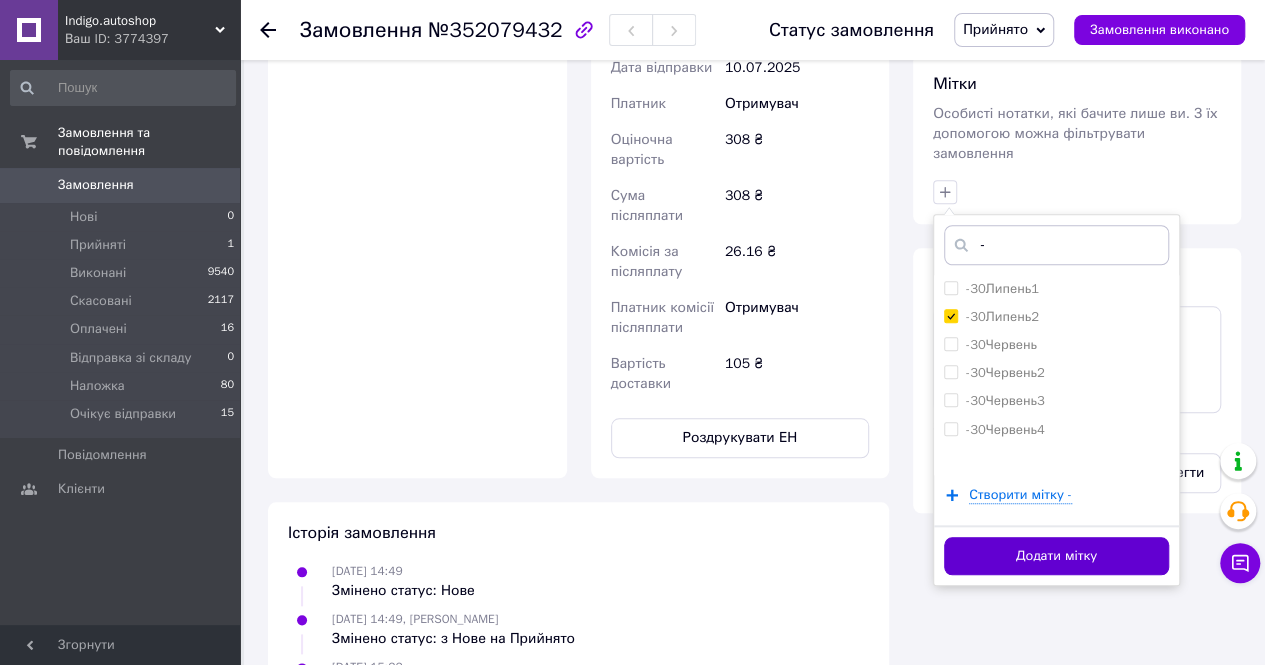click on "Додати мітку" at bounding box center [1056, 556] 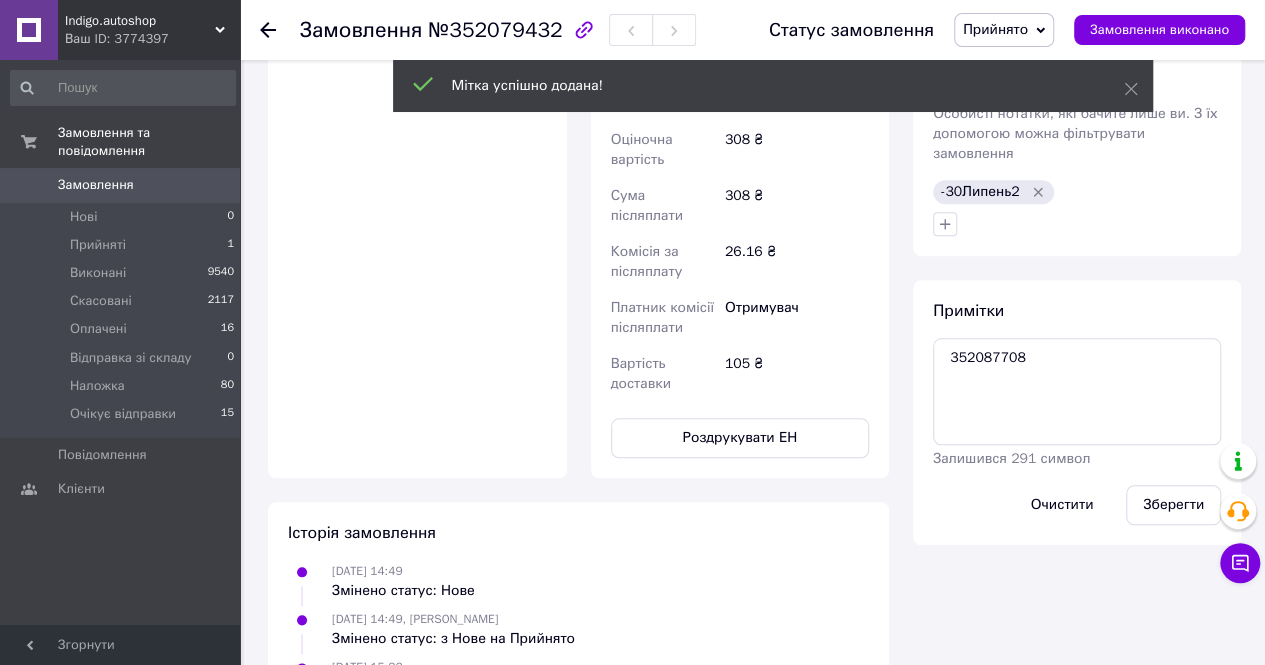 click on "Прийнято" at bounding box center [995, 29] 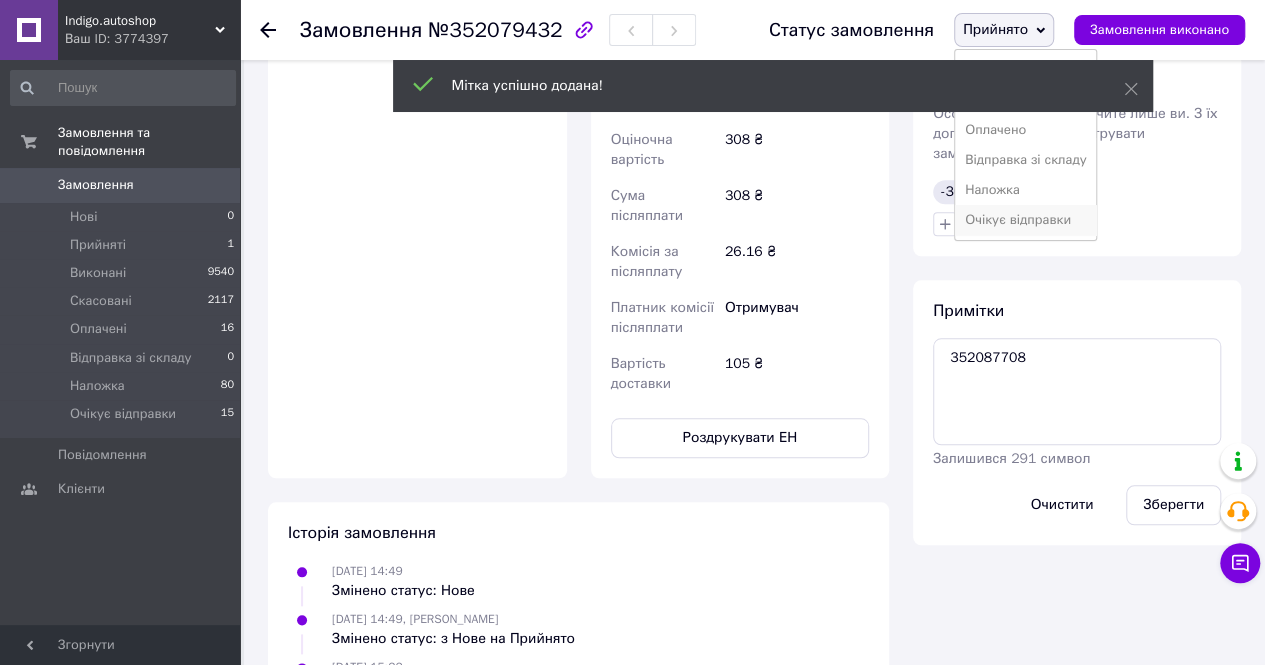 click on "Очікує відправки" at bounding box center [1026, 220] 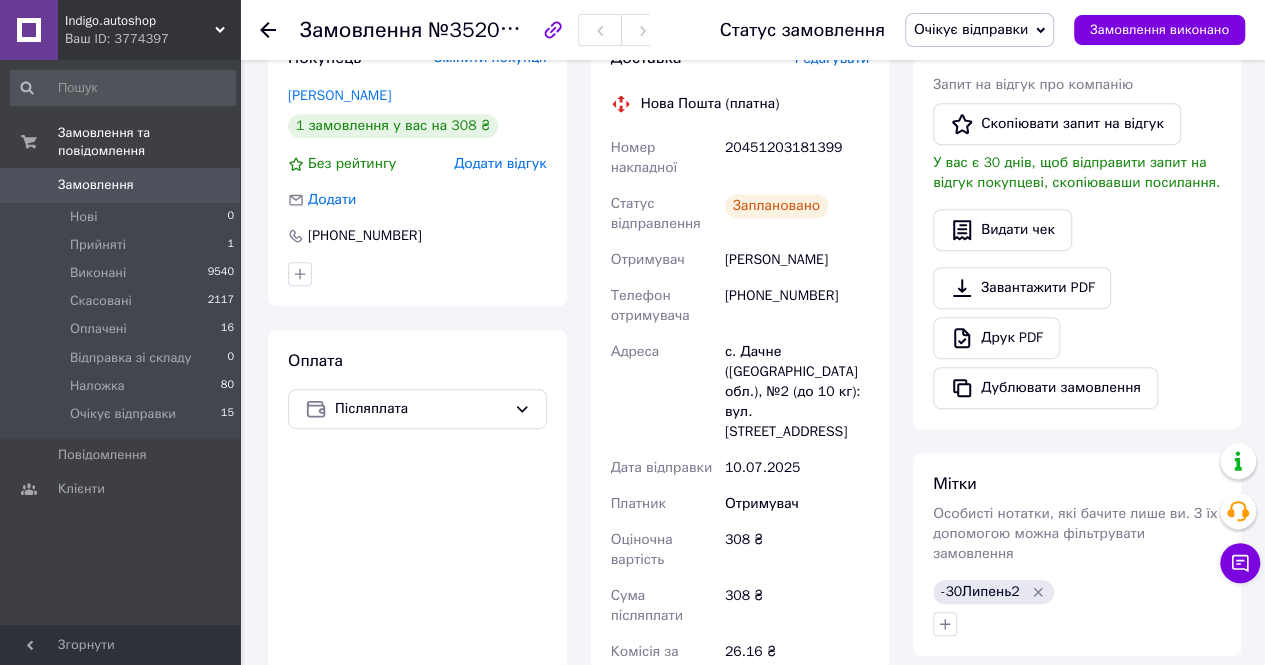 scroll, scrollTop: 300, scrollLeft: 0, axis: vertical 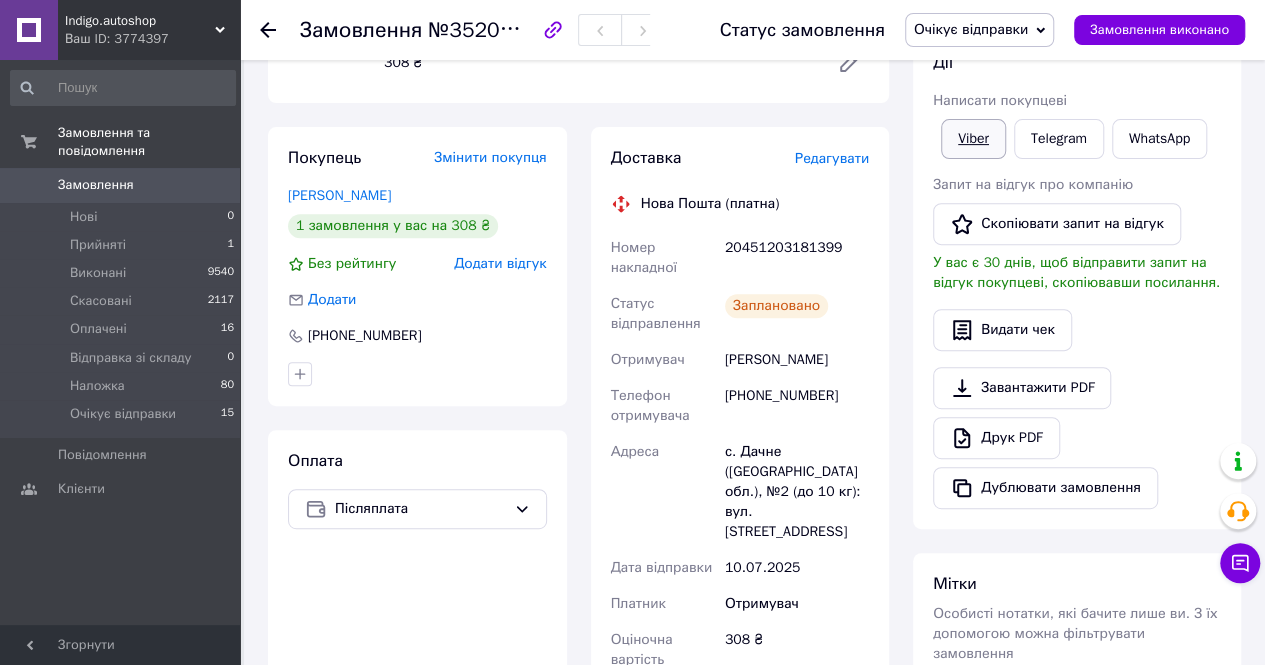click on "Viber" at bounding box center (973, 139) 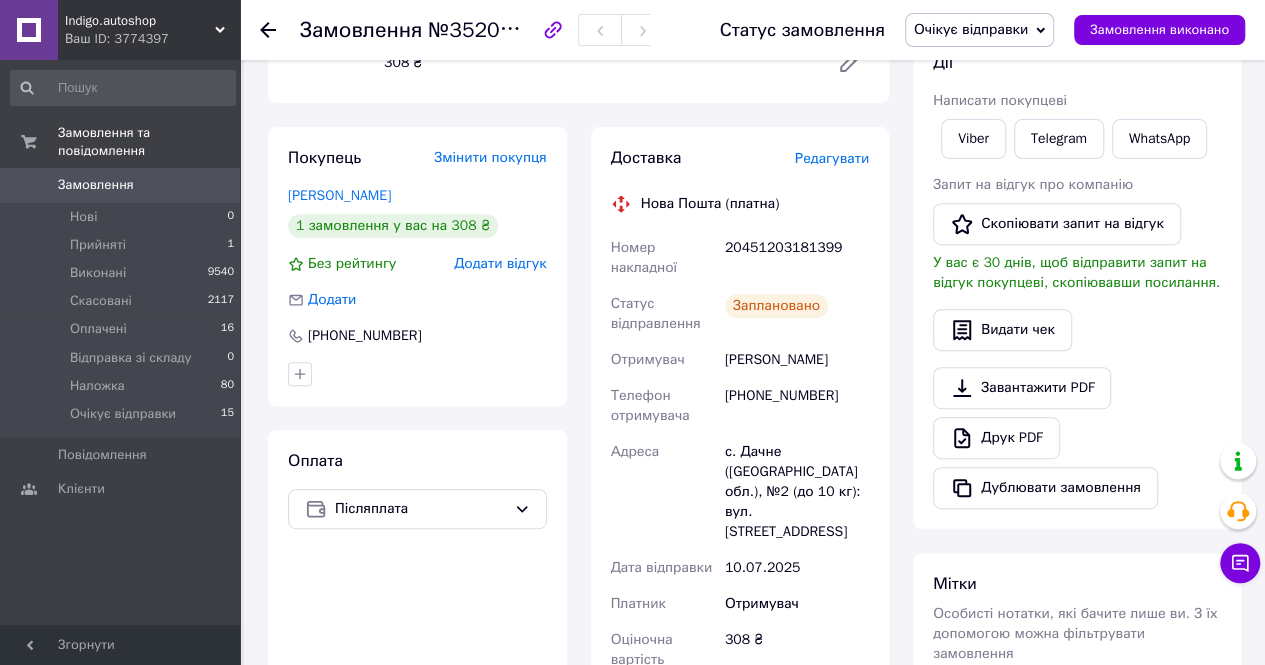 click on "20451203181399" at bounding box center [797, 258] 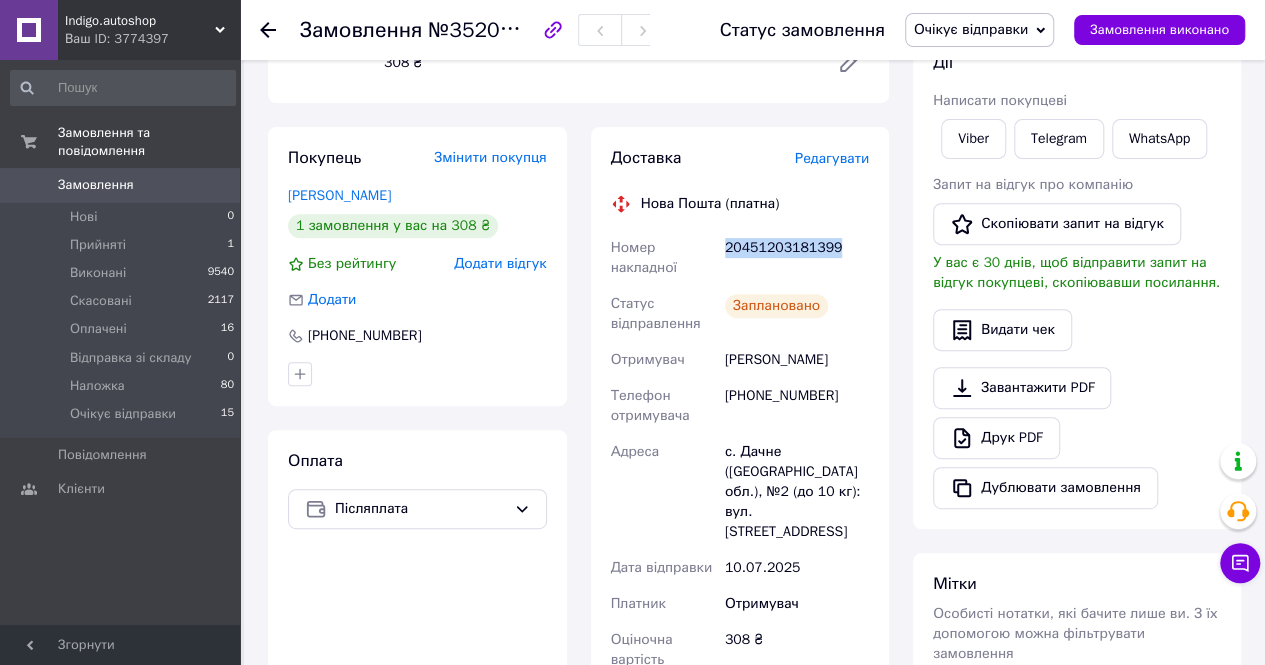 click on "20451203181399" at bounding box center (797, 258) 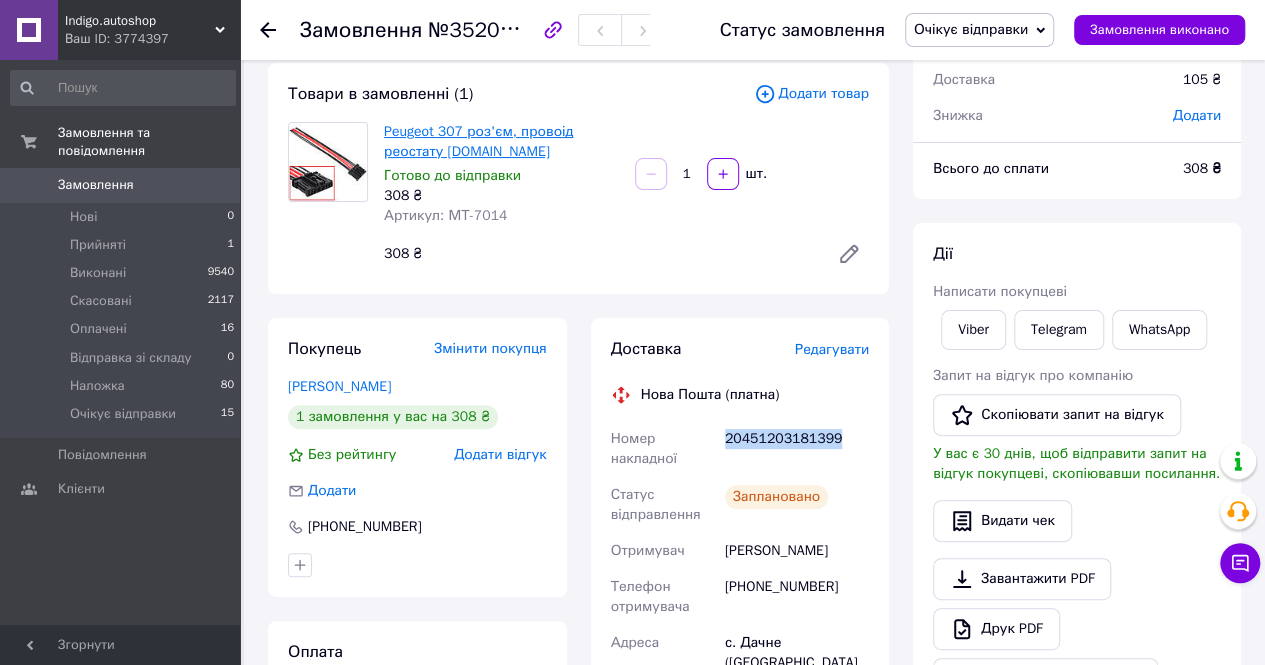 scroll, scrollTop: 0, scrollLeft: 0, axis: both 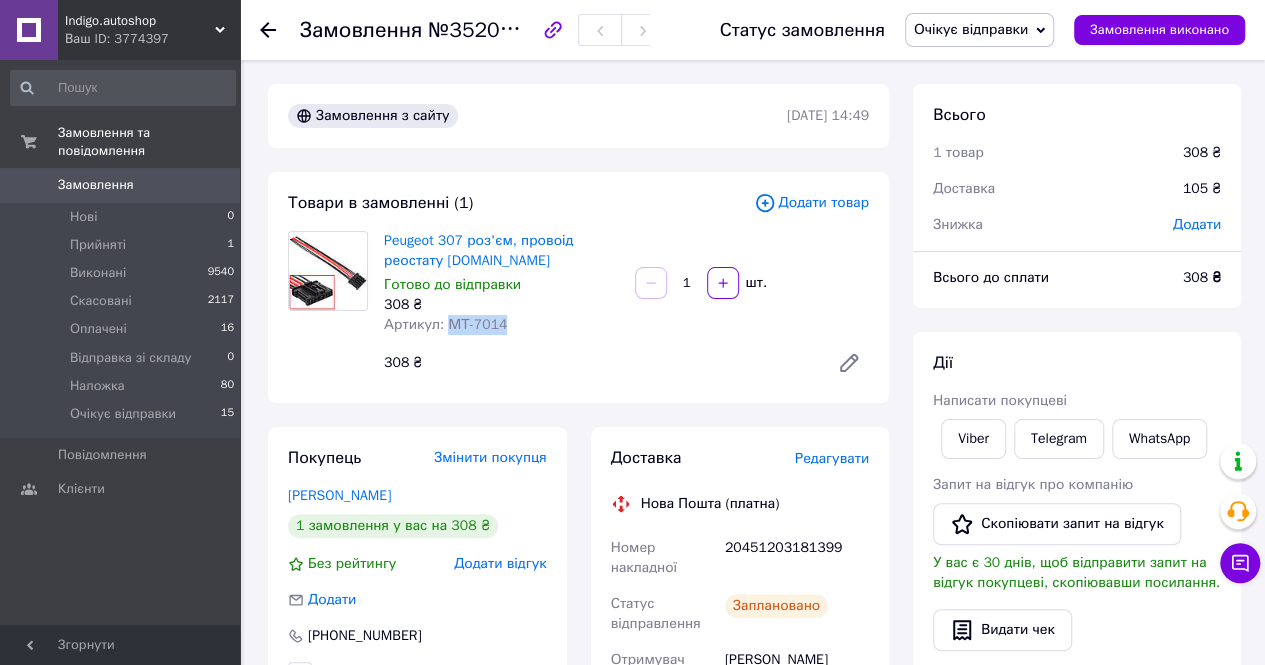 drag, startPoint x: 444, startPoint y: 329, endPoint x: 518, endPoint y: 342, distance: 75.13322 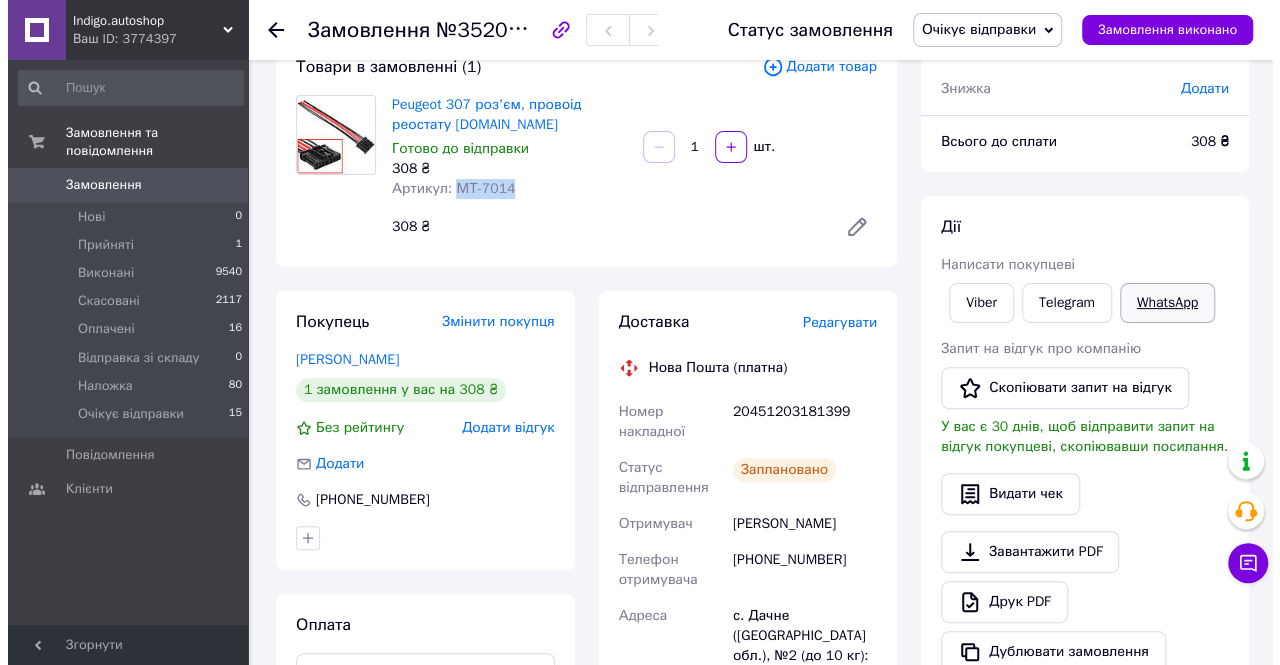 scroll, scrollTop: 300, scrollLeft: 0, axis: vertical 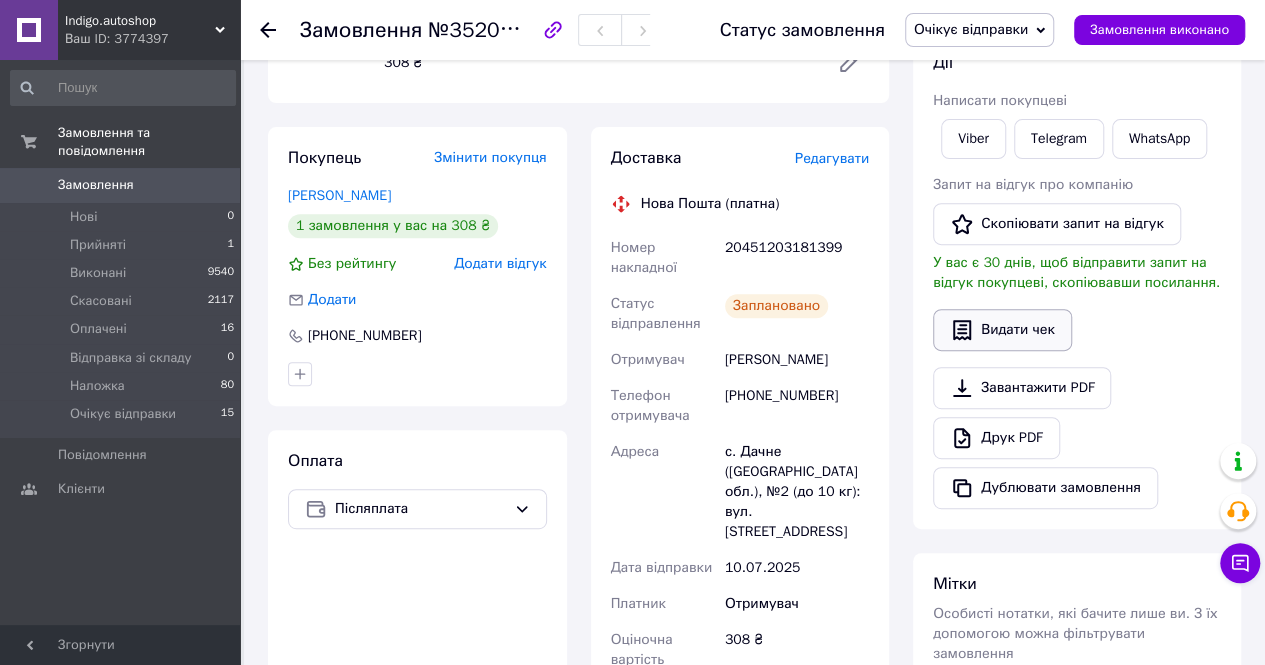 click on "Видати чек" at bounding box center [1002, 330] 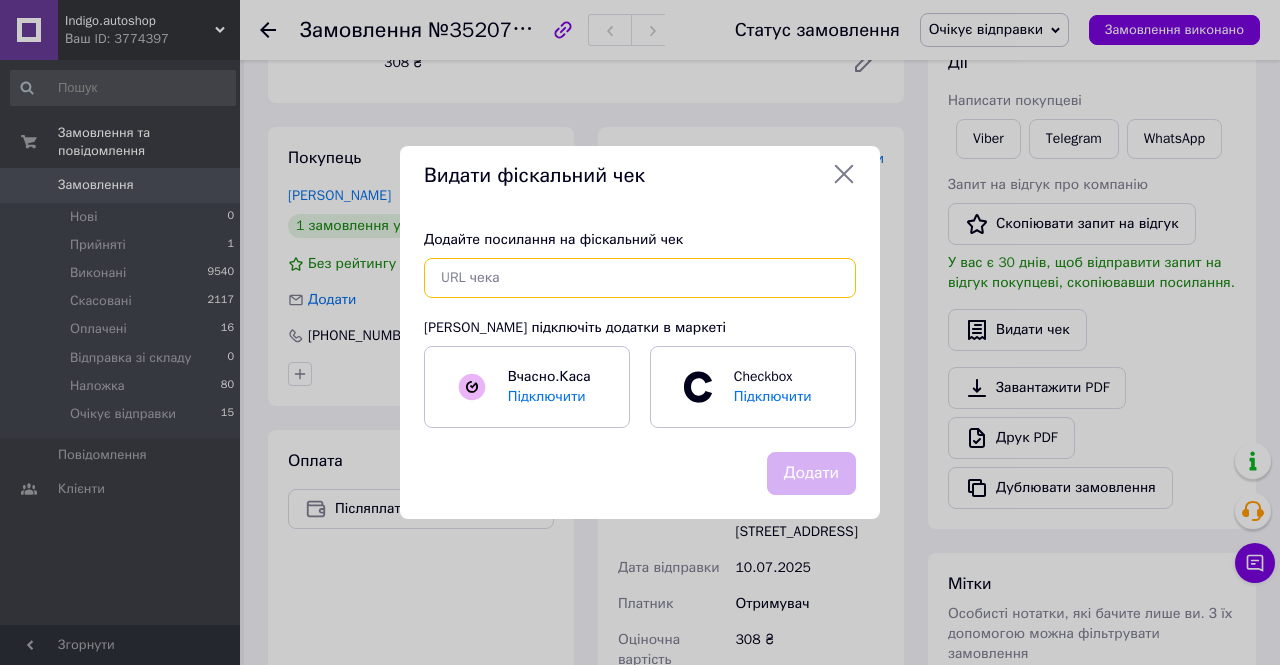 click at bounding box center [640, 278] 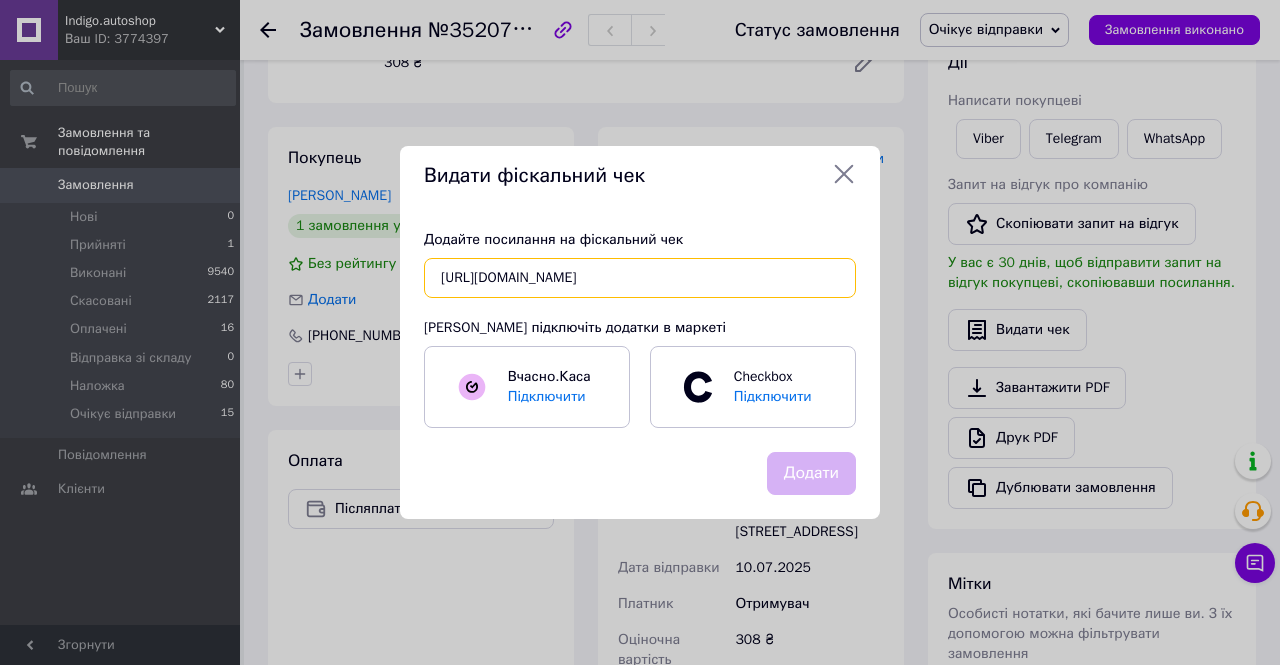 scroll, scrollTop: 0, scrollLeft: 28, axis: horizontal 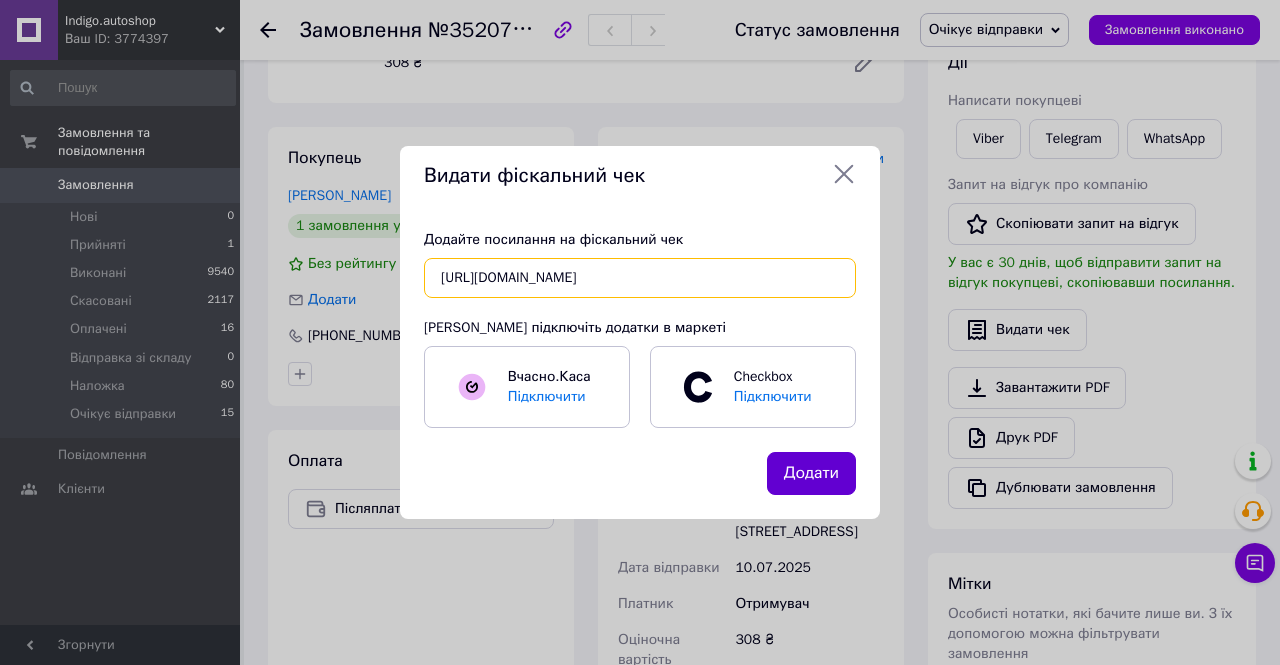 type on "https://check.checkbox.ua/37bd0645-b8de-41d1-bd6d-5ce4c7f7b6f1" 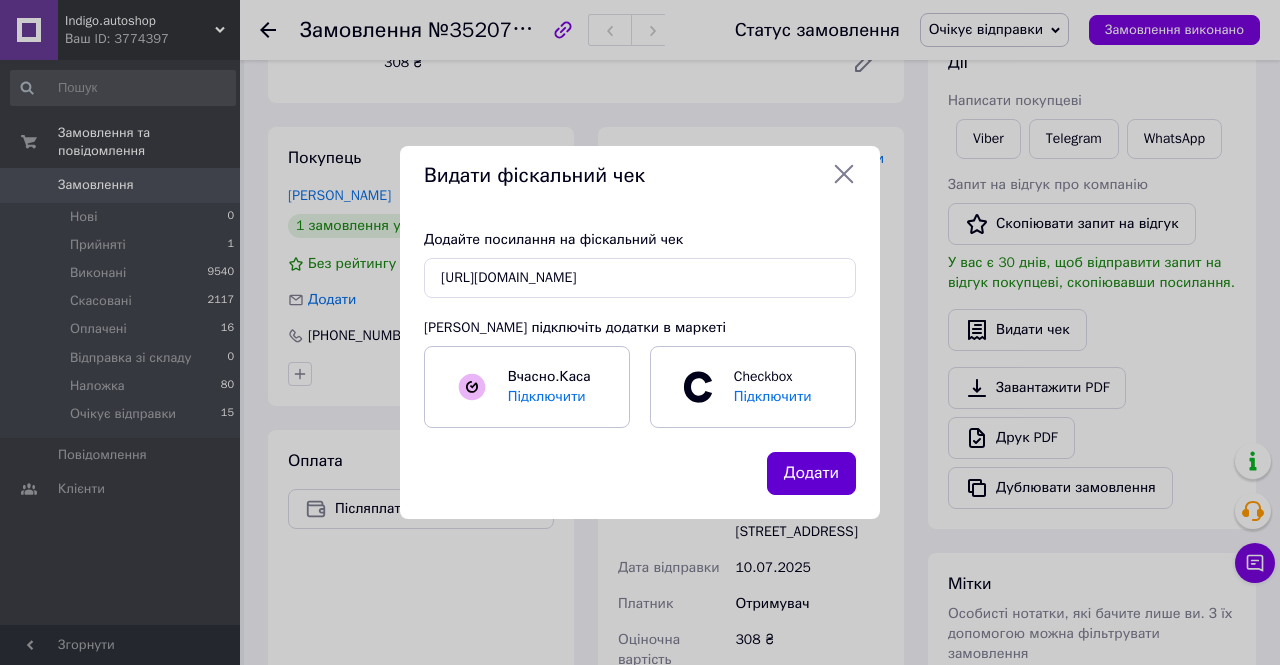 click on "Додати" at bounding box center [811, 473] 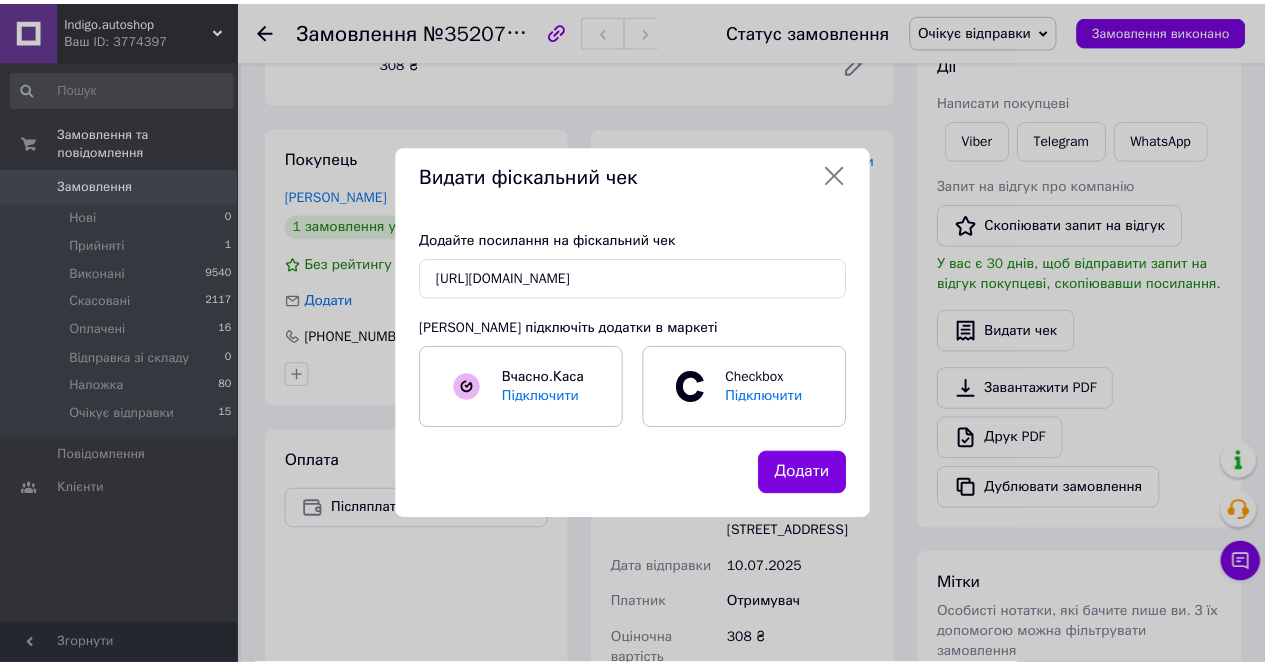 scroll, scrollTop: 0, scrollLeft: 0, axis: both 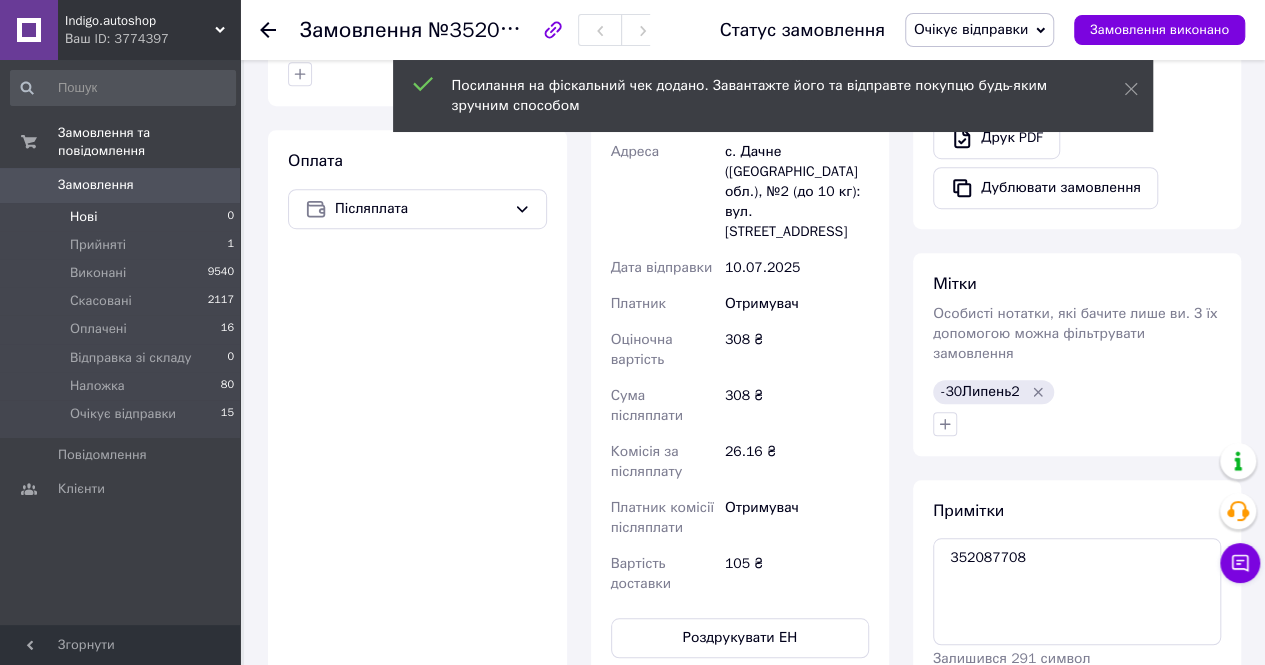 click on "Нові" at bounding box center (83, 217) 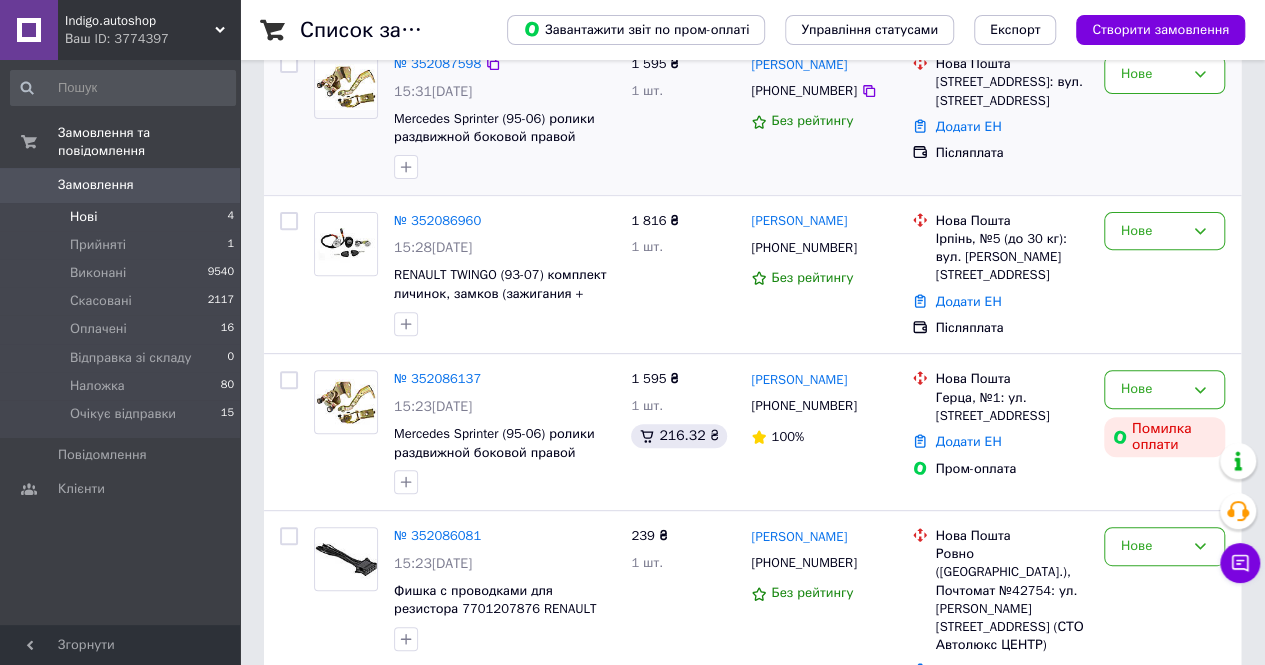 scroll, scrollTop: 290, scrollLeft: 0, axis: vertical 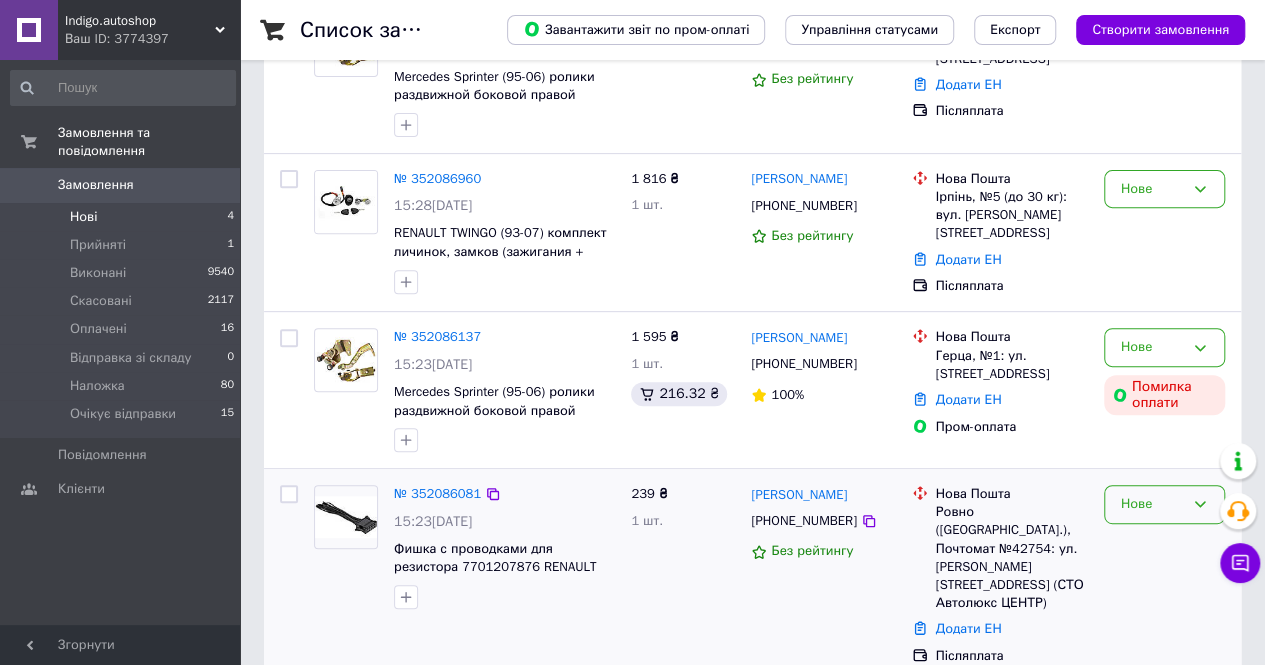 click on "Нове" at bounding box center [1164, 504] 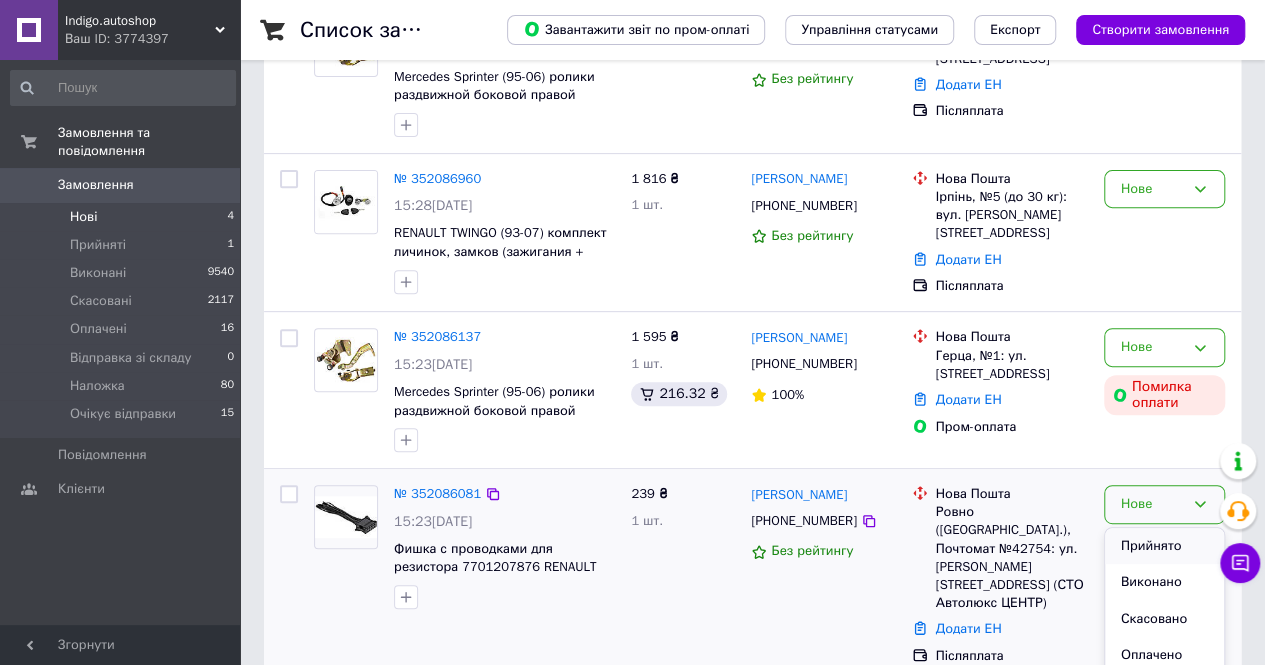 click on "Прийнято" at bounding box center [1164, 546] 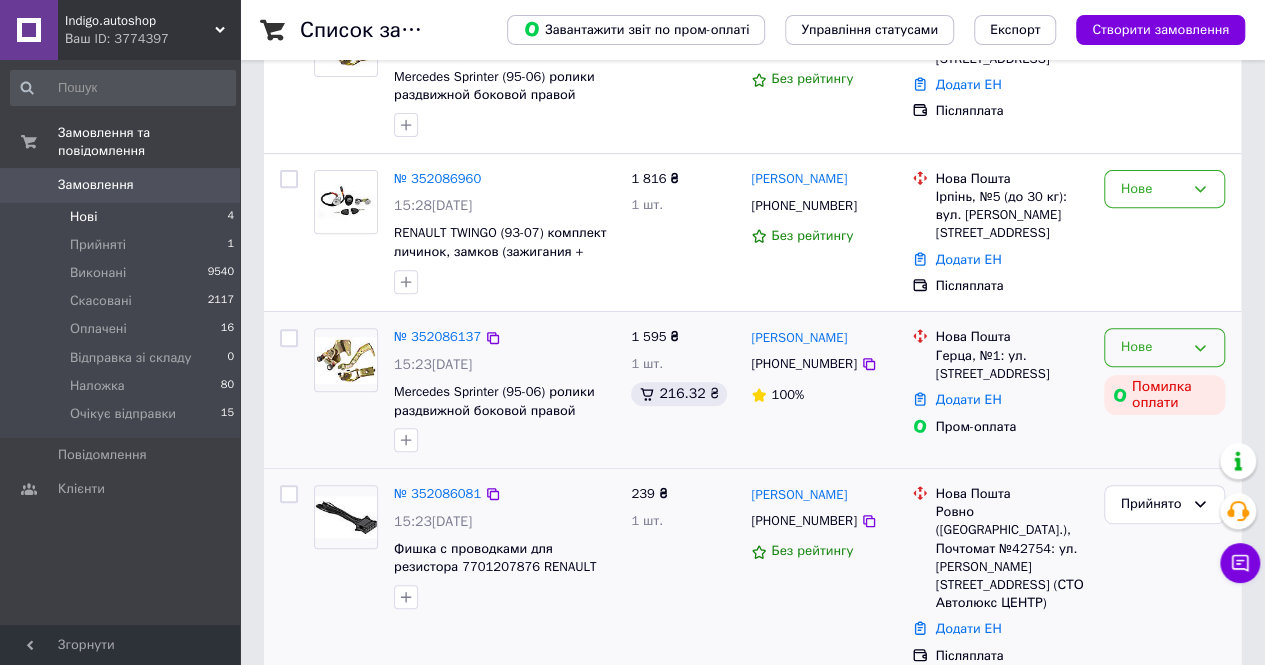 click on "Нове" at bounding box center (1164, 347) 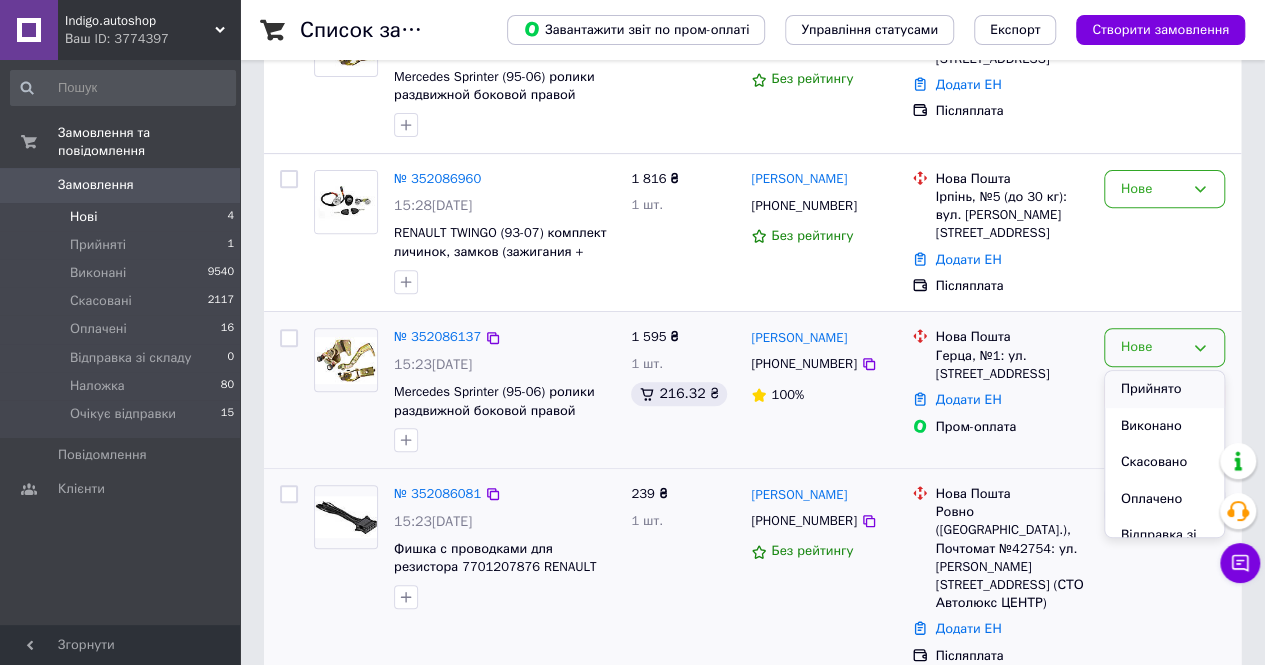 click on "Прийнято" at bounding box center [1164, 389] 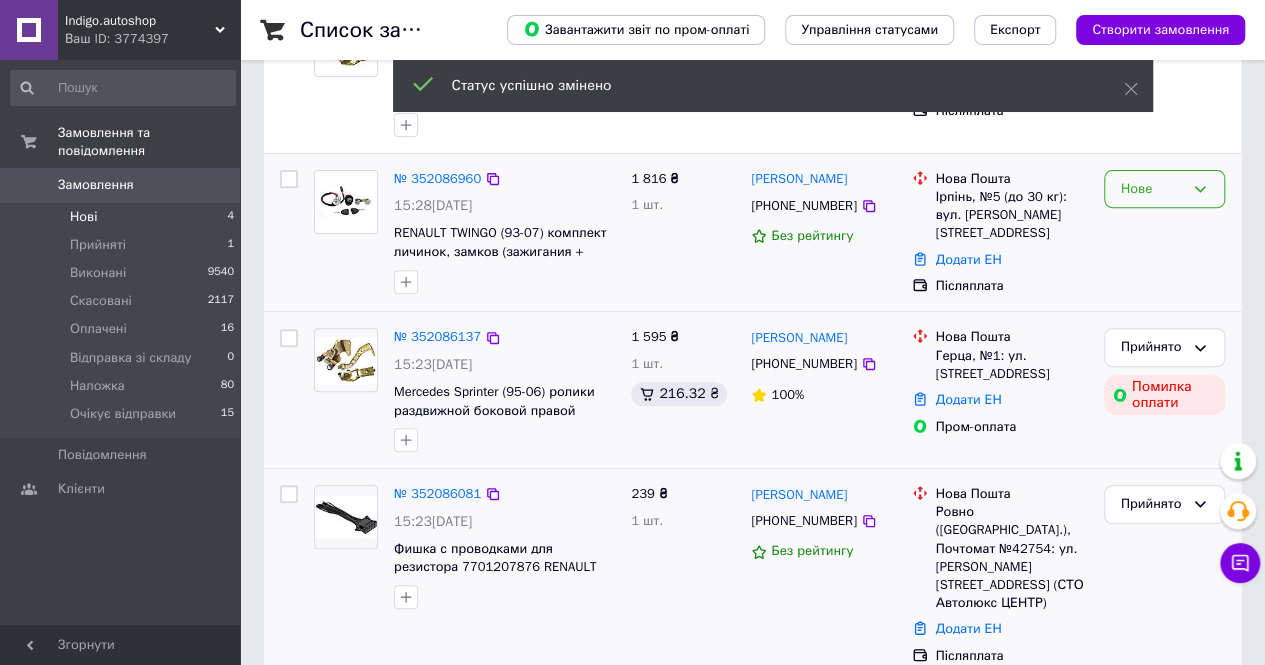 click on "Нове" at bounding box center [1164, 189] 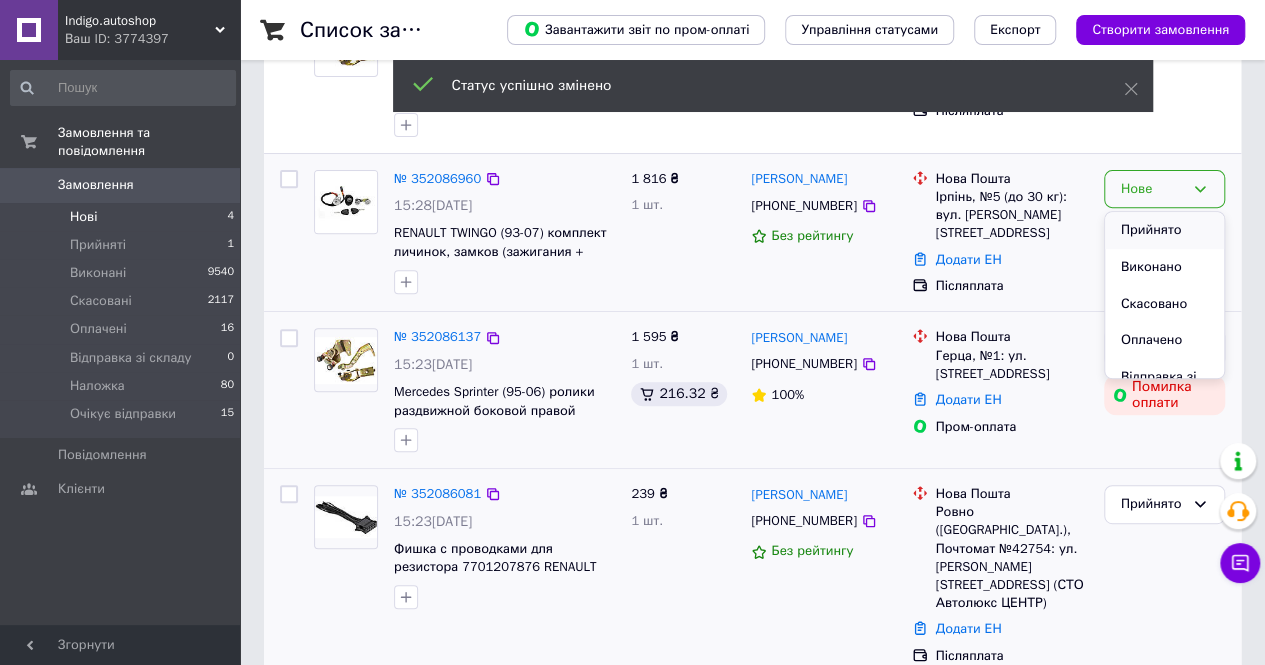 click on "Прийнято" at bounding box center [1164, 230] 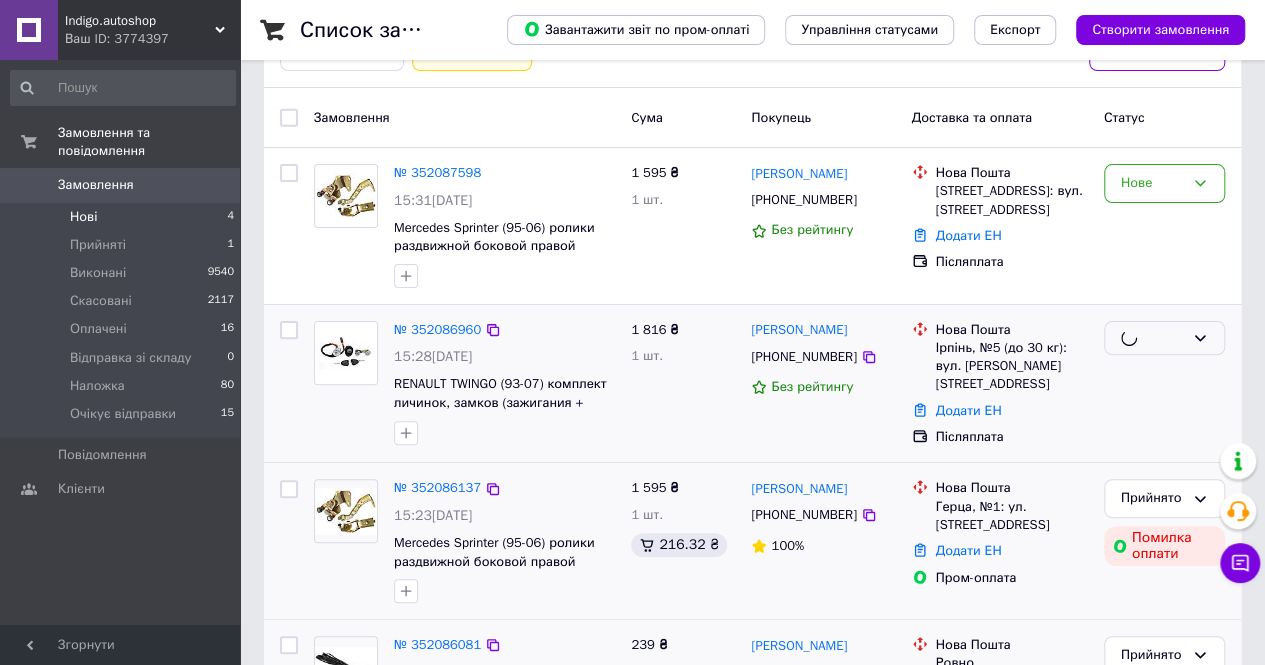 scroll, scrollTop: 90, scrollLeft: 0, axis: vertical 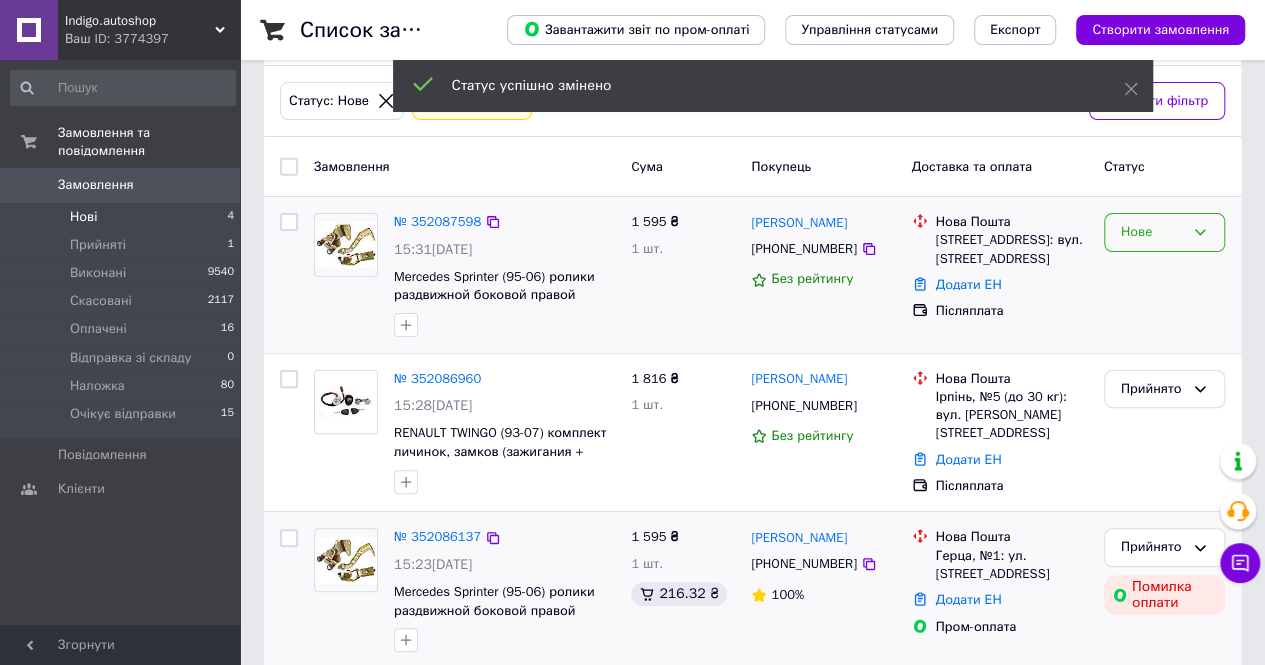 click on "Нове" at bounding box center [1164, 232] 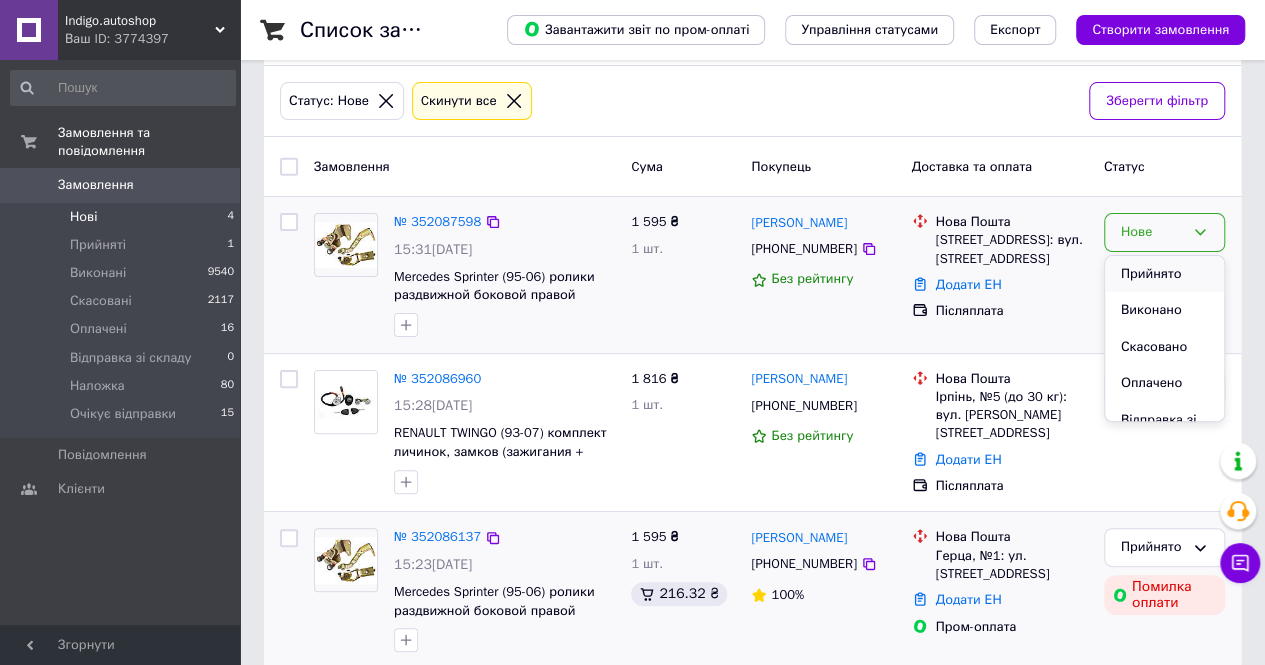 click on "Прийнято" at bounding box center [1164, 274] 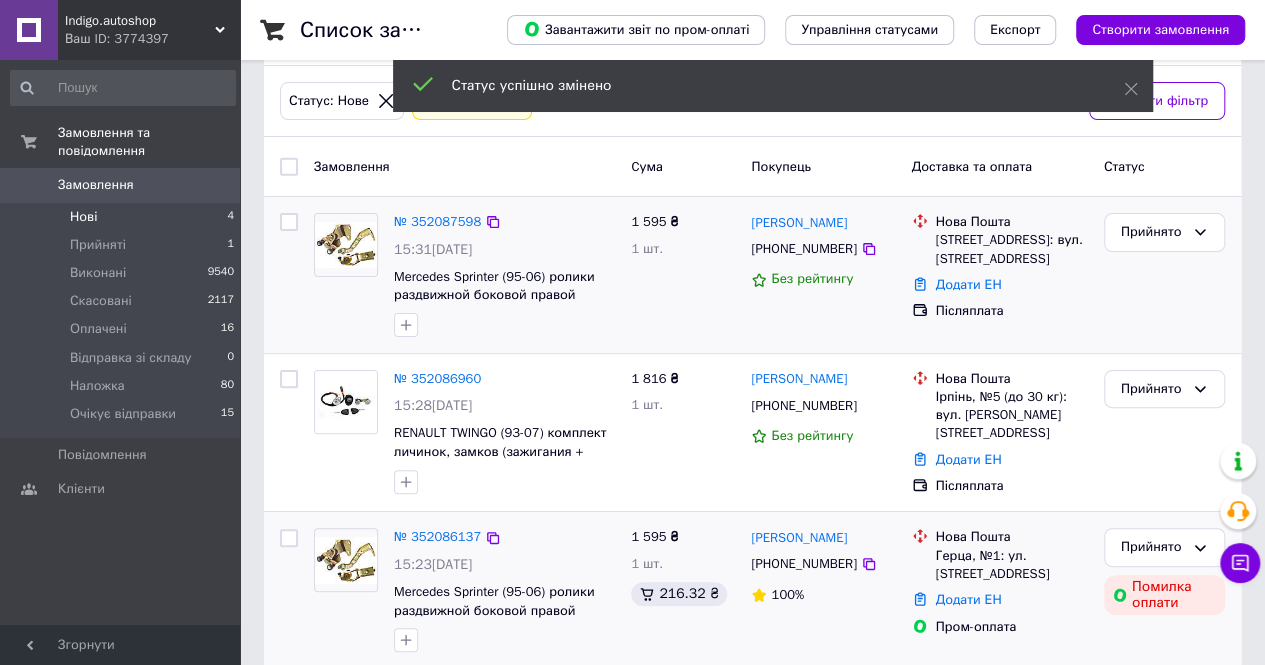 click on "Прийнято" at bounding box center (1152, 232) 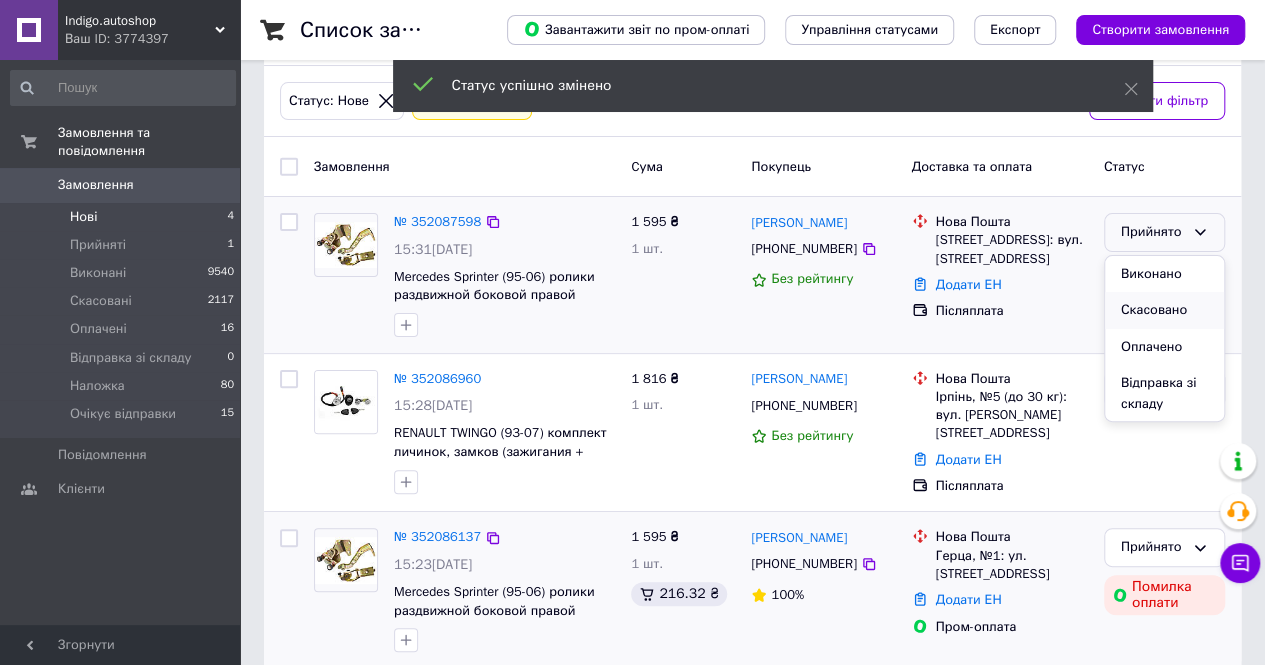 click on "Скасовано" at bounding box center [1164, 310] 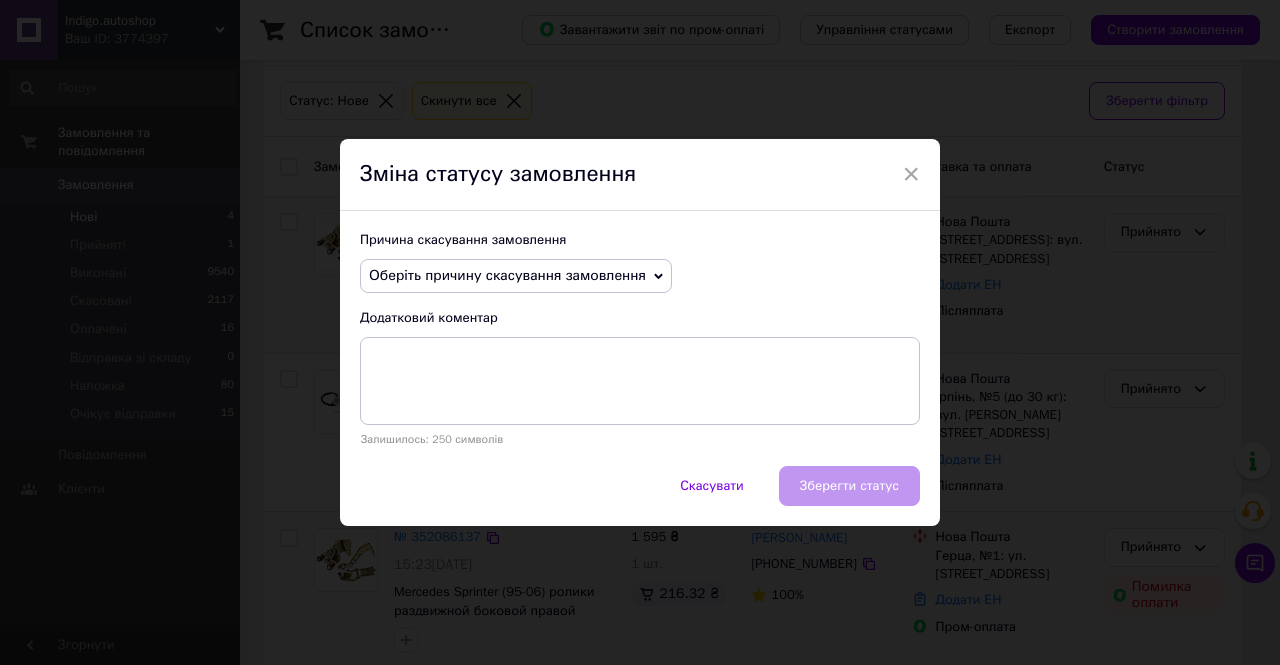 click on "Оберіть причину скасування замовлення" at bounding box center (507, 275) 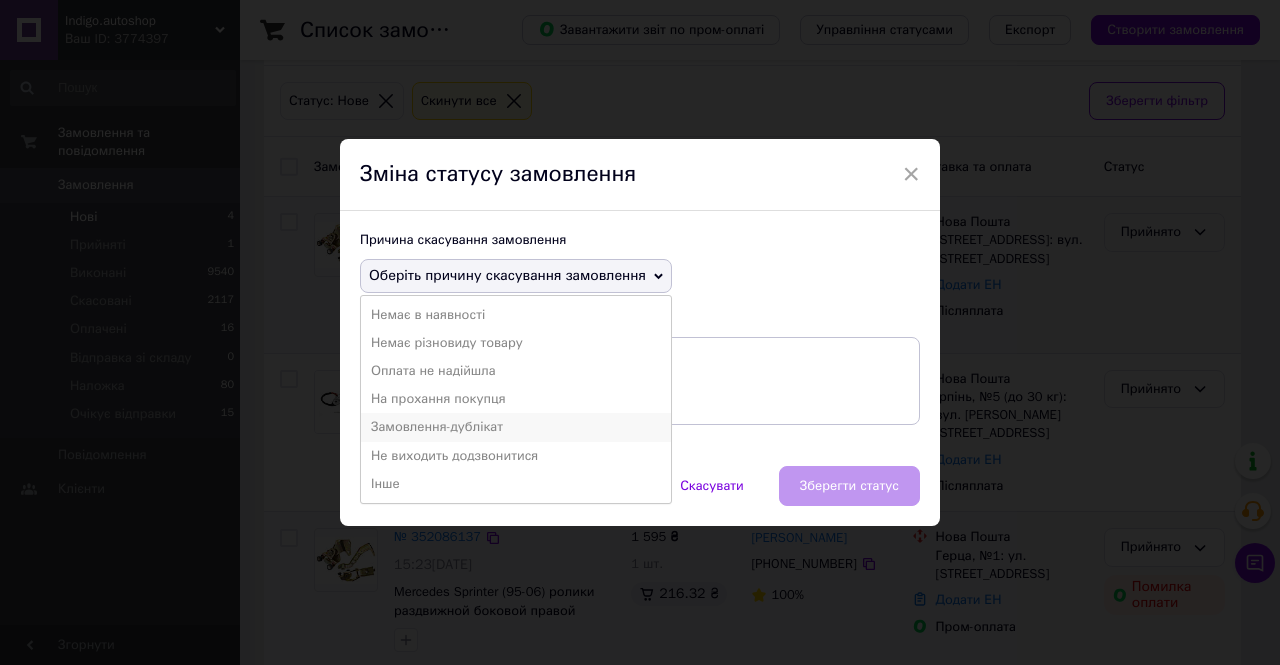 click on "Замовлення-дублікат" at bounding box center (516, 427) 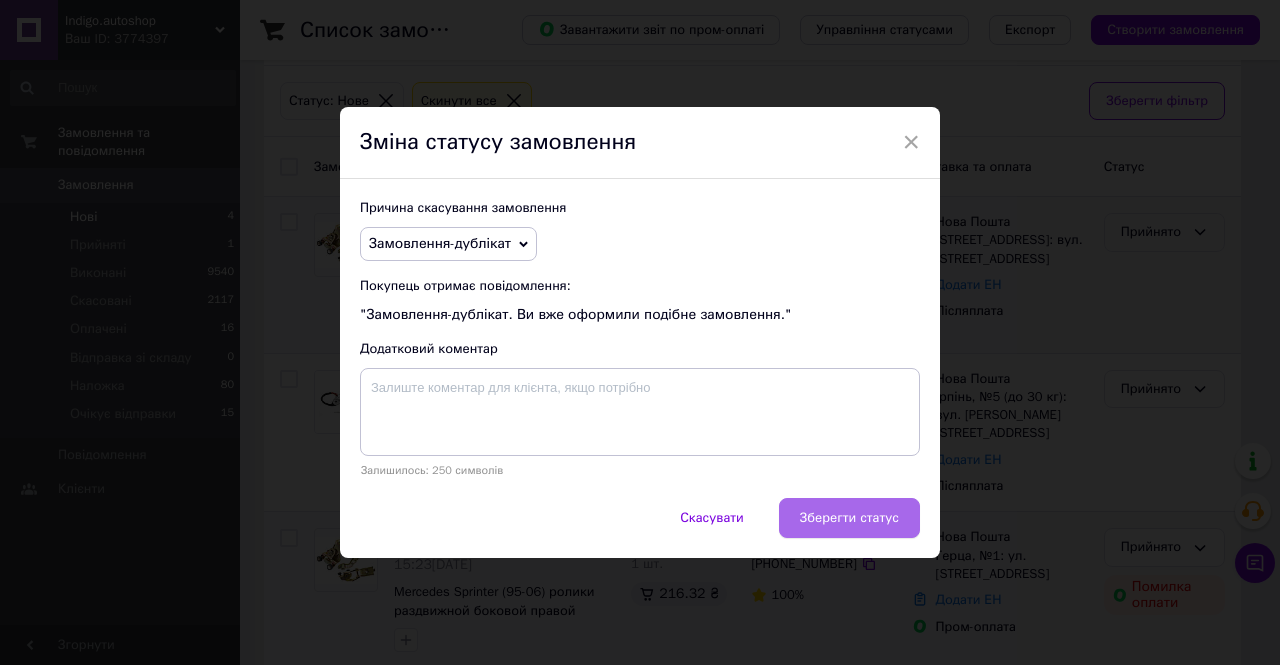 click on "Зберегти статус" at bounding box center [849, 518] 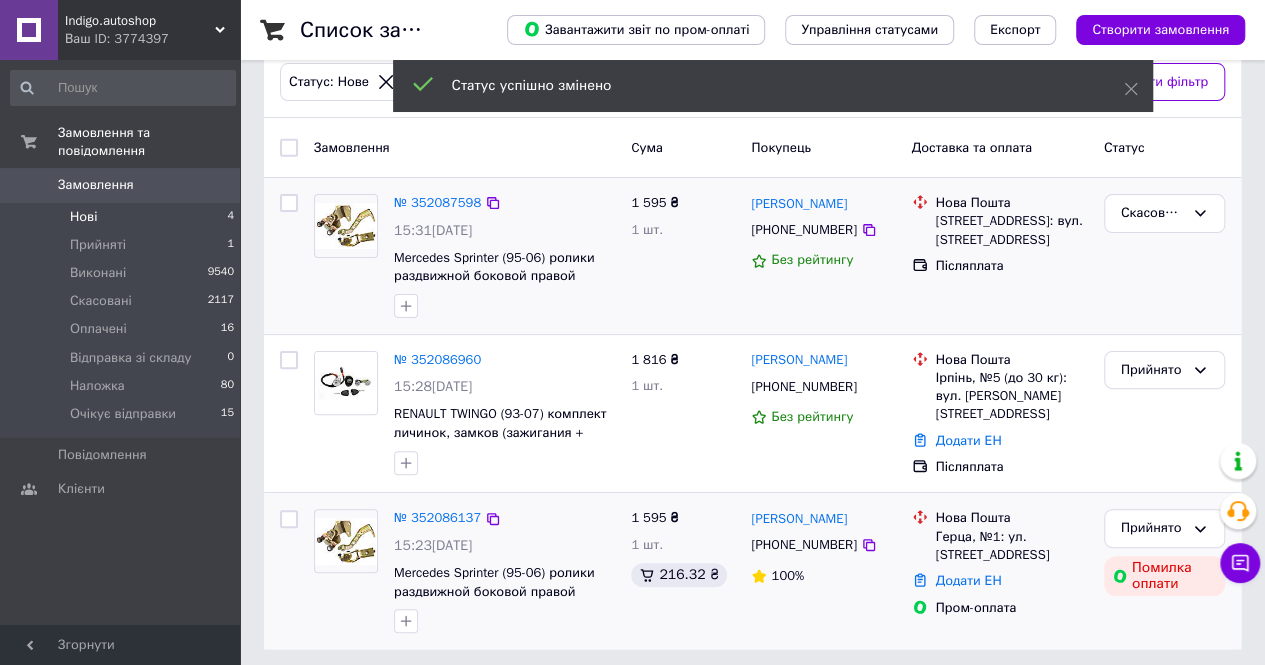 scroll, scrollTop: 114, scrollLeft: 0, axis: vertical 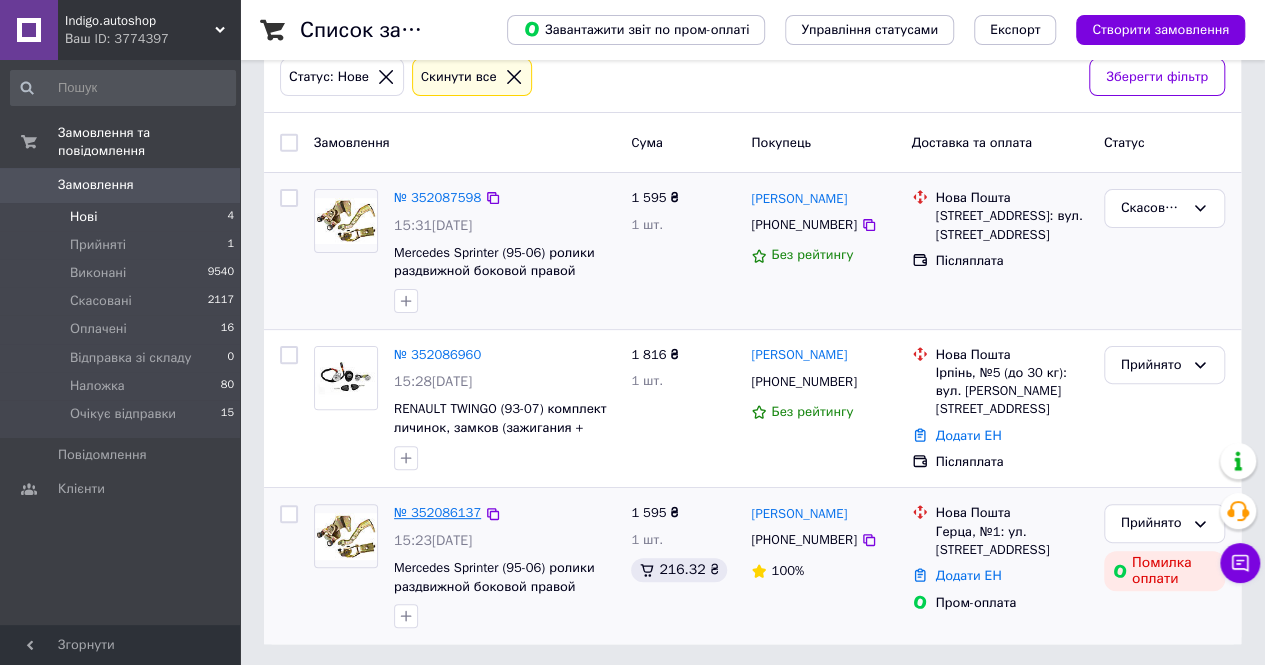 click on "№ 352086137" at bounding box center [437, 512] 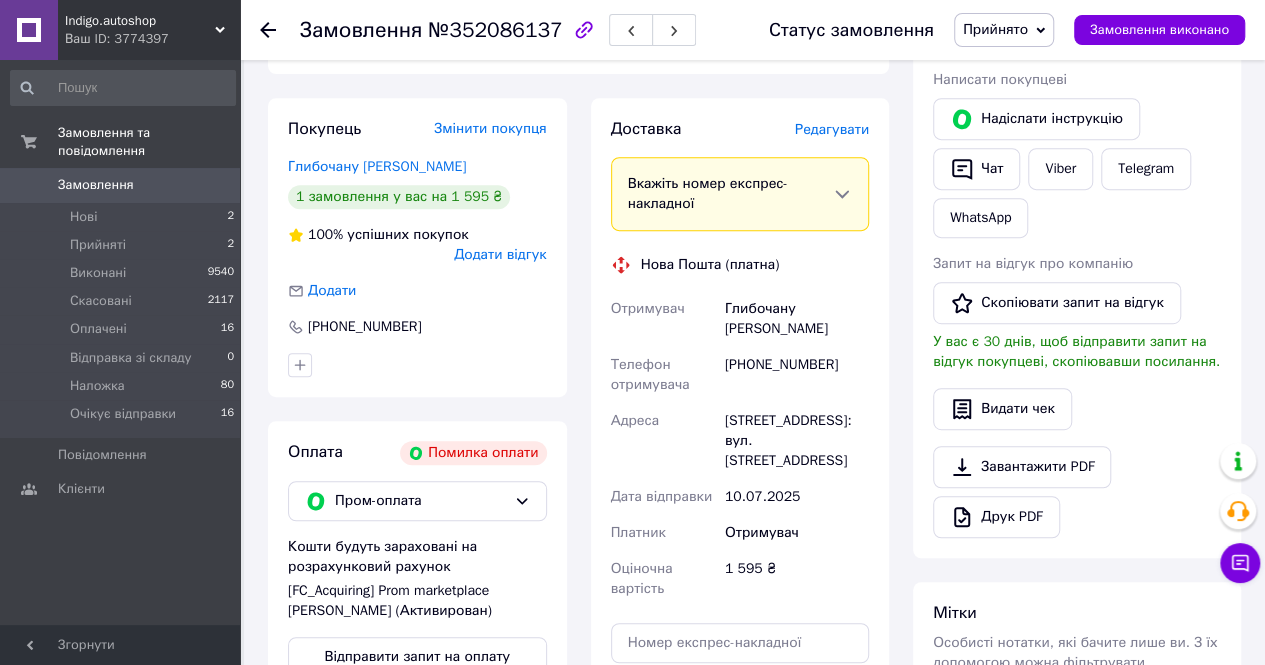 scroll, scrollTop: 414, scrollLeft: 0, axis: vertical 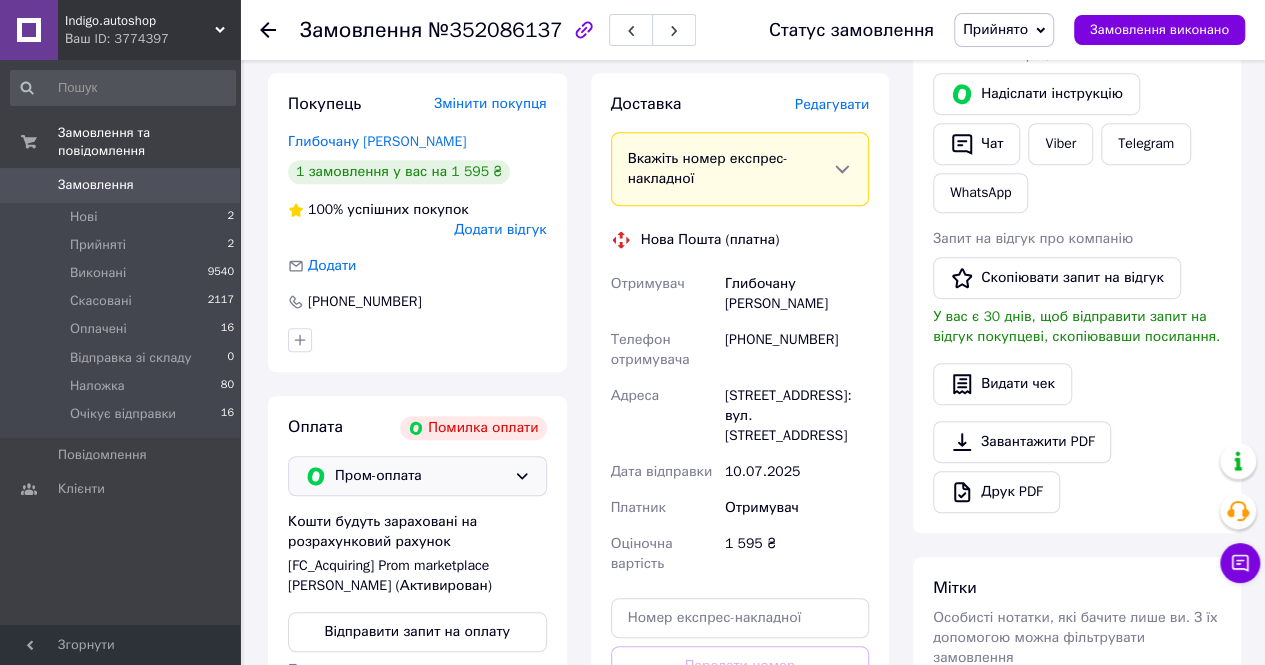 click on "Пром-оплата" at bounding box center (420, 476) 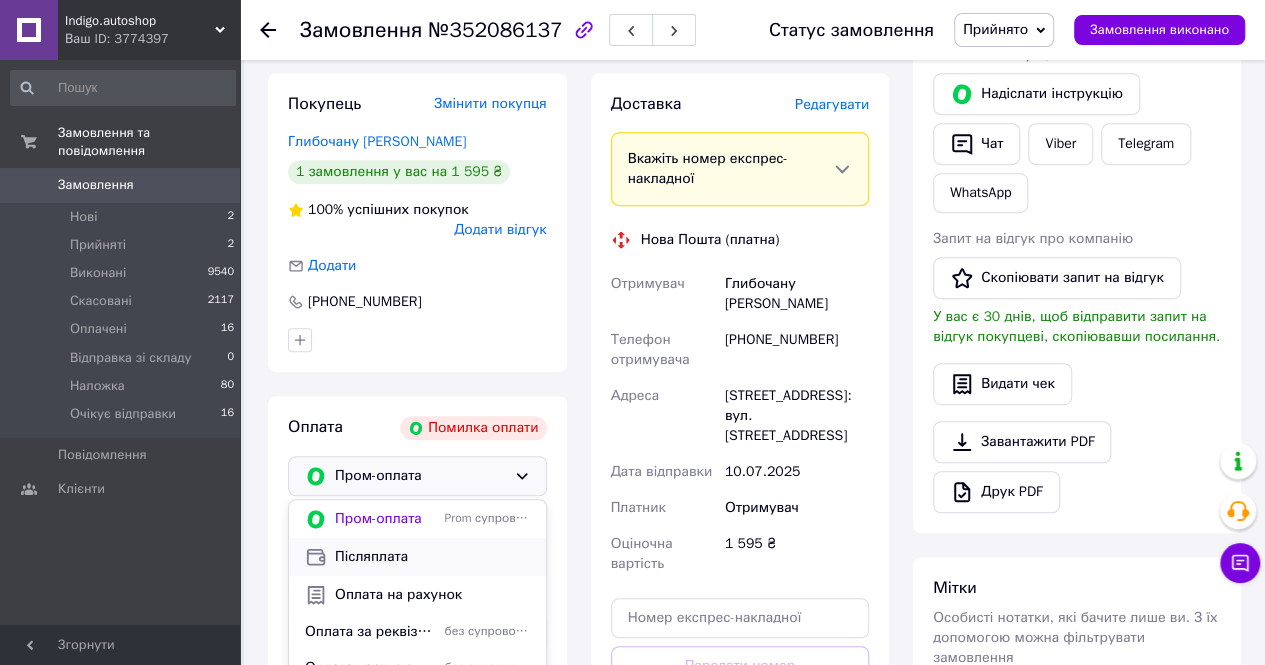 click on "Післяплата" at bounding box center (432, 557) 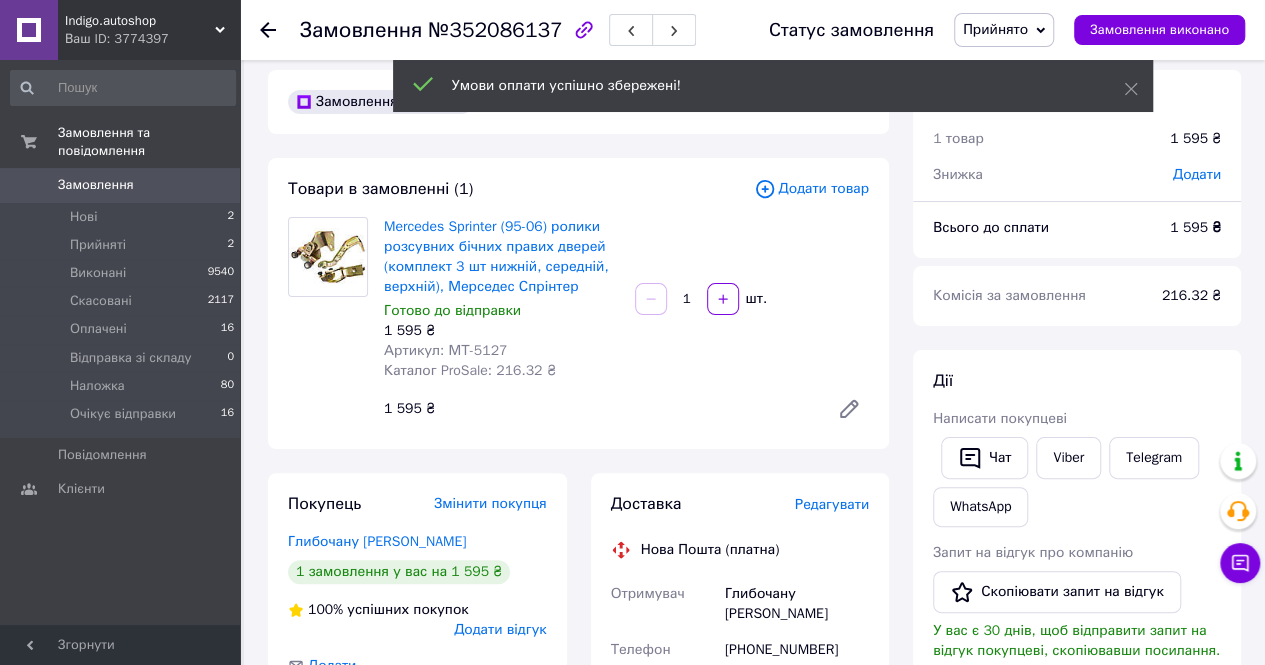 scroll, scrollTop: 0, scrollLeft: 0, axis: both 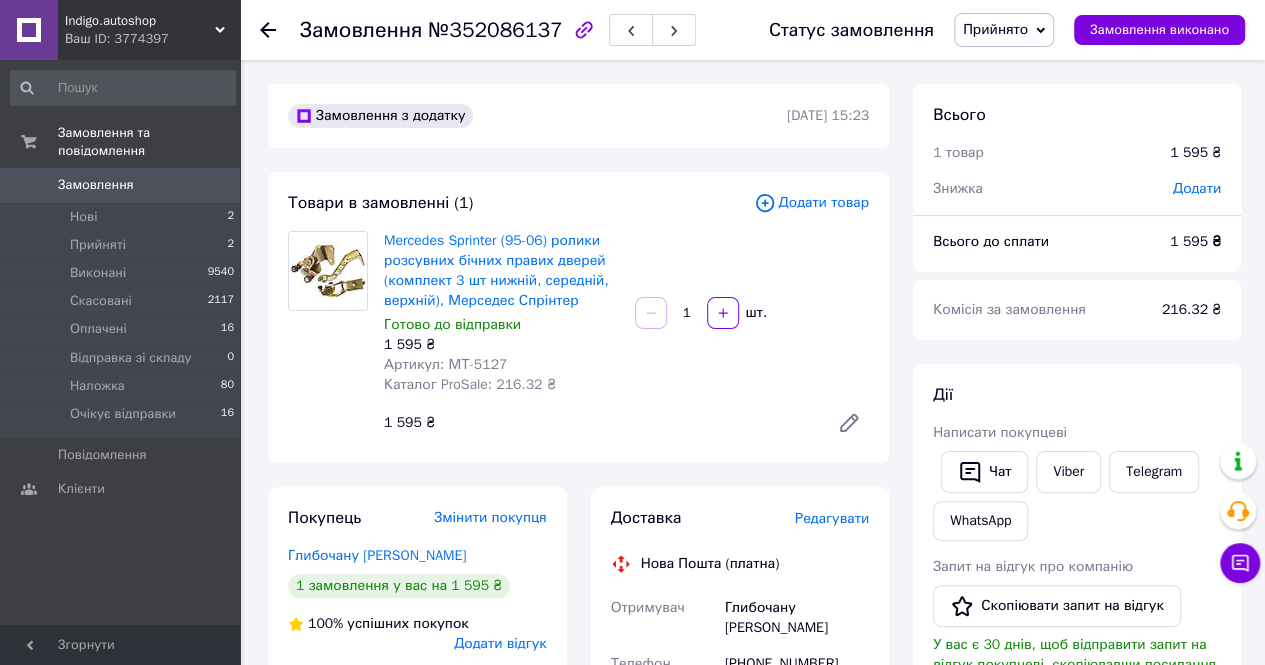 click on "Артикул: МТ-5127" at bounding box center (445, 364) 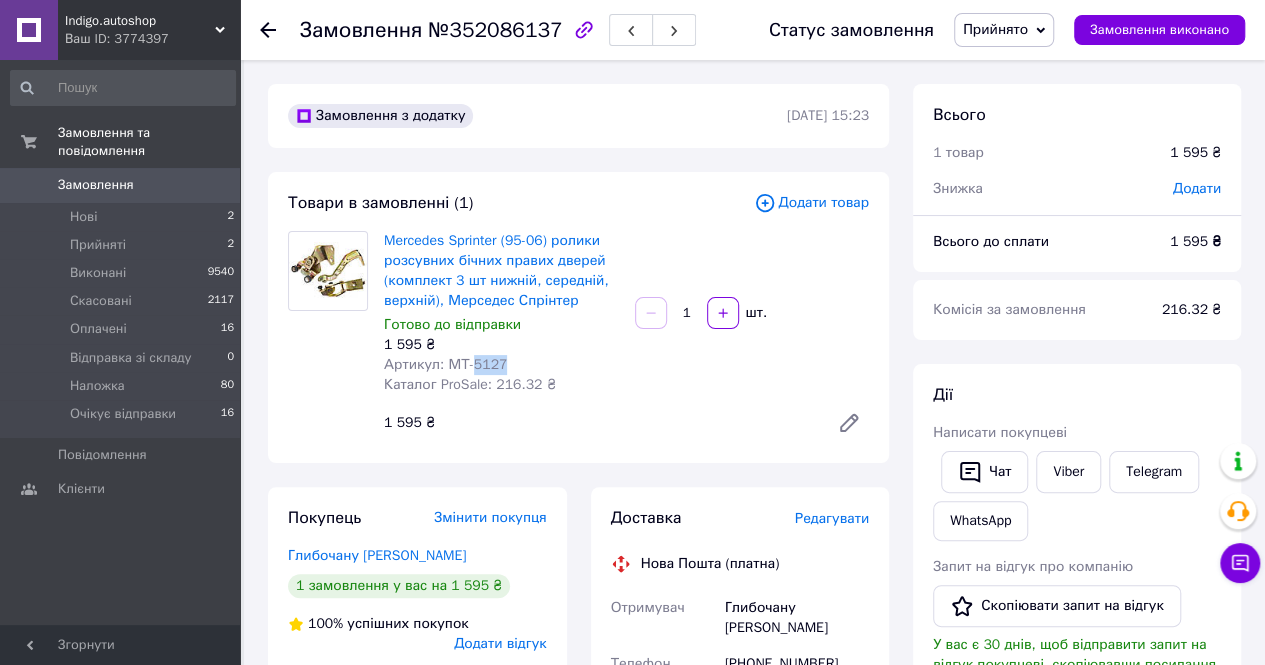 click on "Артикул: МТ-5127" at bounding box center [445, 364] 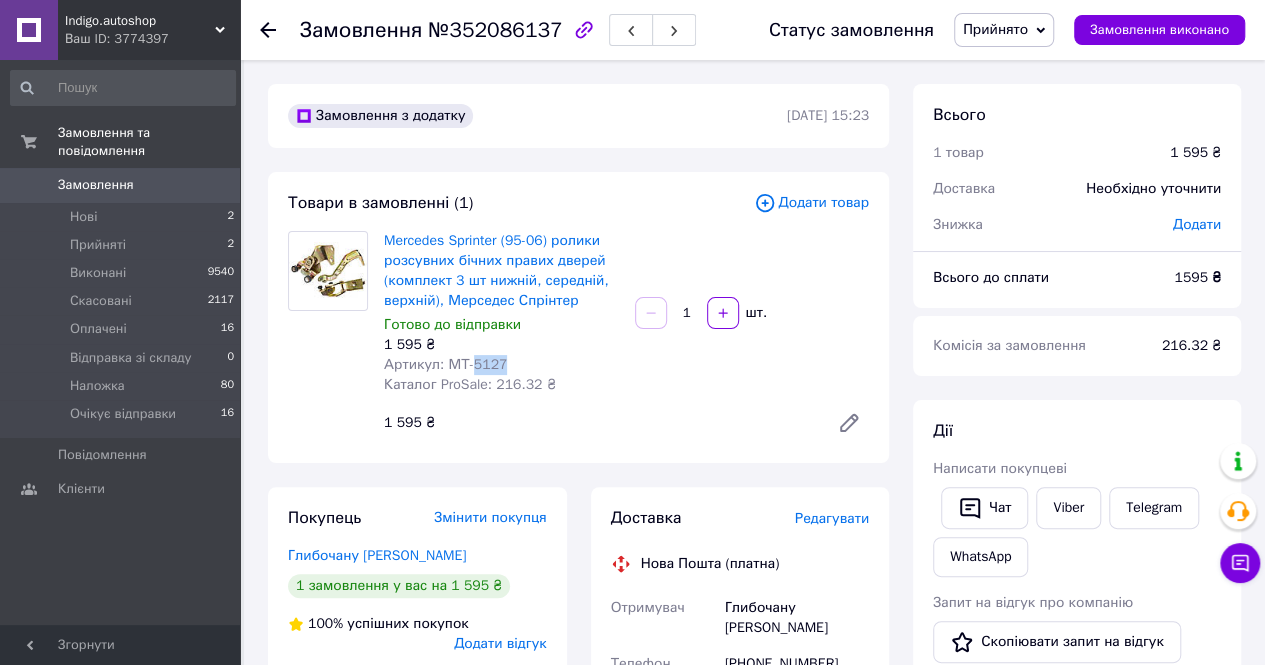 copy on "5127" 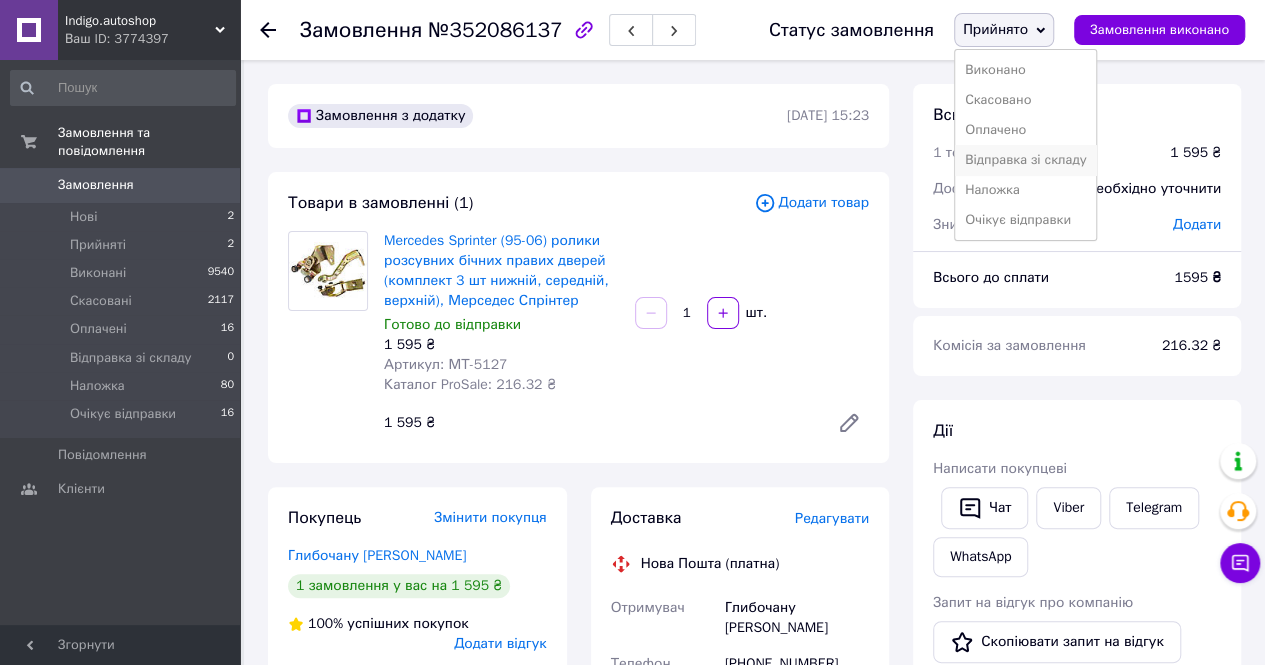 click on "Відправка зі складу" at bounding box center (1026, 160) 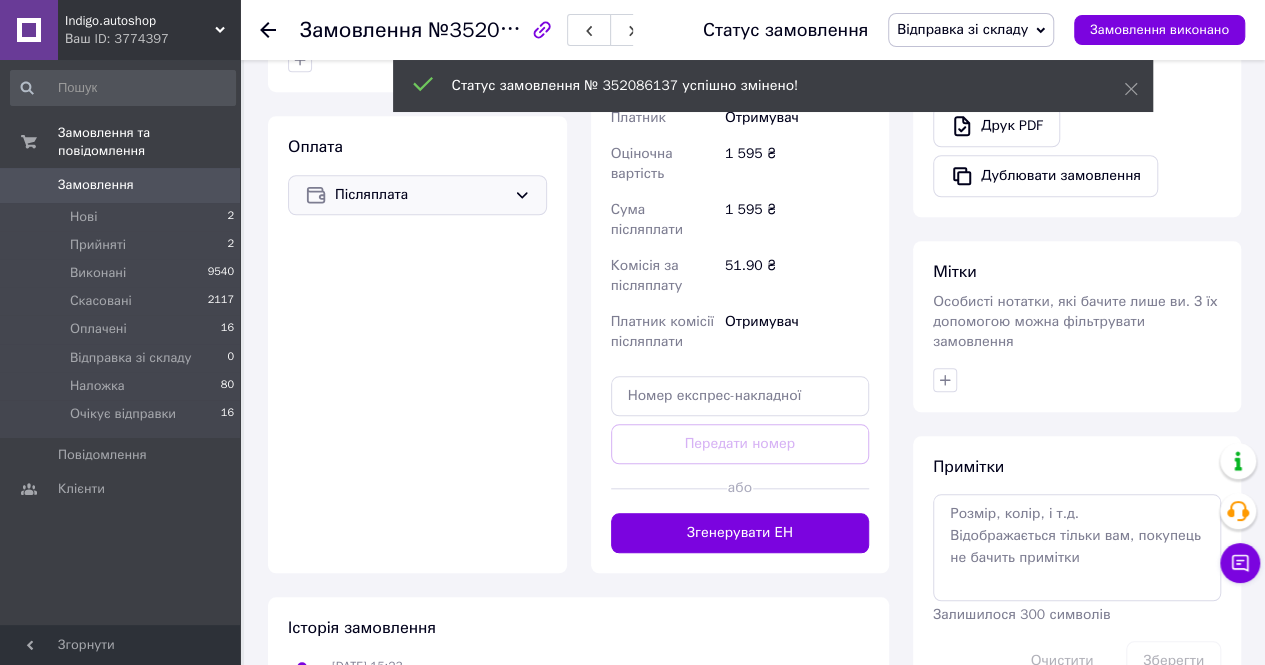 scroll, scrollTop: 700, scrollLeft: 0, axis: vertical 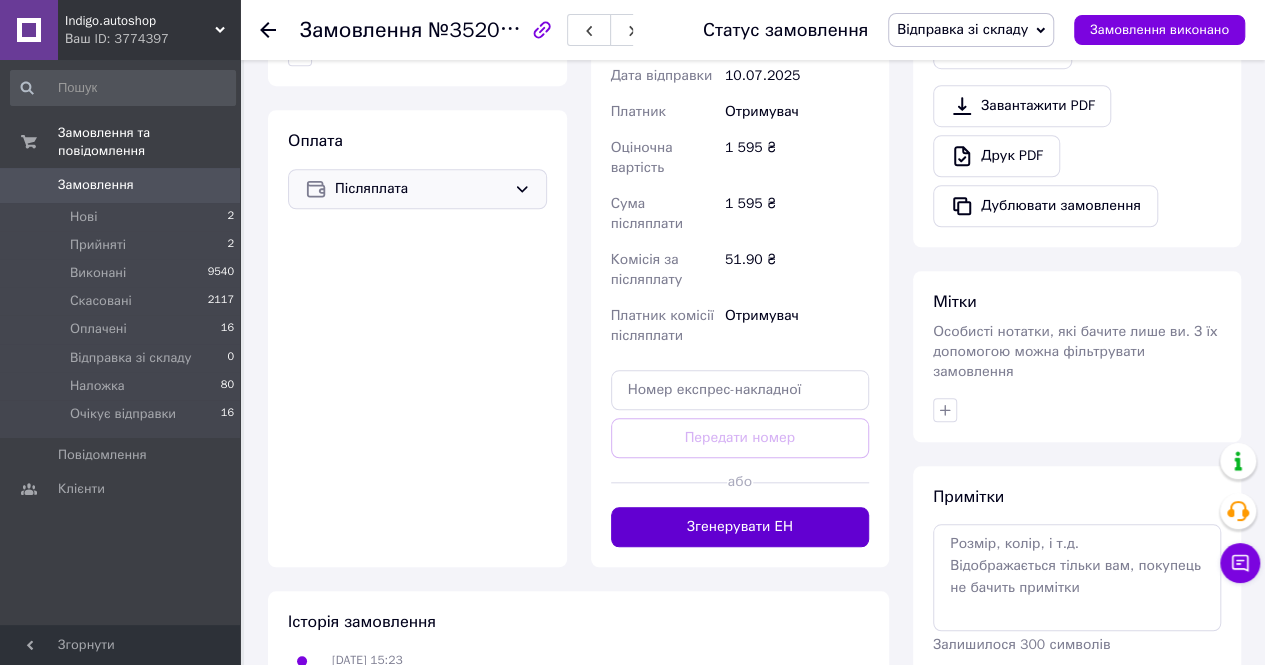 click on "Згенерувати ЕН" at bounding box center (740, 527) 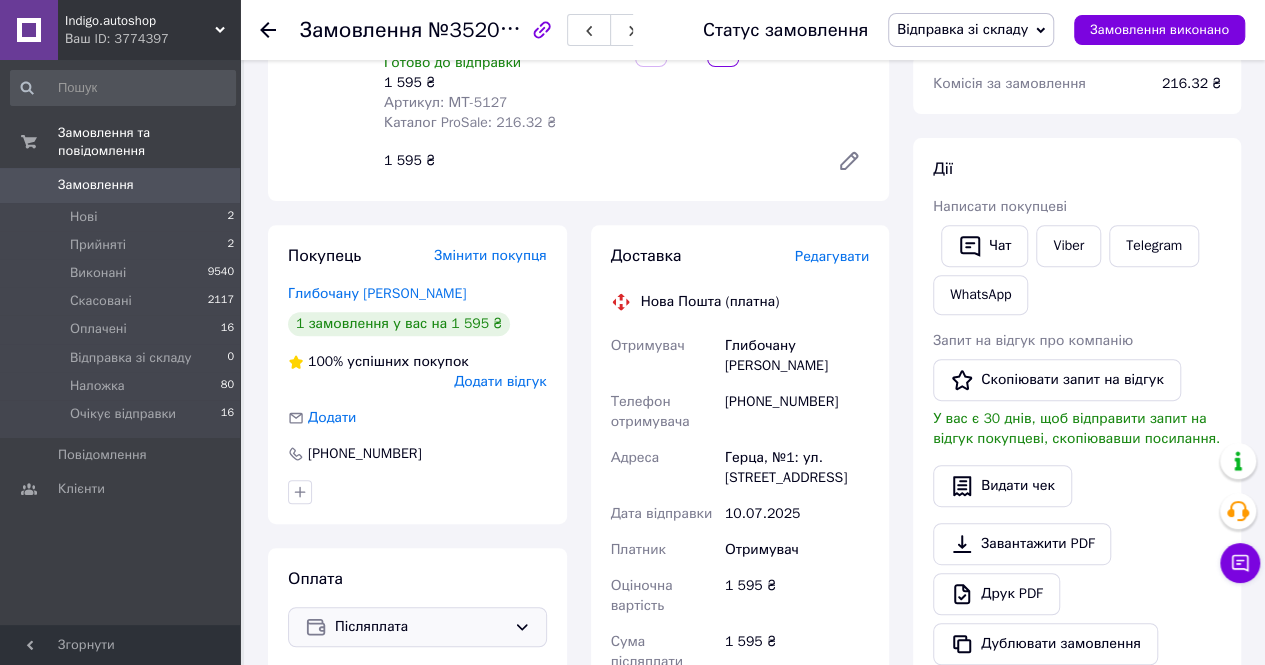 scroll, scrollTop: 100, scrollLeft: 0, axis: vertical 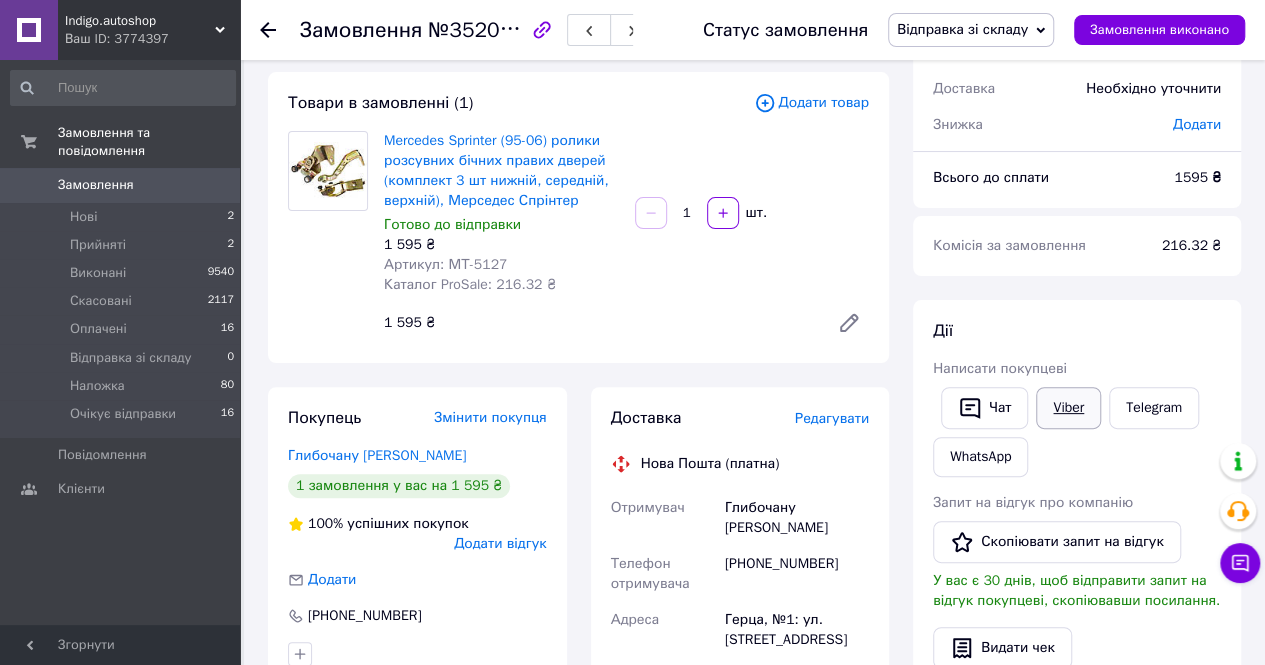 click on "Viber" at bounding box center [1068, 408] 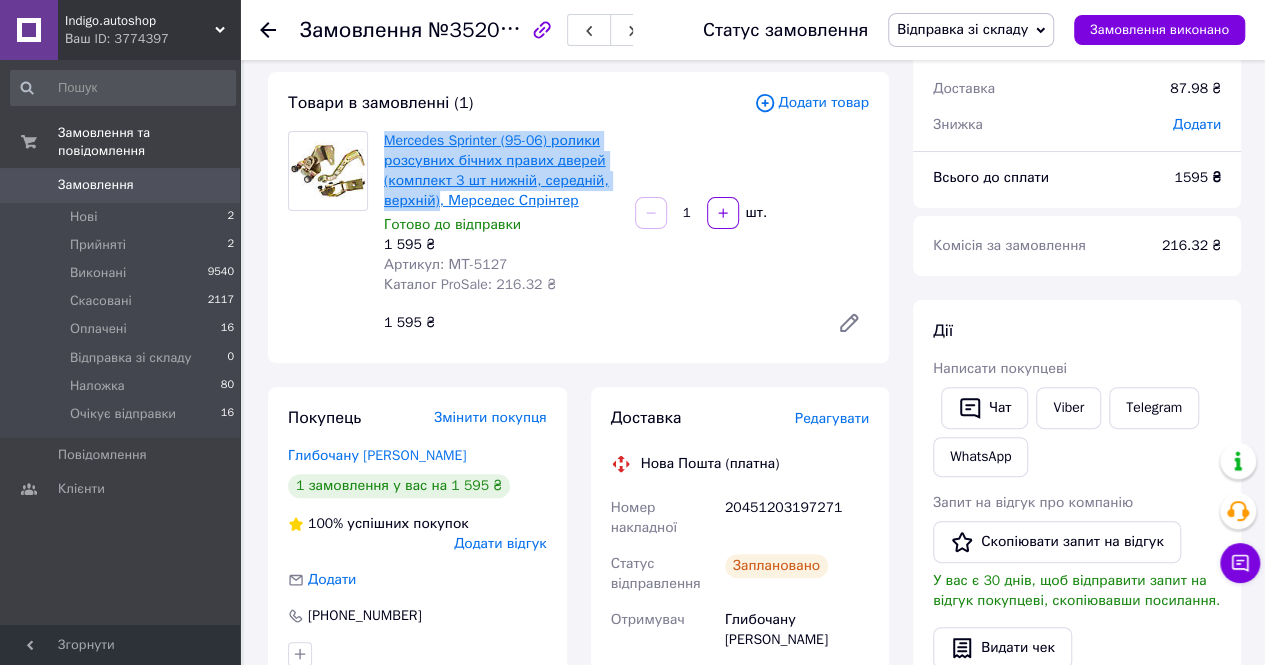 drag, startPoint x: 378, startPoint y: 141, endPoint x: 436, endPoint y: 206, distance: 87.11487 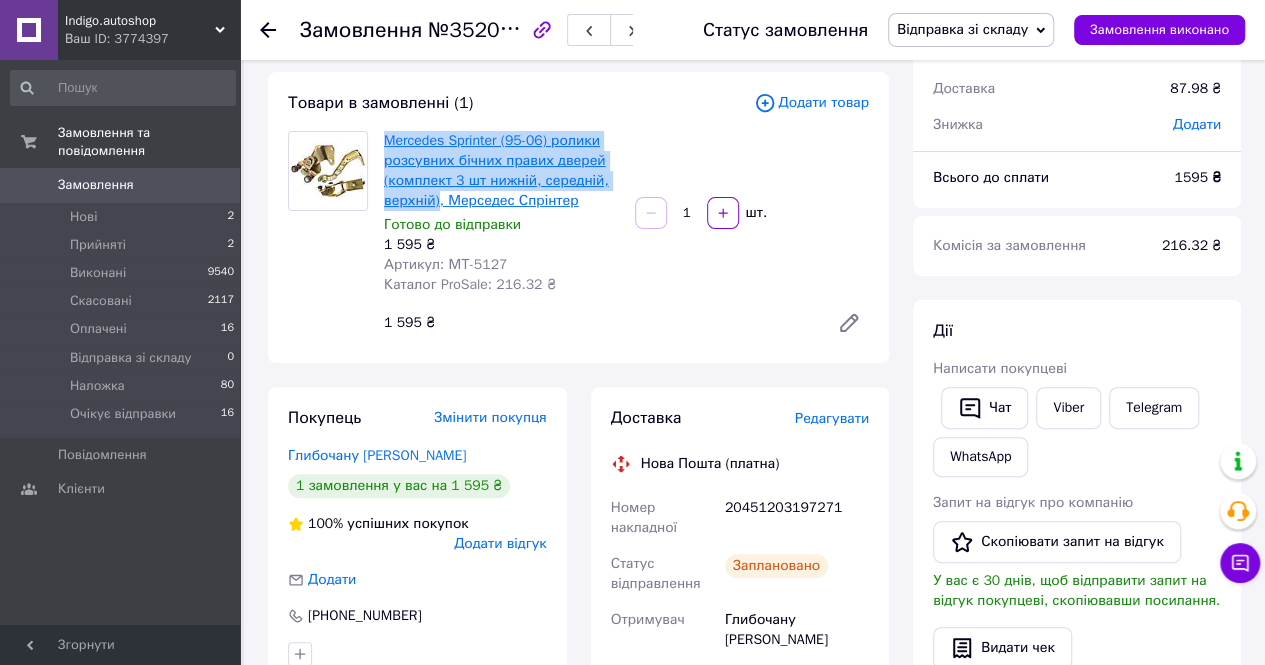 copy on "Mercedes Sprinter (95-06) ролики розсувних бічних правих дверей (комплект 3 шт нижній, середній, верхній)" 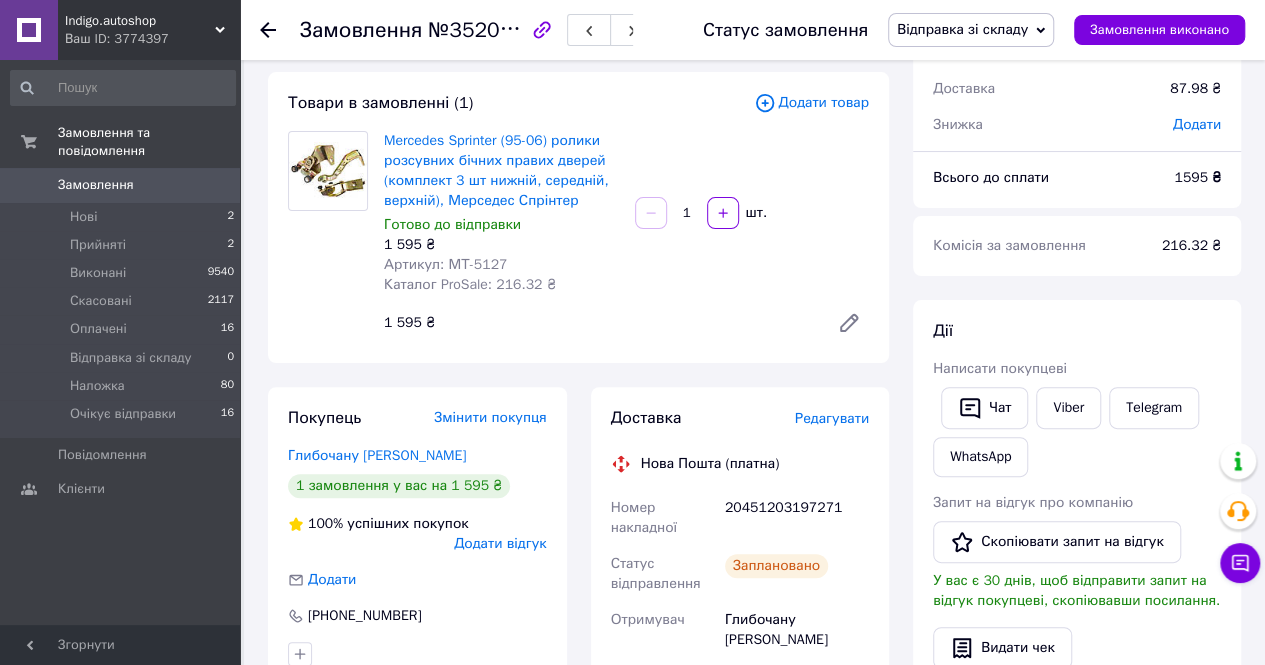 click on "20451203197271" at bounding box center [797, 518] 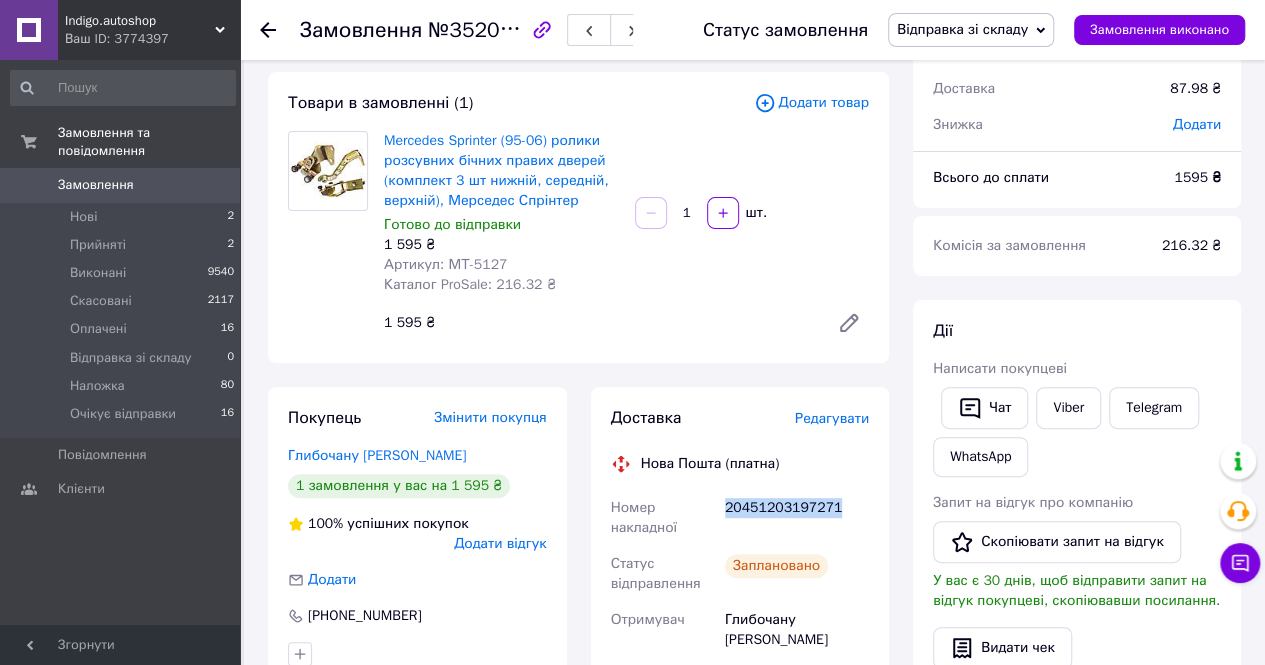 click on "20451203197271" at bounding box center (797, 518) 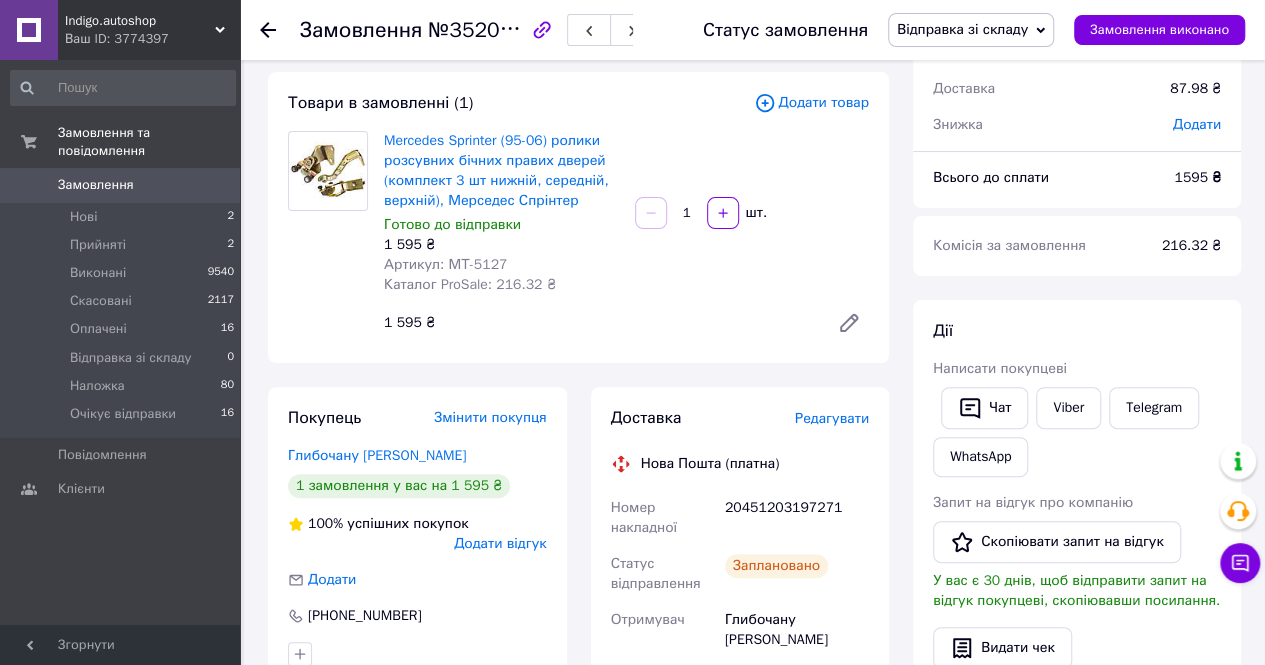 drag, startPoint x: 768, startPoint y: 516, endPoint x: 806, endPoint y: 292, distance: 227.20035 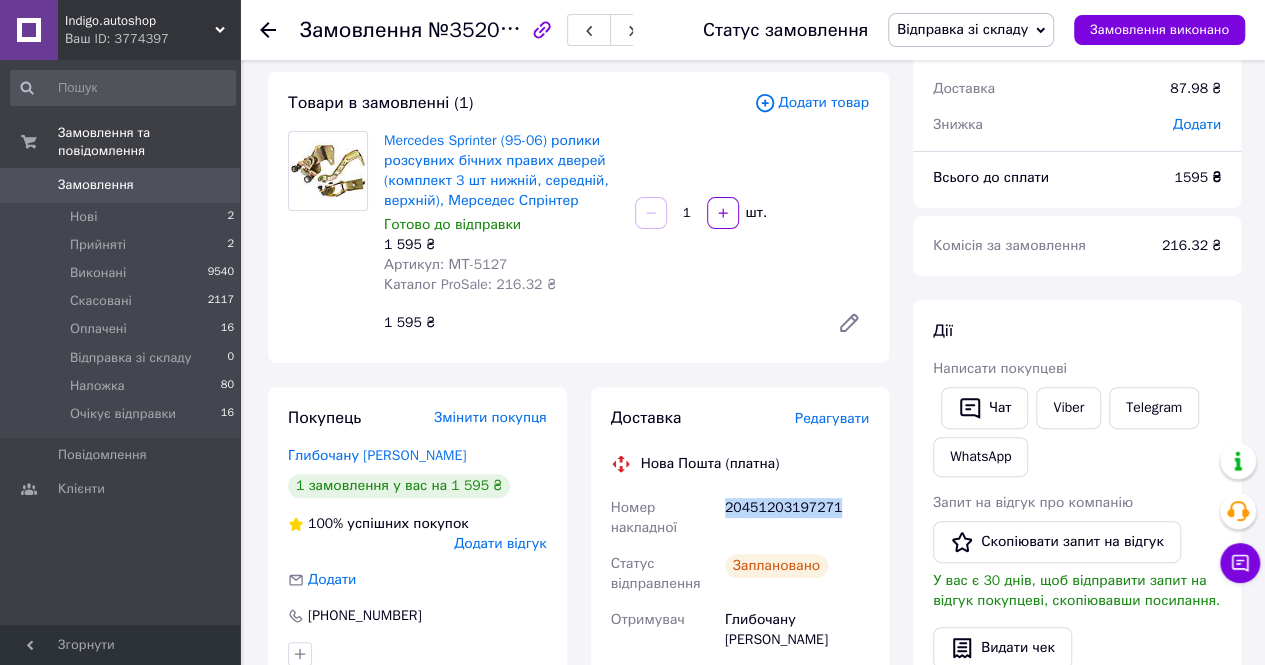 click on "20451203197271" at bounding box center [797, 518] 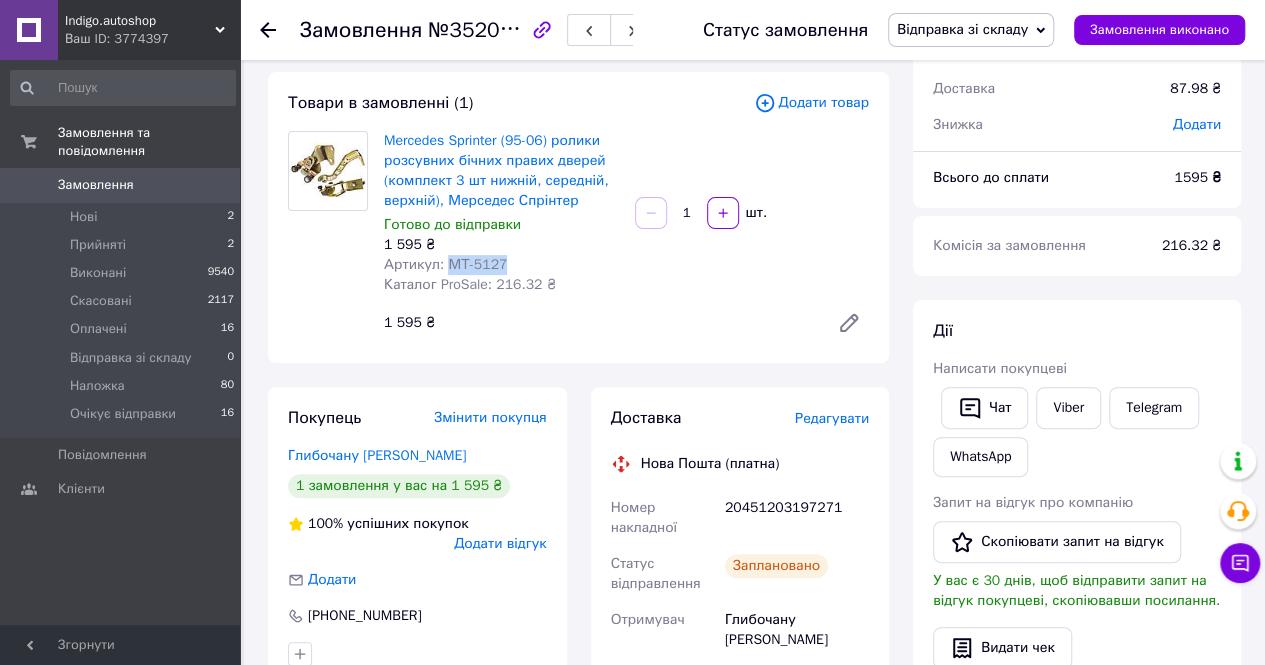drag, startPoint x: 446, startPoint y: 265, endPoint x: 505, endPoint y: 275, distance: 59.841457 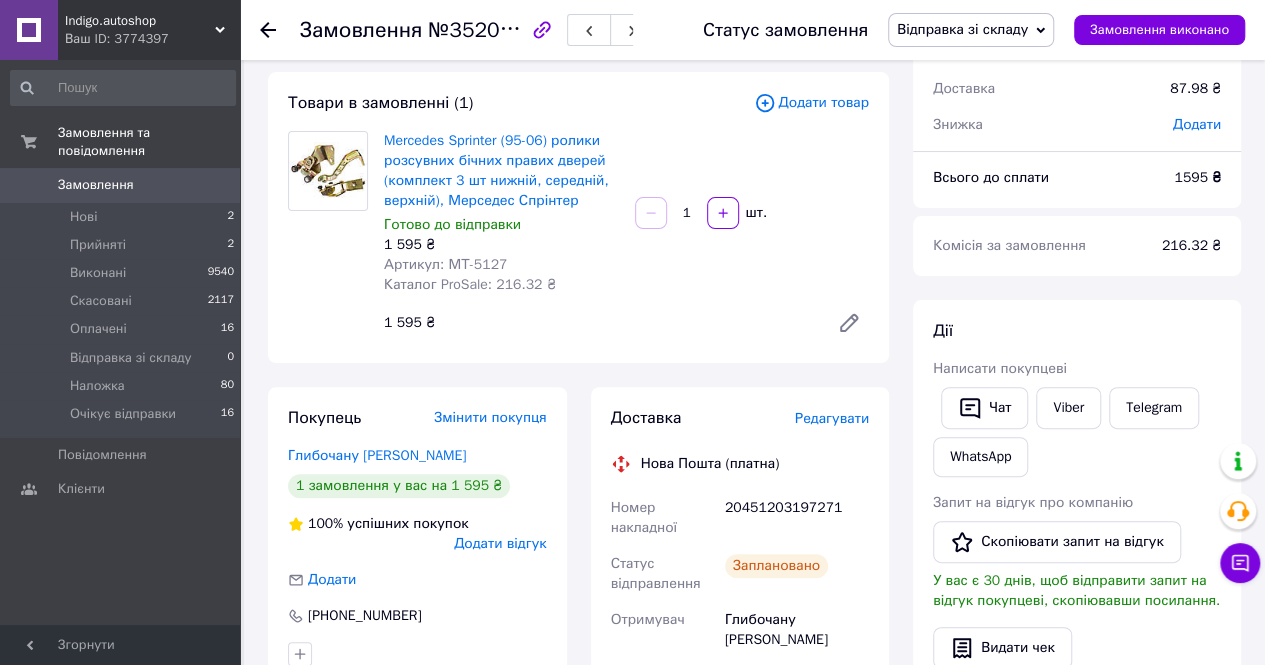 drag, startPoint x: 486, startPoint y: 270, endPoint x: 503, endPoint y: 275, distance: 17.720045 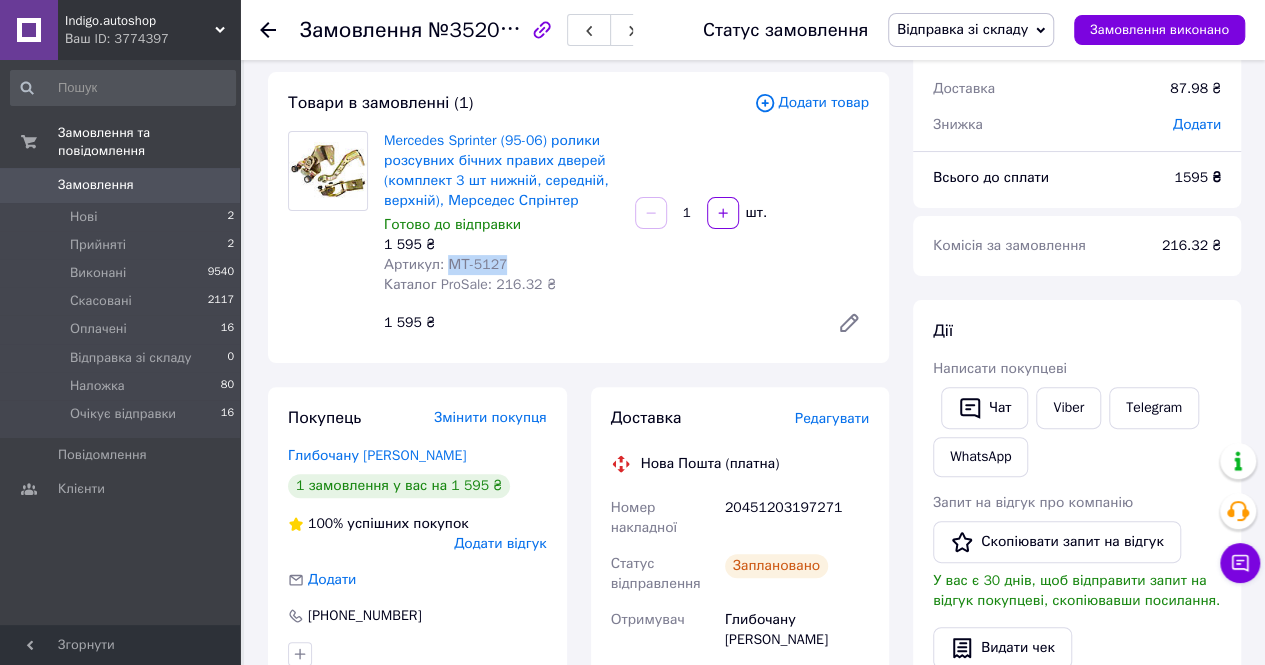 drag, startPoint x: 443, startPoint y: 262, endPoint x: 495, endPoint y: 265, distance: 52.086468 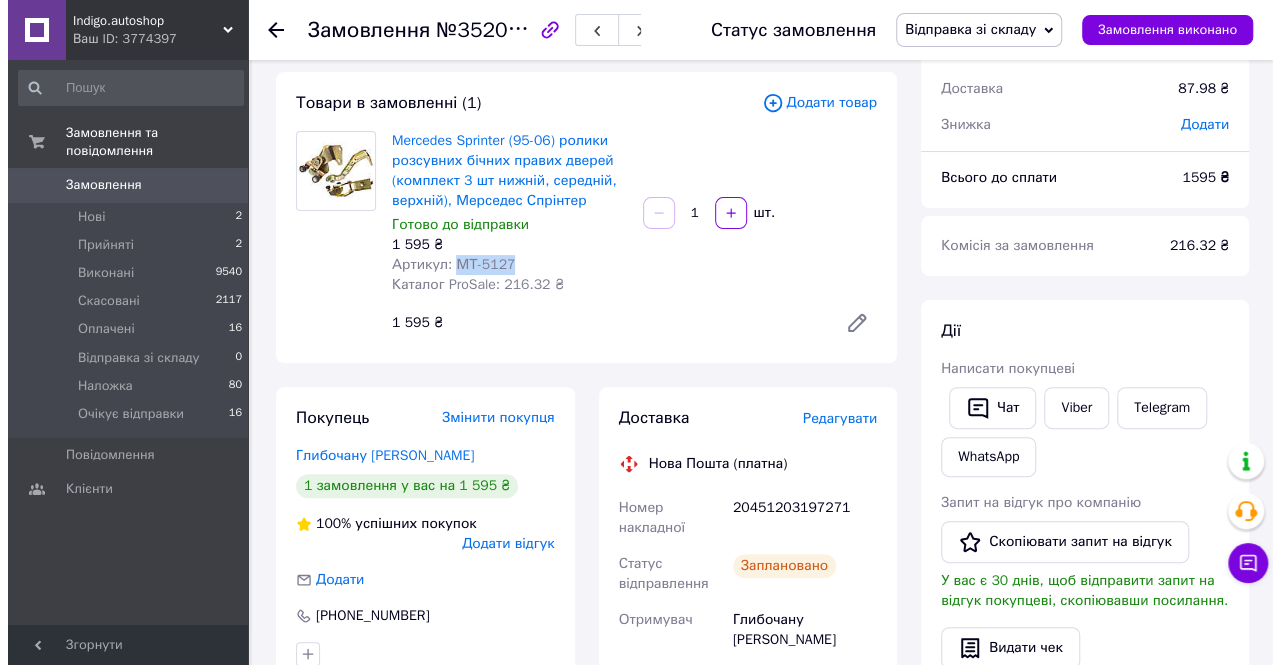 scroll, scrollTop: 500, scrollLeft: 0, axis: vertical 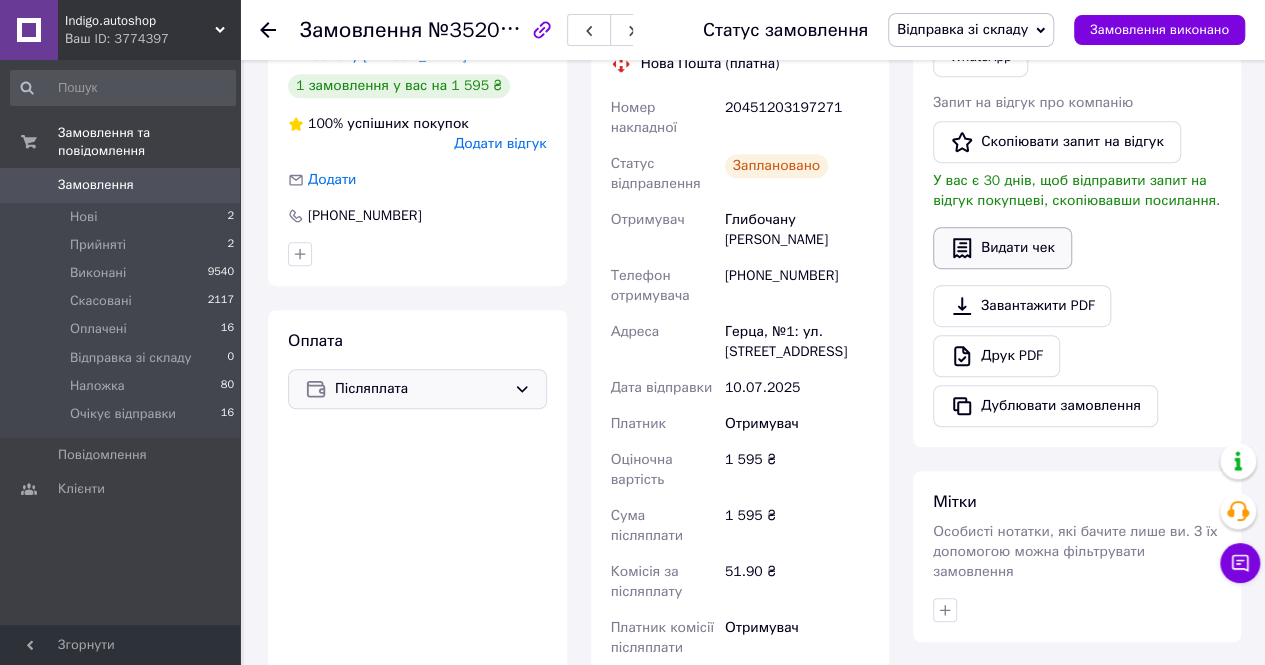 click on "Видати чек" at bounding box center [1002, 248] 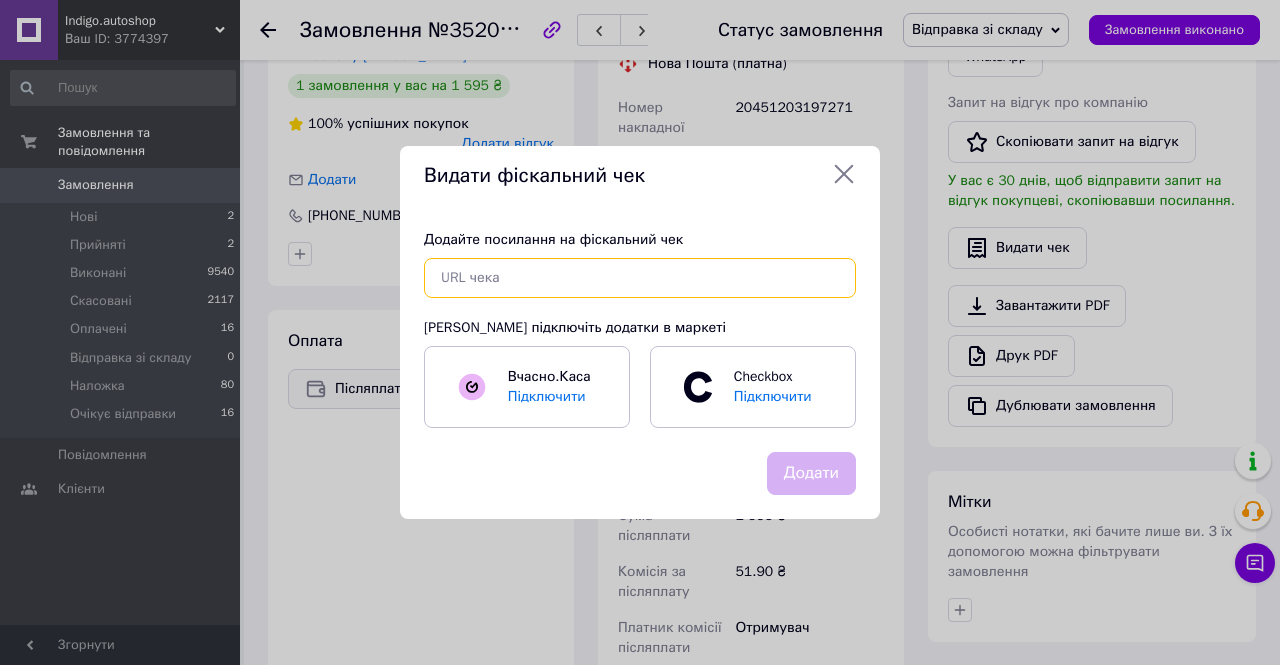 click at bounding box center [640, 278] 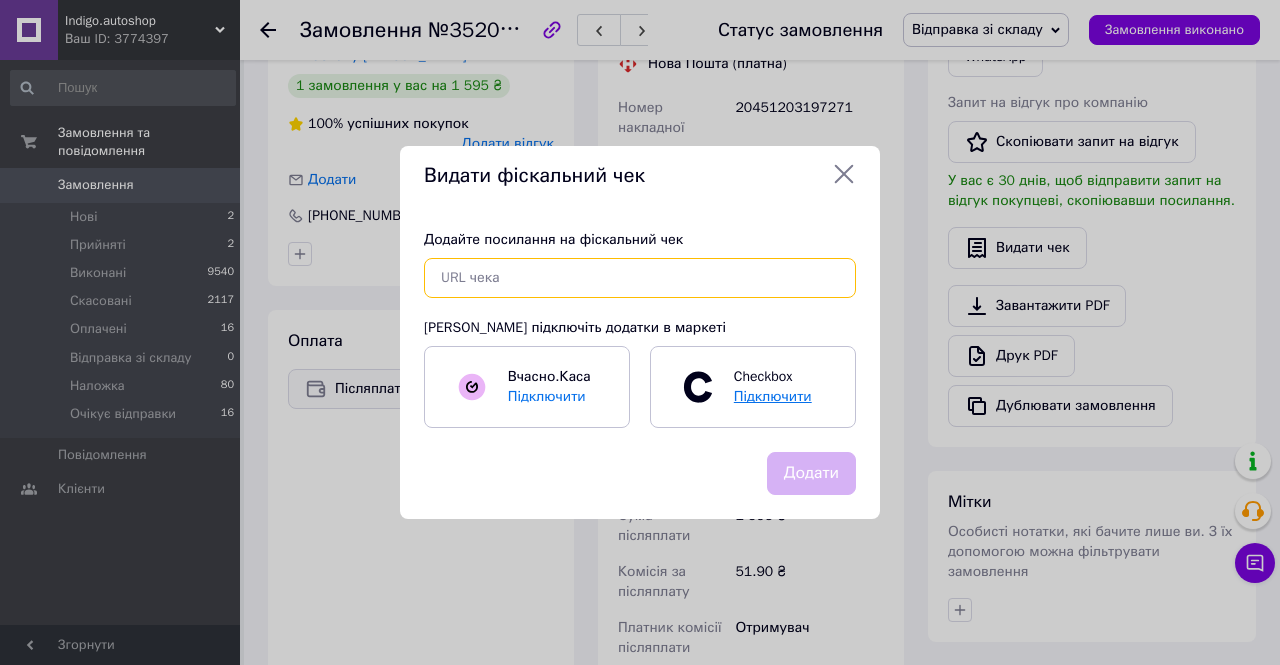 paste on "https://check.checkbox.ua/90d752d2-f7cb-4081-bb71-dc7204caaad5" 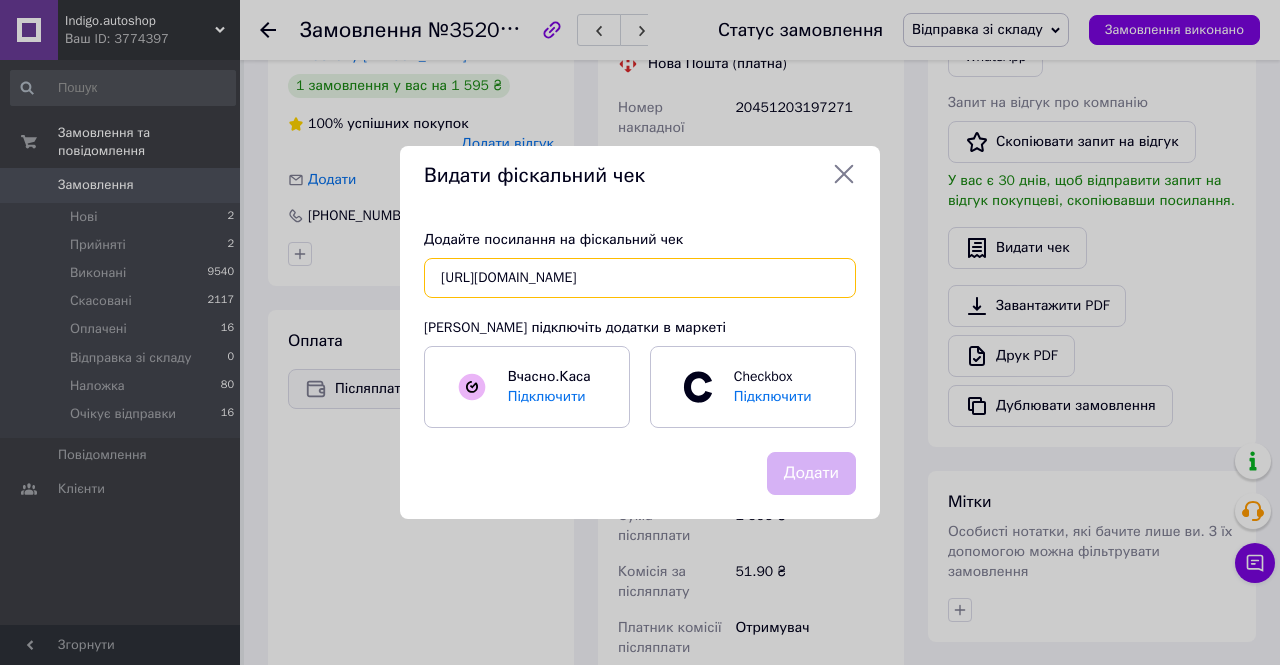 scroll, scrollTop: 0, scrollLeft: 27, axis: horizontal 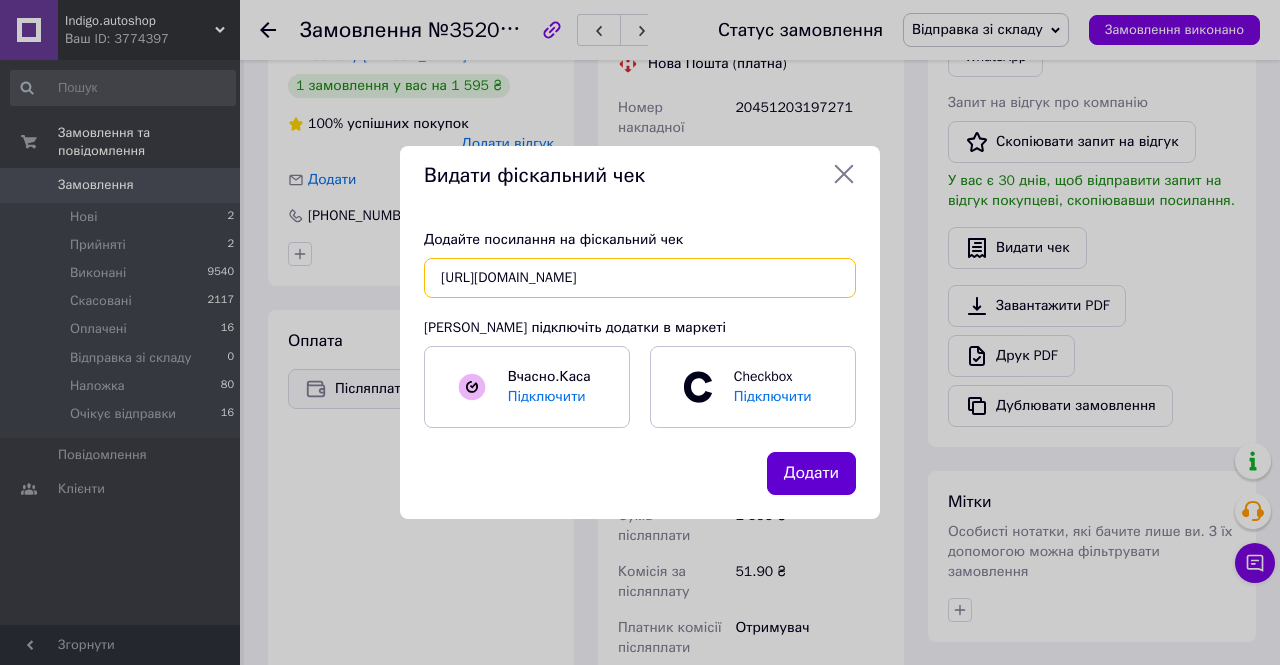 type on "https://check.checkbox.ua/90d752d2-f7cb-4081-bb71-dc7204caaad5" 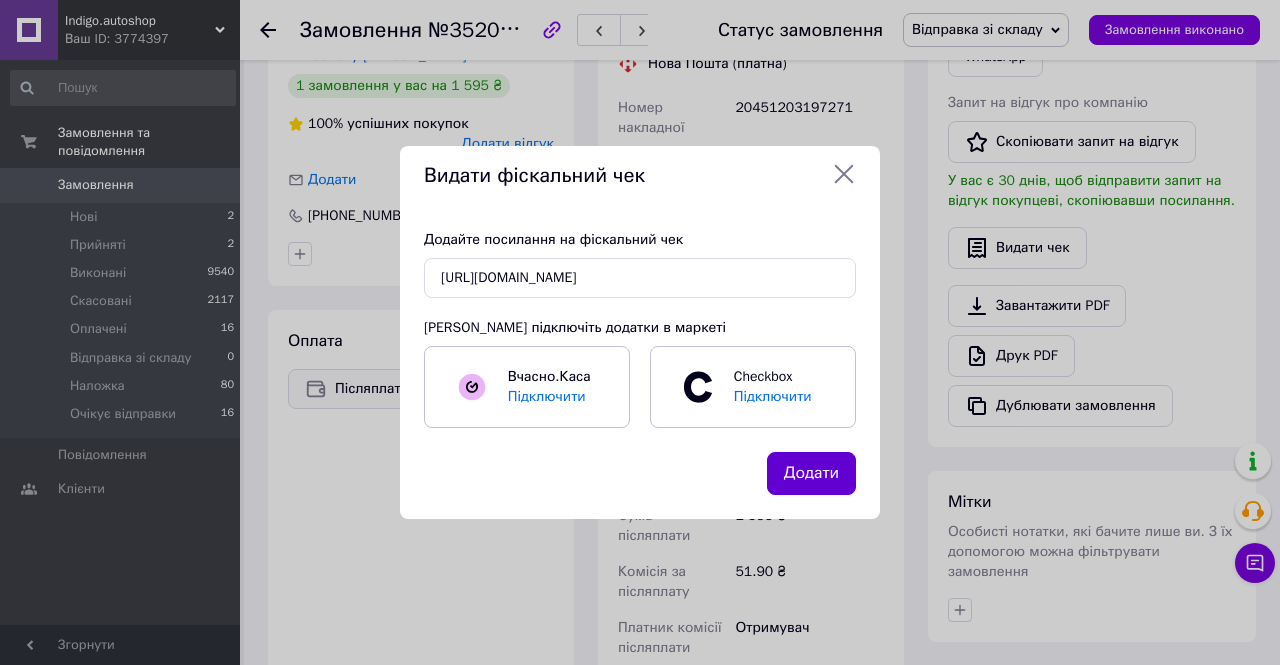 click on "Додати" at bounding box center [811, 473] 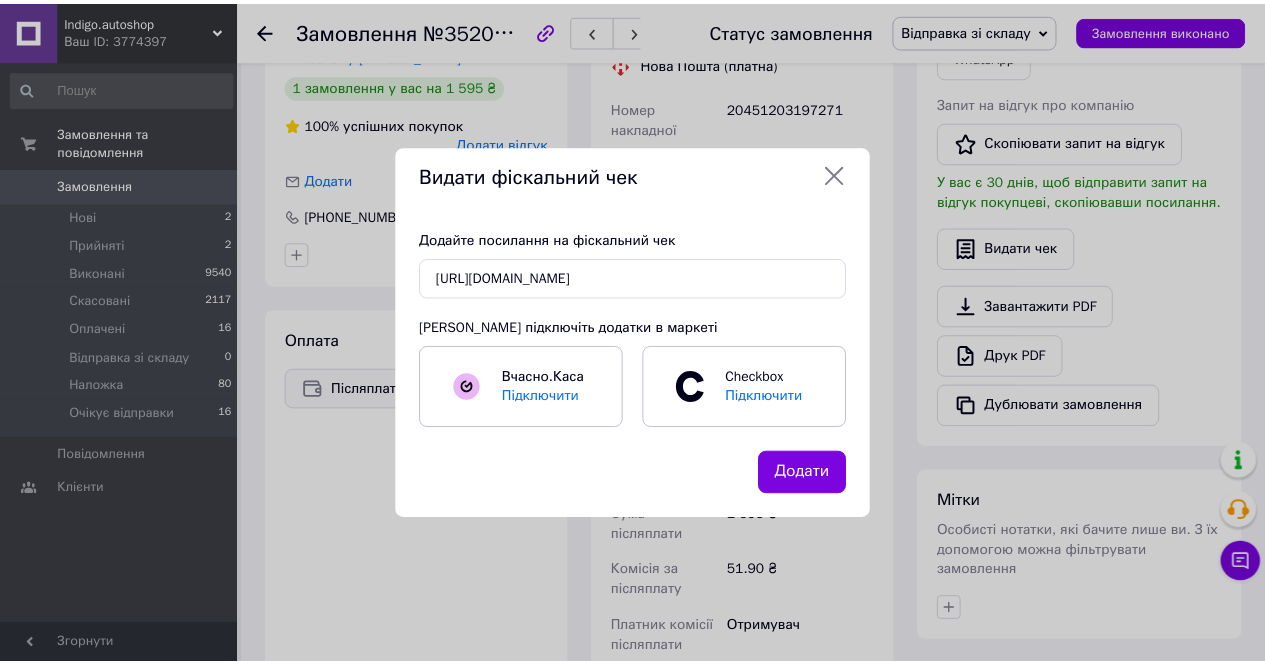 scroll, scrollTop: 0, scrollLeft: 0, axis: both 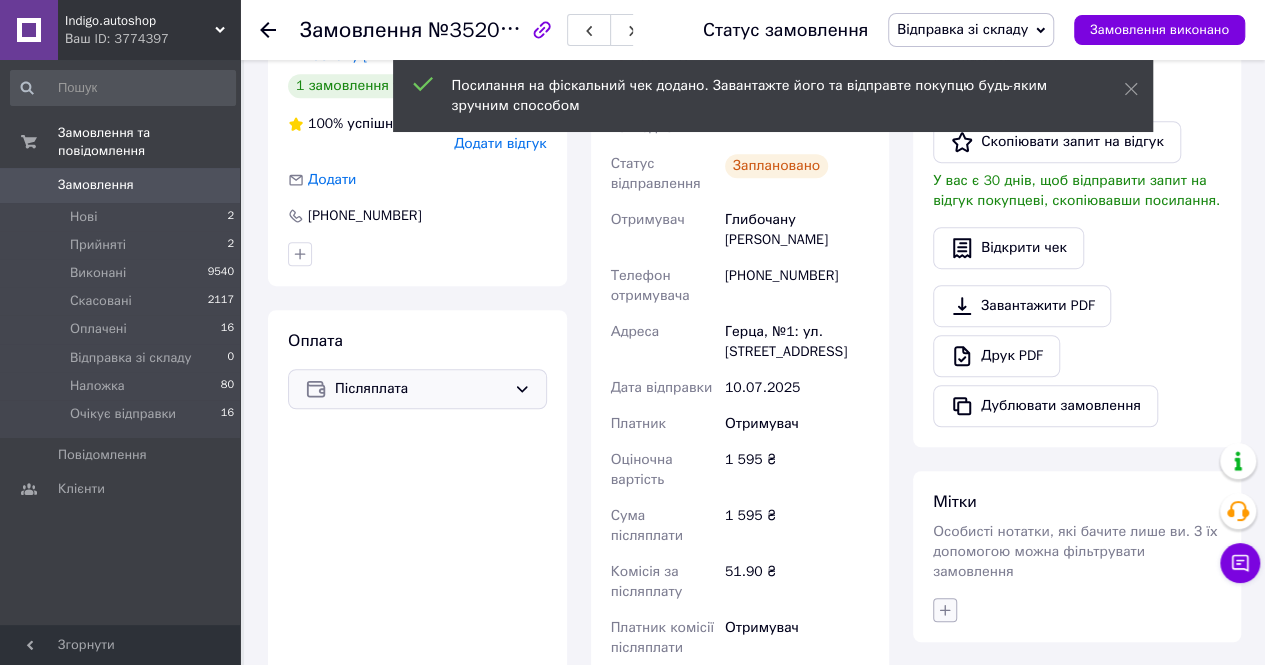 click 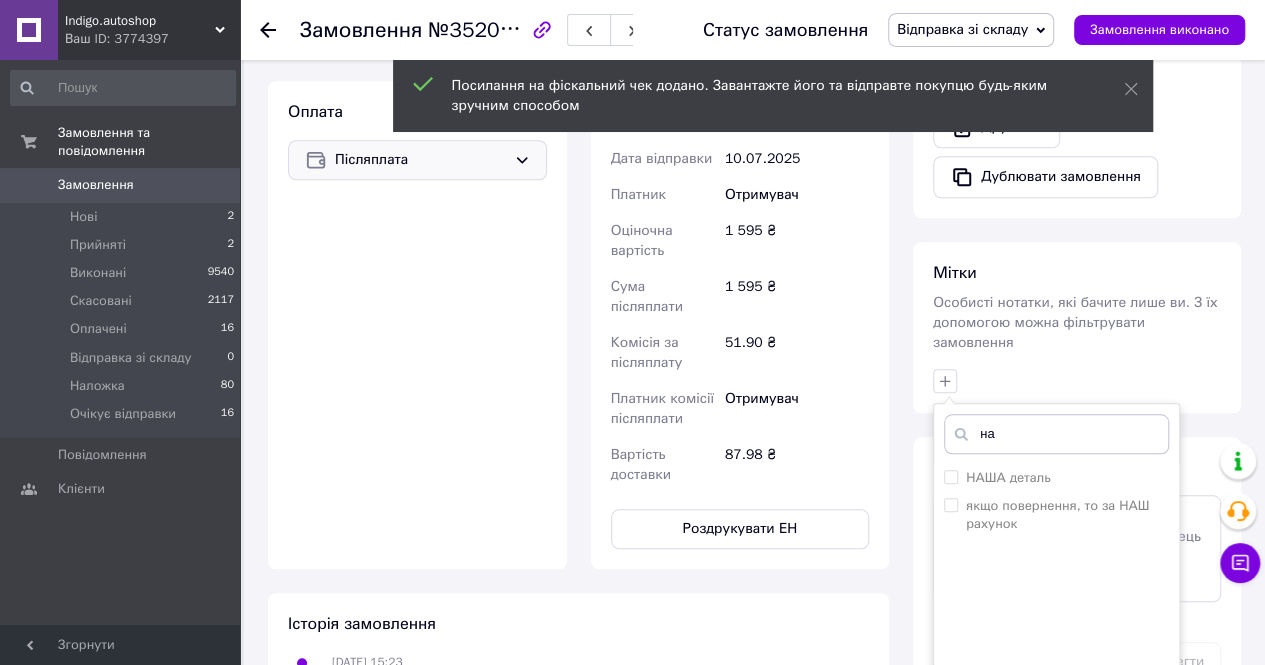 scroll, scrollTop: 900, scrollLeft: 0, axis: vertical 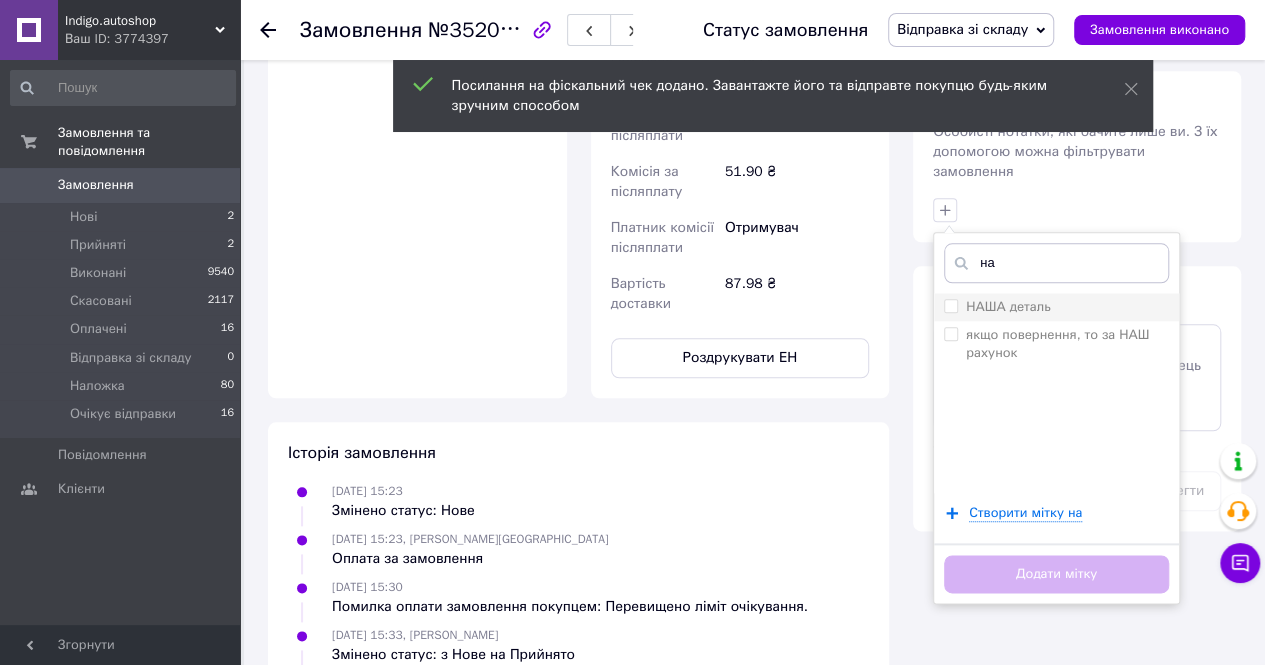 type on "на" 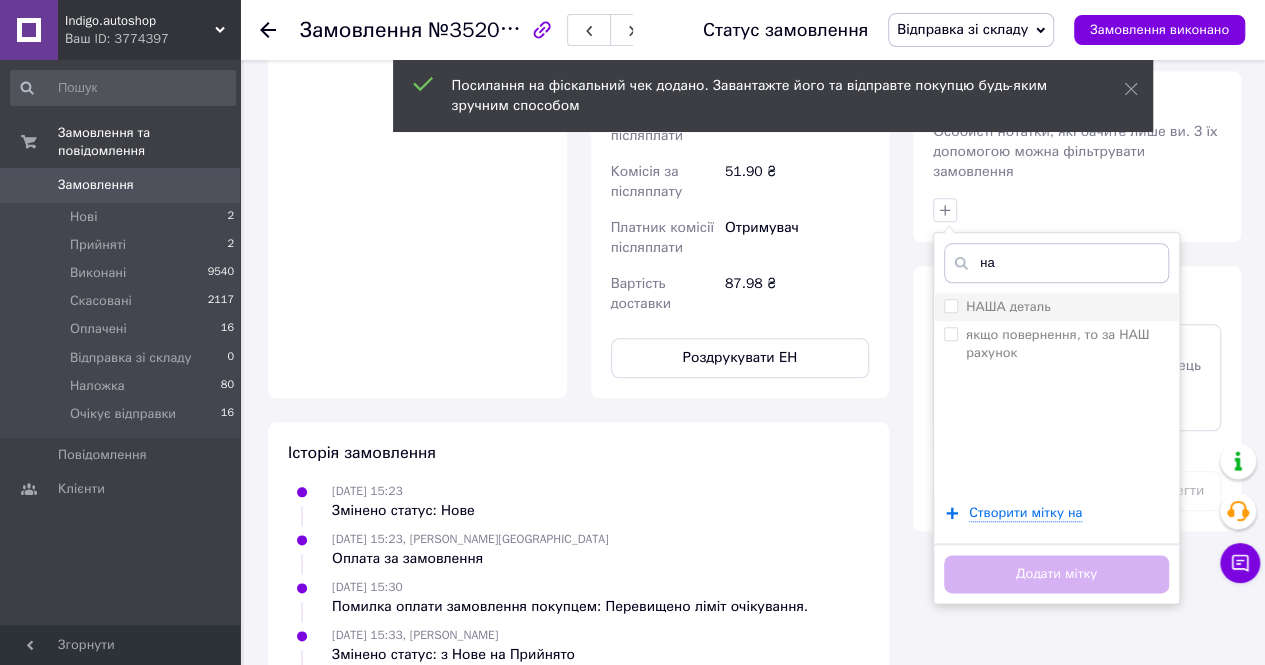 click on "НАША деталь" at bounding box center (1008, 306) 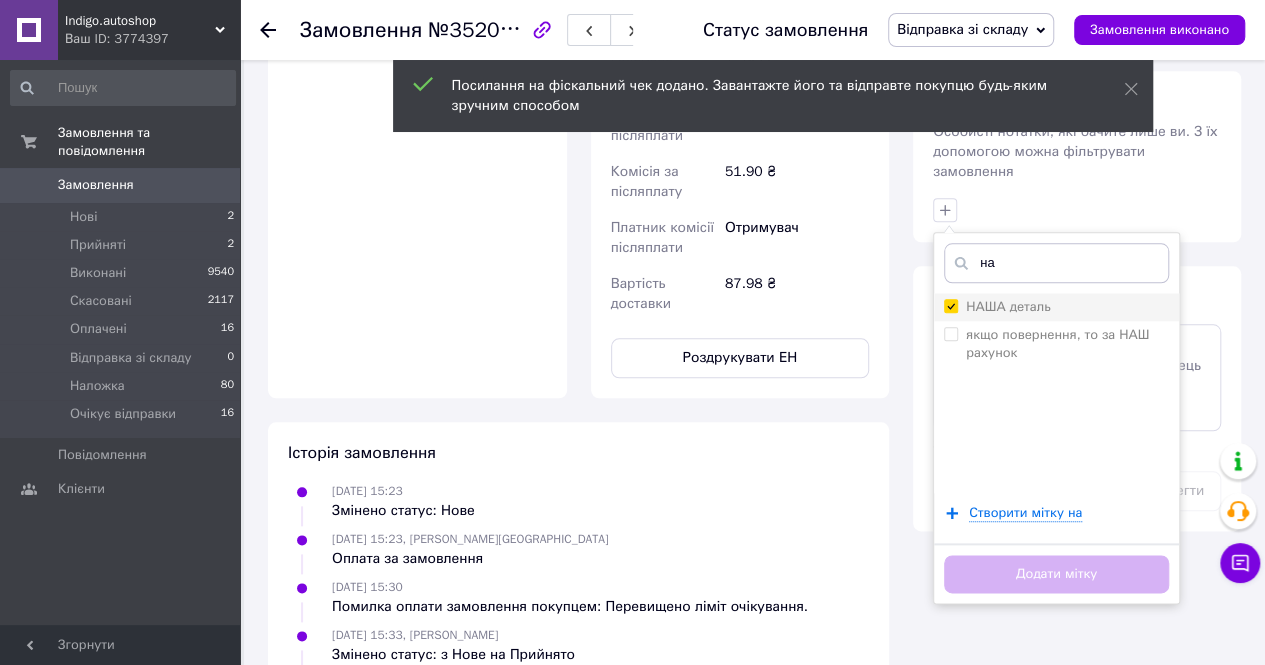 checkbox on "true" 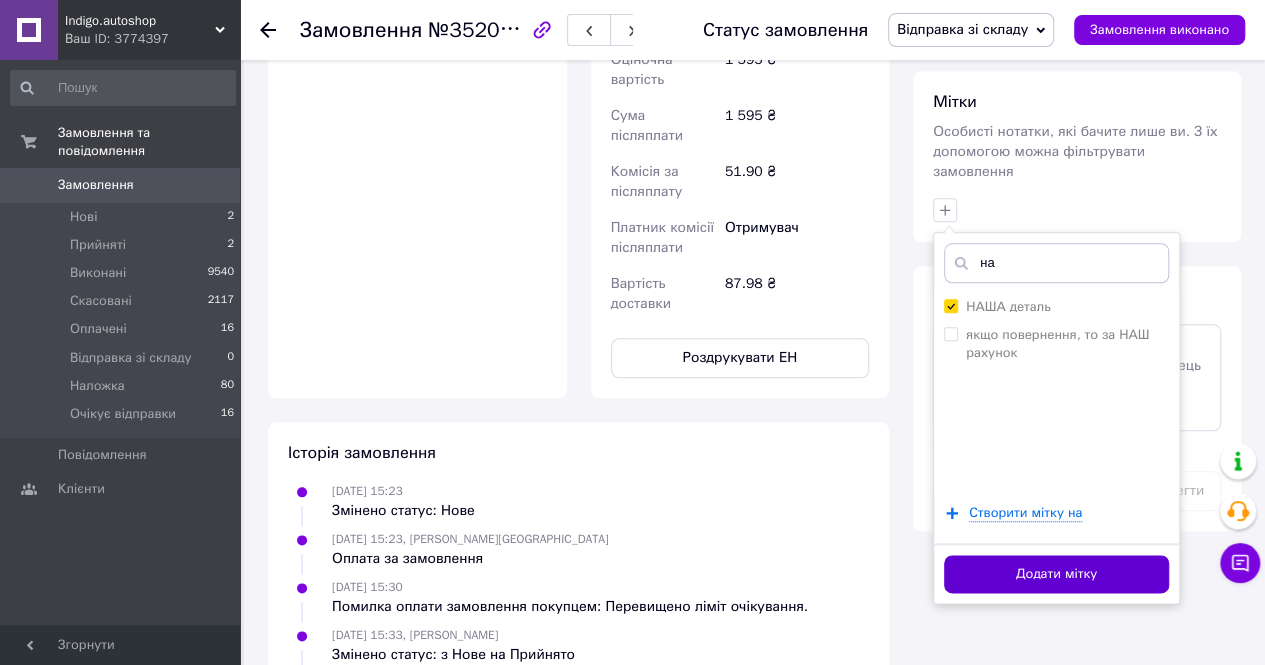 click on "Додати мітку" at bounding box center (1056, 574) 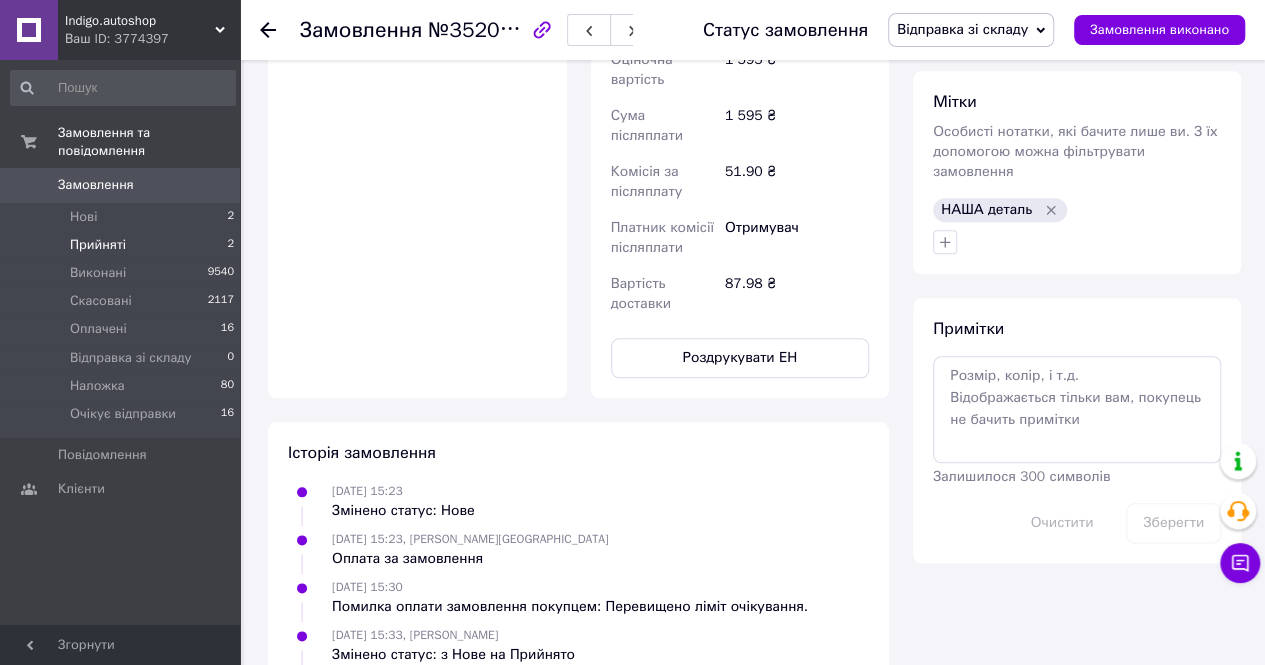 click on "Прийняті 2" at bounding box center [123, 245] 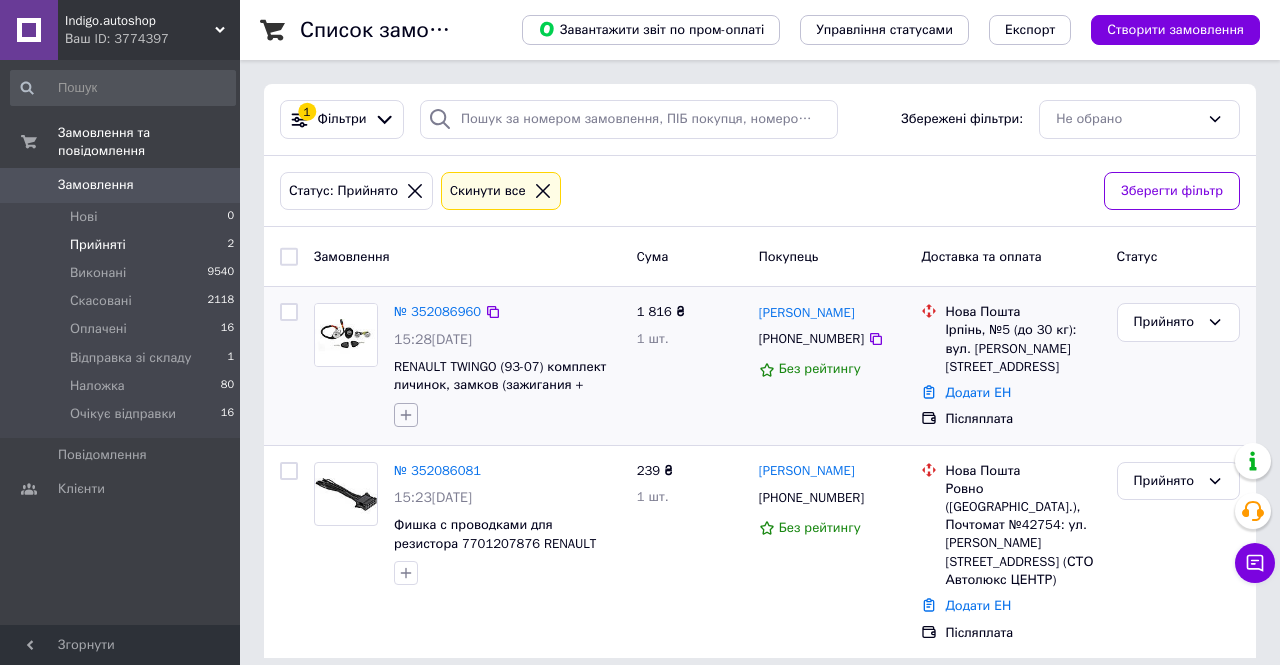 click 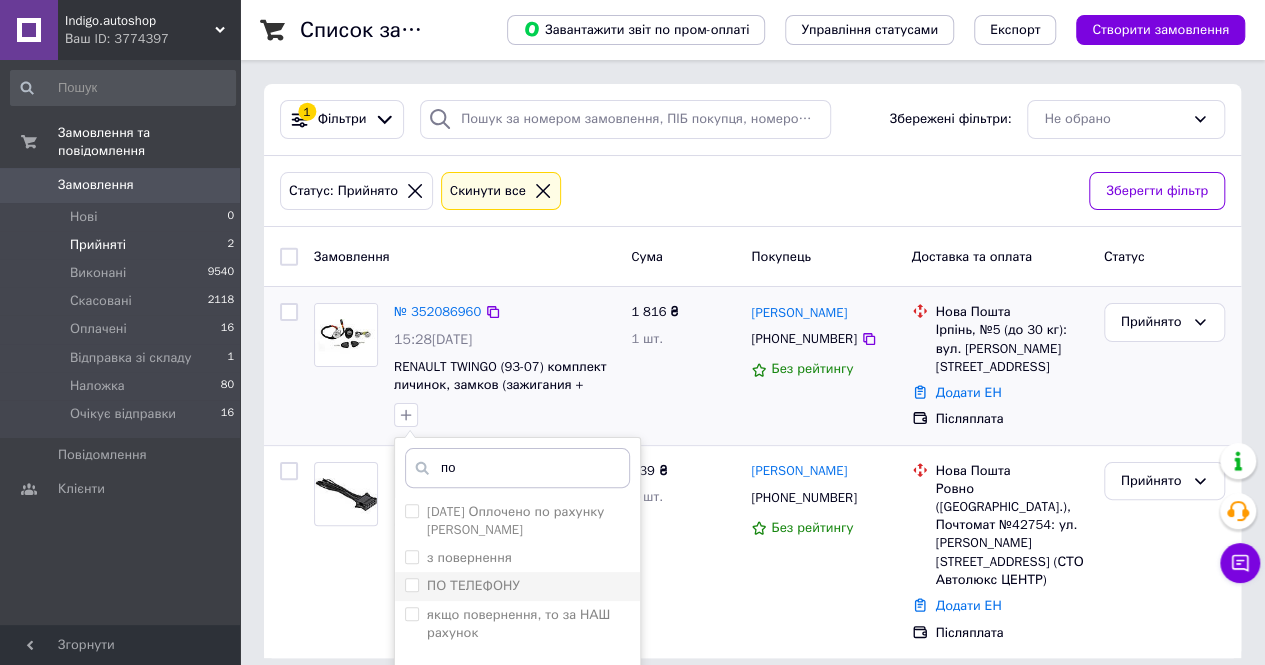 type on "по" 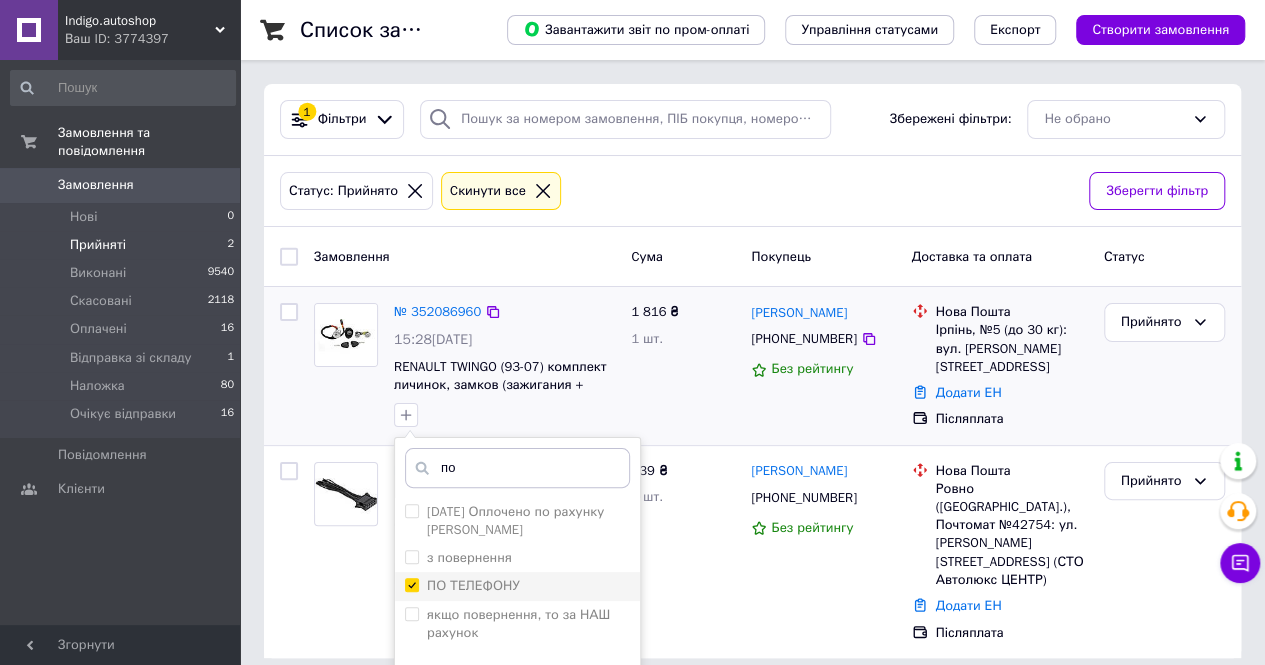 checkbox on "true" 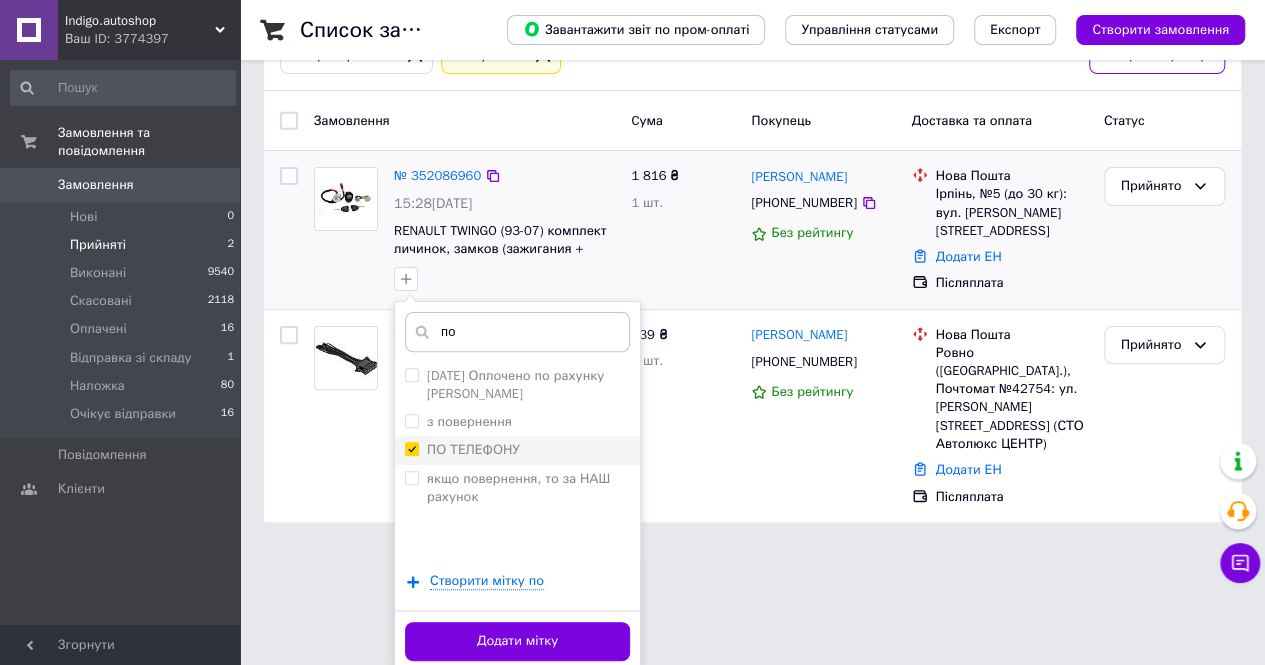 scroll, scrollTop: 139, scrollLeft: 0, axis: vertical 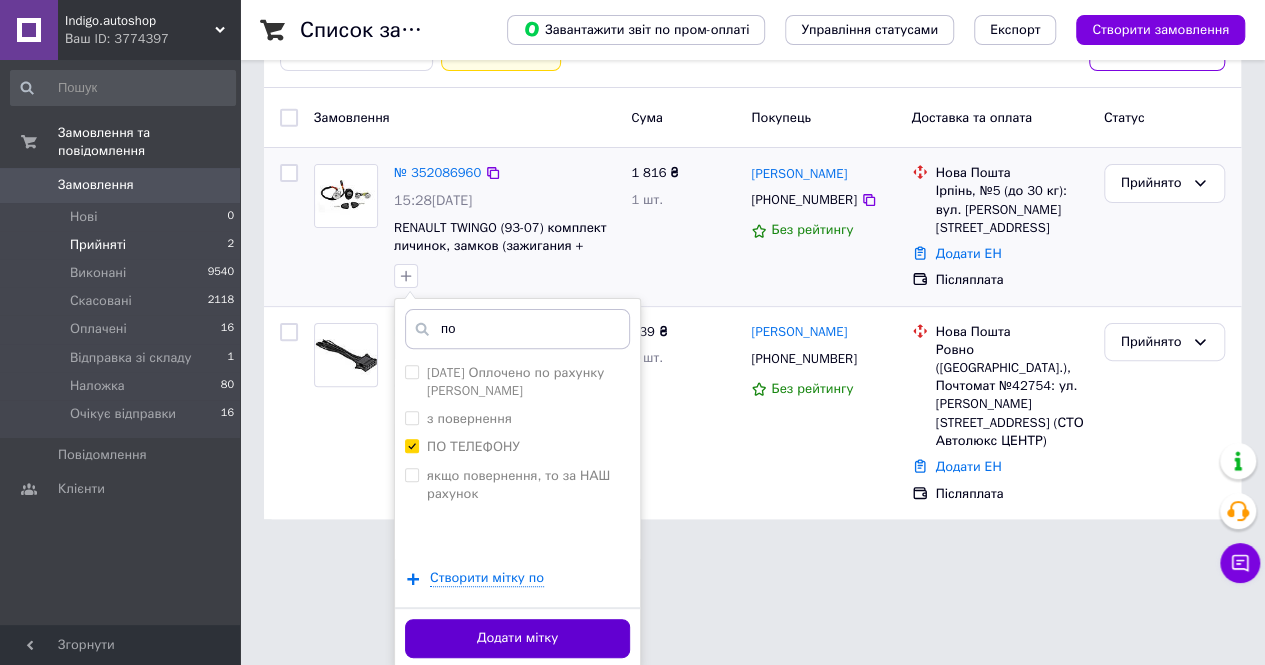 click on "Додати мітку" at bounding box center (517, 638) 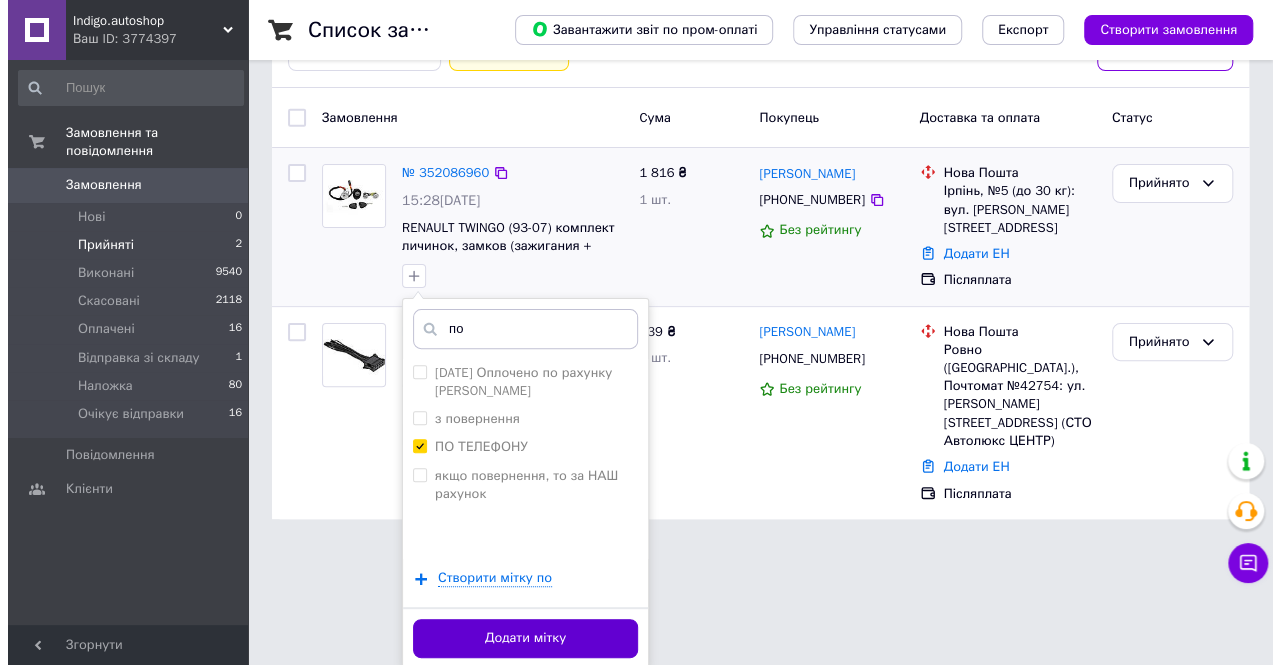 scroll, scrollTop: 0, scrollLeft: 0, axis: both 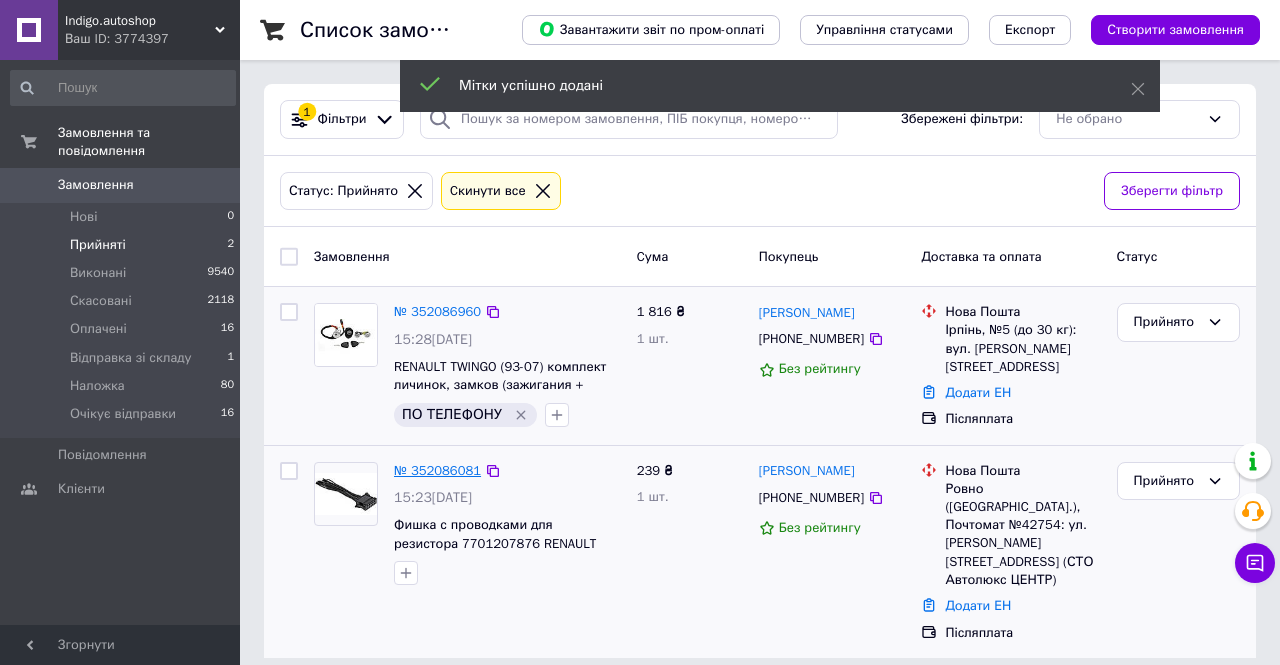 click on "№ 352086081" at bounding box center [437, 470] 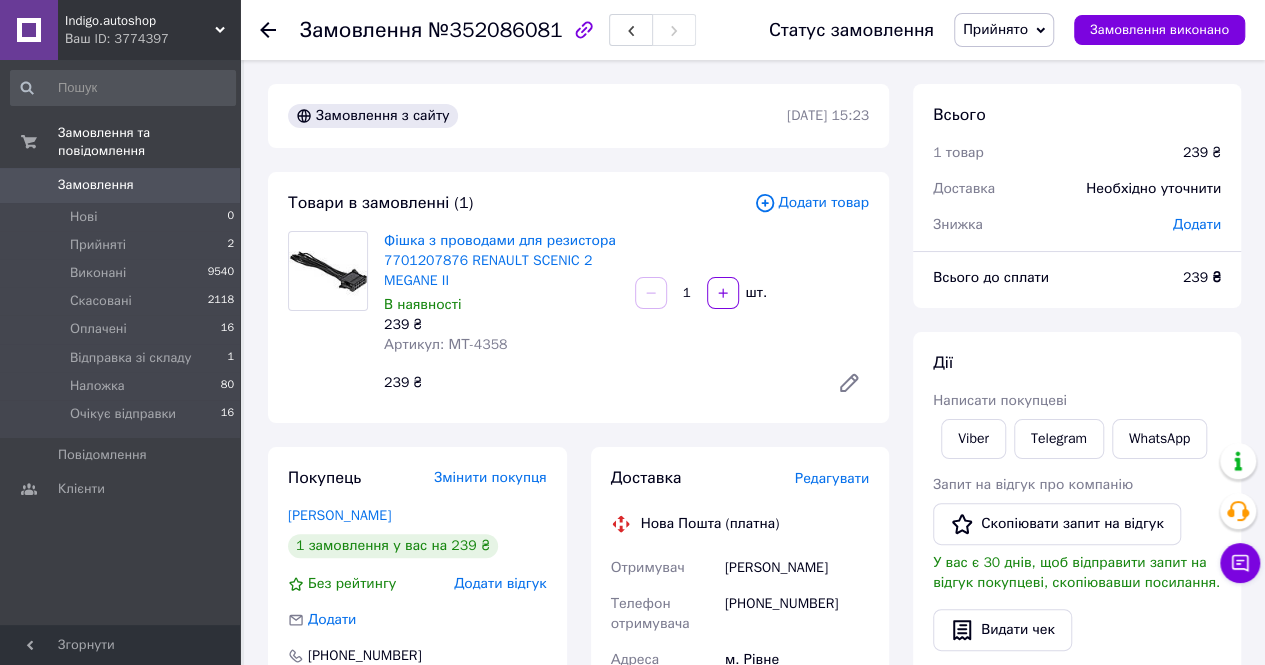 click on "Артикул: МТ-4358" at bounding box center (445, 344) 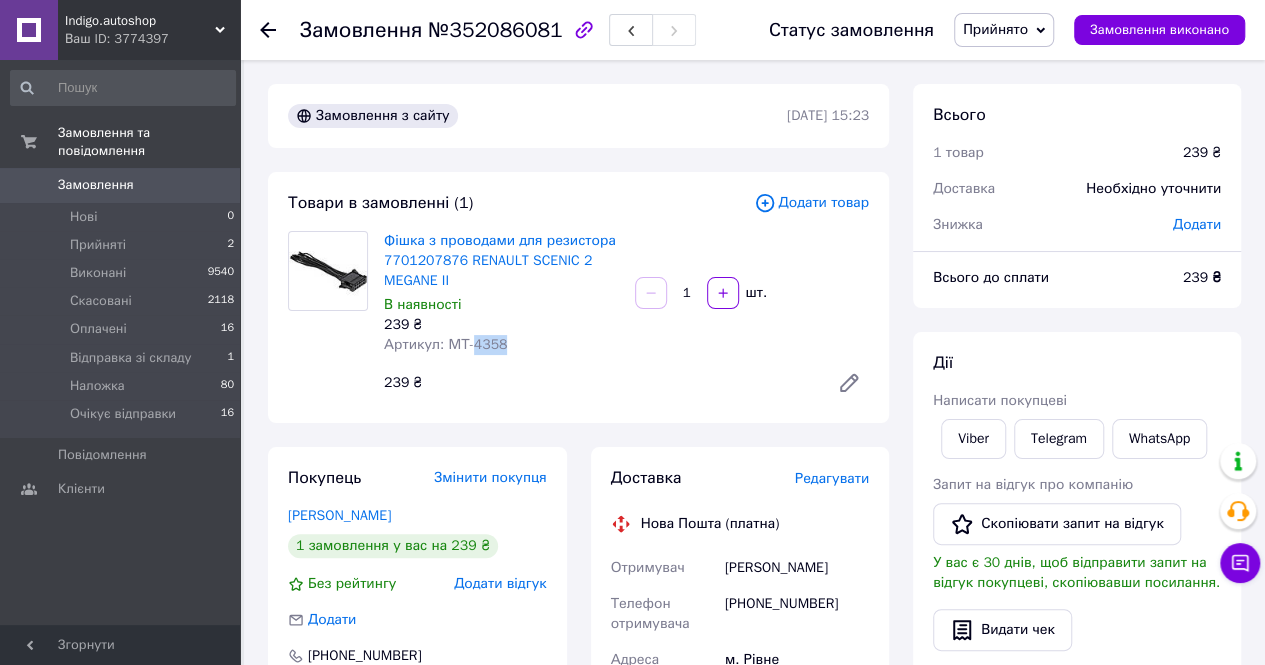 click on "Артикул: МТ-4358" at bounding box center (445, 344) 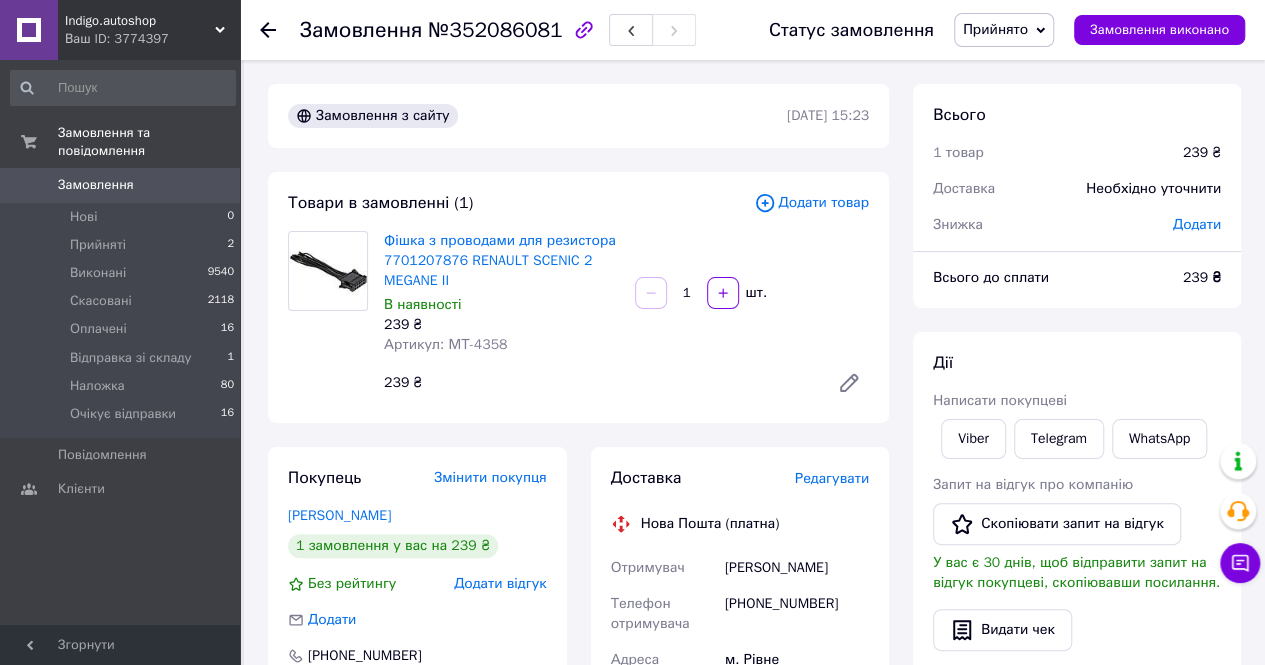 click on "Редагувати" at bounding box center [832, 478] 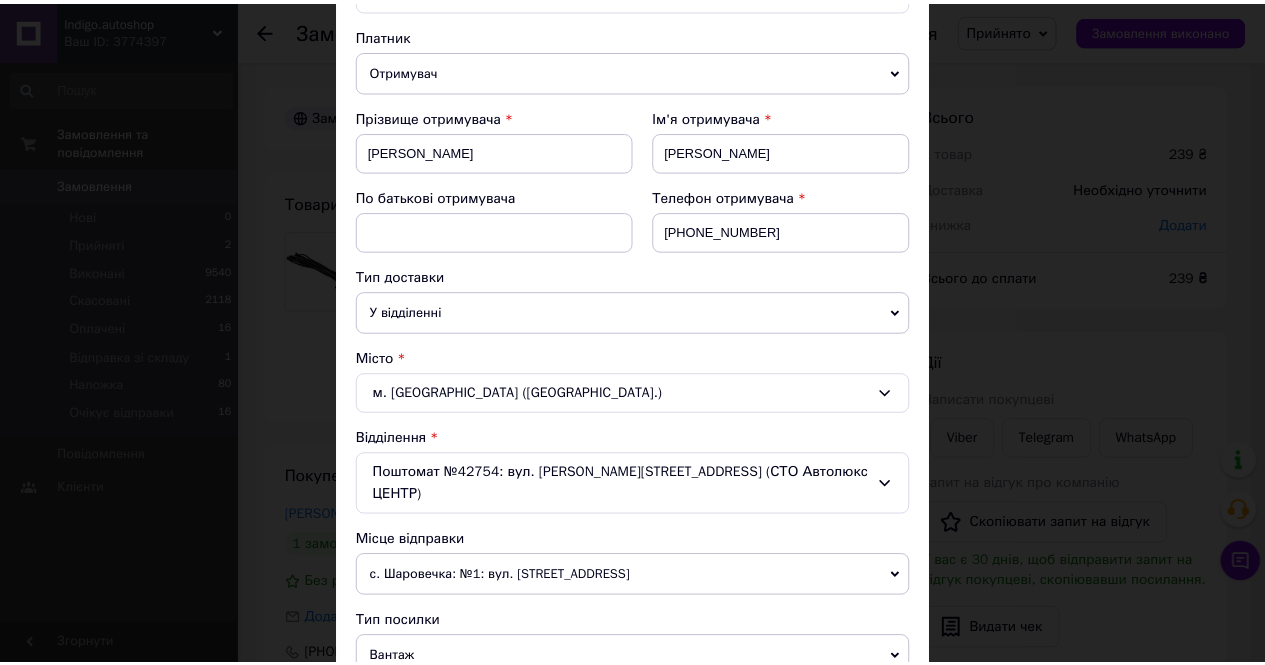 scroll, scrollTop: 700, scrollLeft: 0, axis: vertical 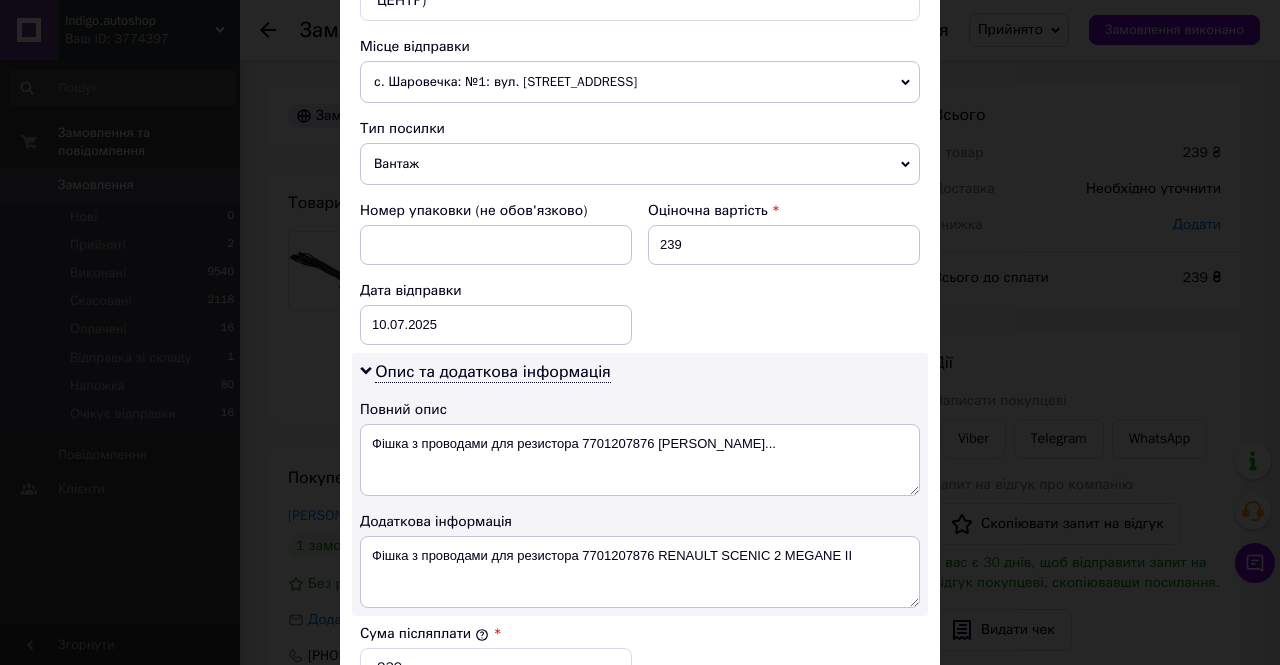 click on "× Редагування доставки Спосіб доставки Нова Пошта (платна) Платник Отримувач Відправник Прізвище отримувача Денисов Ім'я отримувача Іван По батькові отримувача Телефон отримувача +380987478484 Тип доставки У відділенні Кур'єром В поштоматі Місто м. Рівне (Рівненська обл.) Відділення Поштомат №42754: вул. Олега Дудея, 7 (СТО Автолюкс ЦЕНТР) Місце відправки с. Шаровечка: №1: вул. Центральна, 100/2 м. Хмельницький (Хмельницька обл.): №15 (до 30 кг): Старокостянтинівське шосе, 2/1б (ТЦ "Агора") Додати ще місце відправки Тип посилки Вантаж Документи Номер упаковки (не обов'язково)" at bounding box center [640, 332] 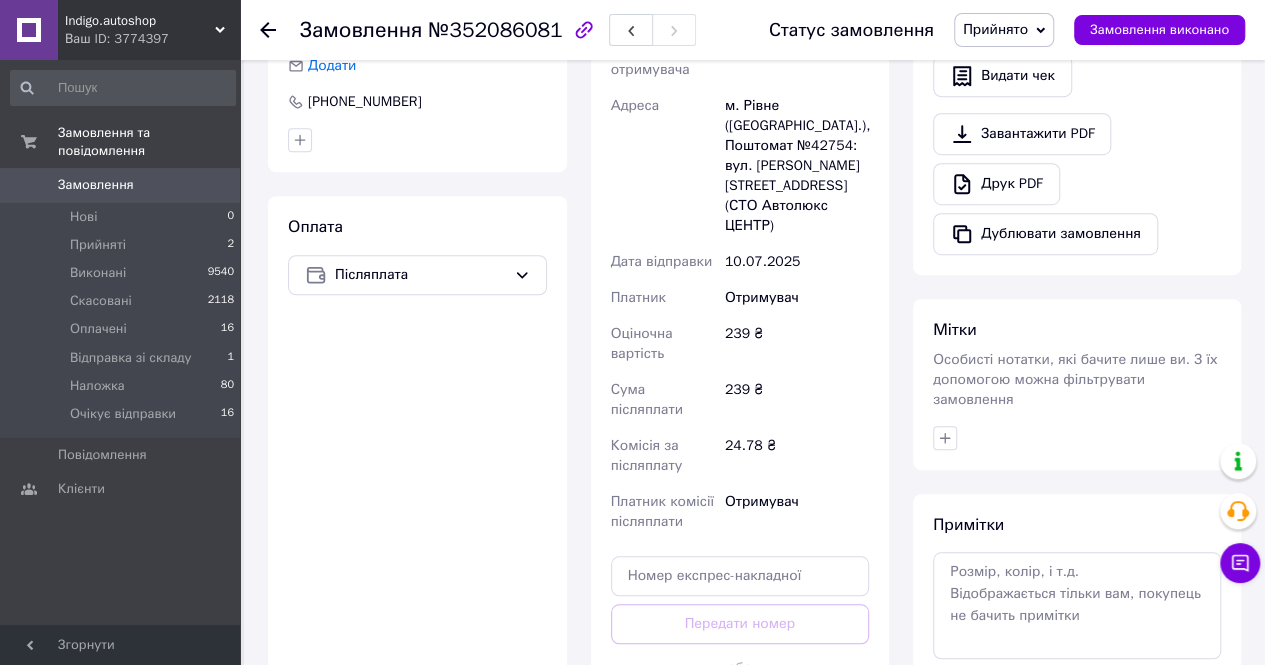 scroll, scrollTop: 600, scrollLeft: 0, axis: vertical 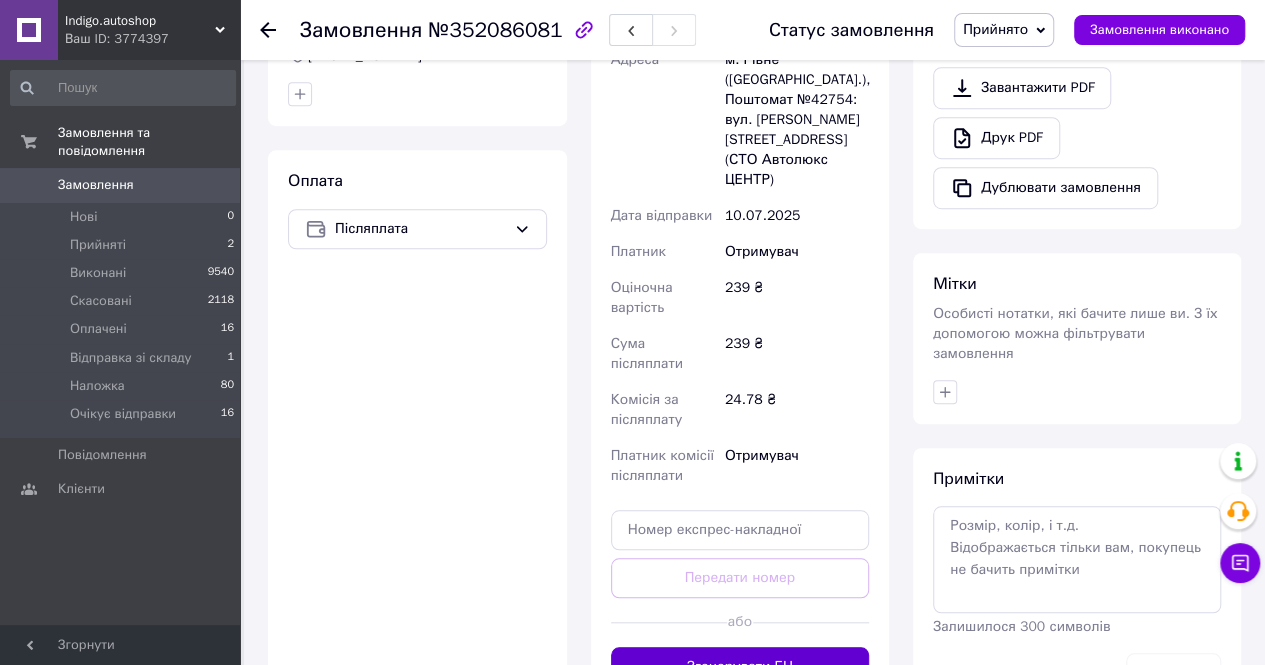 click on "Згенерувати ЕН" at bounding box center (740, 667) 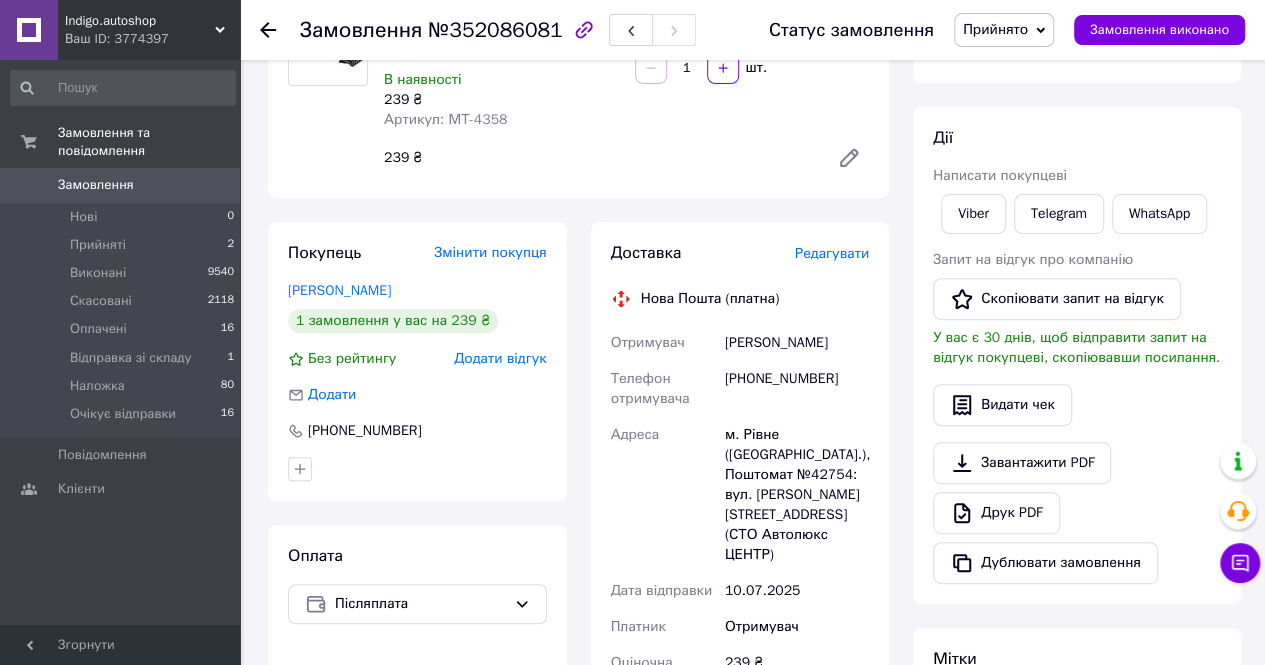 scroll, scrollTop: 0, scrollLeft: 0, axis: both 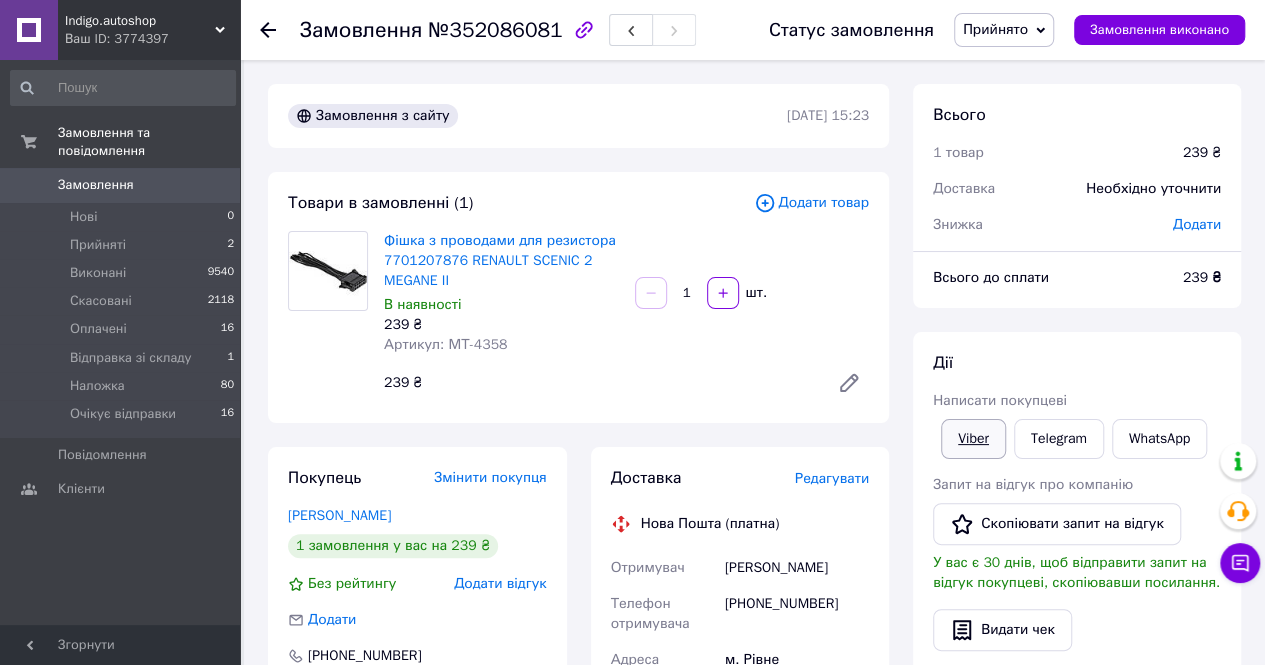 click on "Viber" at bounding box center (973, 439) 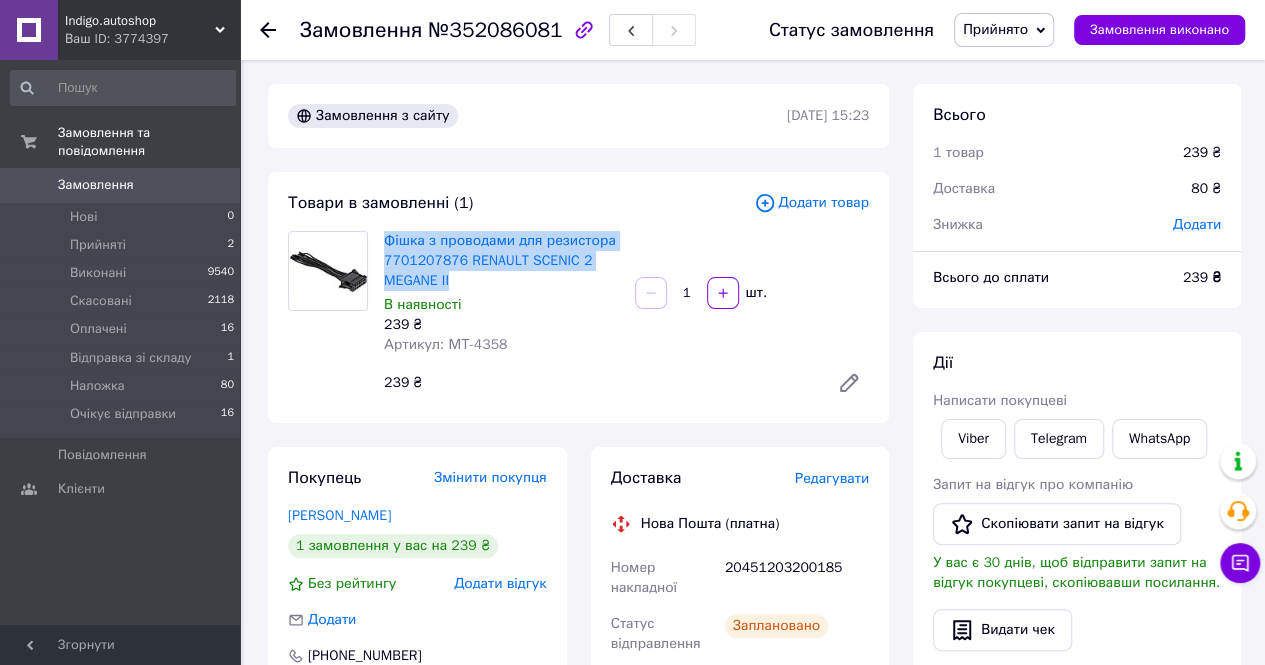 drag, startPoint x: 379, startPoint y: 239, endPoint x: 465, endPoint y: 280, distance: 95.27329 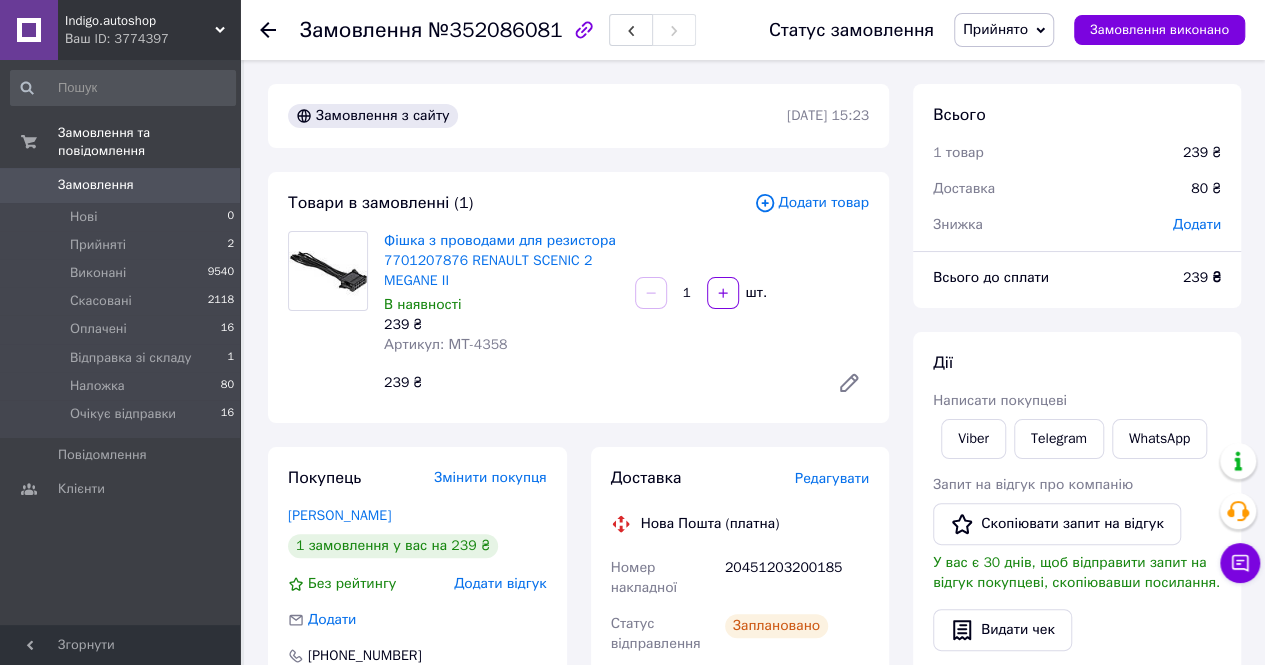 click on "20451203200185" at bounding box center [797, 578] 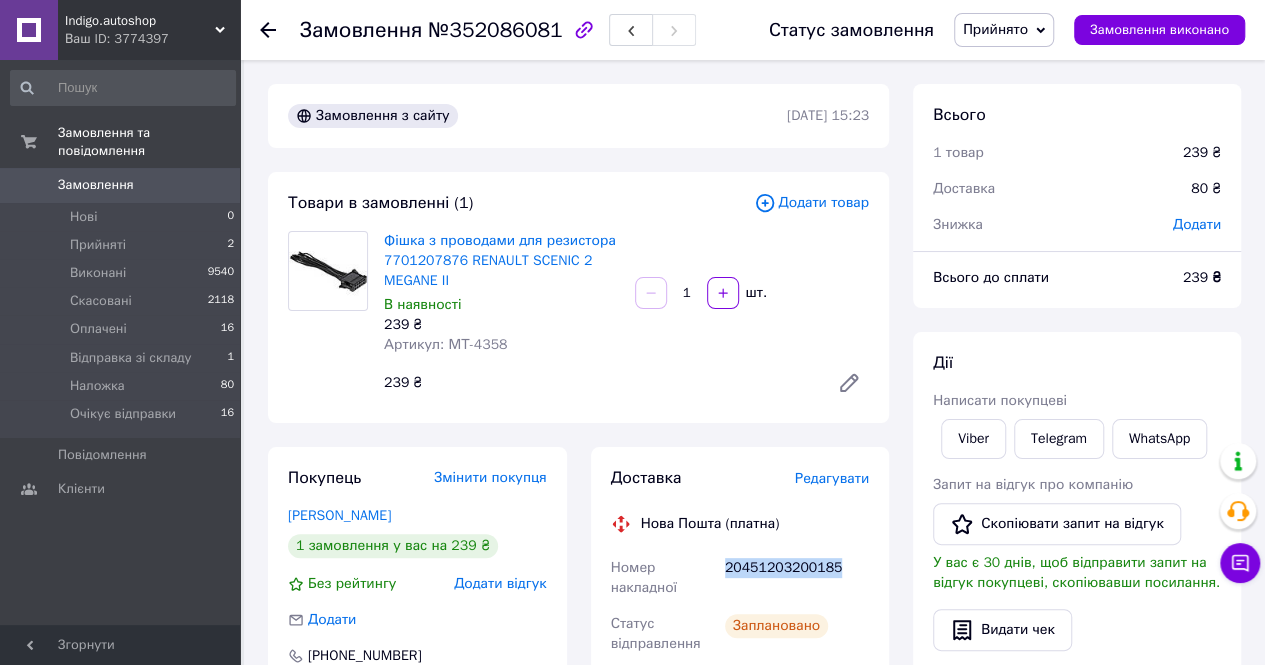 click on "20451203200185" at bounding box center [797, 578] 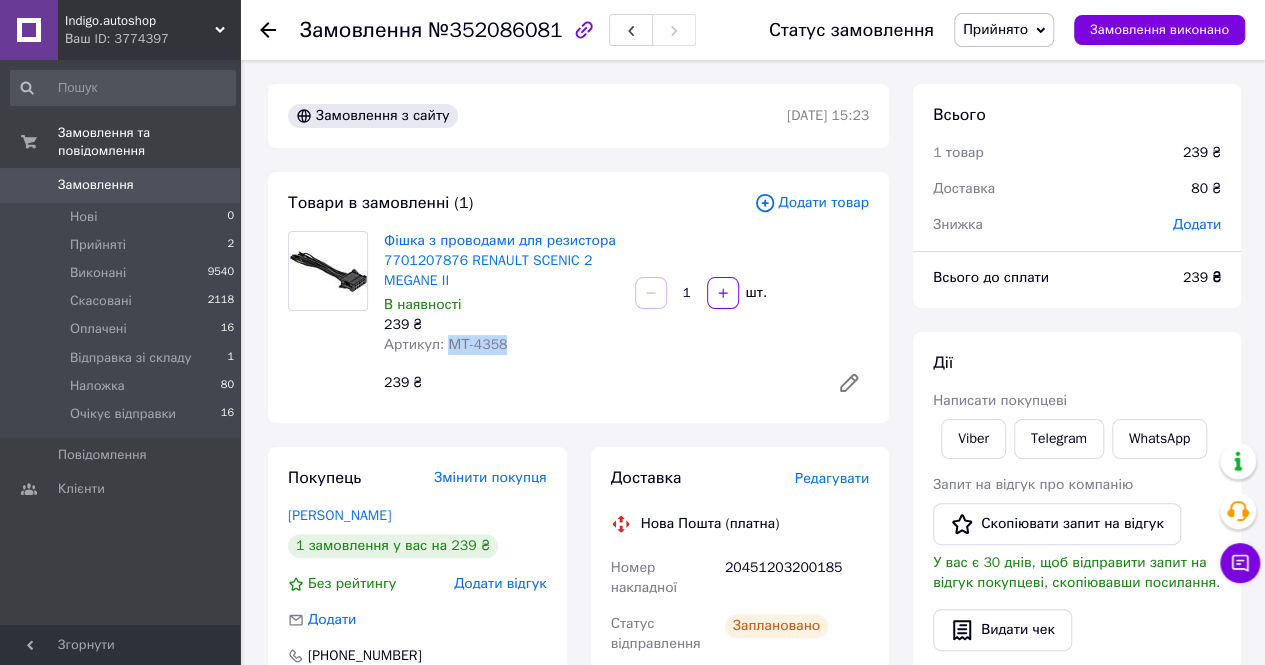 drag, startPoint x: 449, startPoint y: 349, endPoint x: 530, endPoint y: 355, distance: 81.22192 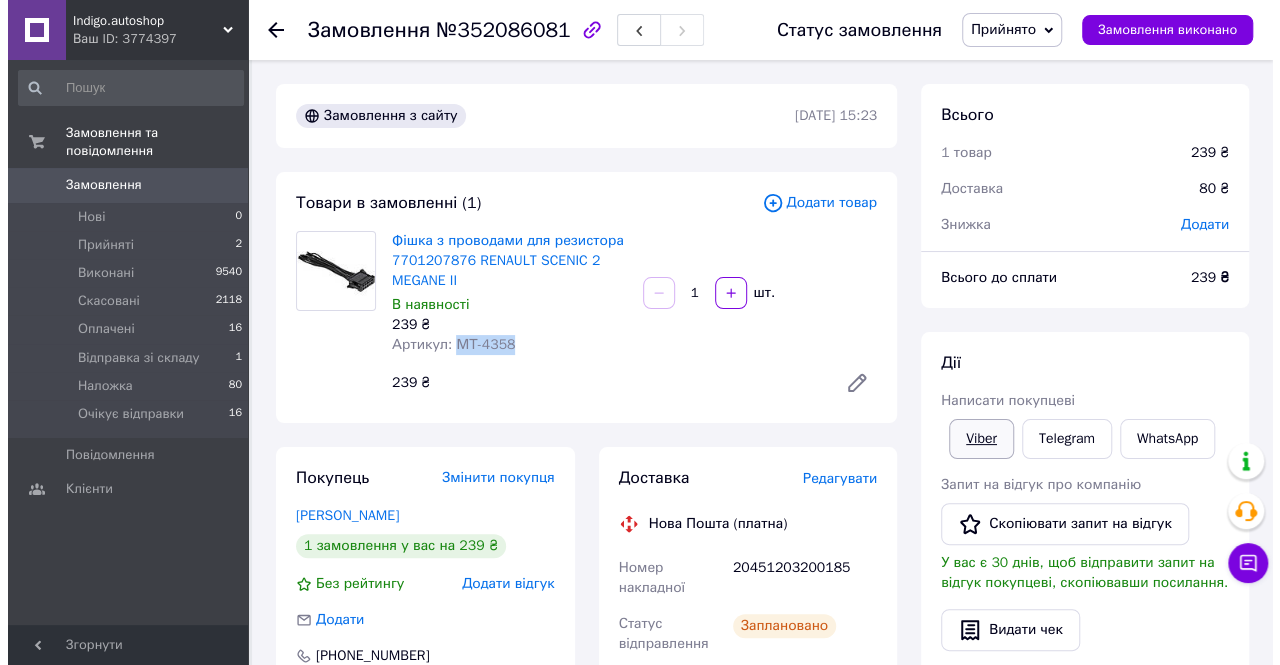 scroll, scrollTop: 200, scrollLeft: 0, axis: vertical 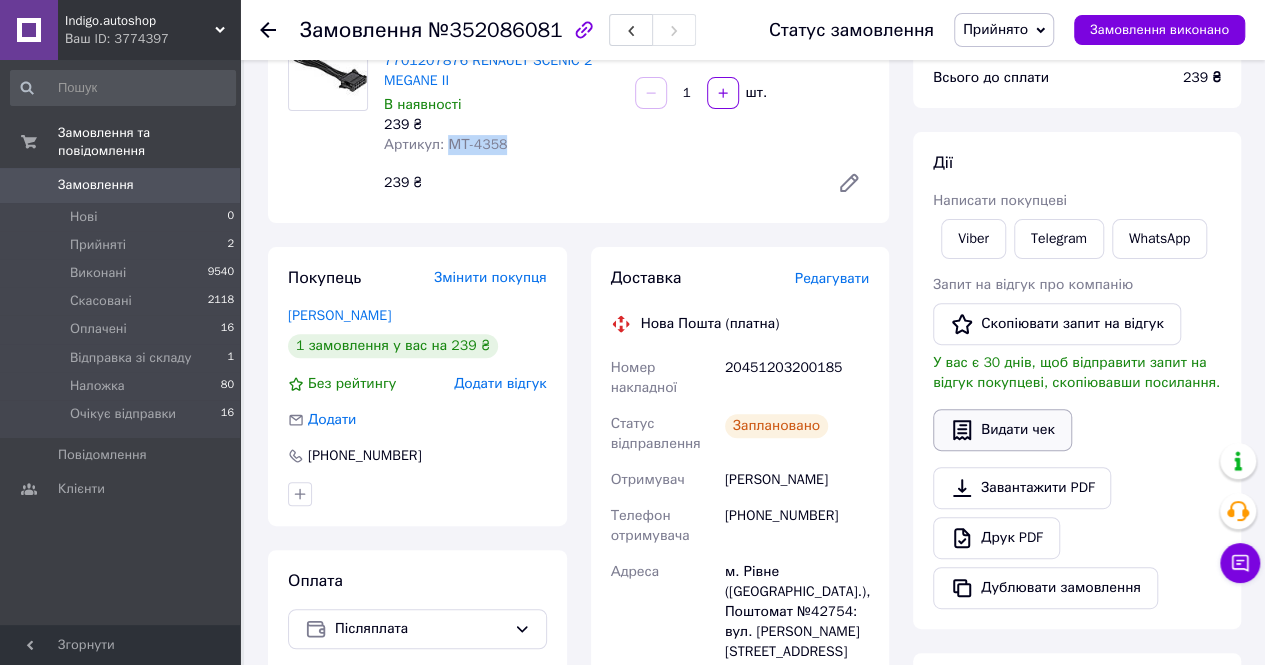 click on "Видати чек" at bounding box center (1002, 430) 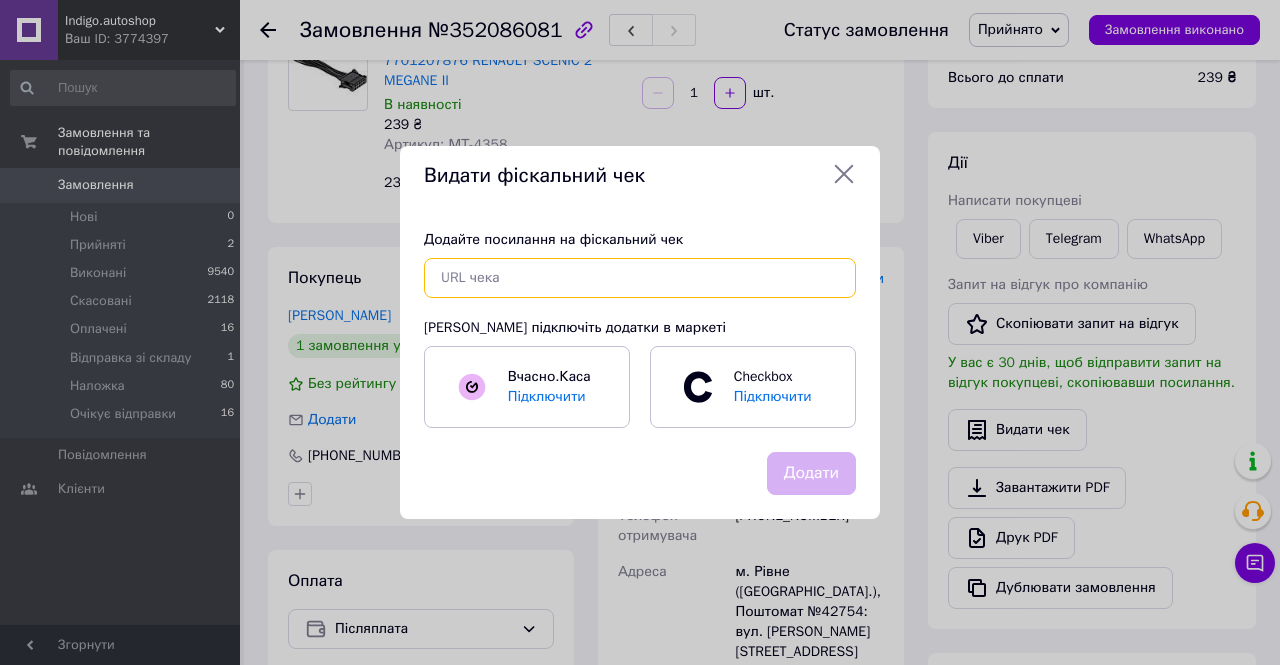 click at bounding box center (640, 278) 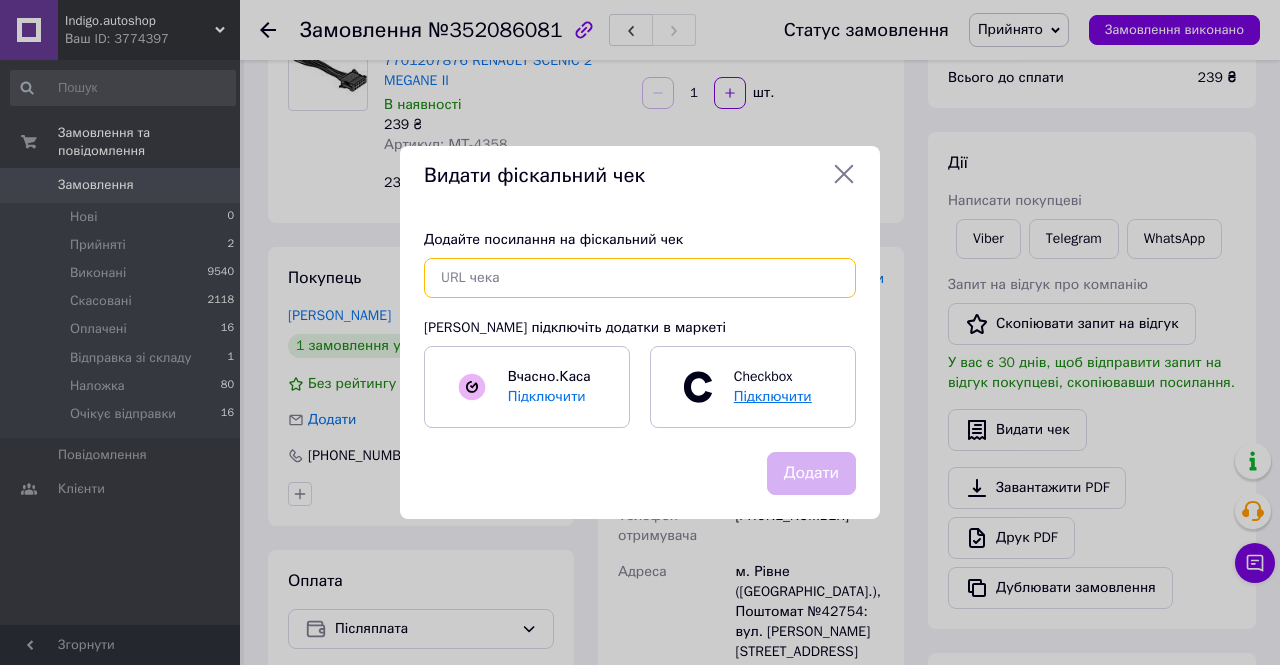 paste on "https://check.checkbox.ua/f0cbfd6c-3ba9-4baa-a3d2-61eb630e1ae2" 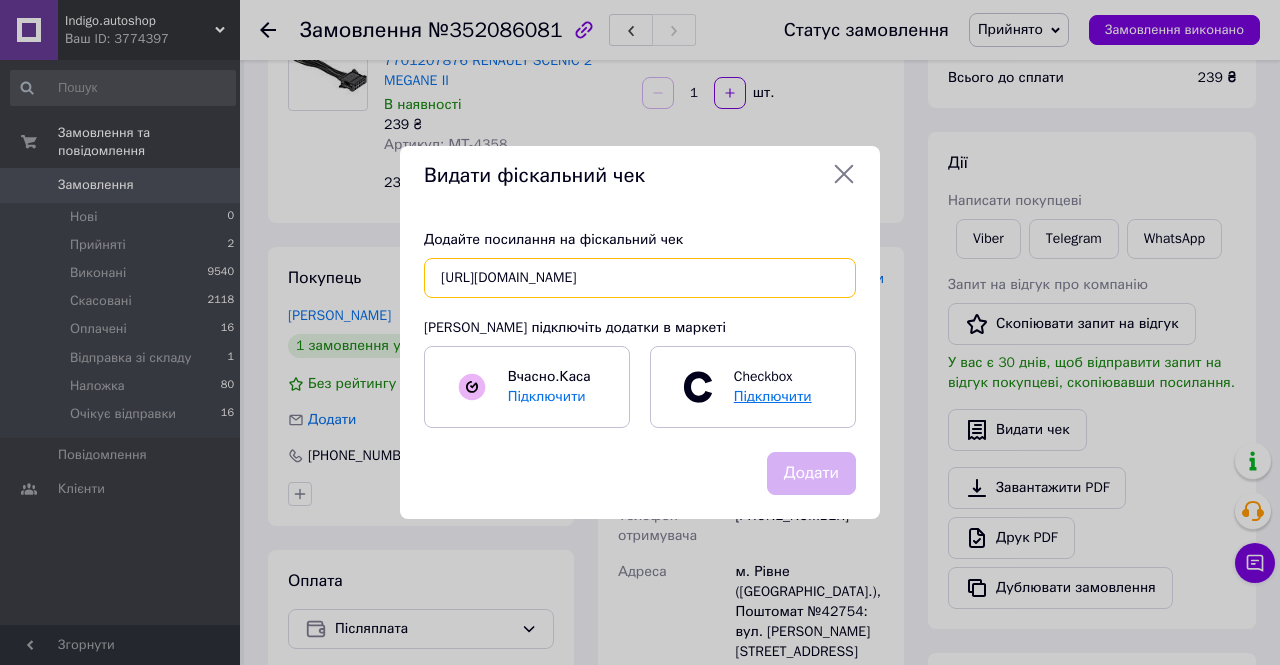 scroll, scrollTop: 0, scrollLeft: 23, axis: horizontal 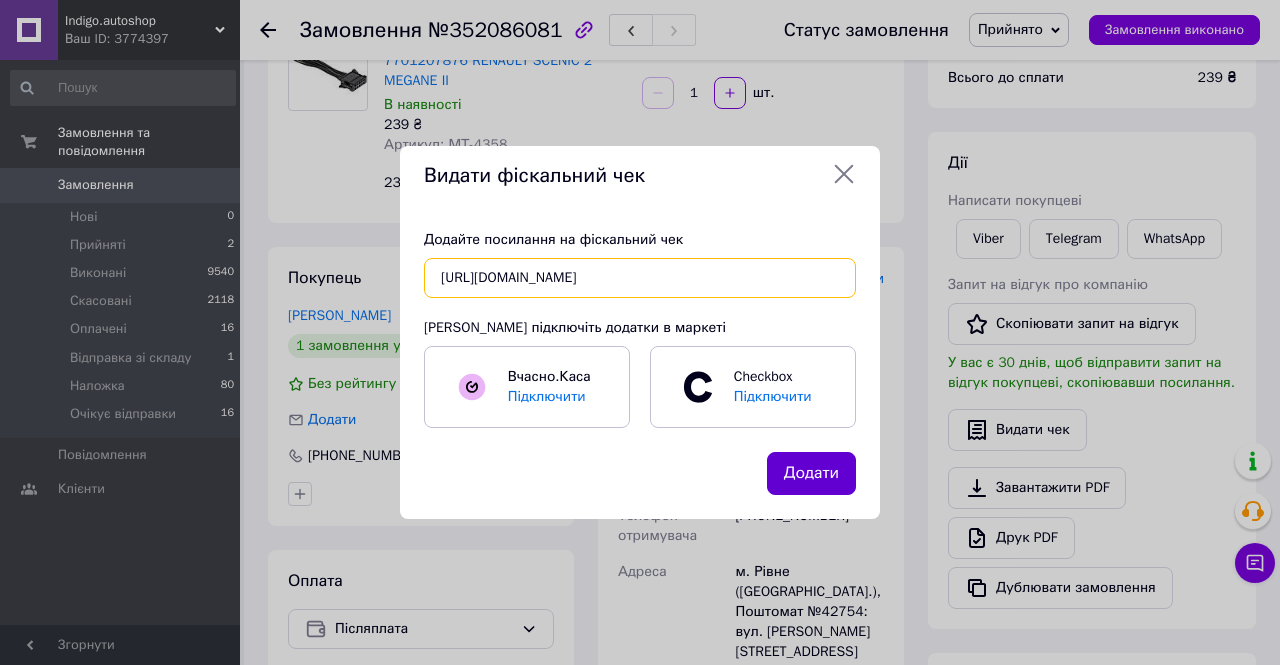 type on "https://check.checkbox.ua/f0cbfd6c-3ba9-4baa-a3d2-61eb630e1ae2" 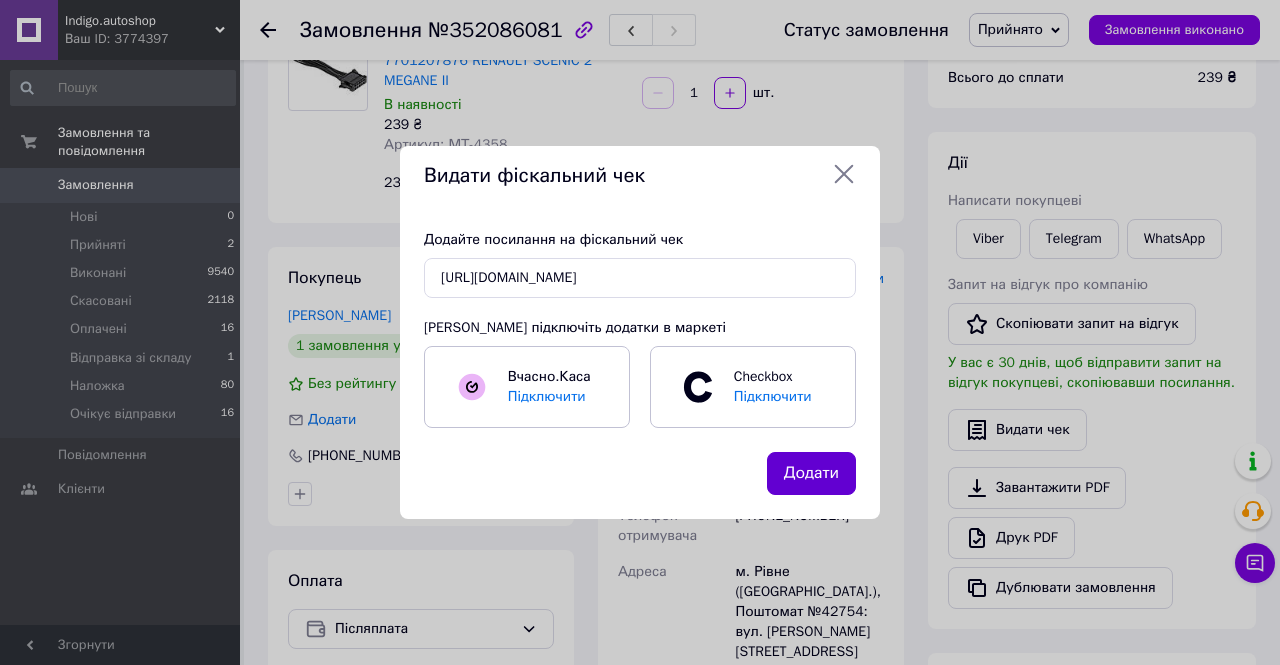 click on "Додати" at bounding box center (811, 473) 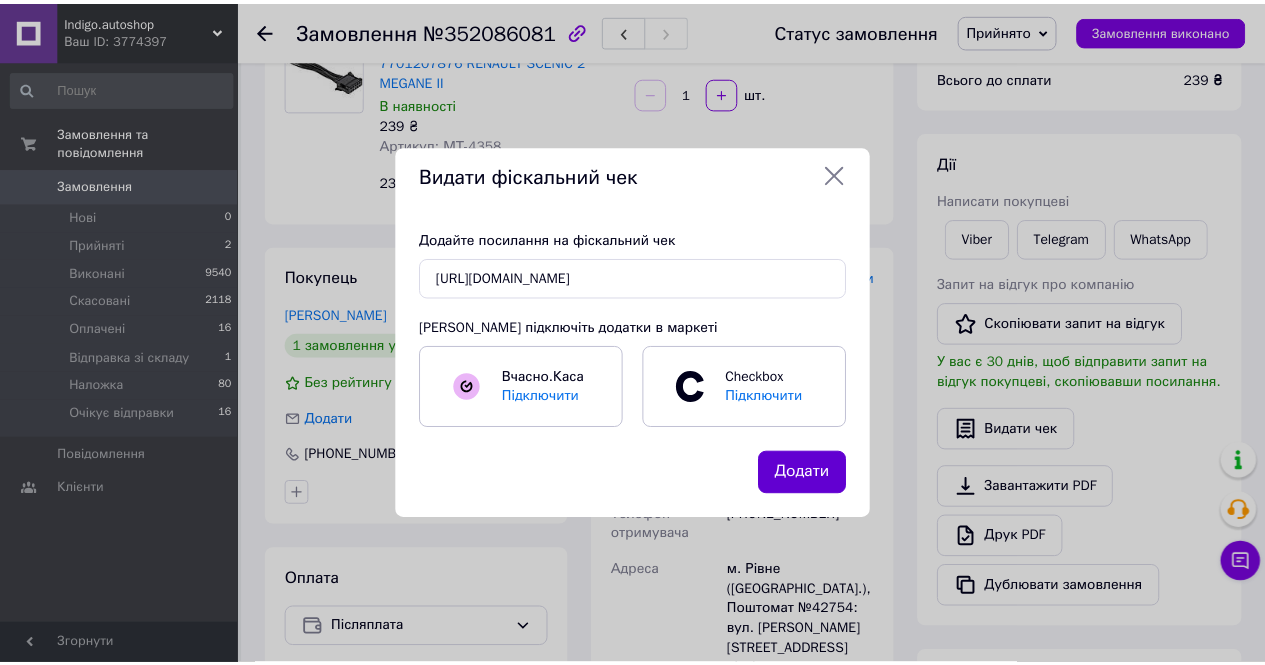 scroll, scrollTop: 0, scrollLeft: 0, axis: both 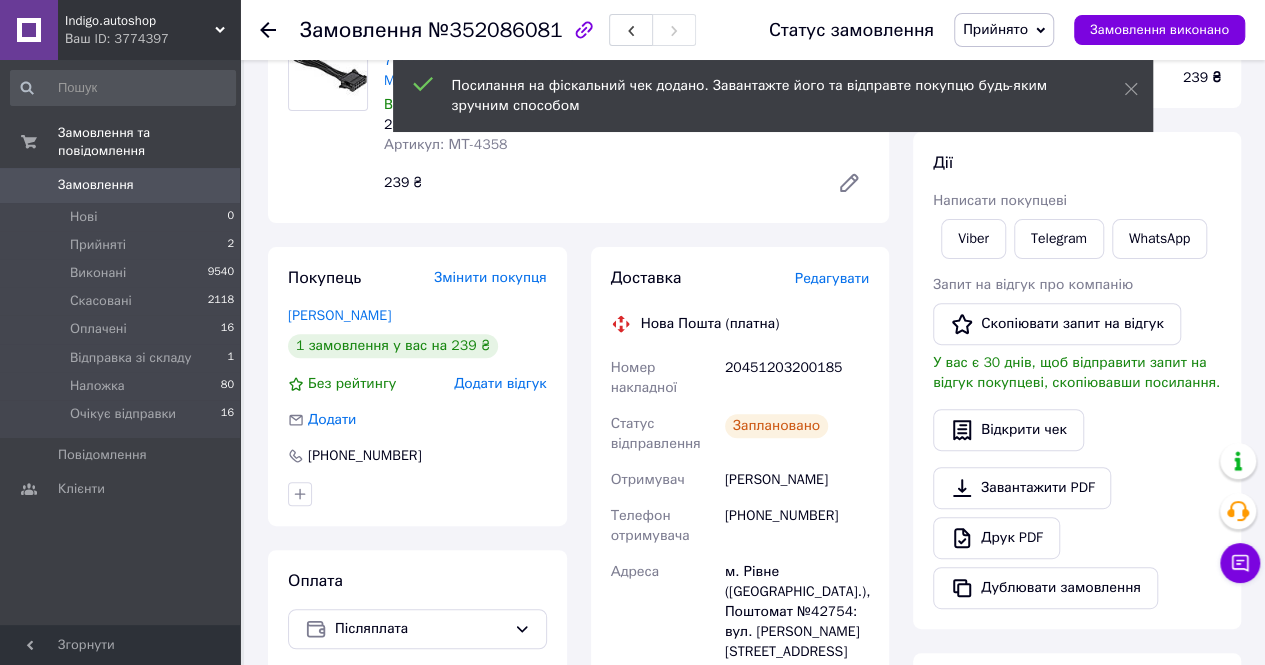 click on "Денисов Іван" at bounding box center [797, 480] 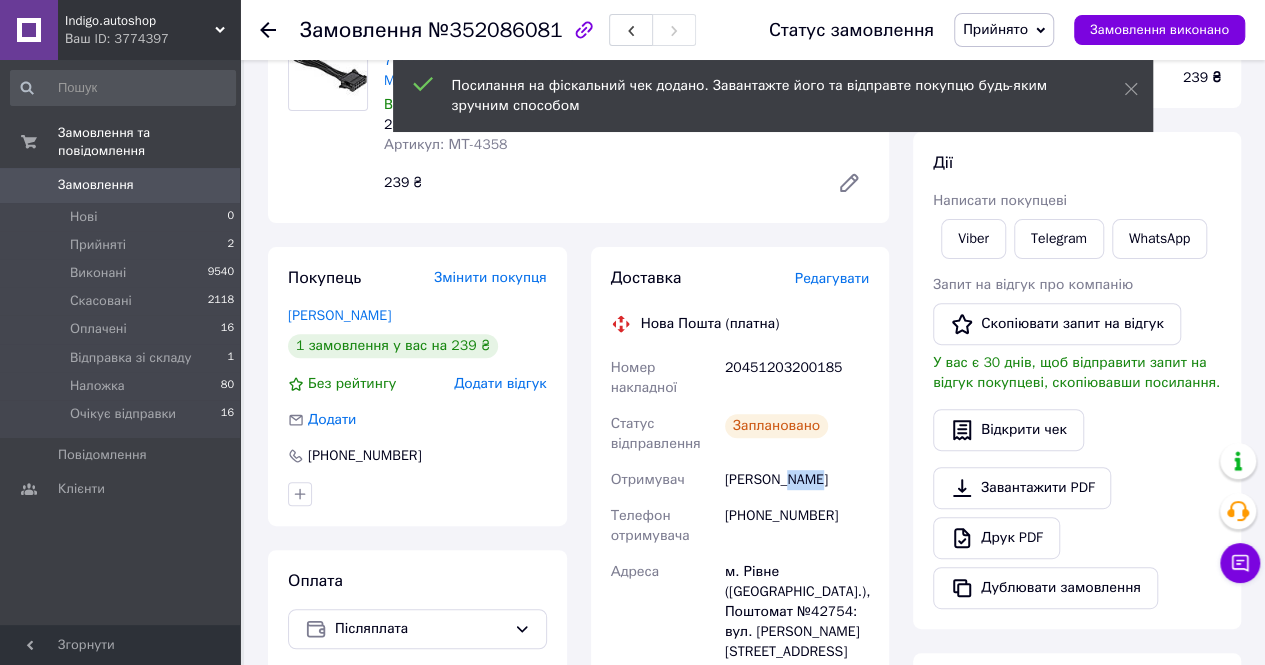 click on "Денисов Іван" at bounding box center [797, 480] 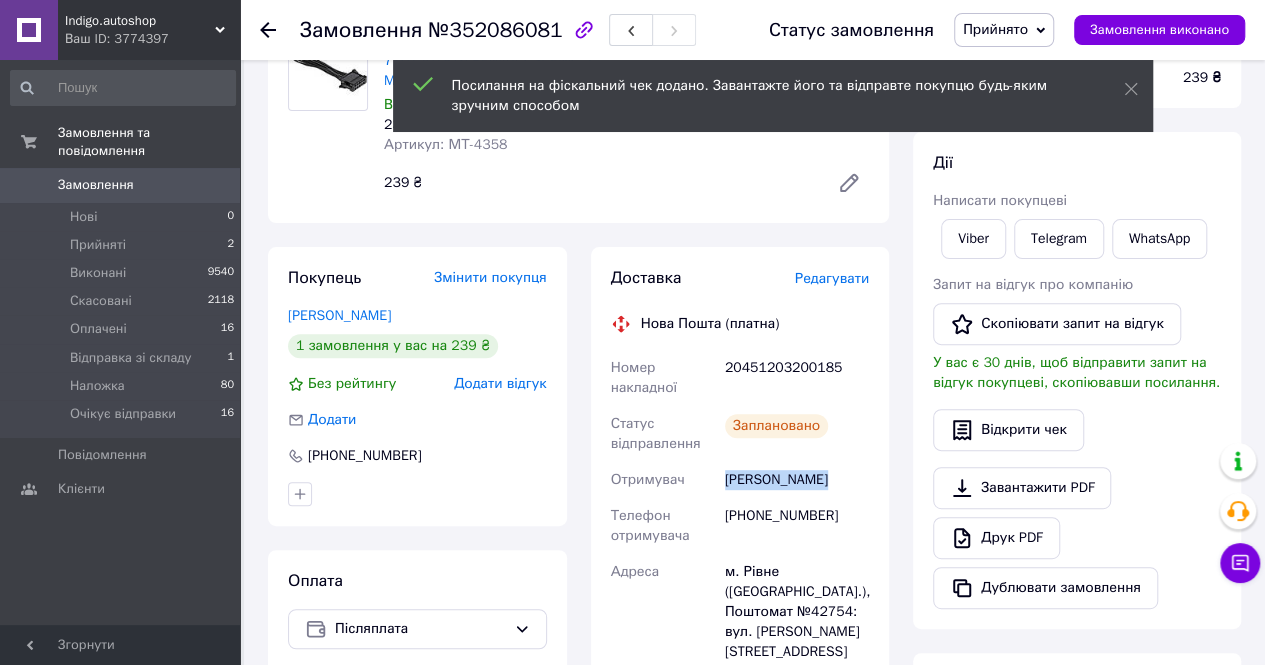 click on "Денисов Іван" at bounding box center [797, 480] 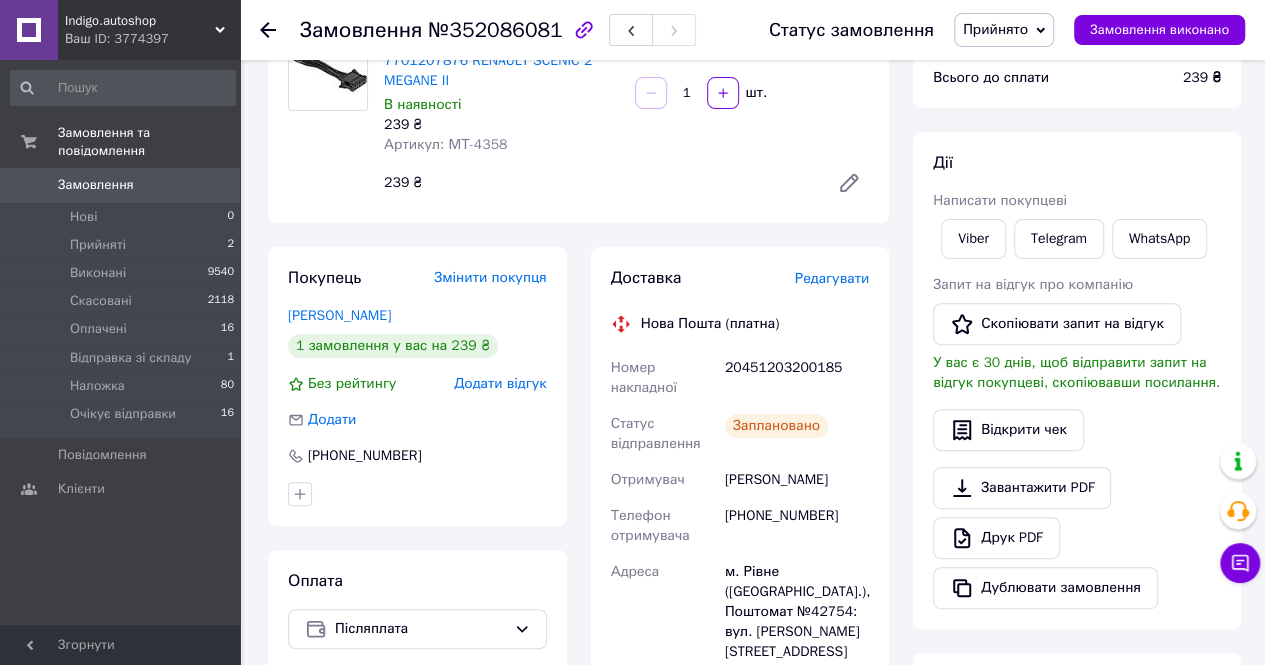 click on "20451203200185" at bounding box center [797, 378] 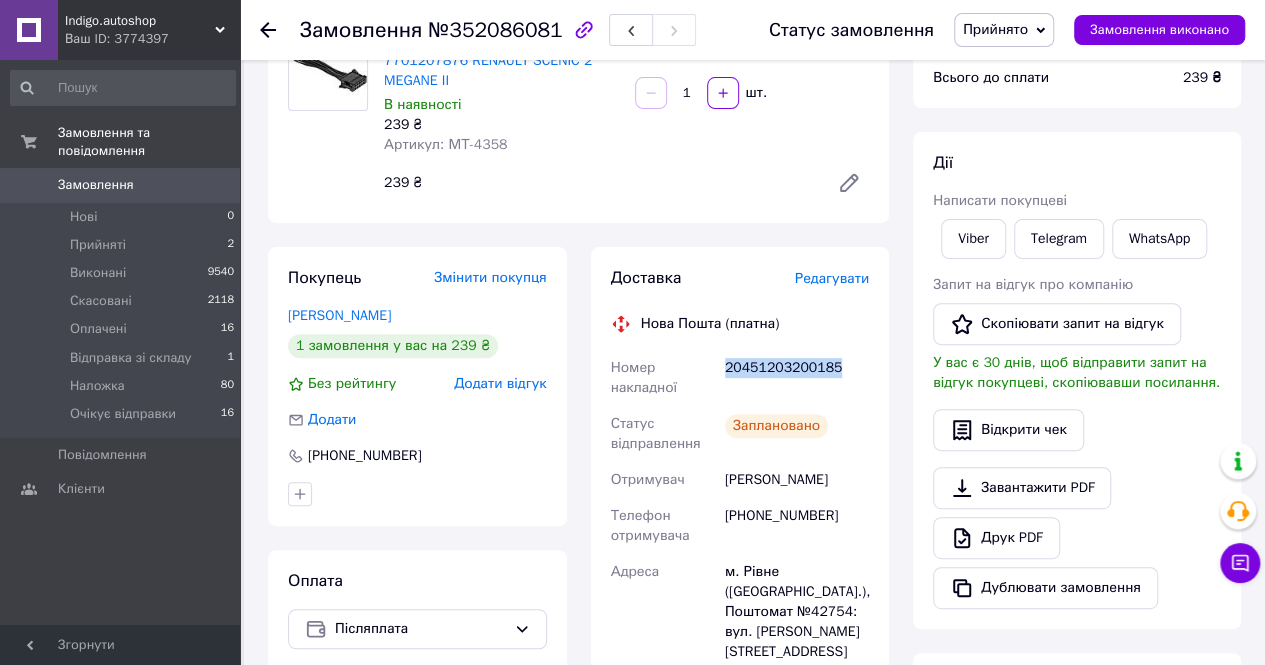 click on "20451203200185" at bounding box center (797, 378) 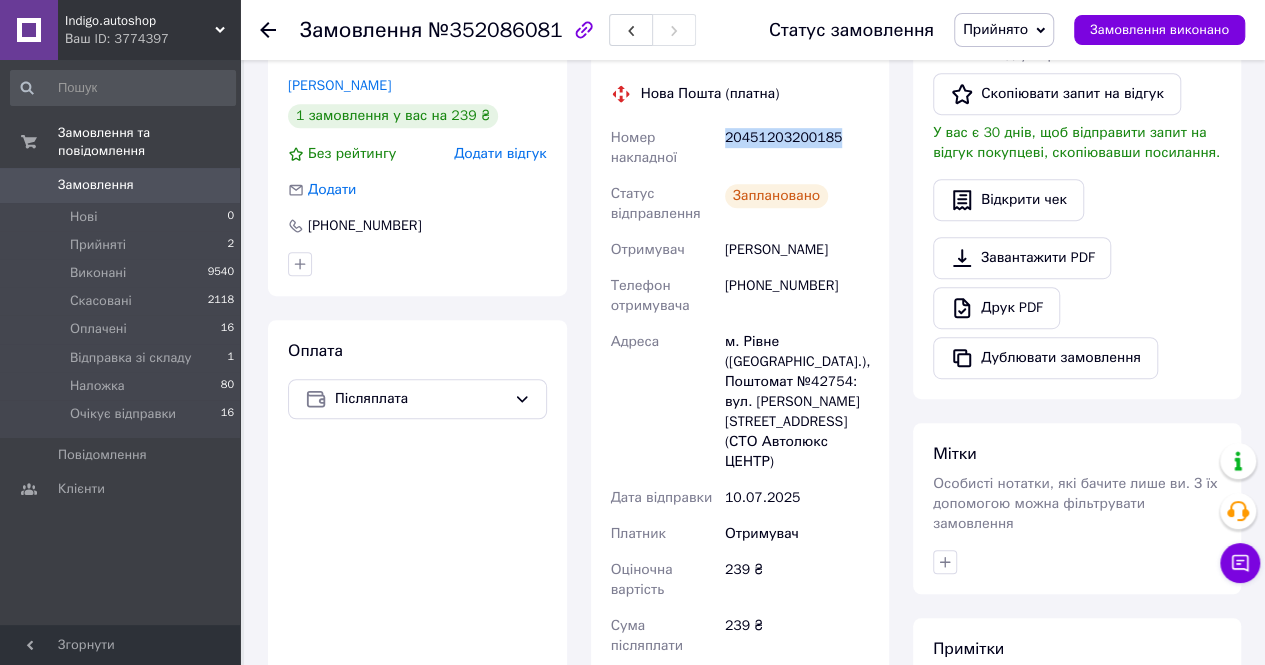 scroll, scrollTop: 700, scrollLeft: 0, axis: vertical 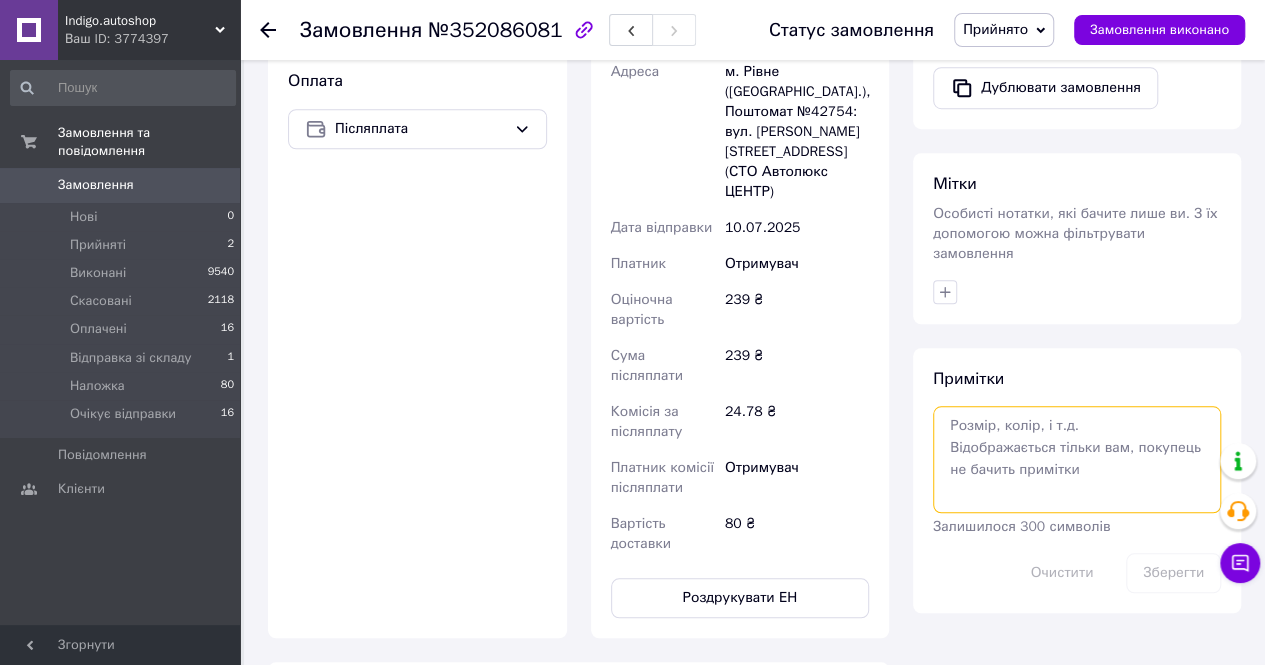 click at bounding box center [1077, 459] 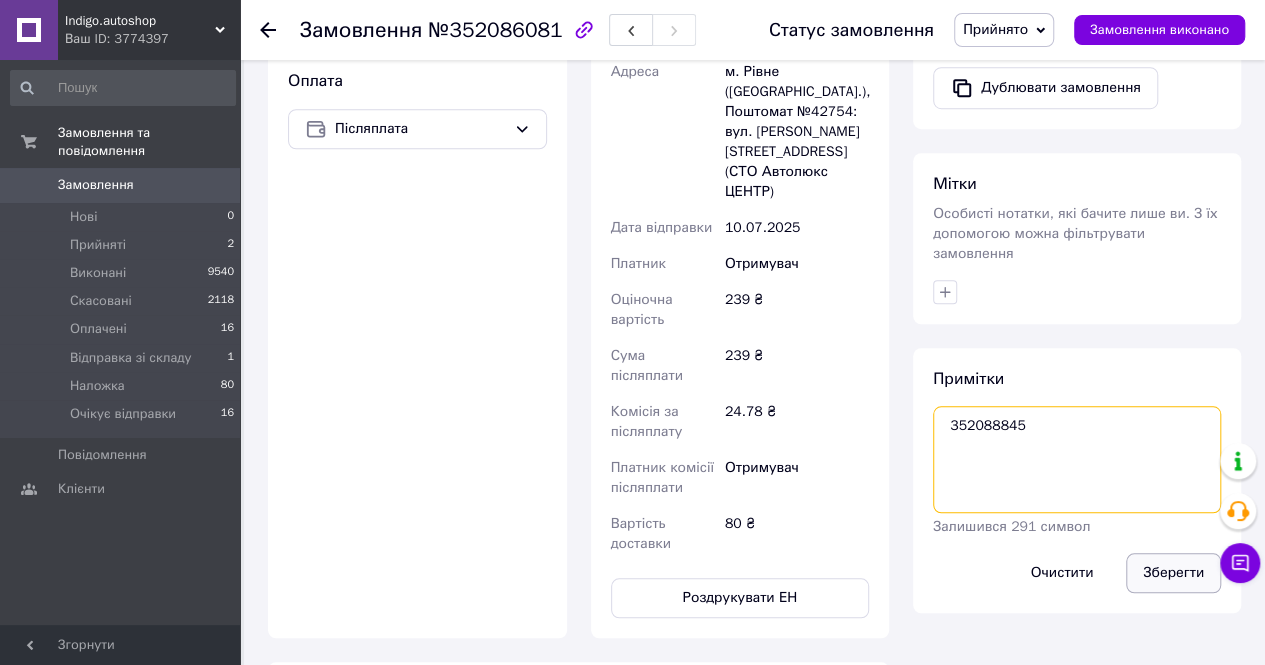 type on "352088845" 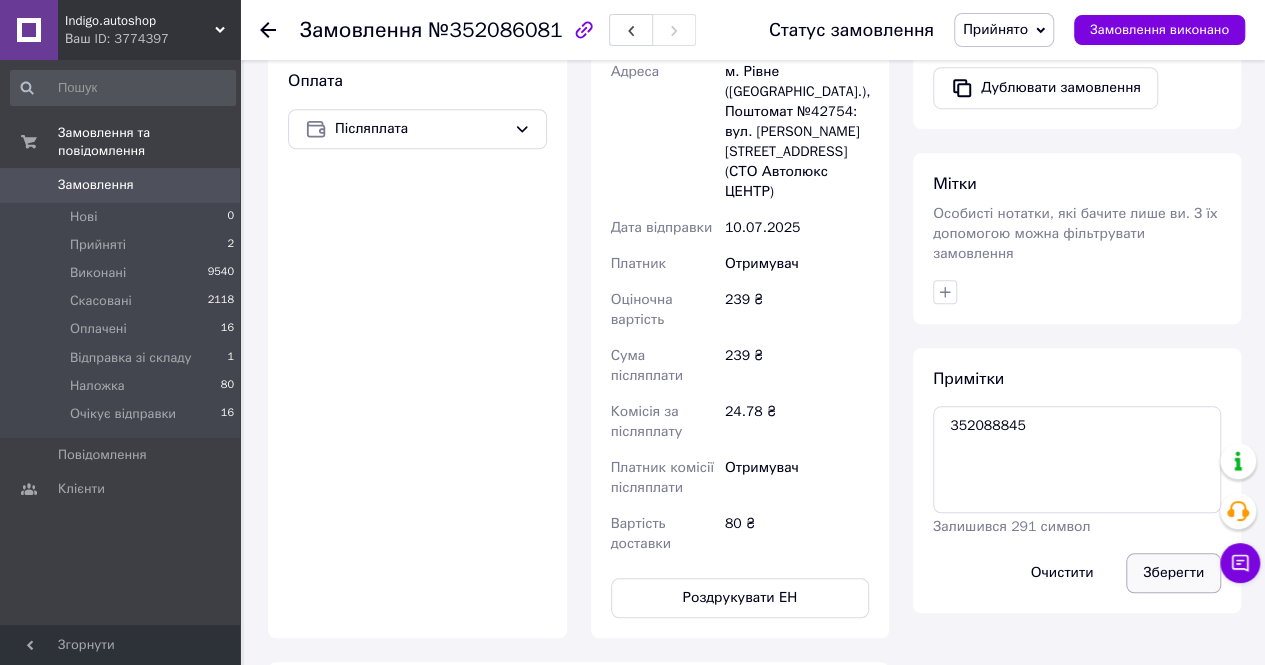 click on "Зберегти" at bounding box center (1173, 573) 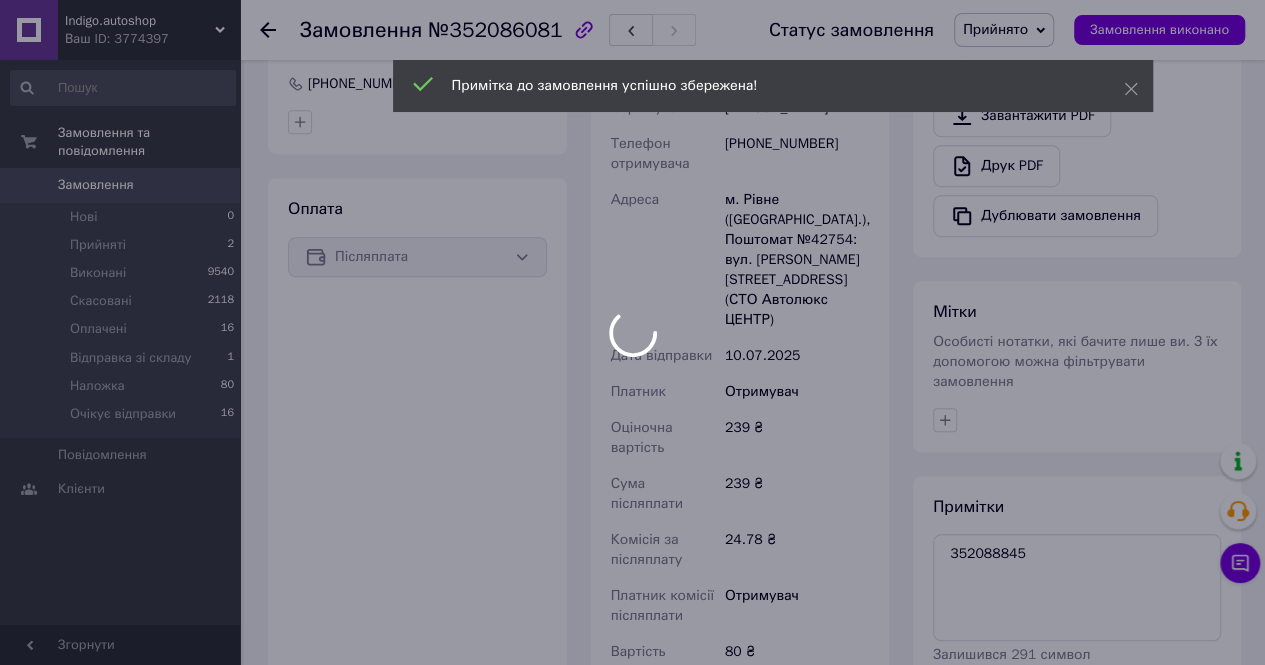 scroll, scrollTop: 500, scrollLeft: 0, axis: vertical 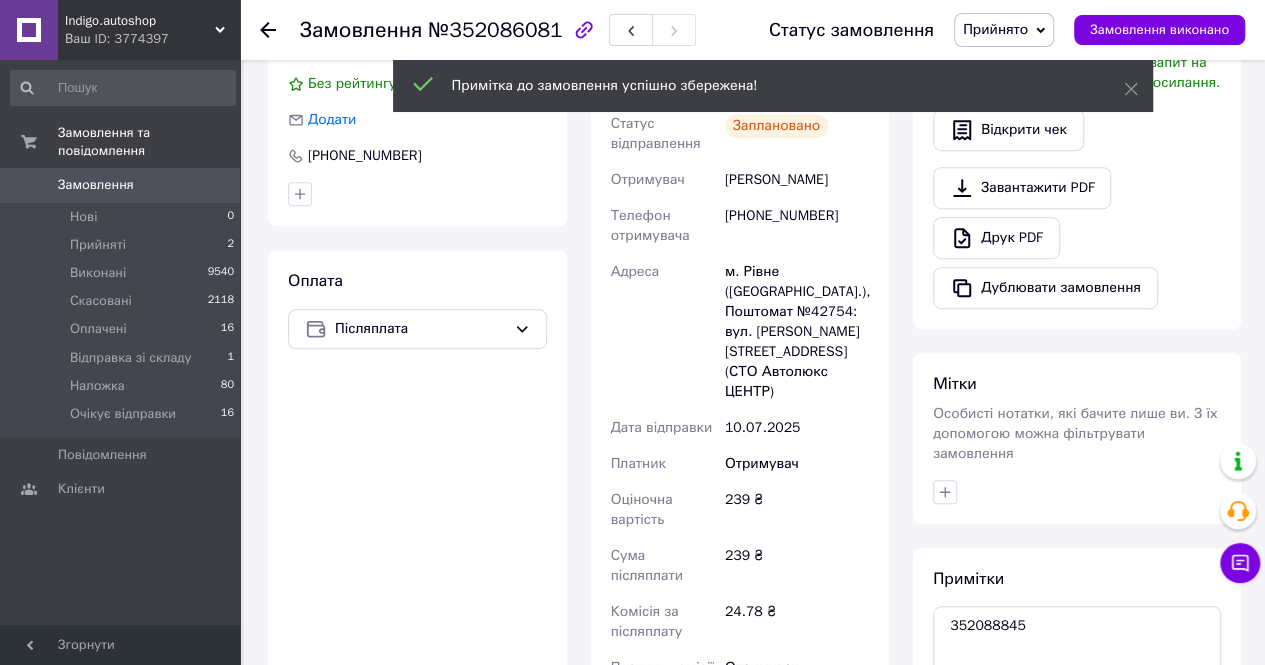 click 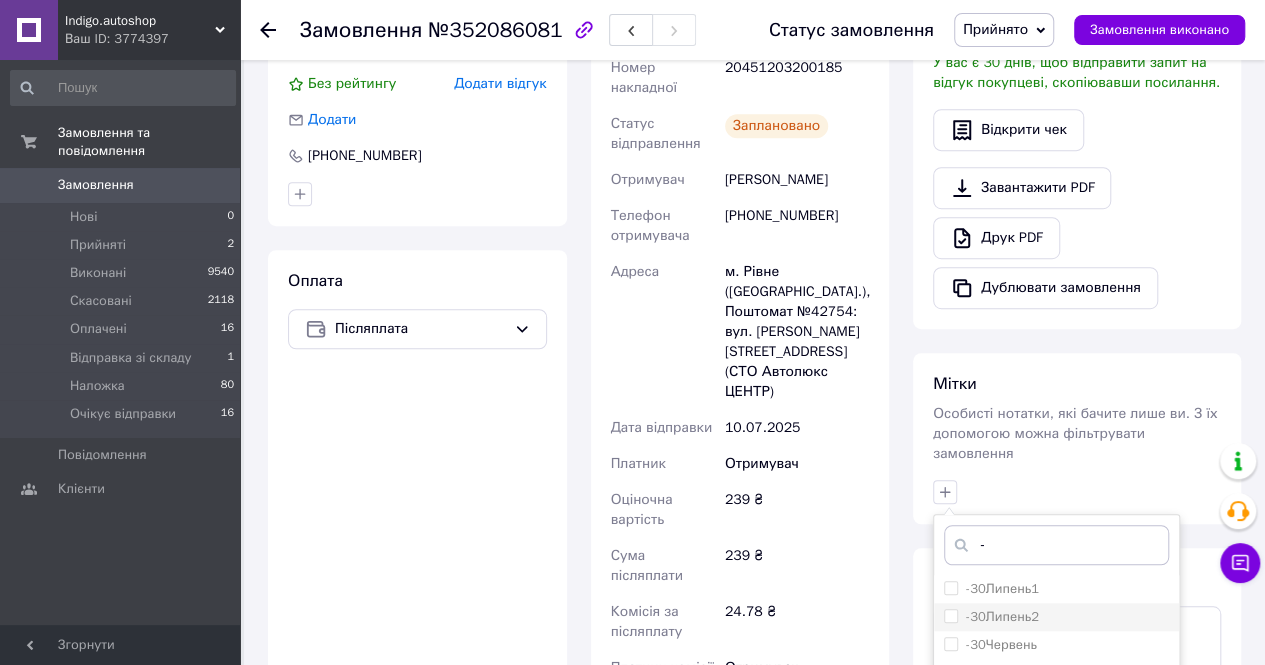 type on "-" 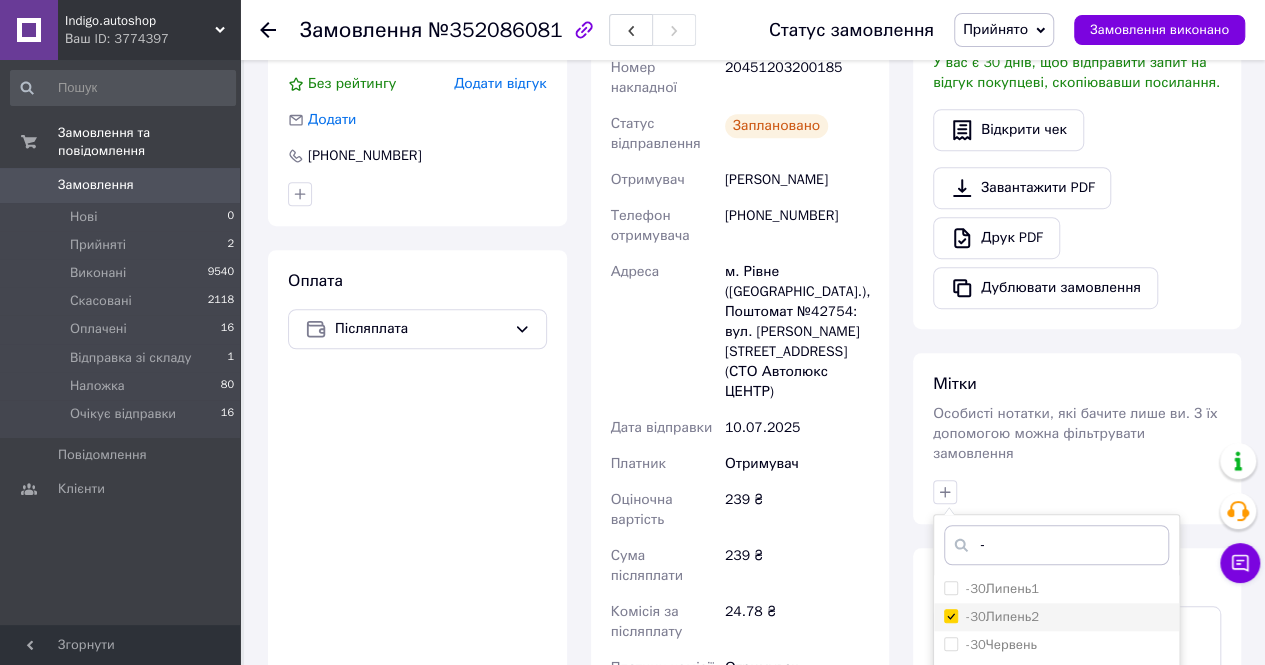 checkbox on "true" 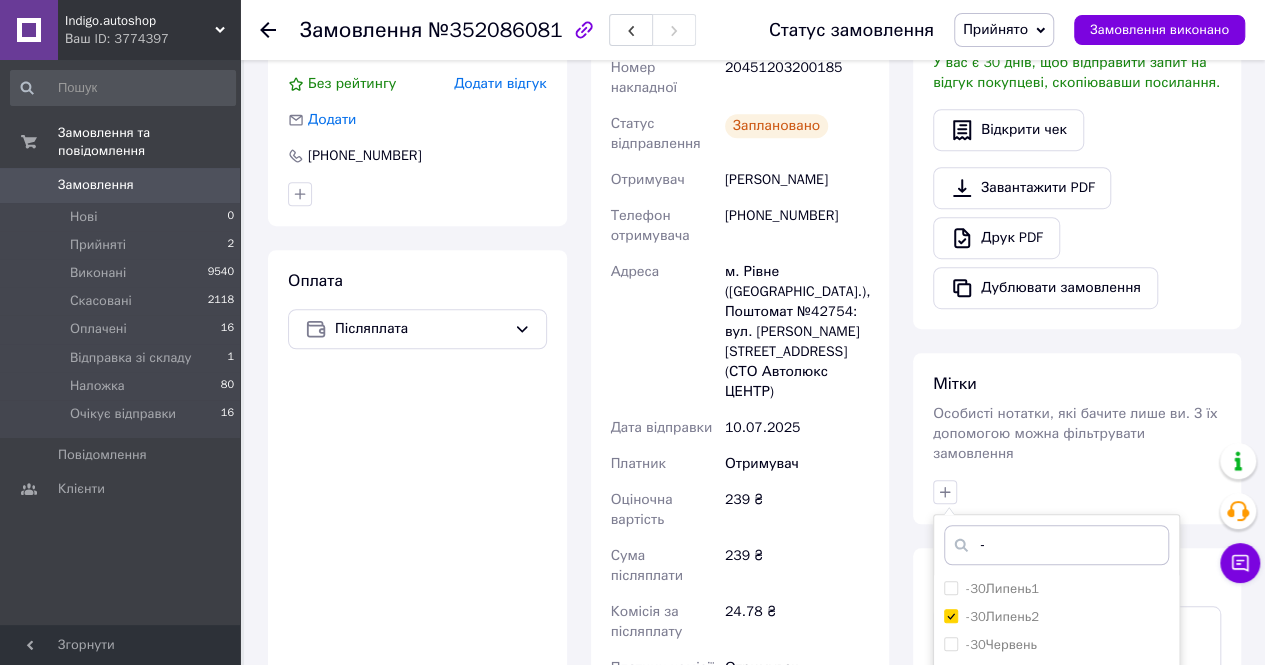 scroll, scrollTop: 700, scrollLeft: 0, axis: vertical 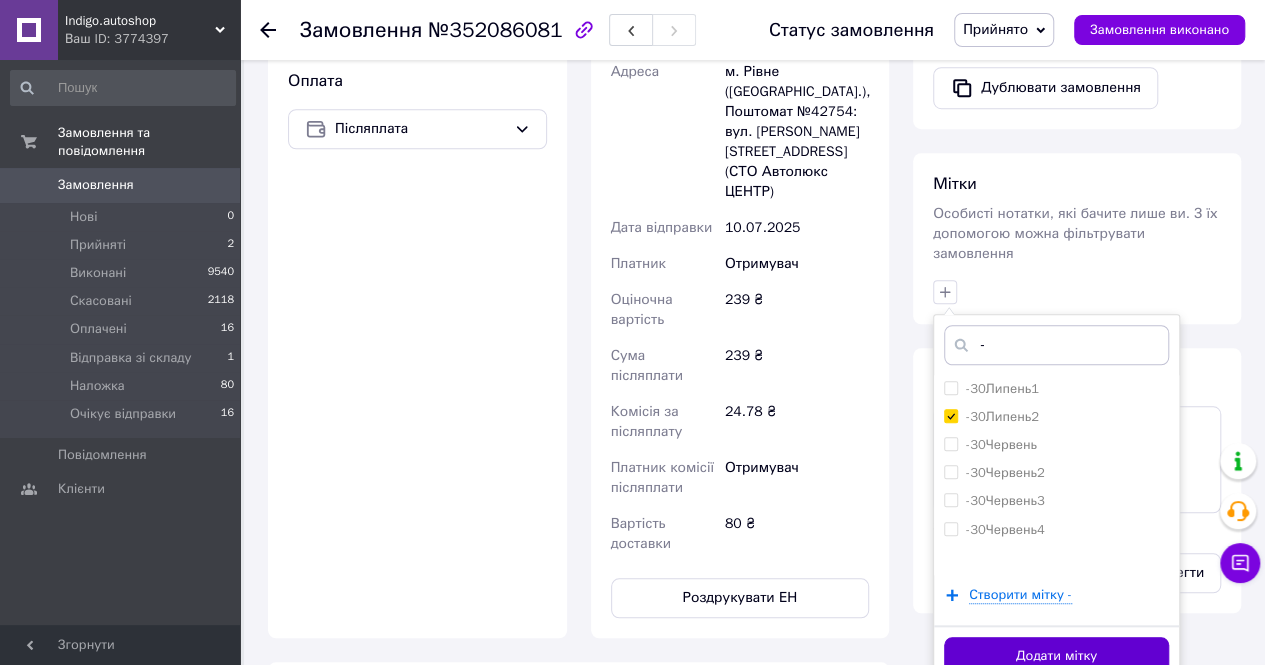 click on "Додати мітку" at bounding box center (1056, 656) 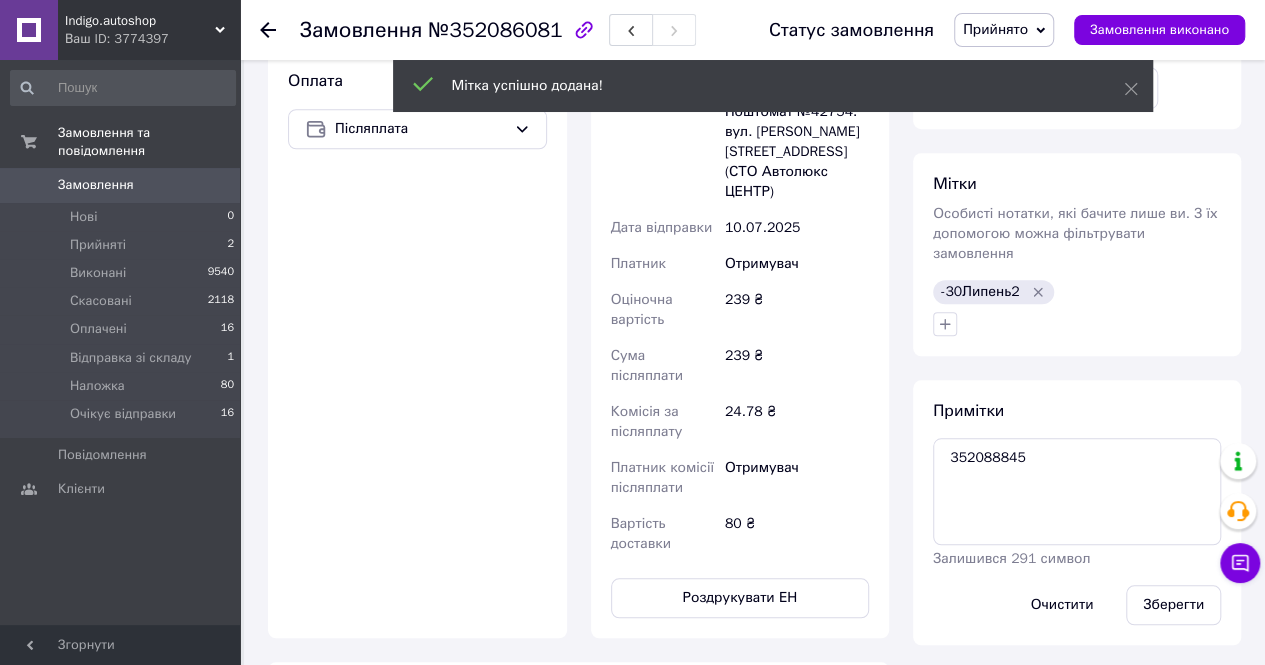 click on "Прийнято" at bounding box center [995, 29] 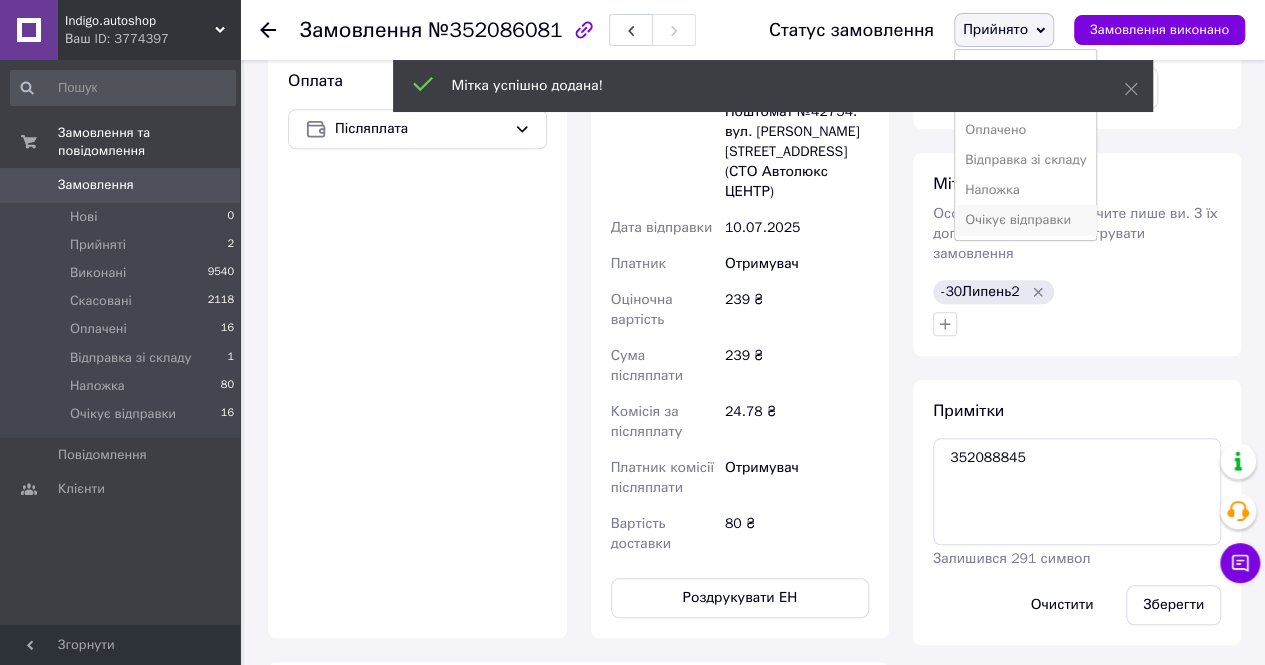 click on "Очікує відправки" at bounding box center [1026, 220] 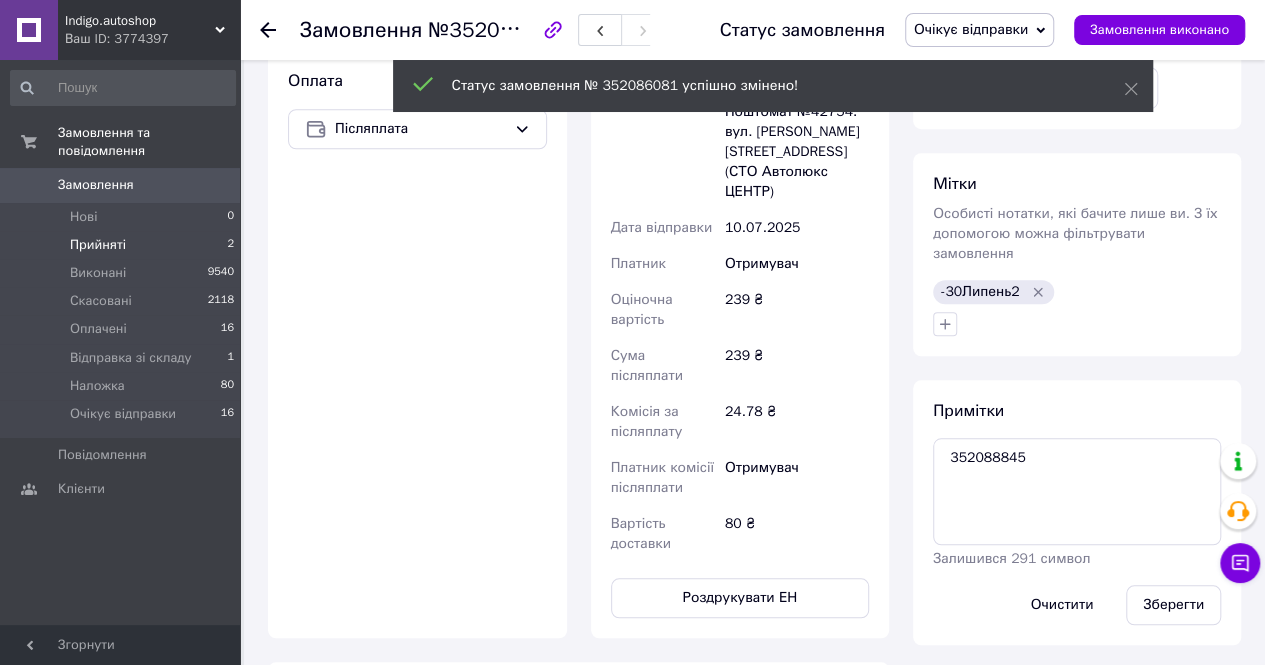 click on "Прийняті" at bounding box center [98, 245] 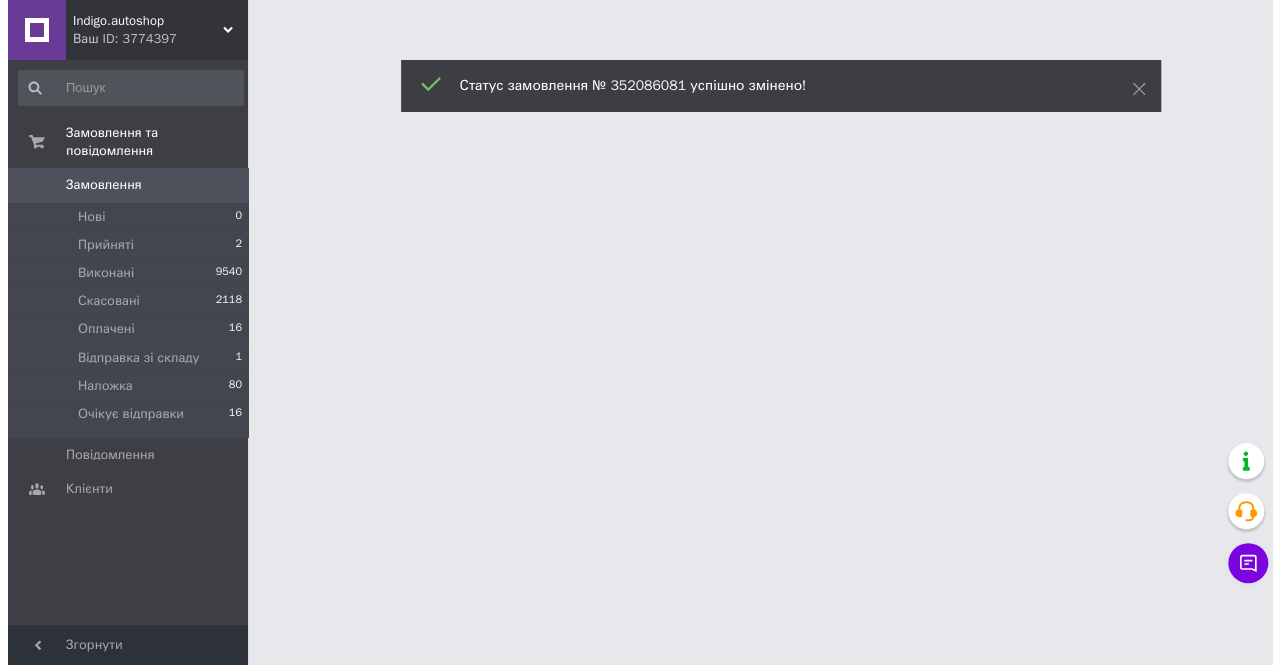 scroll, scrollTop: 0, scrollLeft: 0, axis: both 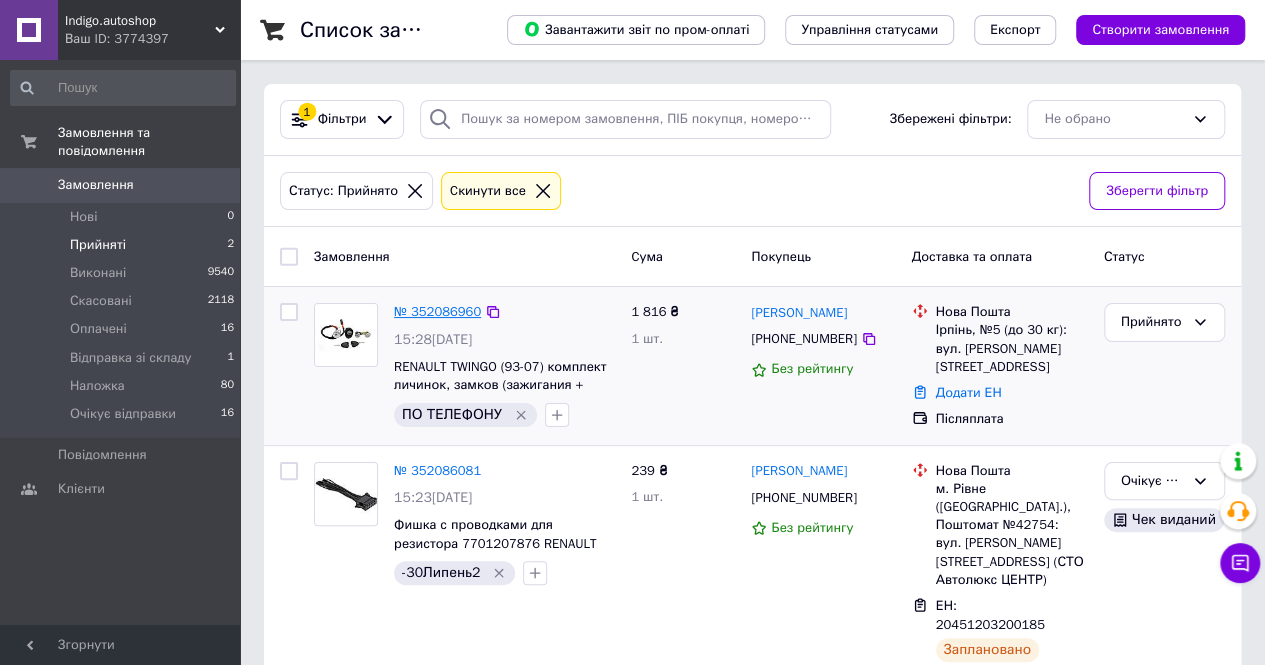click on "№ 352086960" at bounding box center [437, 311] 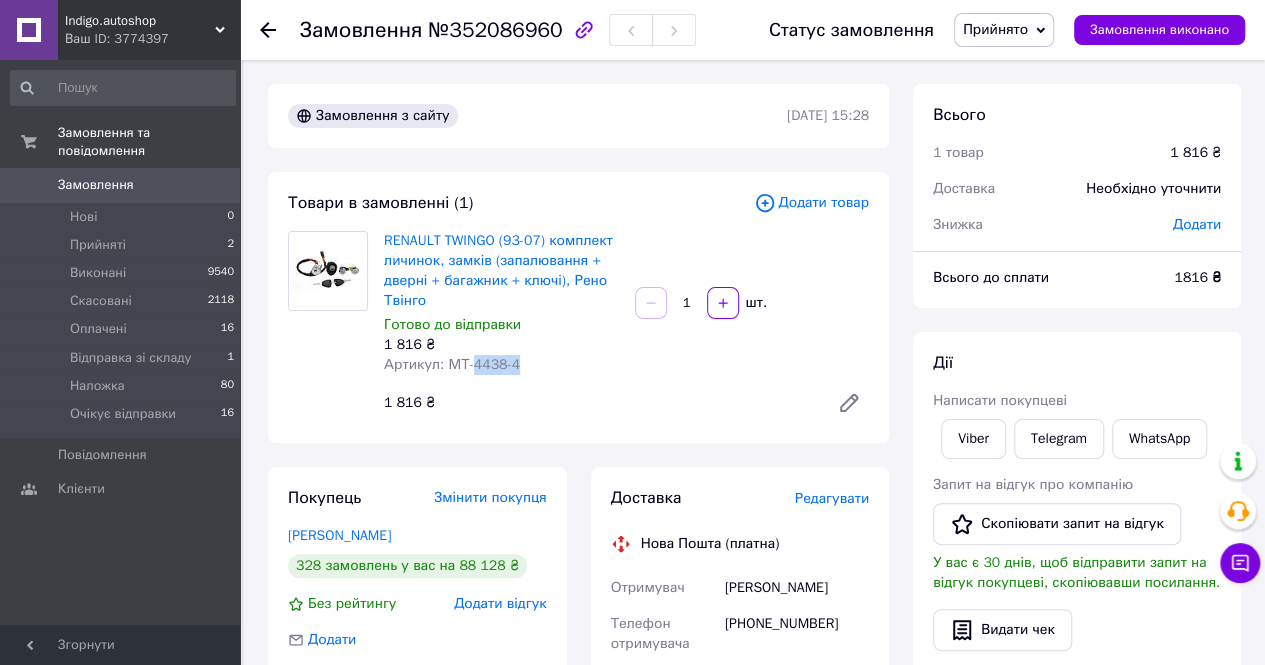 drag, startPoint x: 470, startPoint y: 369, endPoint x: 554, endPoint y: 370, distance: 84.00595 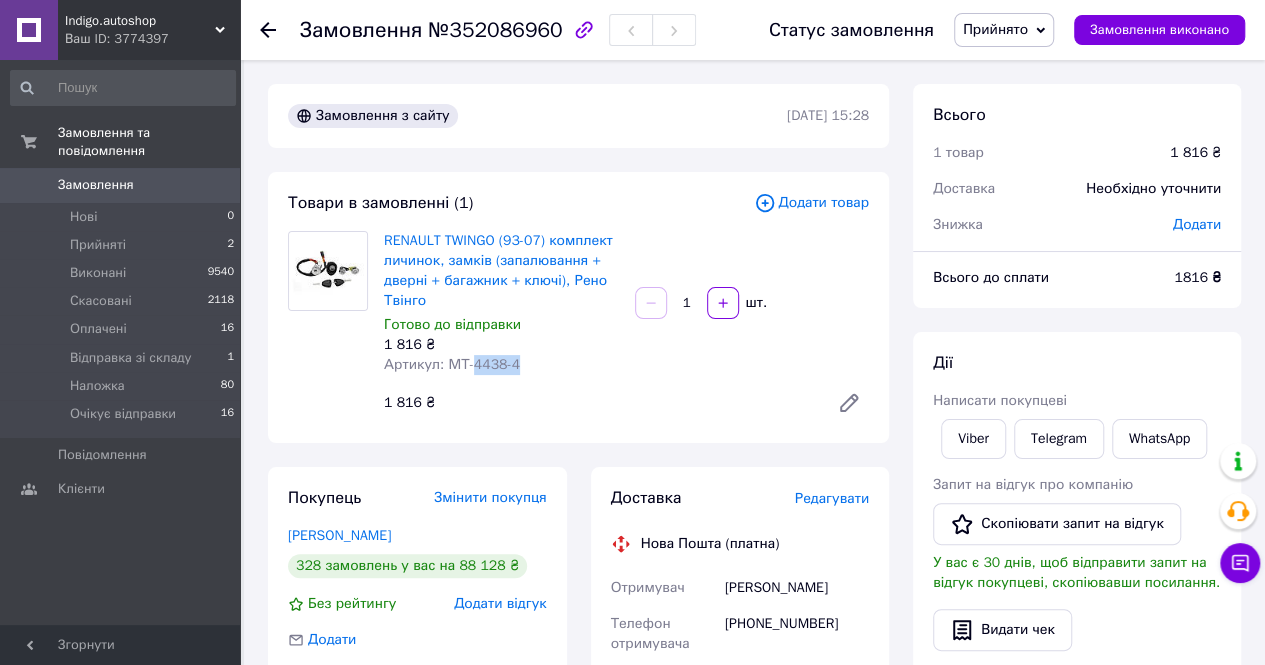 click on "Прийнято" at bounding box center [995, 29] 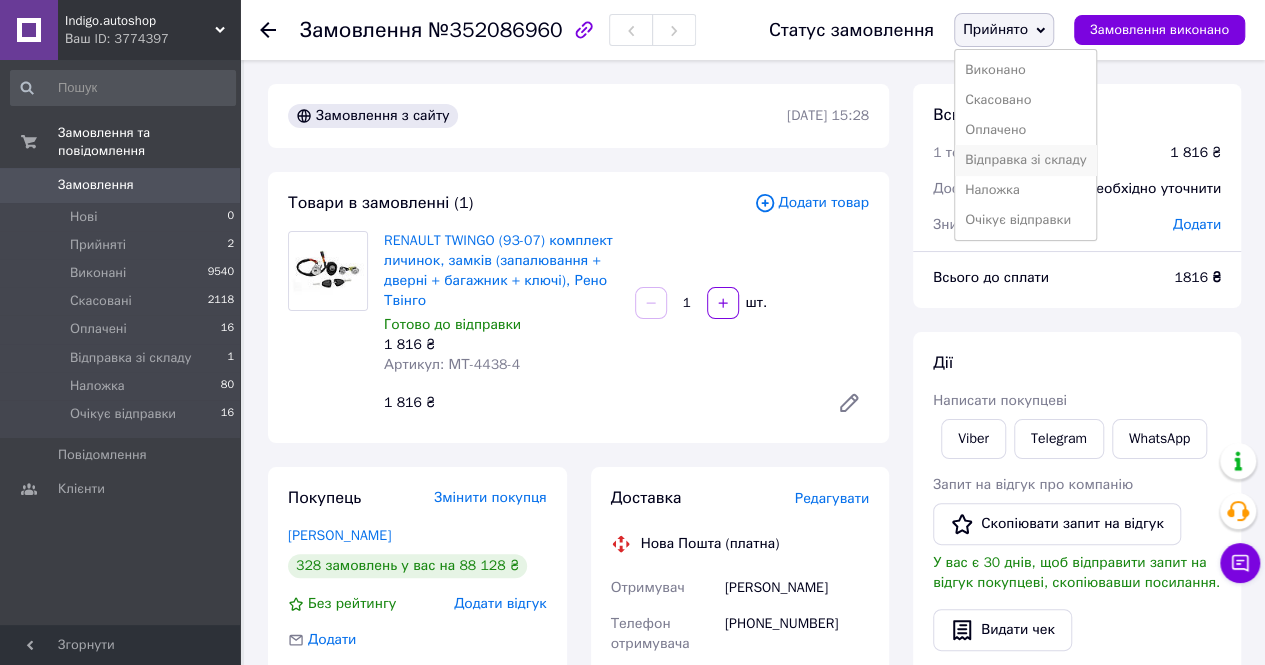 click on "Відправка зі складу" at bounding box center (1026, 160) 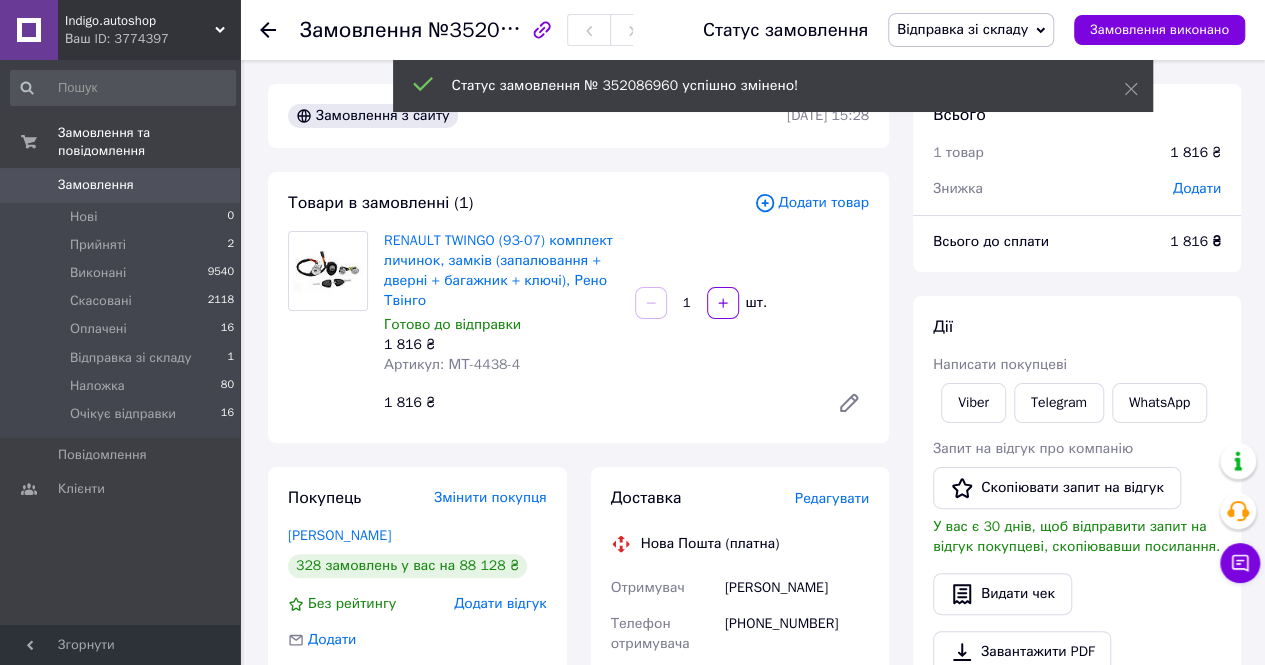 click on "Редагувати" at bounding box center (832, 498) 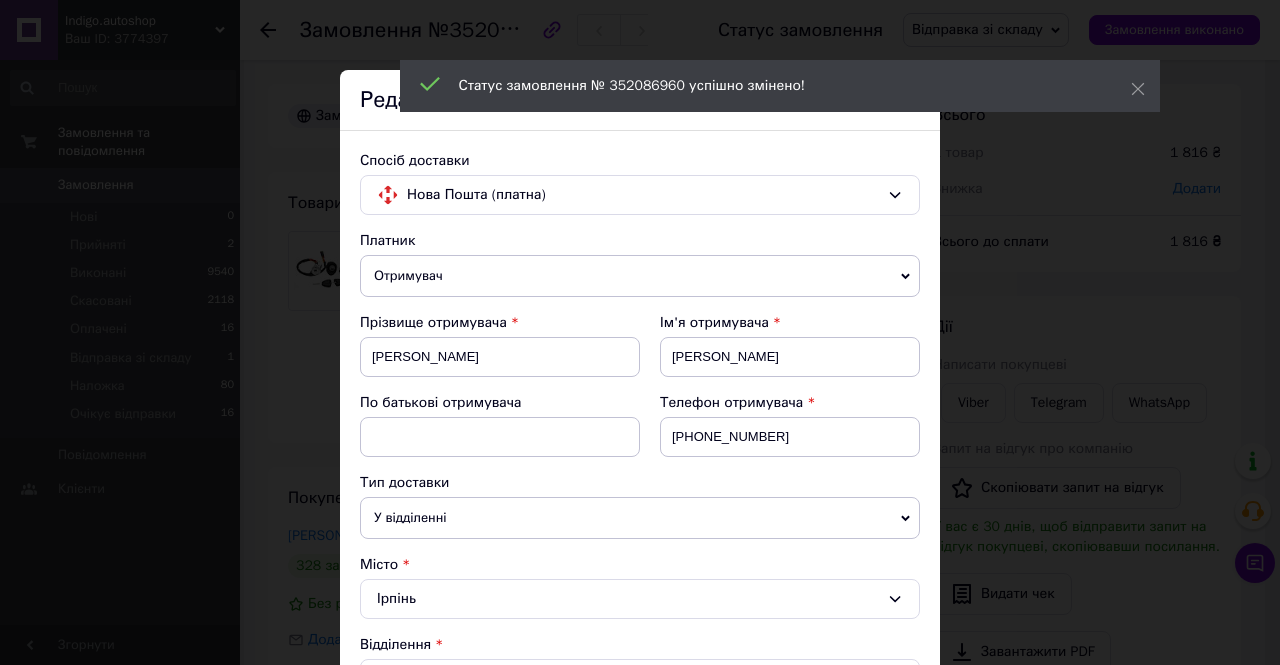 scroll, scrollTop: 600, scrollLeft: 0, axis: vertical 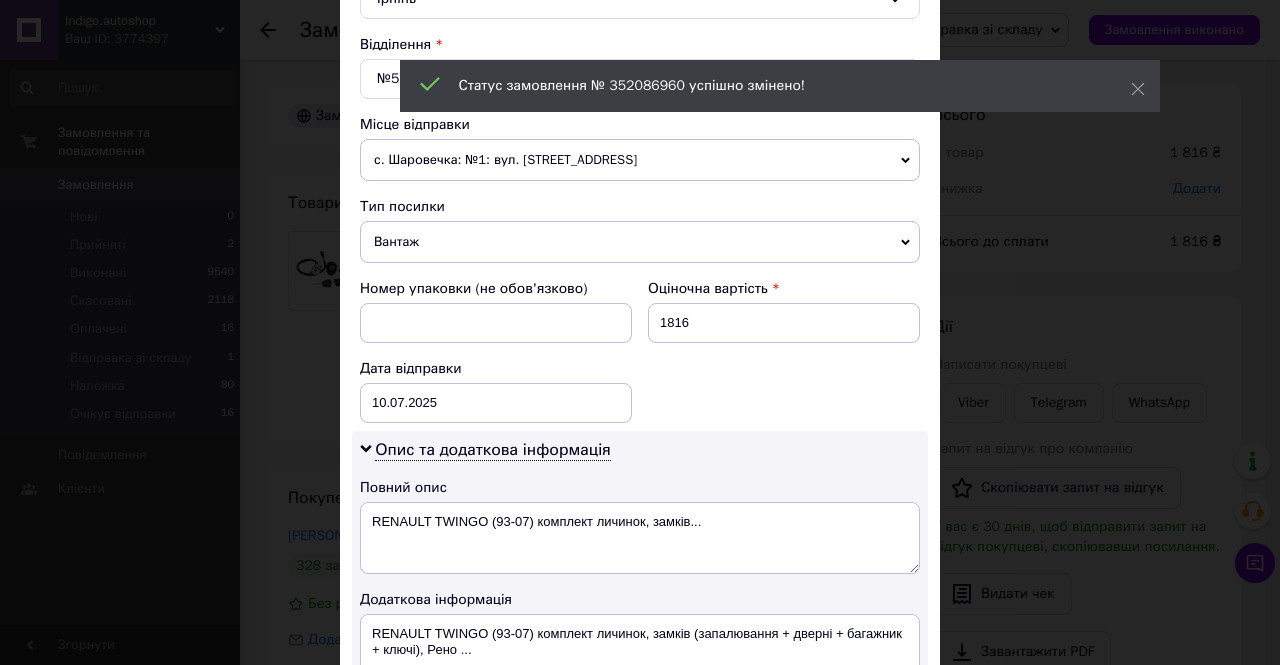 click on "с. Шаровечка: №1: вул. Центральна, 100/2" at bounding box center [640, 160] 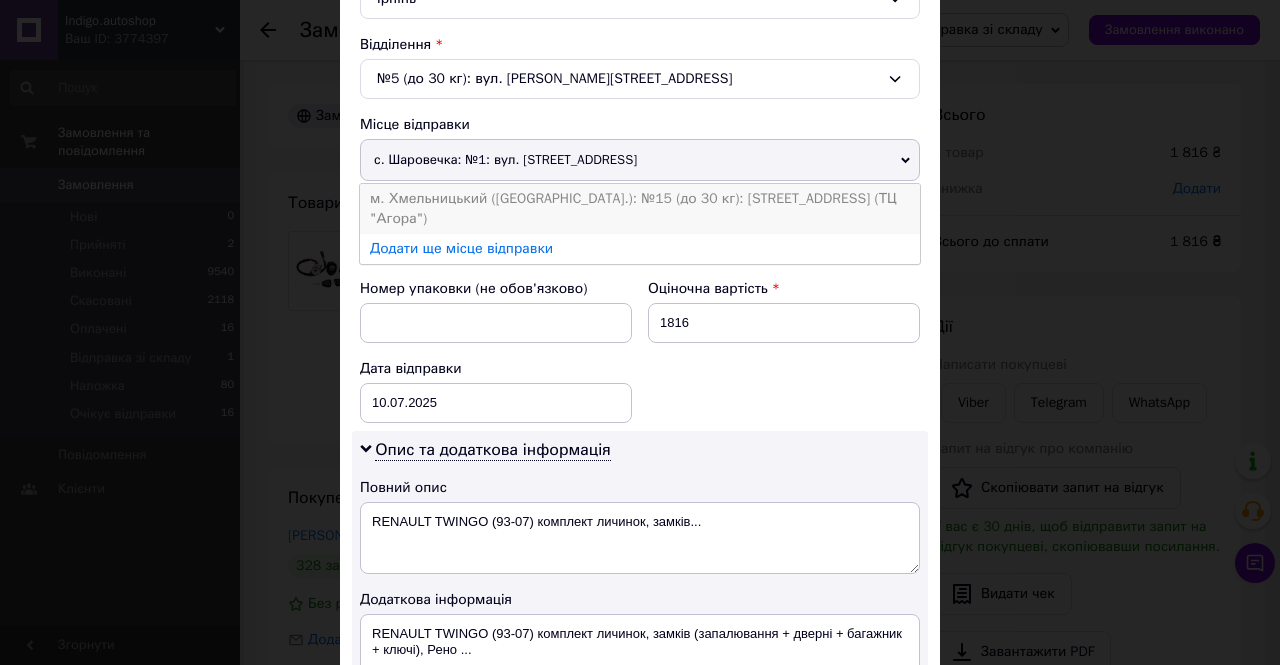 click on "м. Хмельницький (Хмельницька обл.): №15 (до 30 кг): Старокостянтинівське шосе, 2/1б (ТЦ "Агора")" at bounding box center (640, 209) 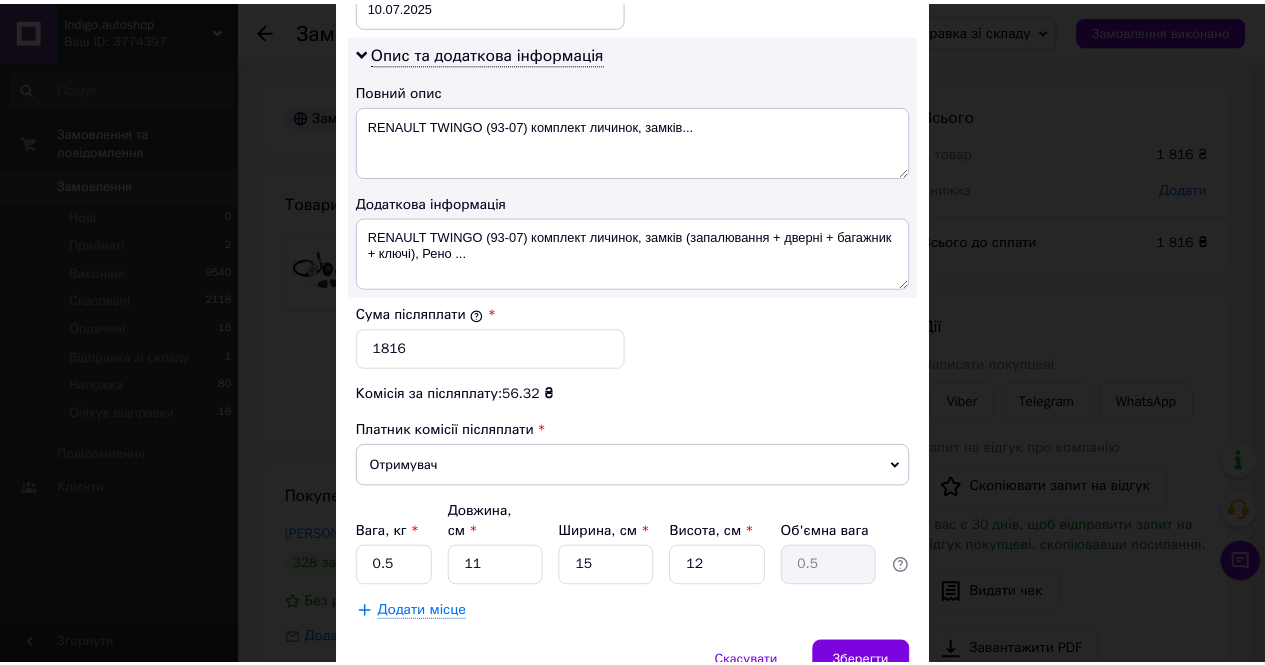 scroll, scrollTop: 1093, scrollLeft: 0, axis: vertical 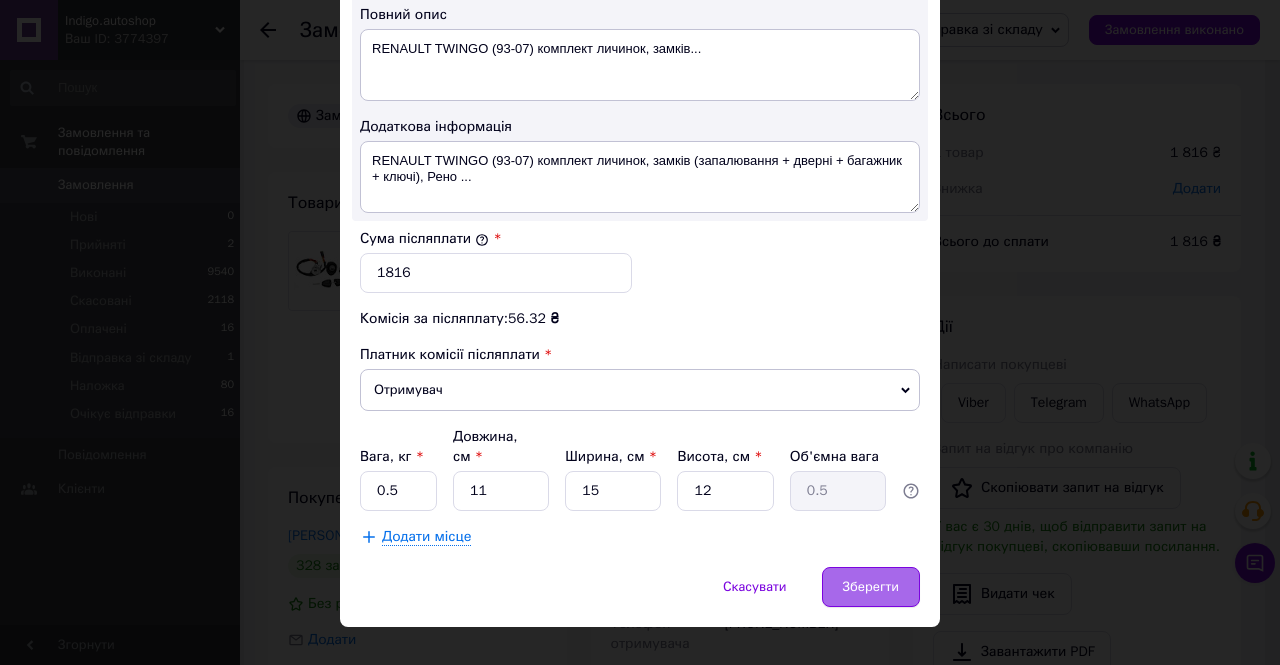 click on "Зберегти" at bounding box center (871, 587) 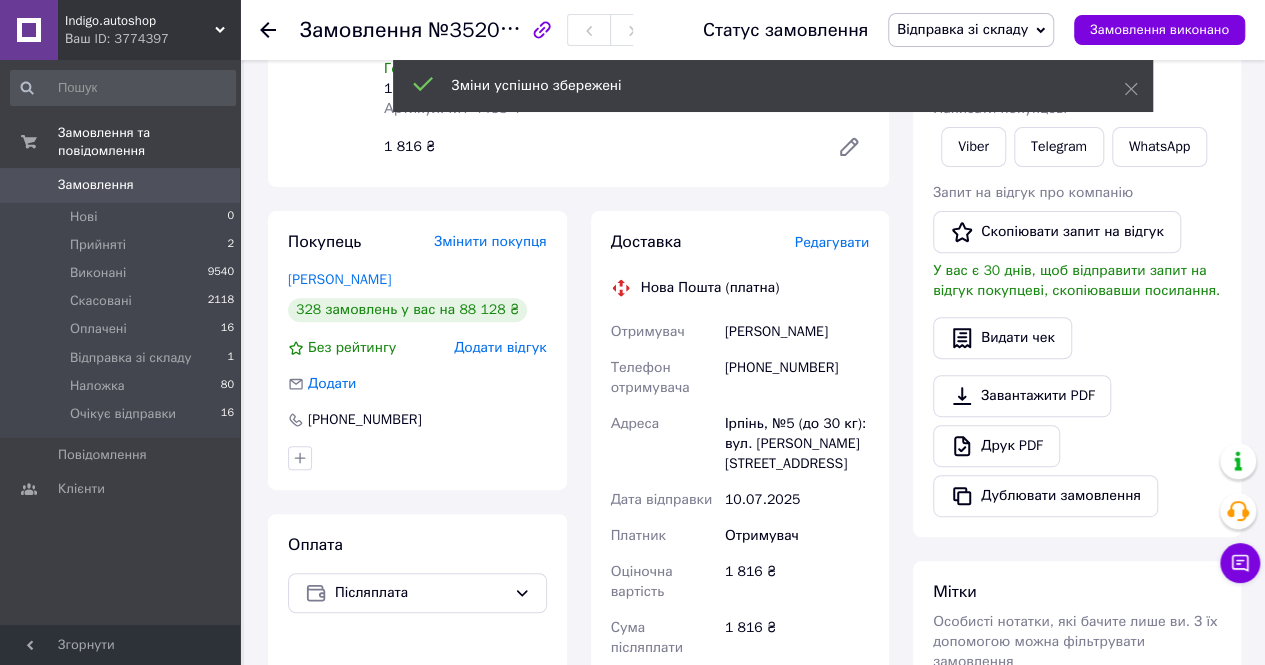 scroll, scrollTop: 600, scrollLeft: 0, axis: vertical 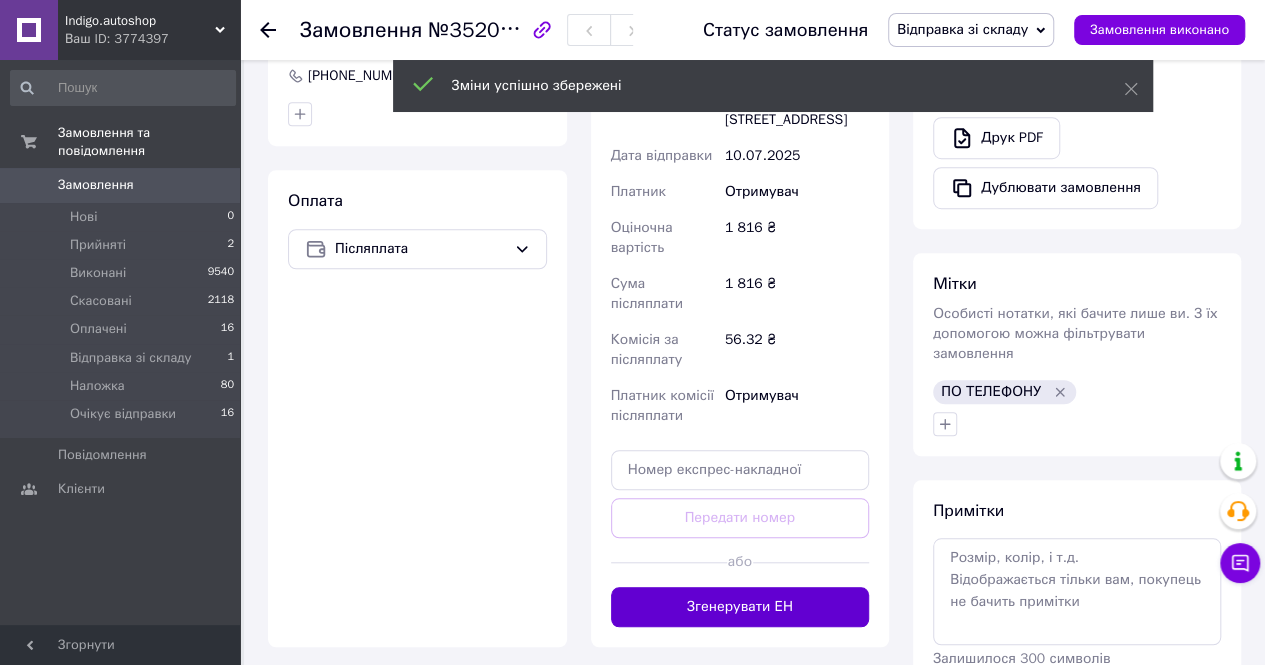 click on "Згенерувати ЕН" at bounding box center [740, 607] 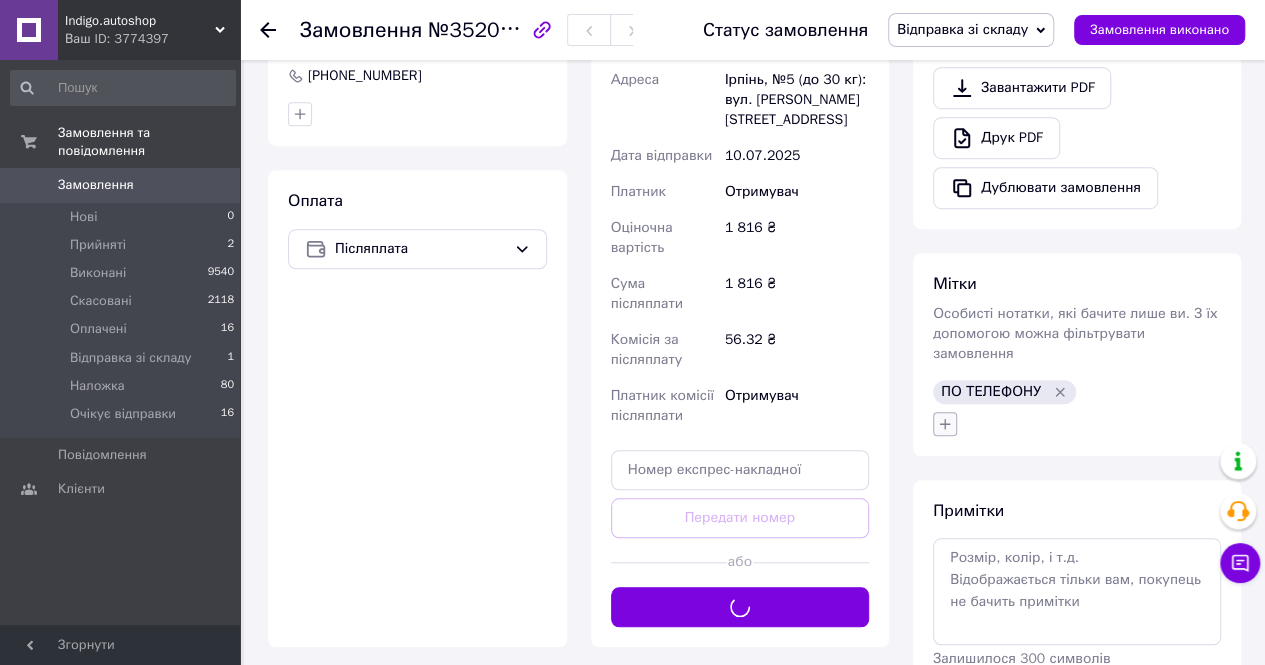click 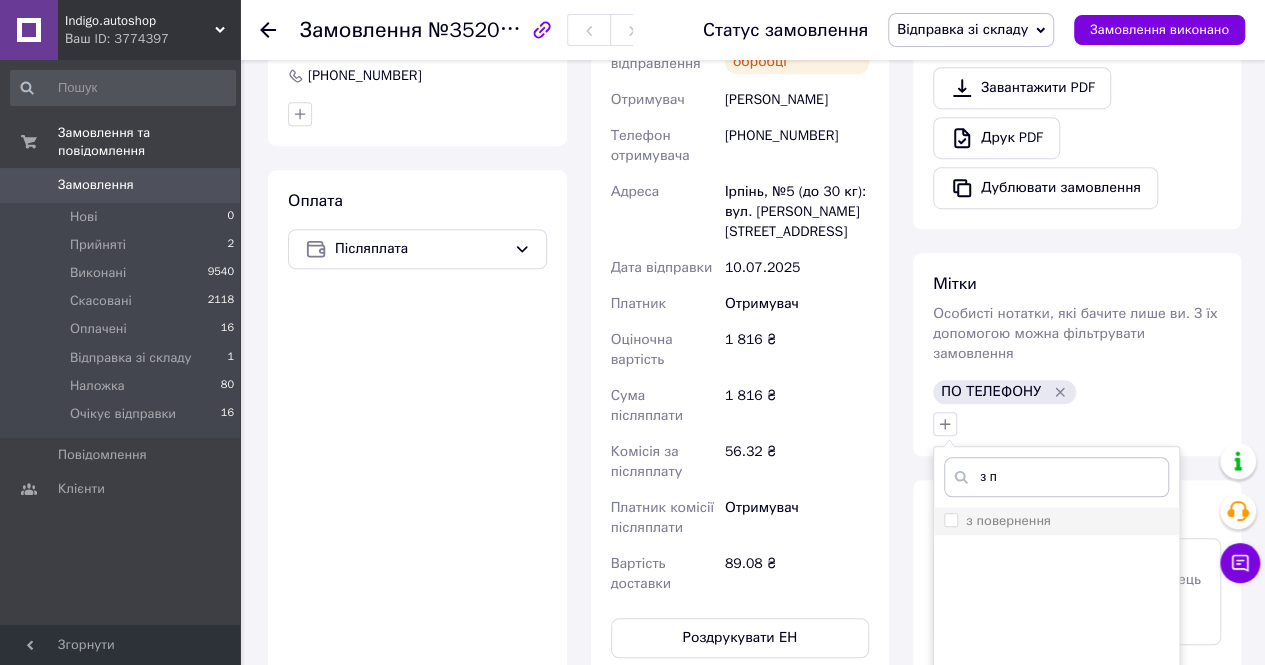 type on "з п" 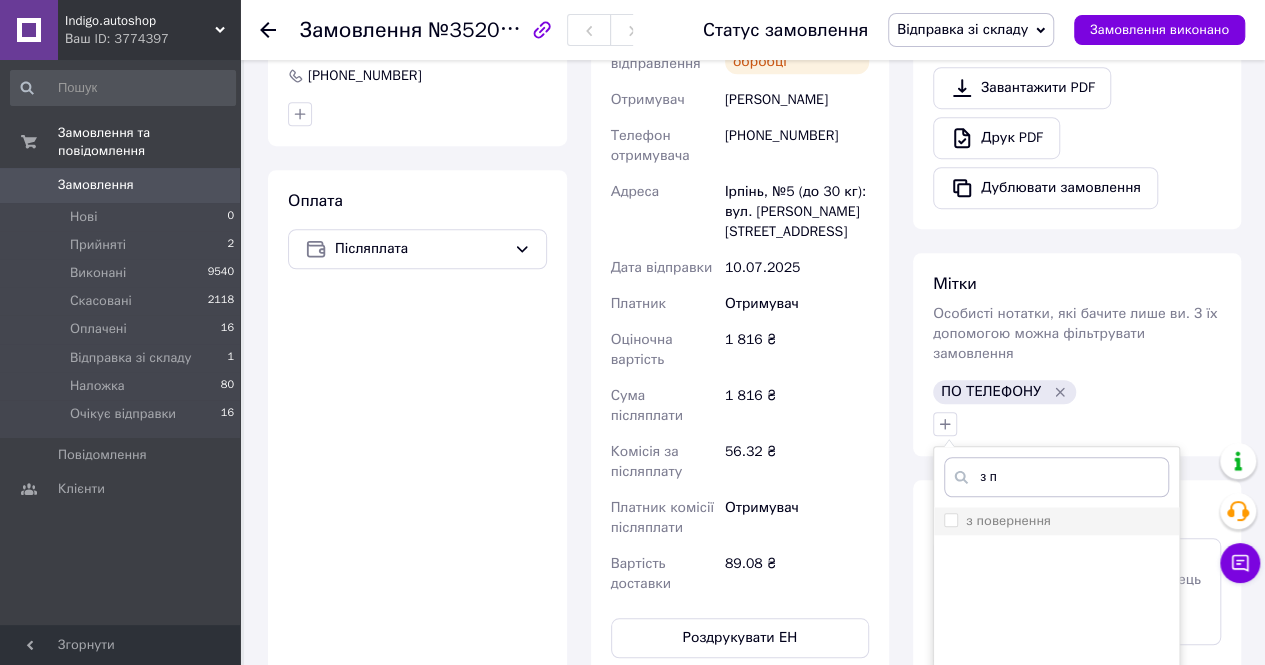 click on "з повернення" at bounding box center (1056, 521) 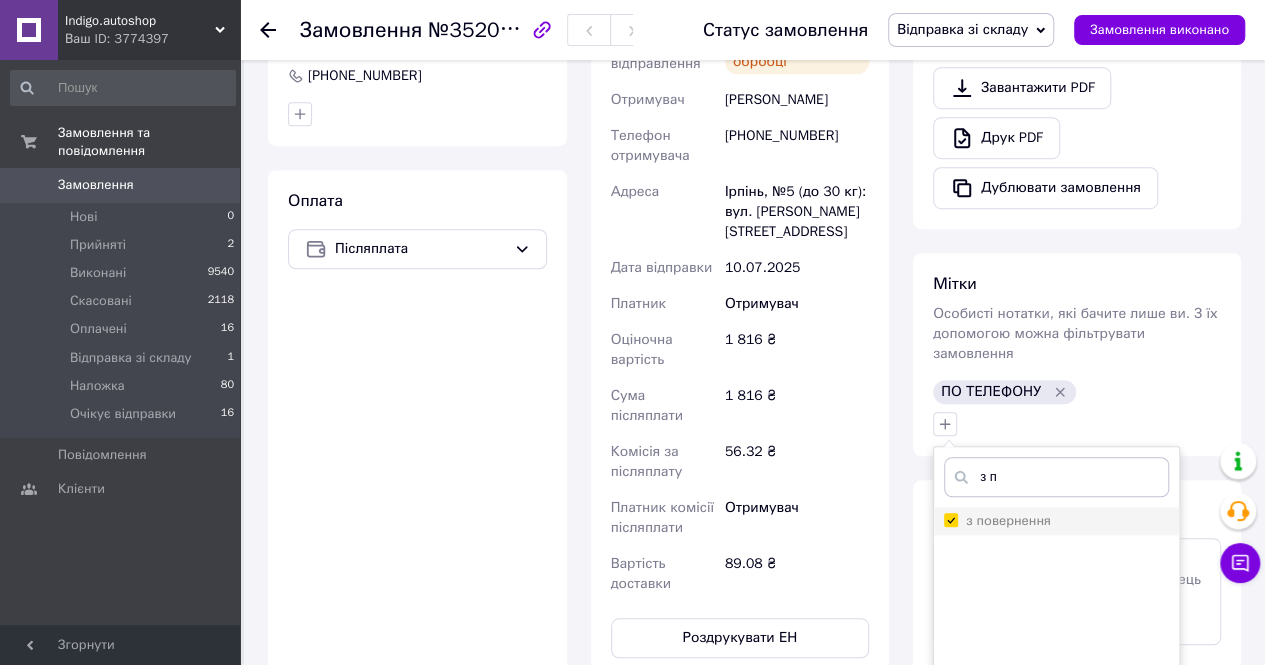 checkbox on "true" 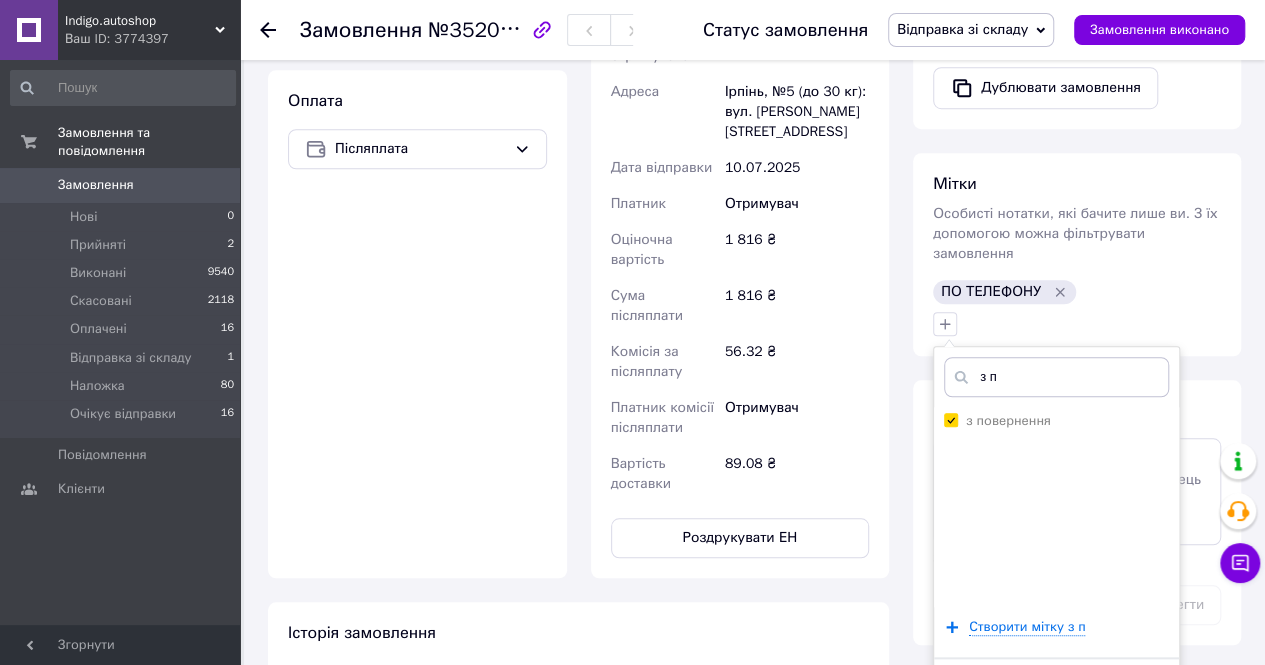 scroll, scrollTop: 800, scrollLeft: 0, axis: vertical 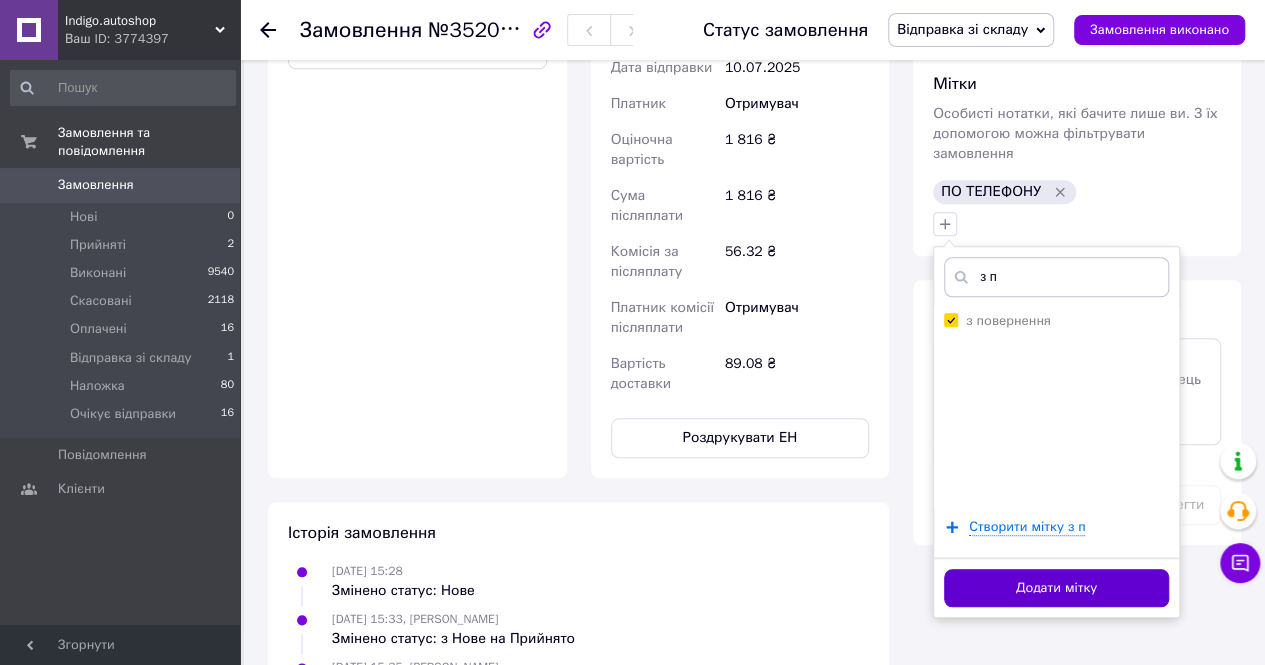 click on "Додати мітку" at bounding box center [1056, 588] 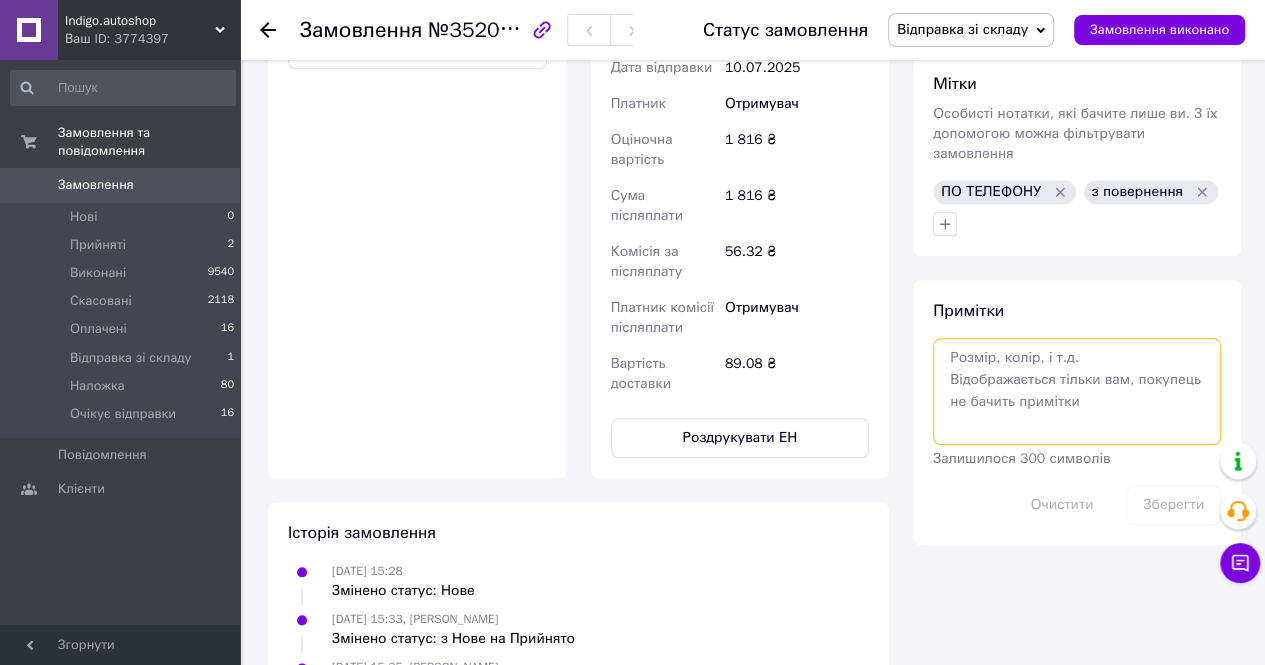 click at bounding box center (1077, 391) 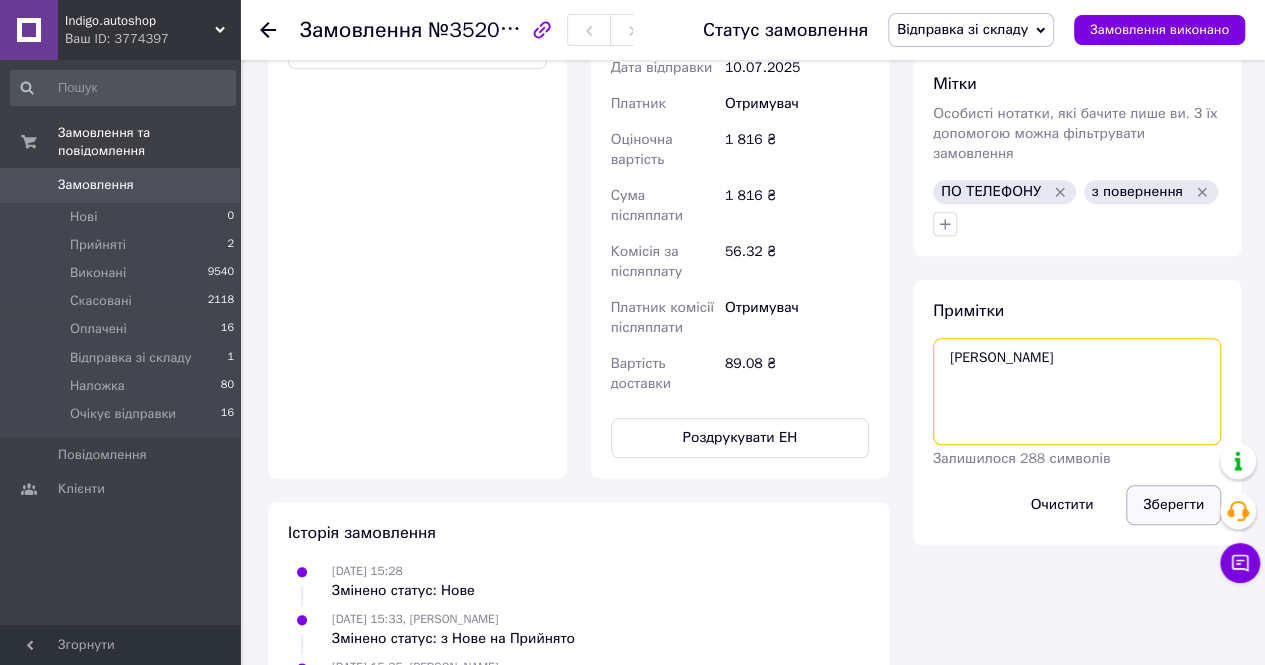 type on "Дідик Дмитро" 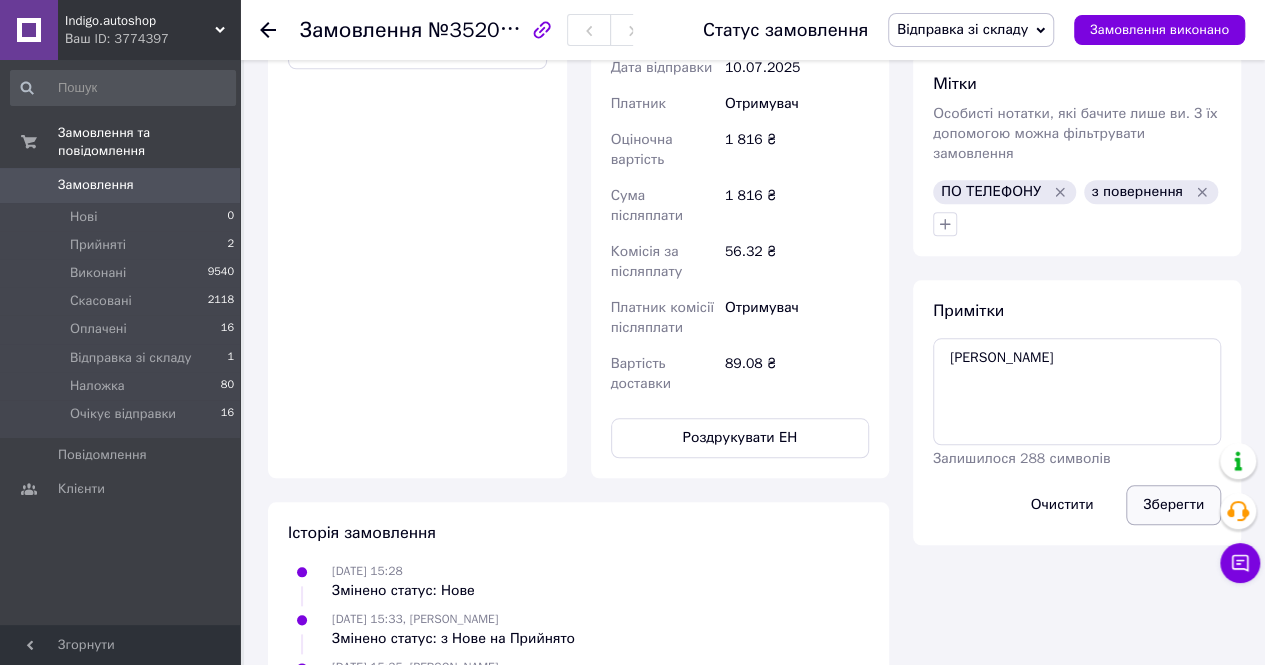 click on "Зберегти" at bounding box center (1173, 505) 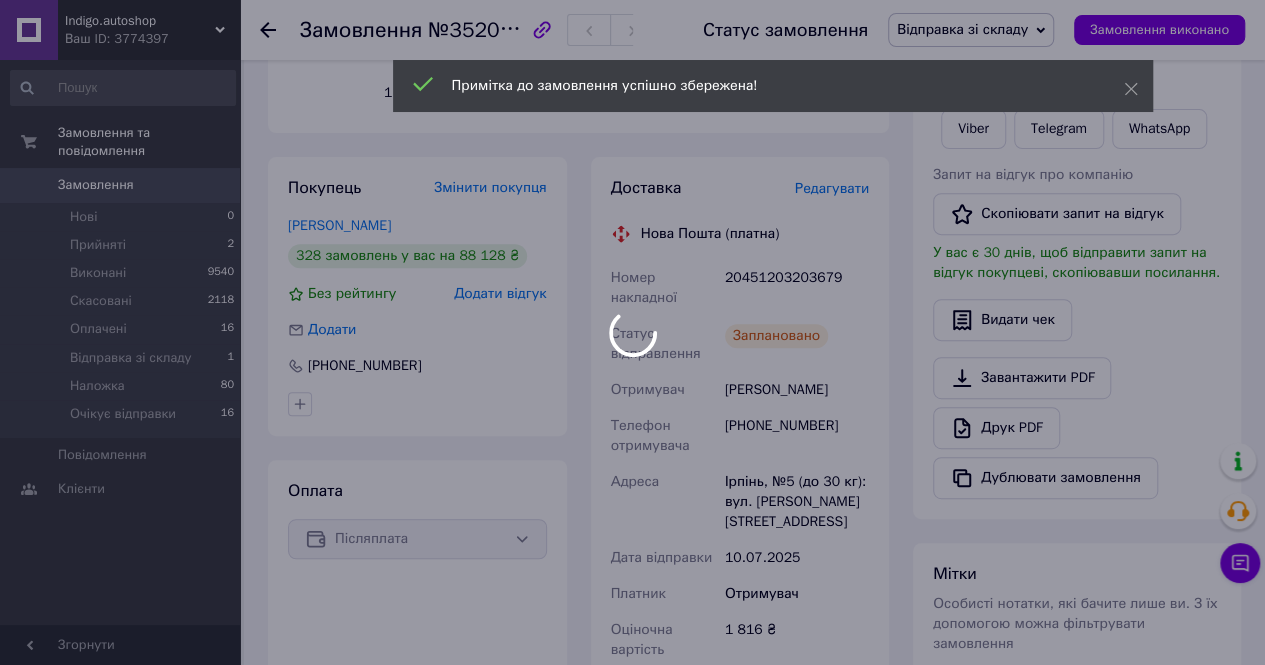 scroll, scrollTop: 200, scrollLeft: 0, axis: vertical 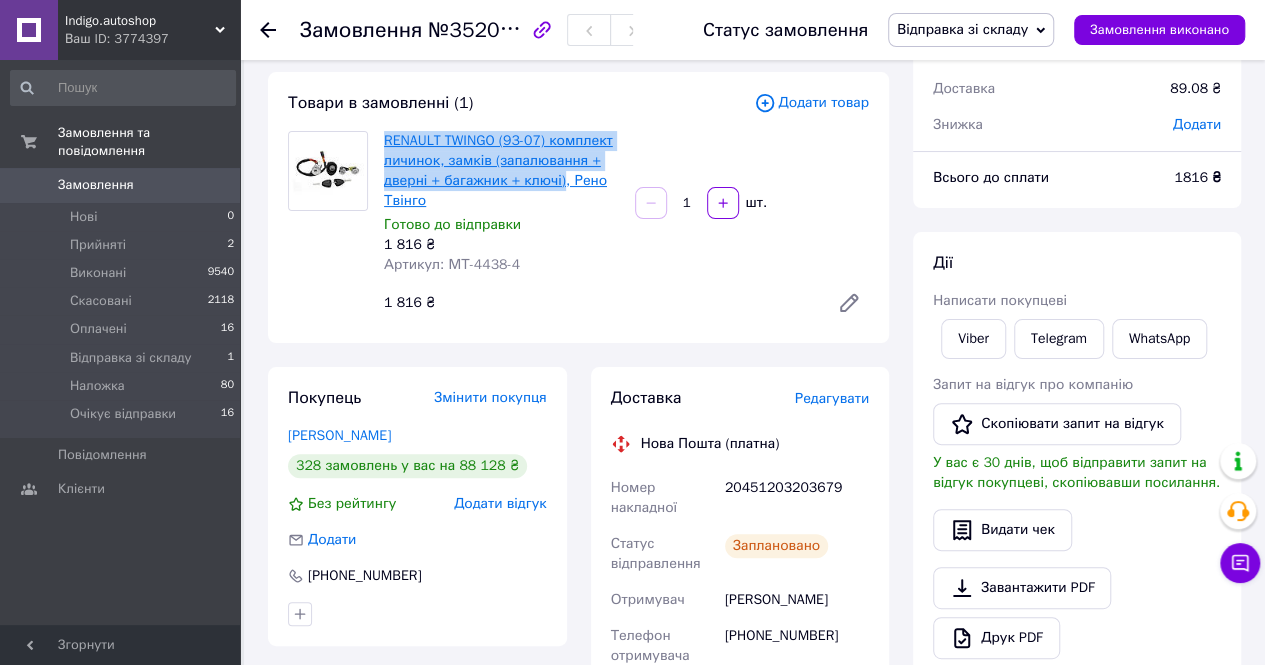 drag, startPoint x: 382, startPoint y: 139, endPoint x: 562, endPoint y: 183, distance: 185.29976 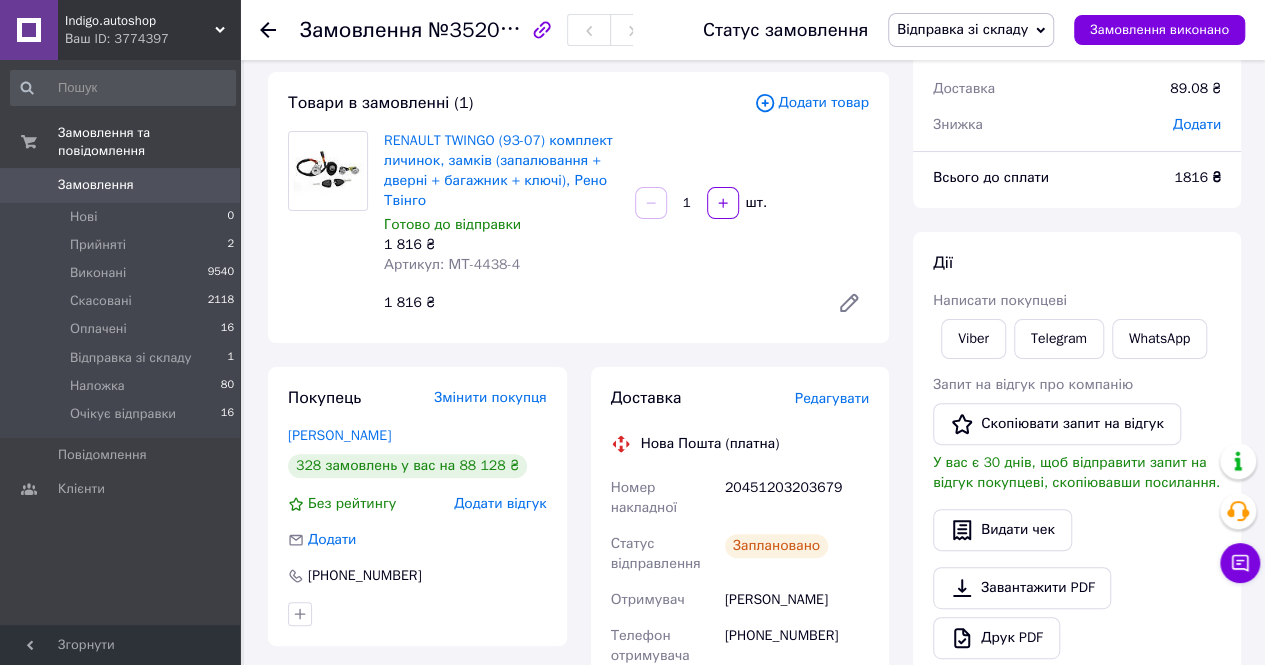 click on "20451203203679" at bounding box center [797, 498] 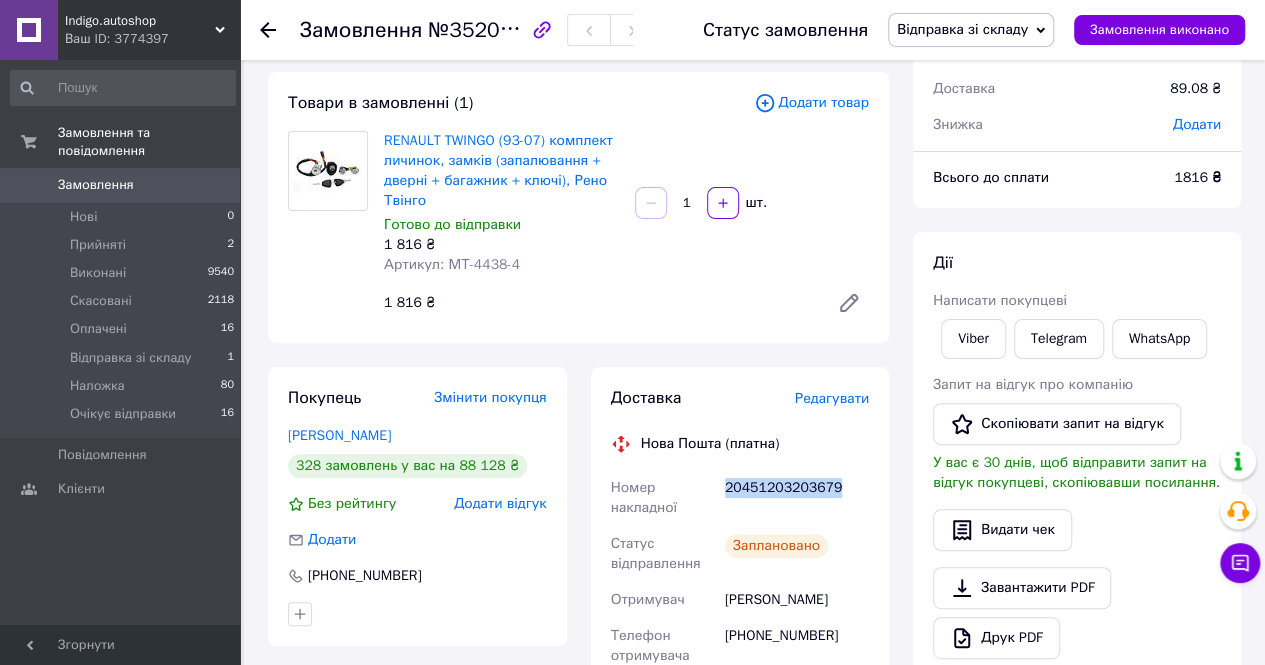 click on "20451203203679" at bounding box center [797, 498] 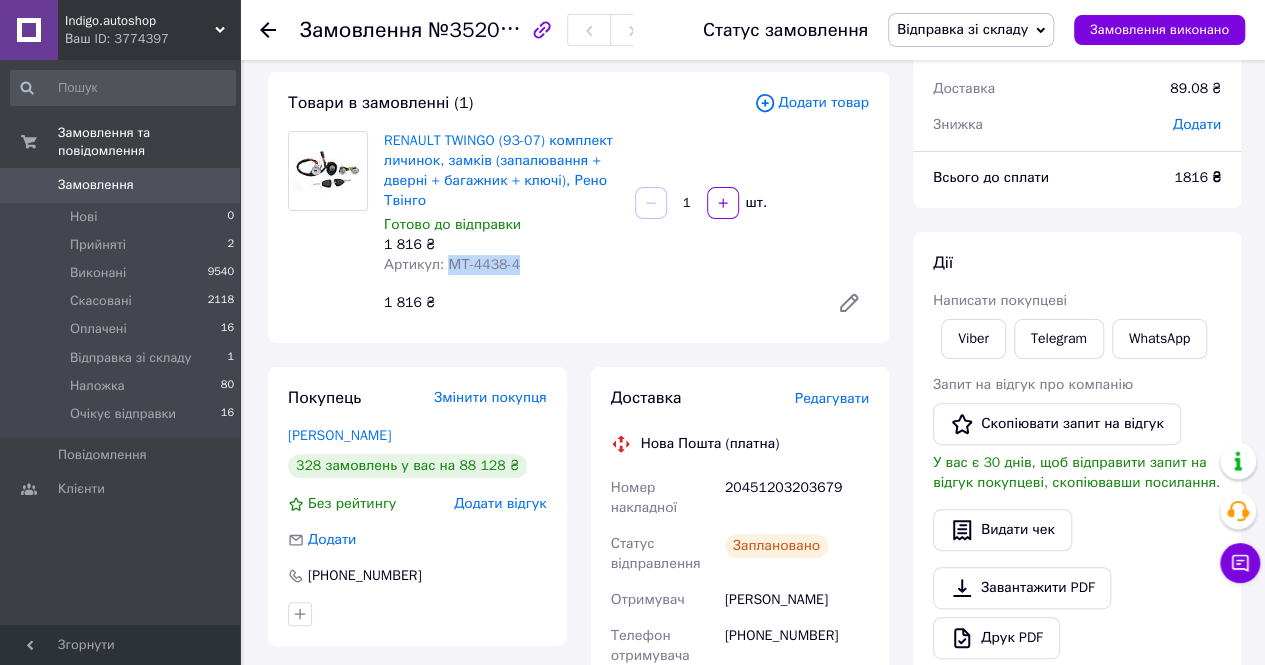drag, startPoint x: 444, startPoint y: 268, endPoint x: 544, endPoint y: 278, distance: 100.49876 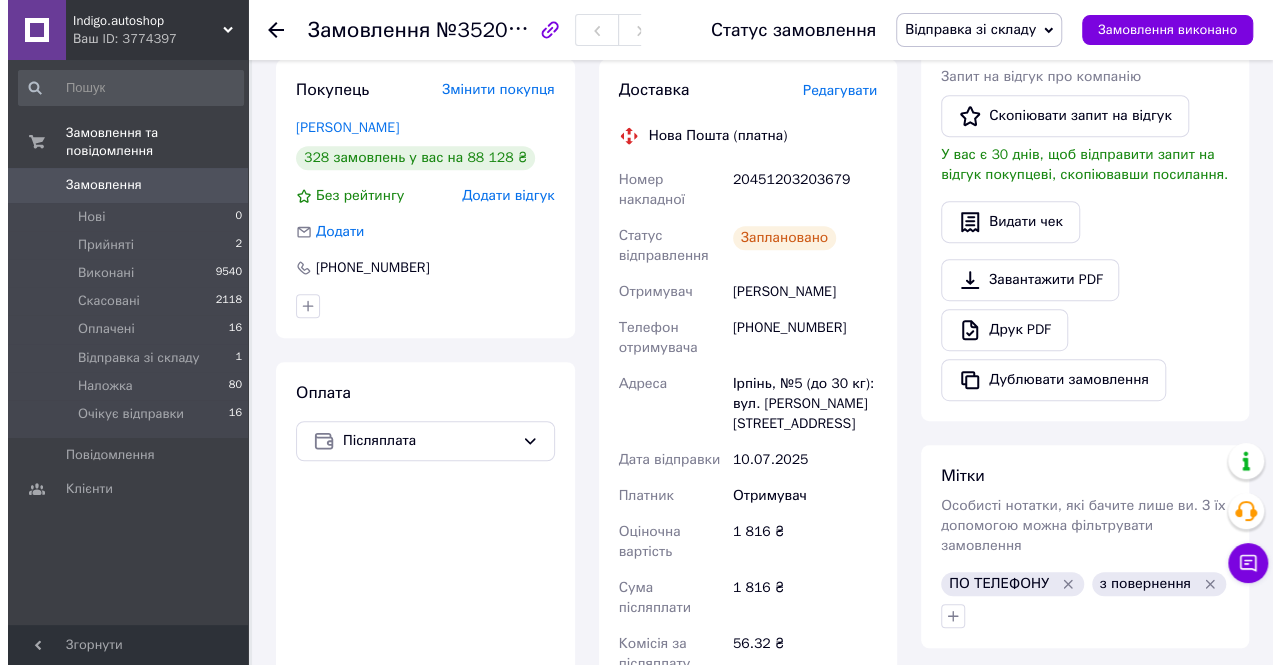 scroll, scrollTop: 400, scrollLeft: 0, axis: vertical 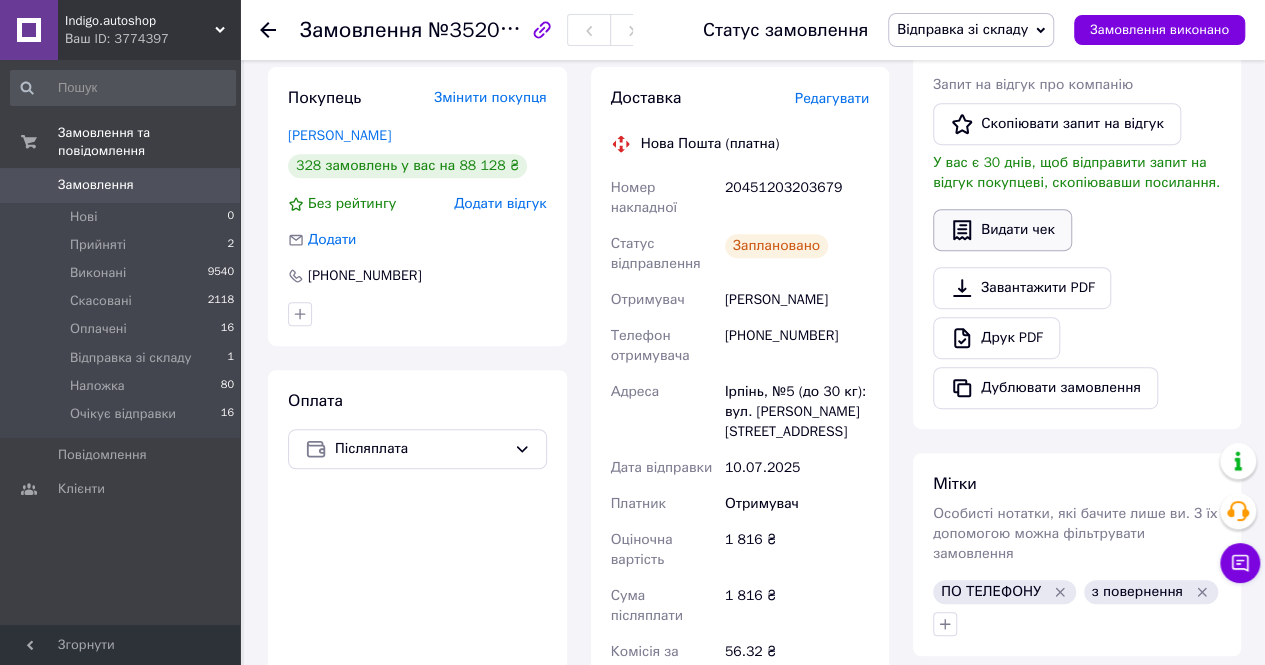 click on "Видати чек" at bounding box center [1002, 230] 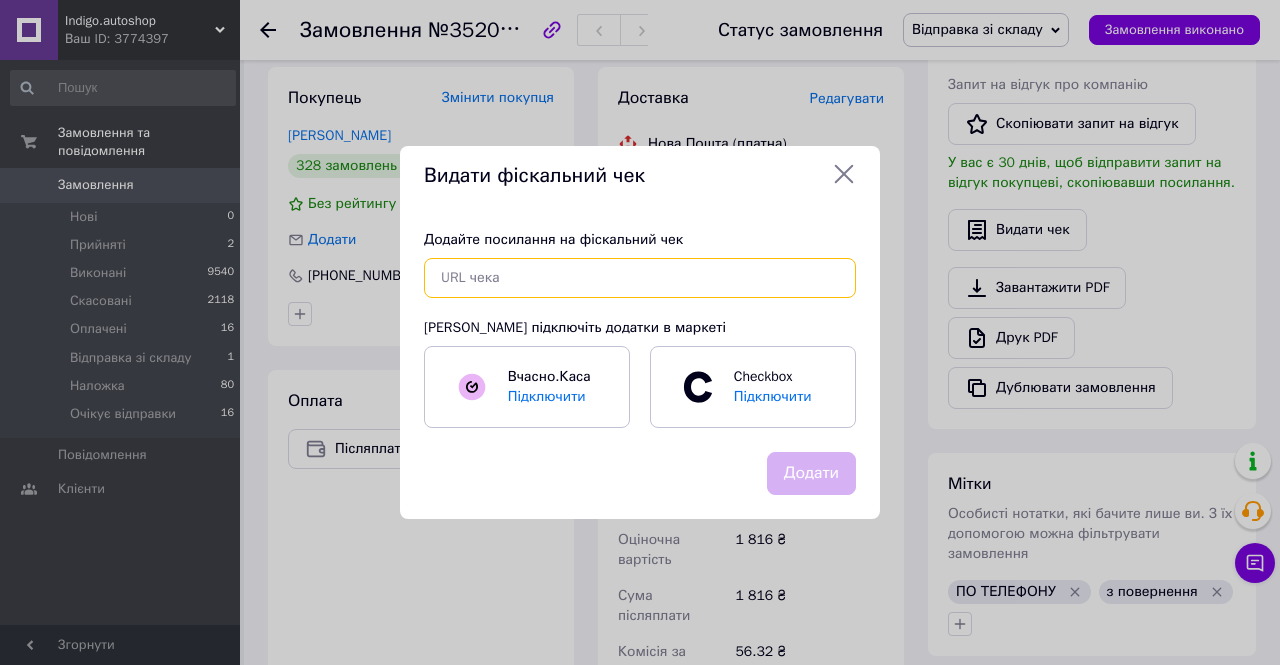 click at bounding box center (640, 278) 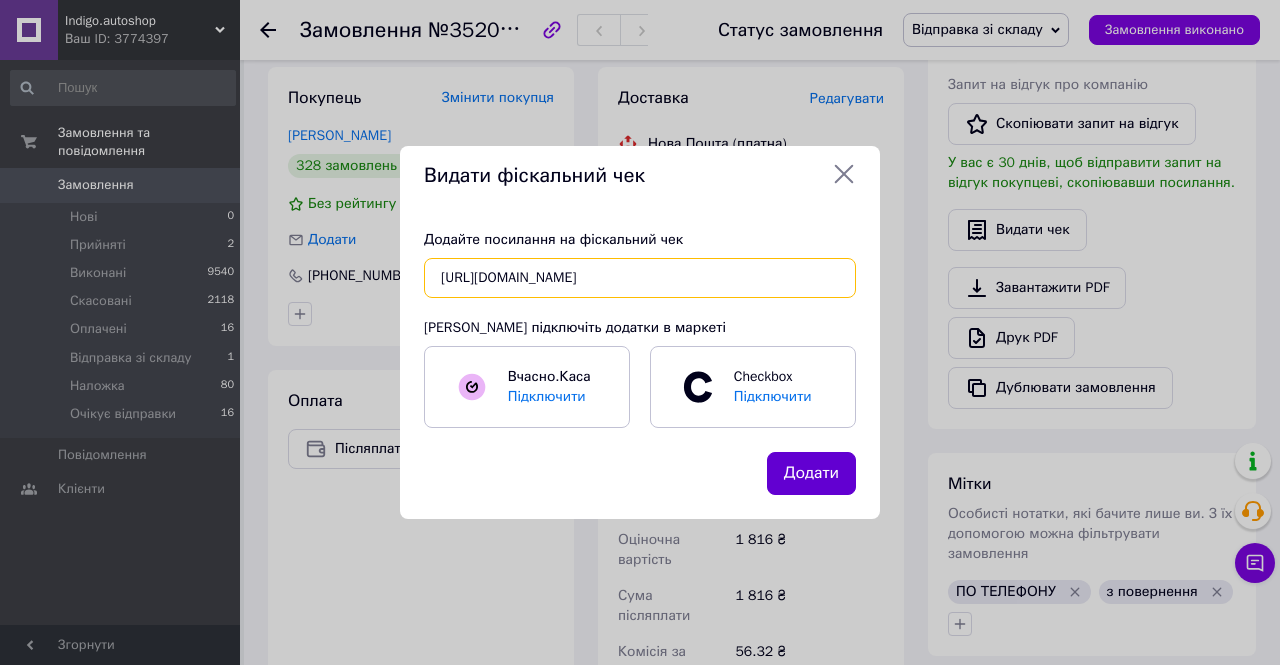 scroll, scrollTop: 0, scrollLeft: 32, axis: horizontal 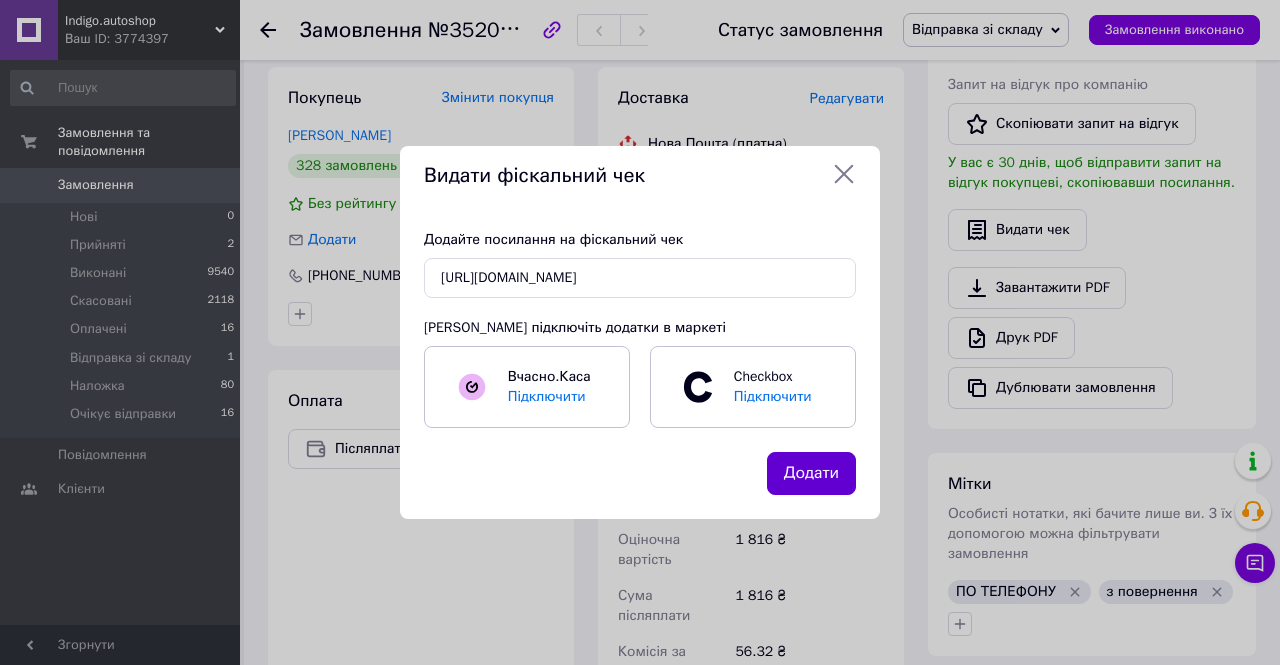 click on "Додати" at bounding box center [811, 473] 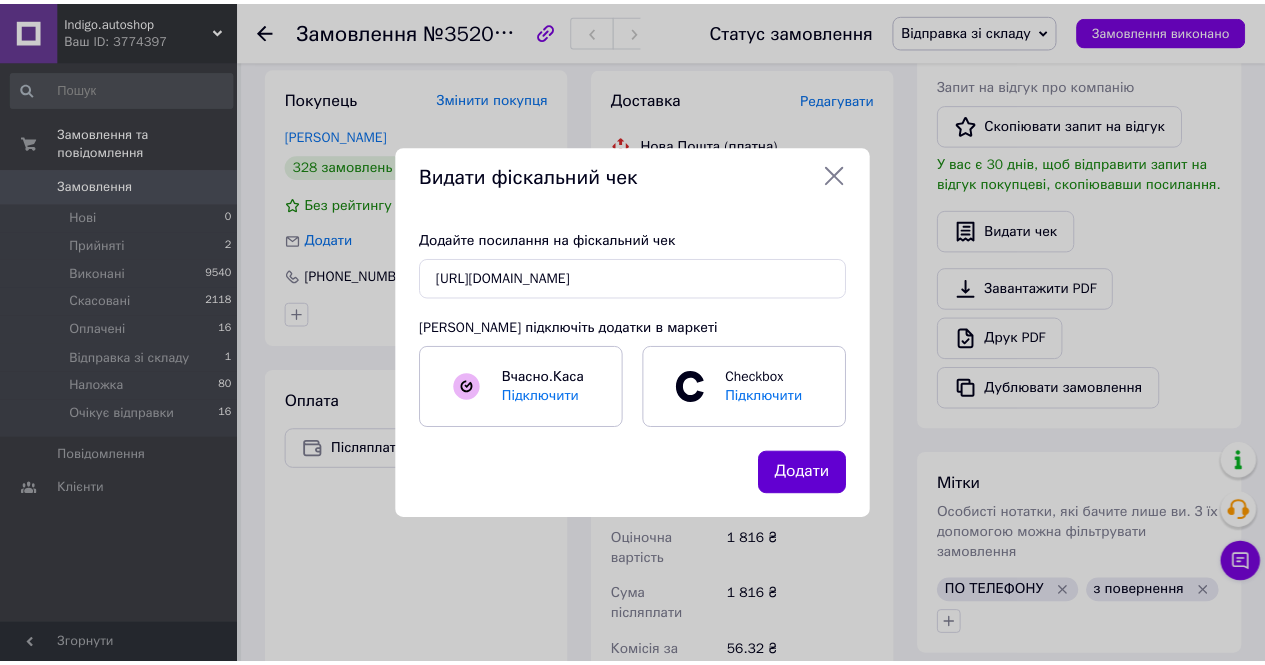 scroll, scrollTop: 0, scrollLeft: 0, axis: both 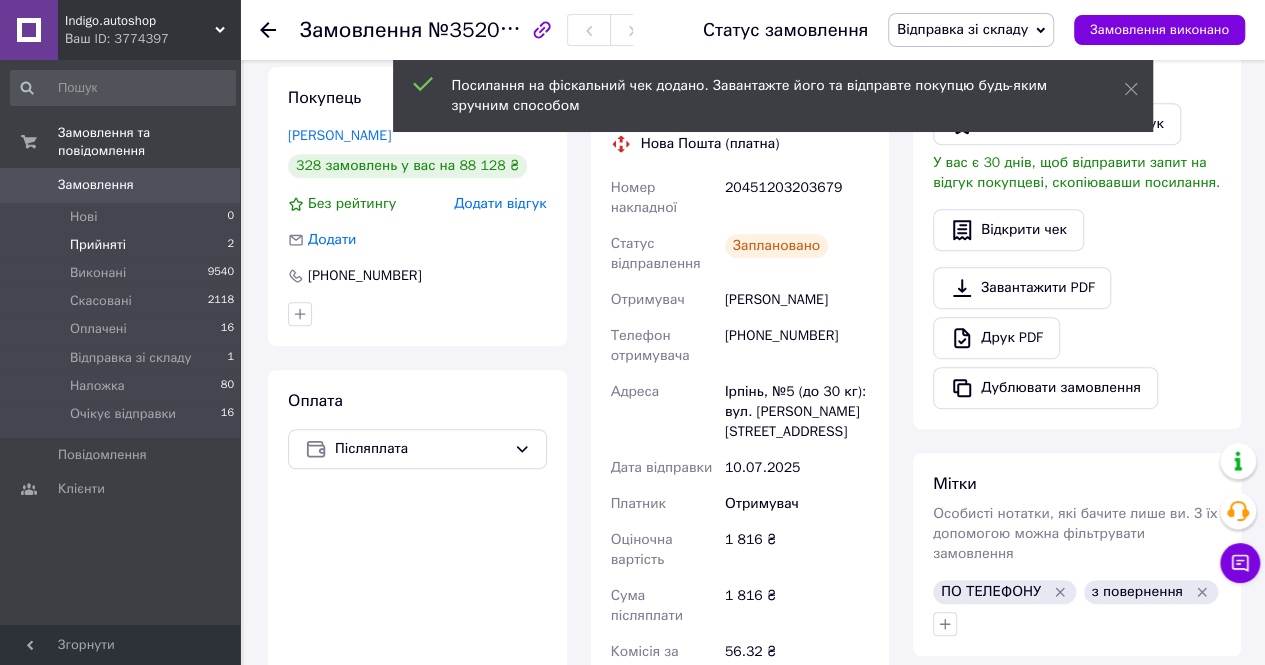 click on "Прийняті 2" at bounding box center (123, 245) 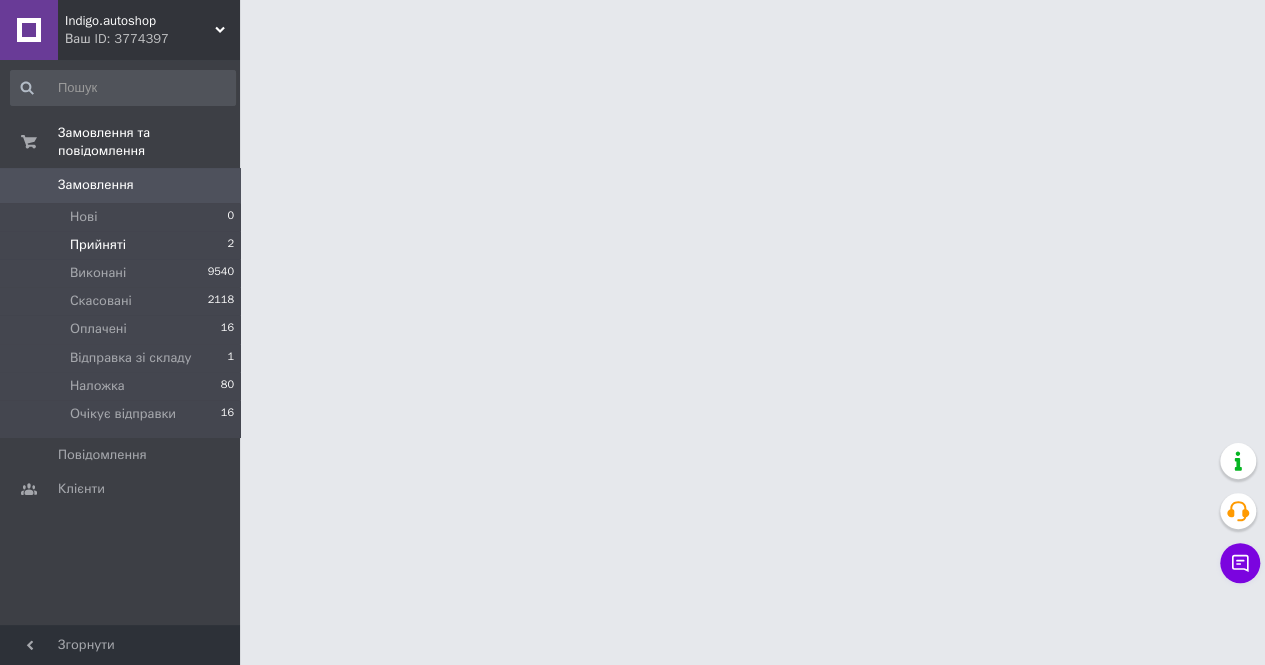 scroll, scrollTop: 0, scrollLeft: 0, axis: both 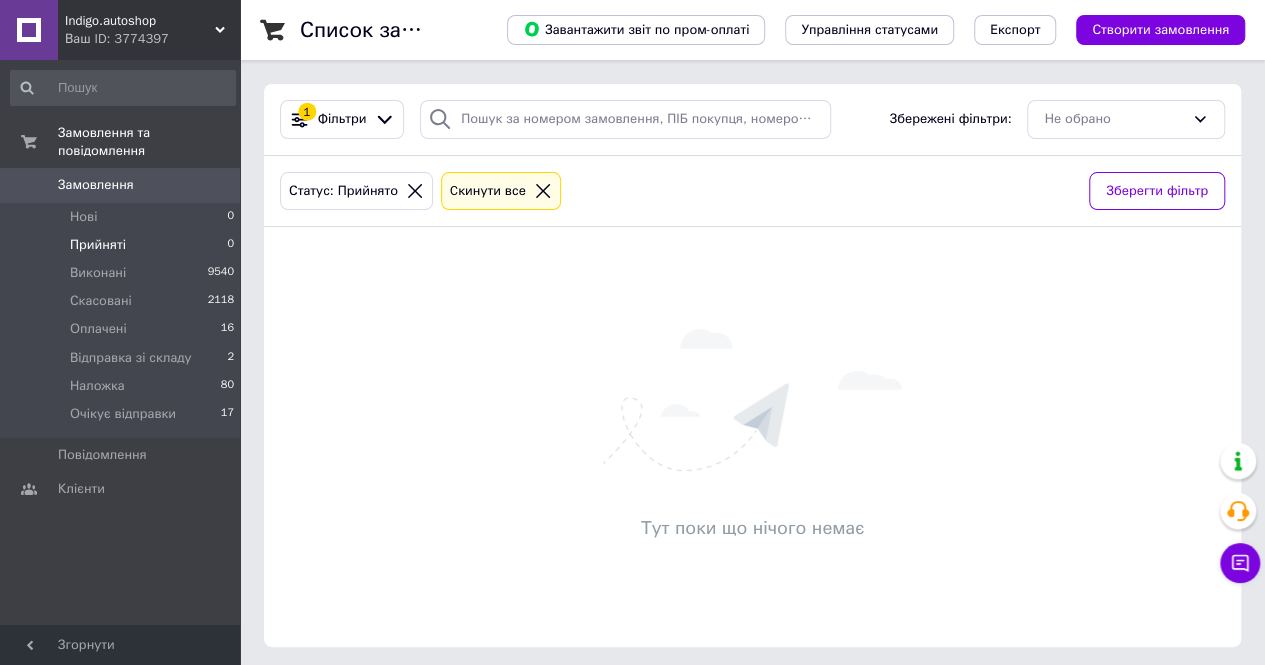 click on "Нові 0" at bounding box center [123, 217] 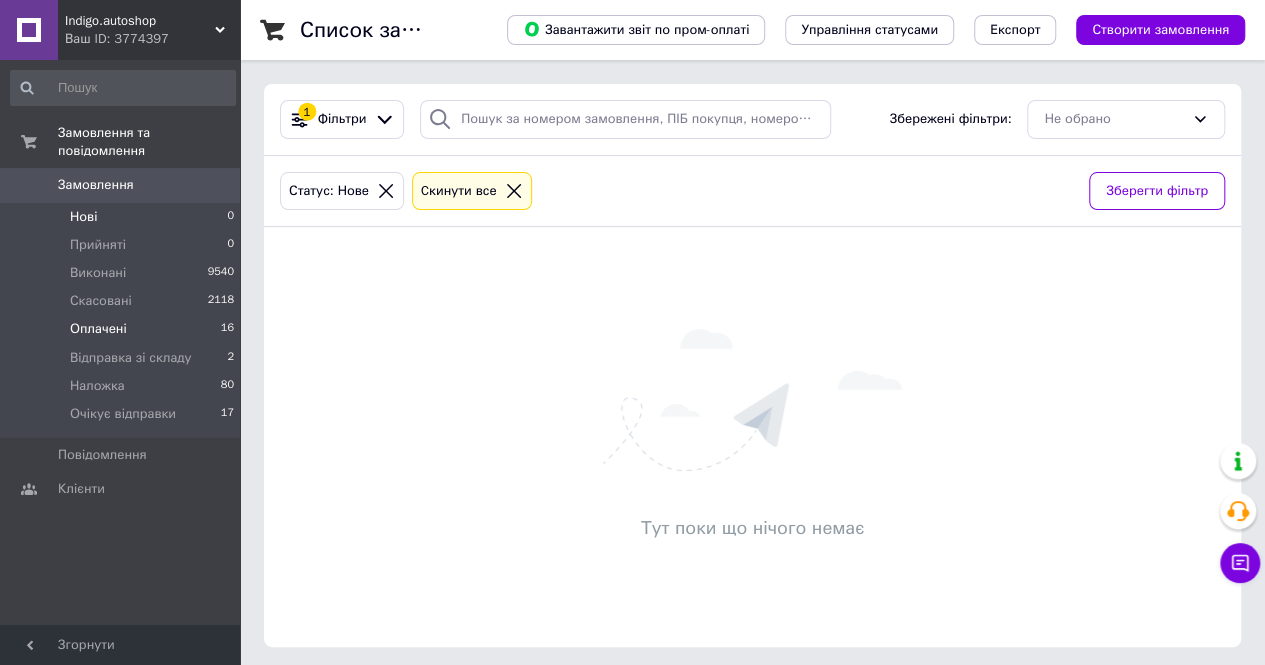click on "Оплачені" at bounding box center [98, 329] 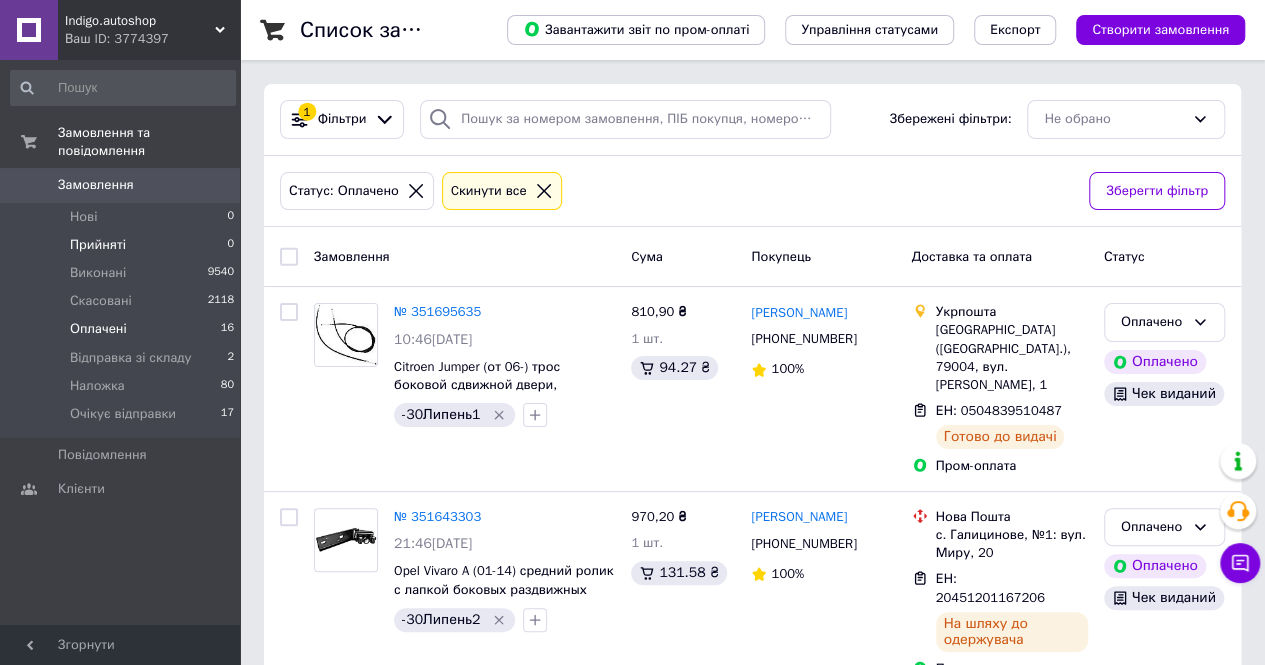 click on "Прийняті" at bounding box center [98, 245] 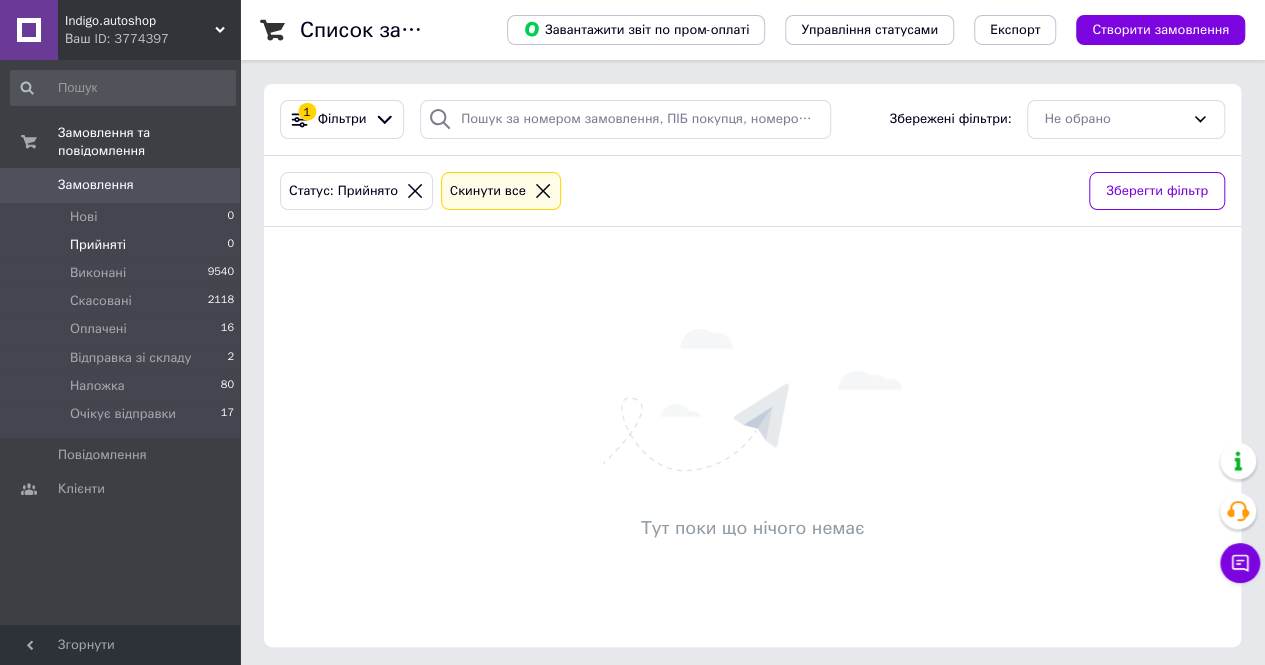click on "Indigo.autoshop" at bounding box center (140, 21) 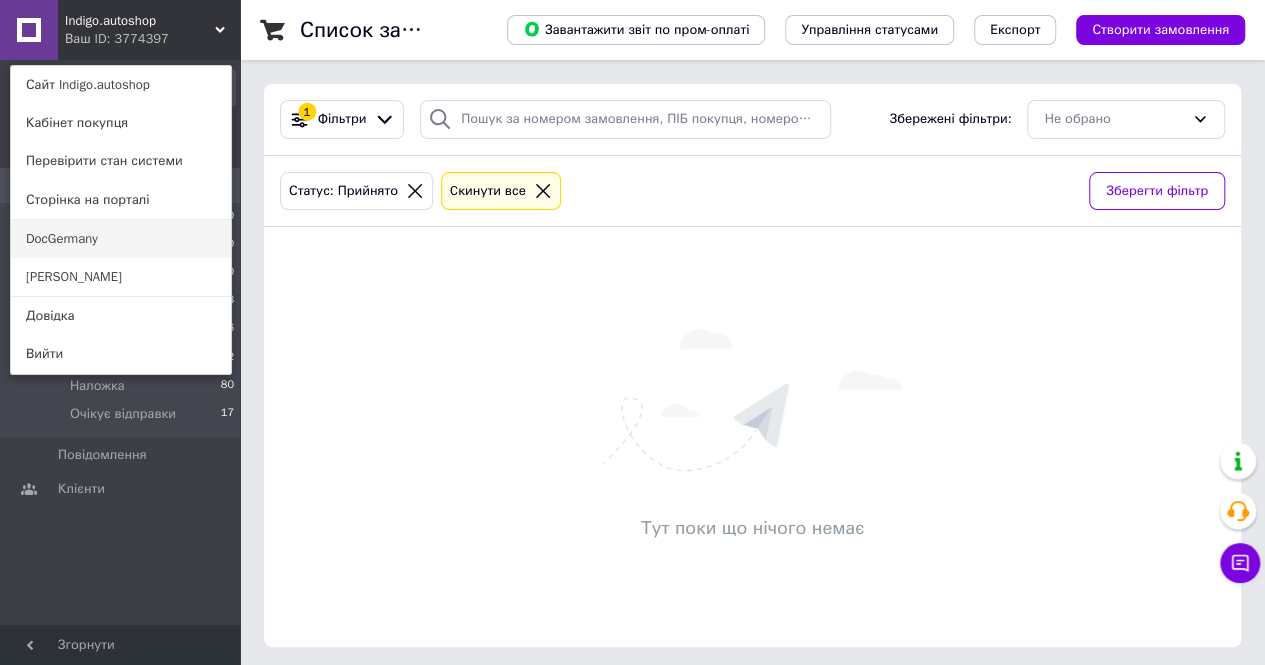 click on "DocGermany" at bounding box center (121, 239) 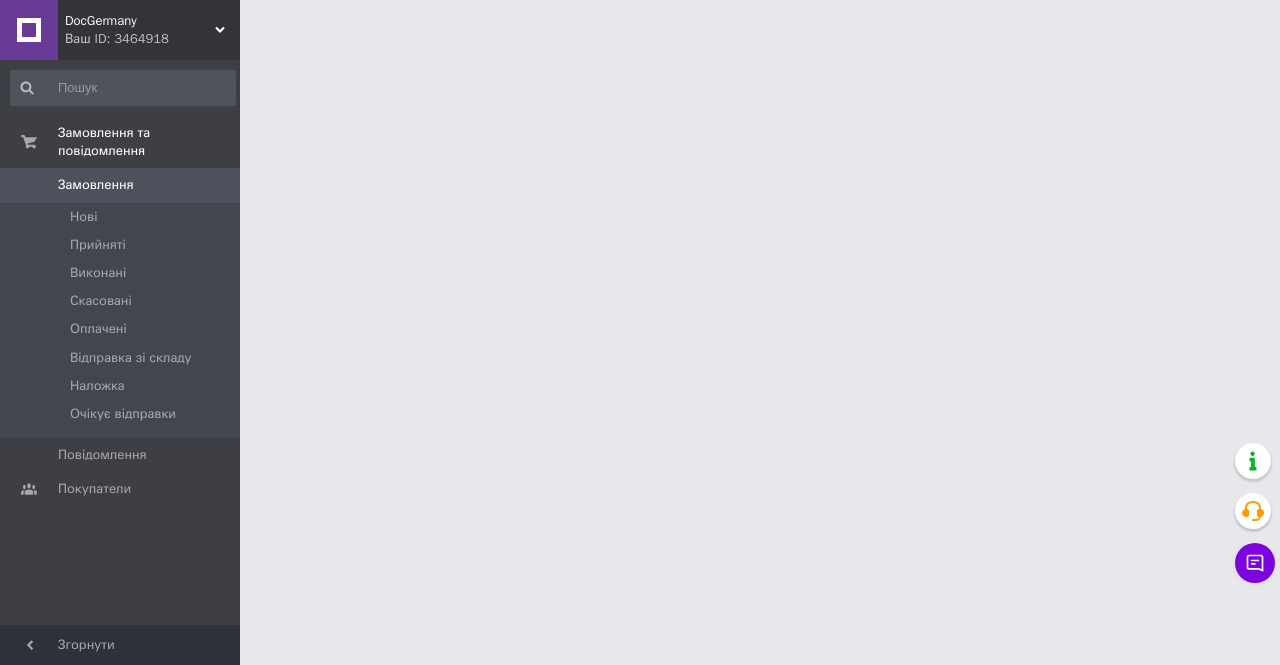 scroll, scrollTop: 0, scrollLeft: 0, axis: both 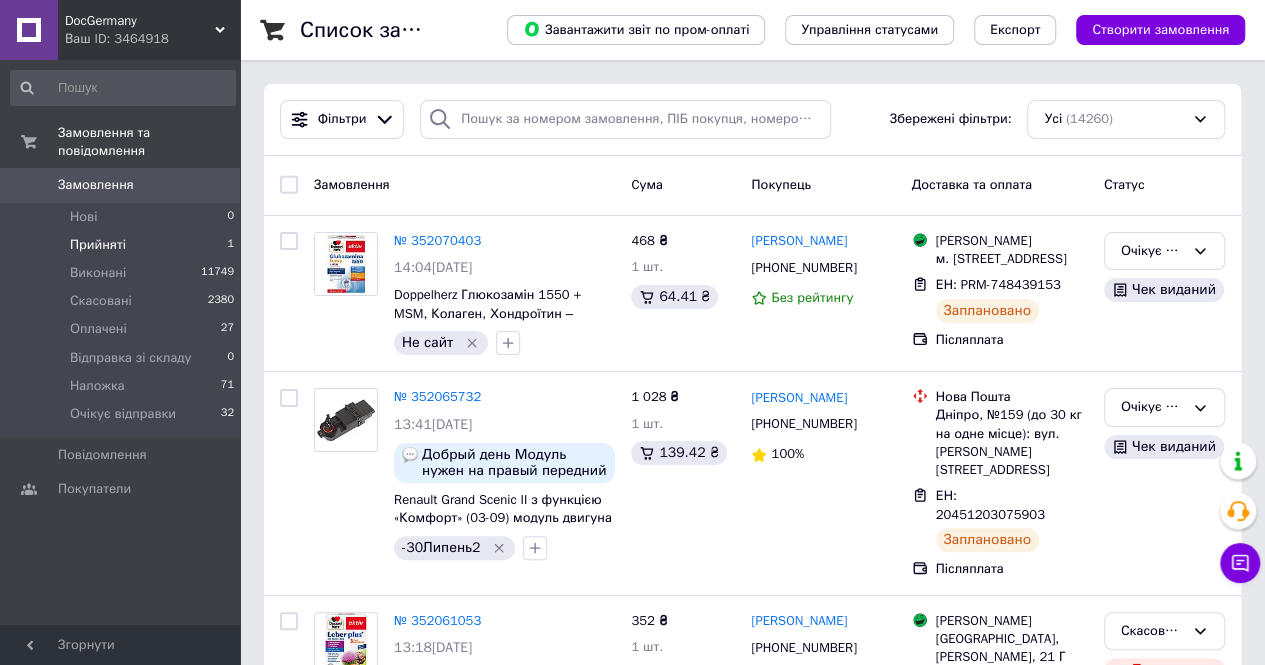 click on "Прийняті" at bounding box center [98, 245] 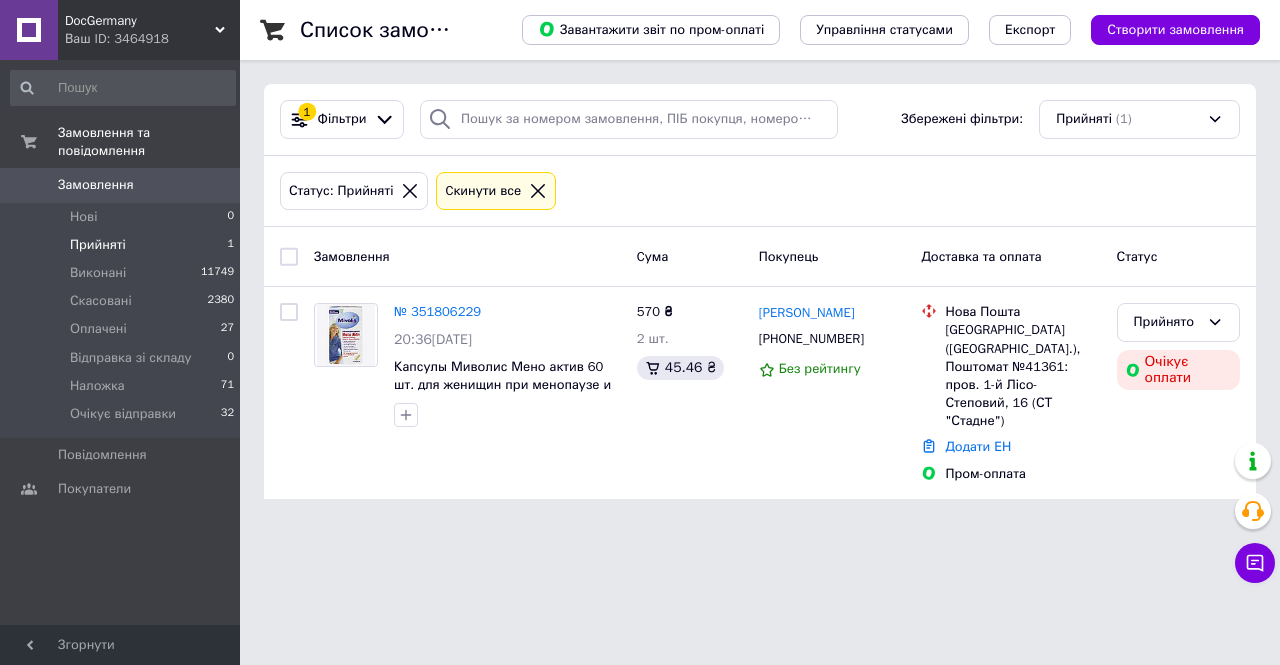 click on "DocGermany" at bounding box center (140, 21) 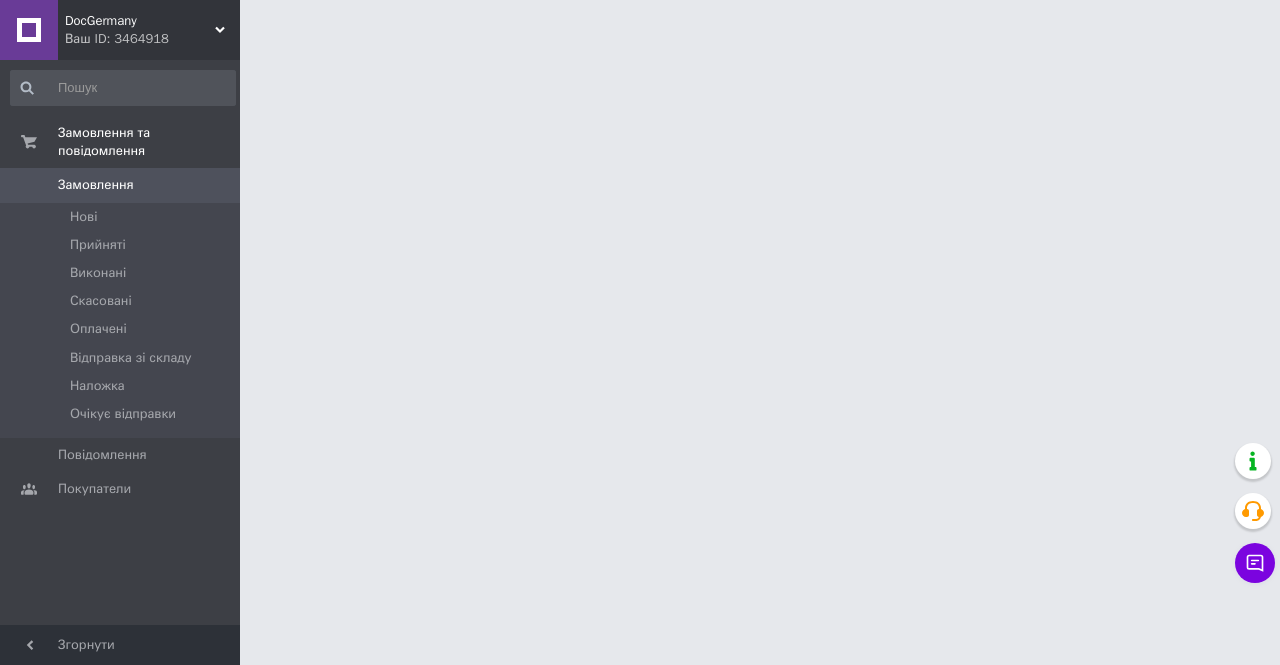 scroll, scrollTop: 0, scrollLeft: 0, axis: both 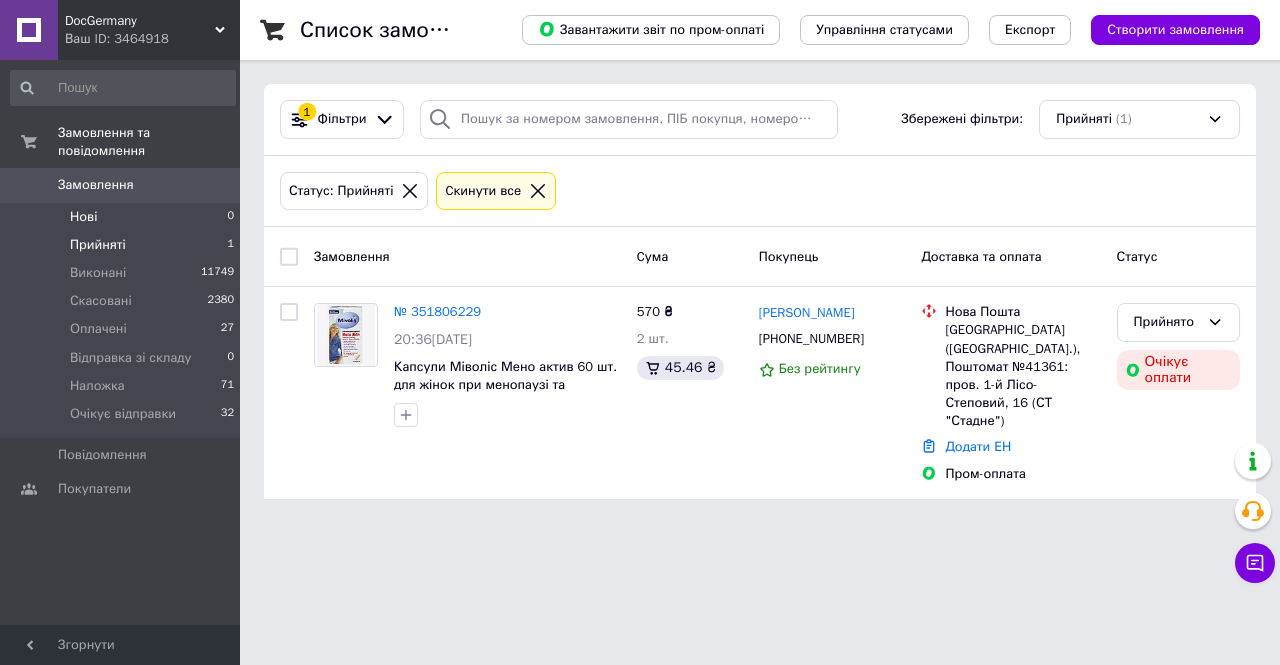 click on "Нові 0" at bounding box center [123, 217] 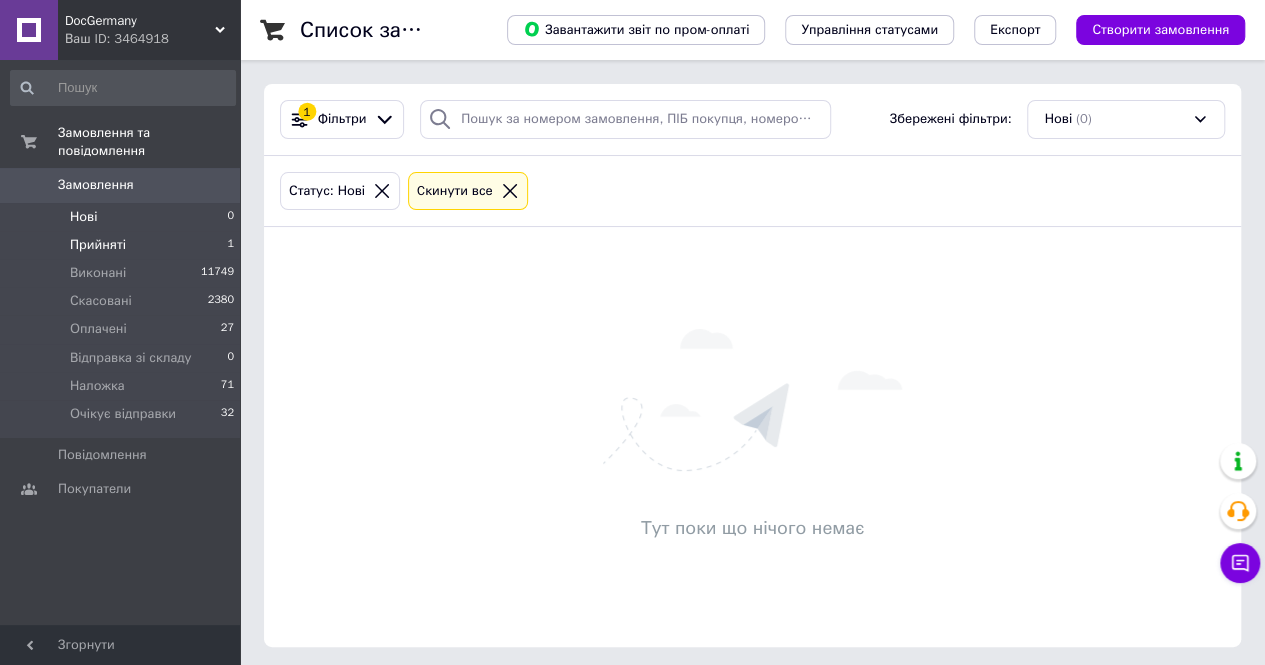 click on "Прийняті" at bounding box center [98, 245] 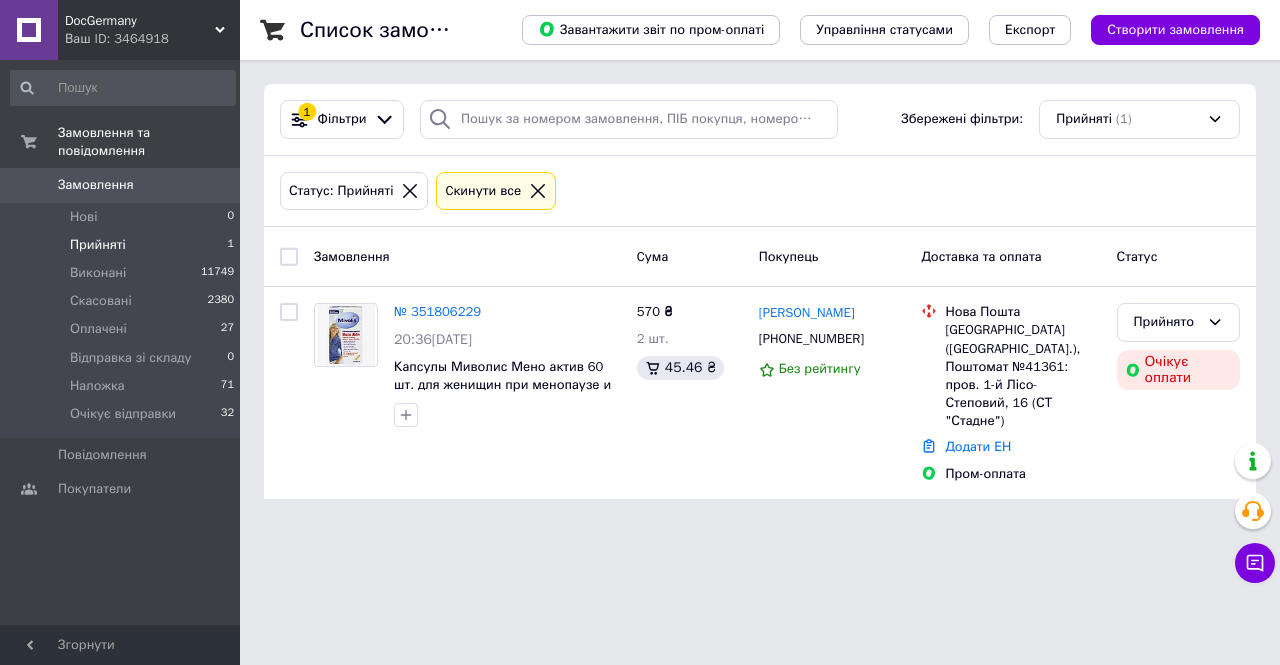 click on "Ваш ID: 3464918" at bounding box center [152, 39] 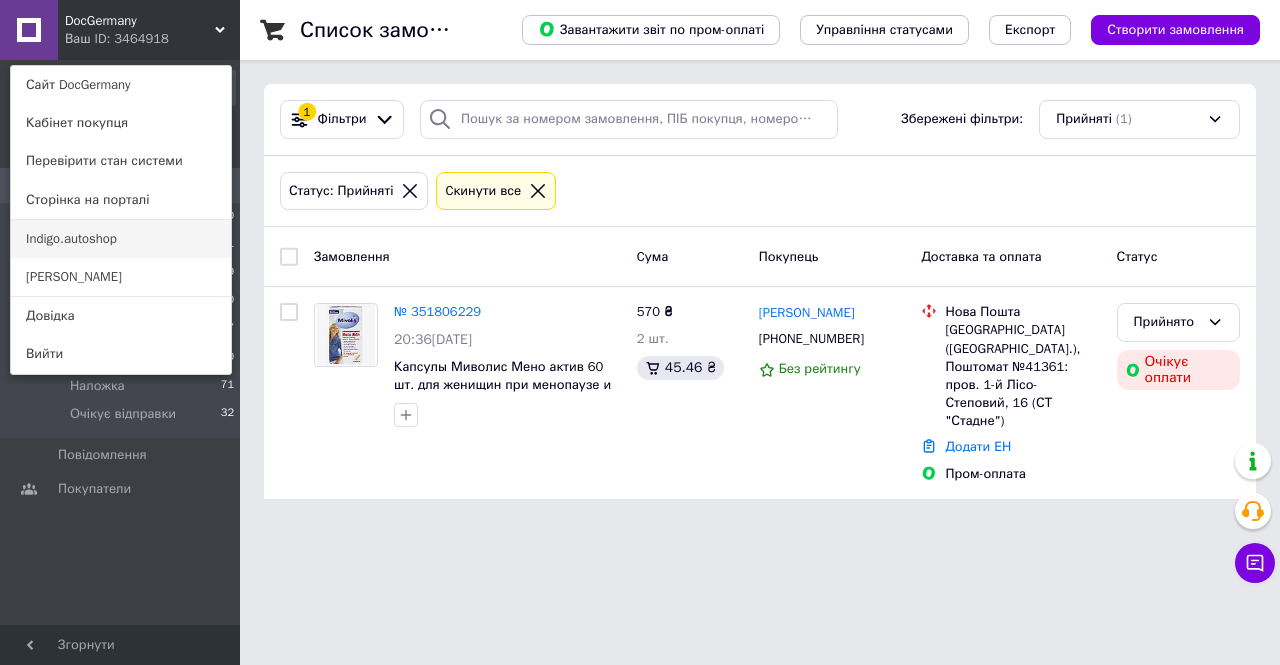 click on "Indigo.autoshop" at bounding box center [121, 239] 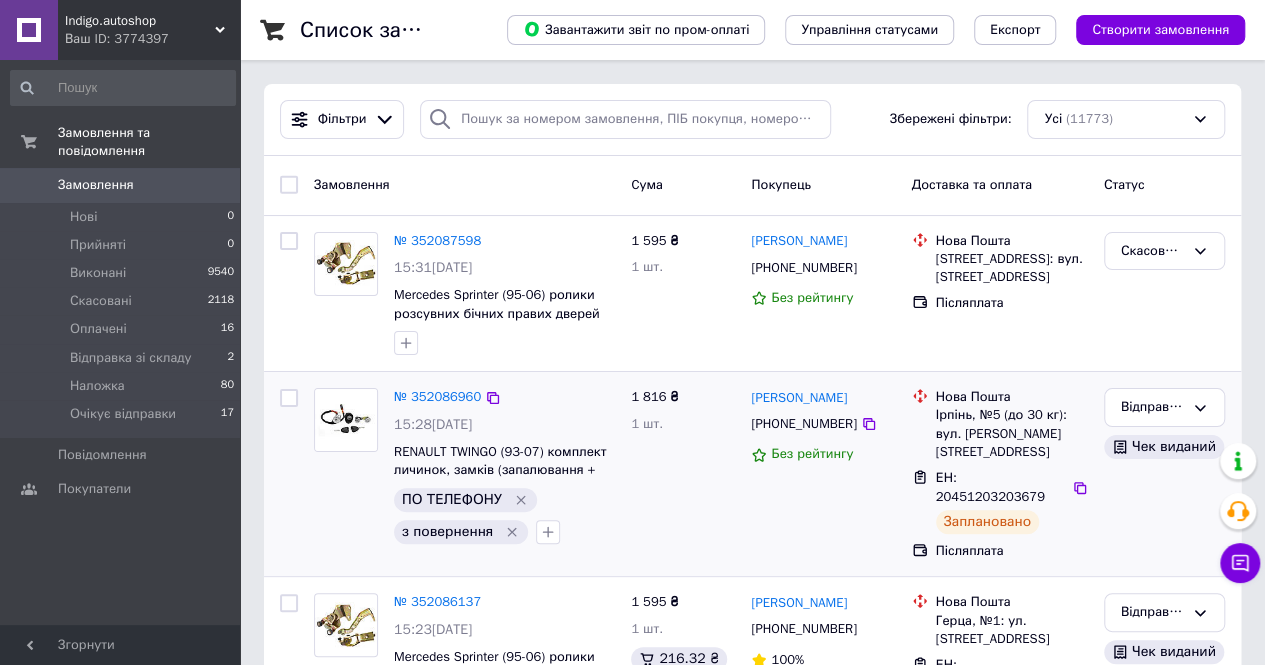 scroll, scrollTop: 100, scrollLeft: 0, axis: vertical 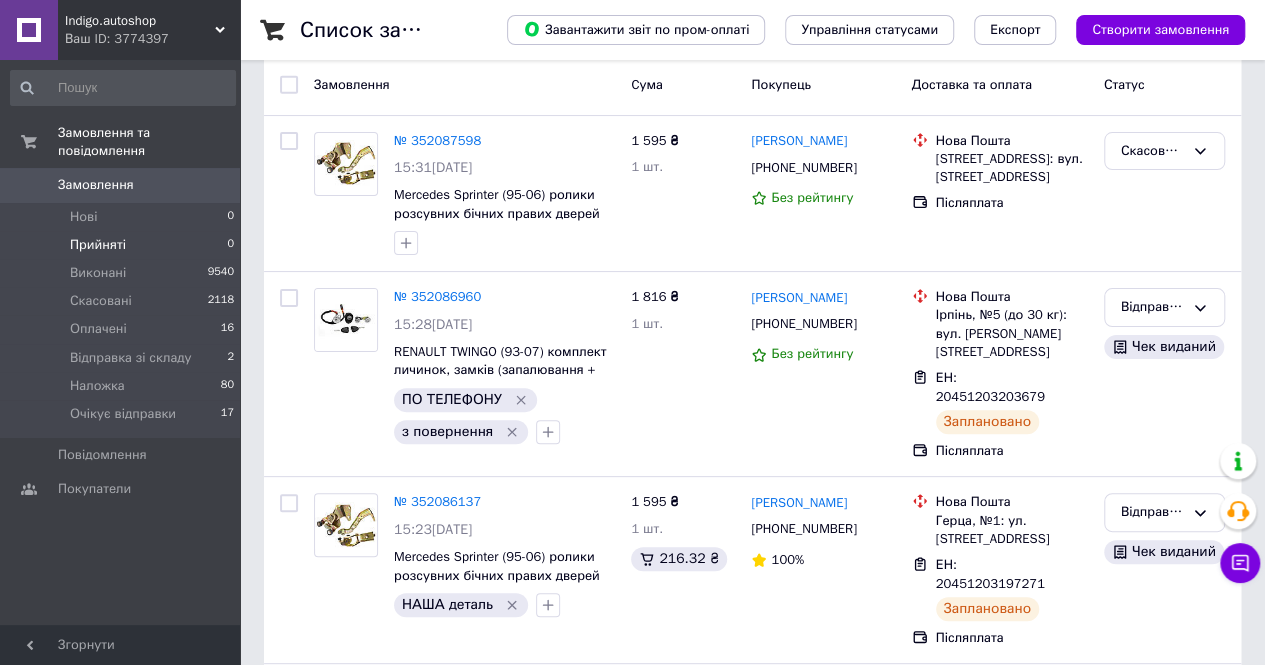 click on "Прийняті" at bounding box center (98, 245) 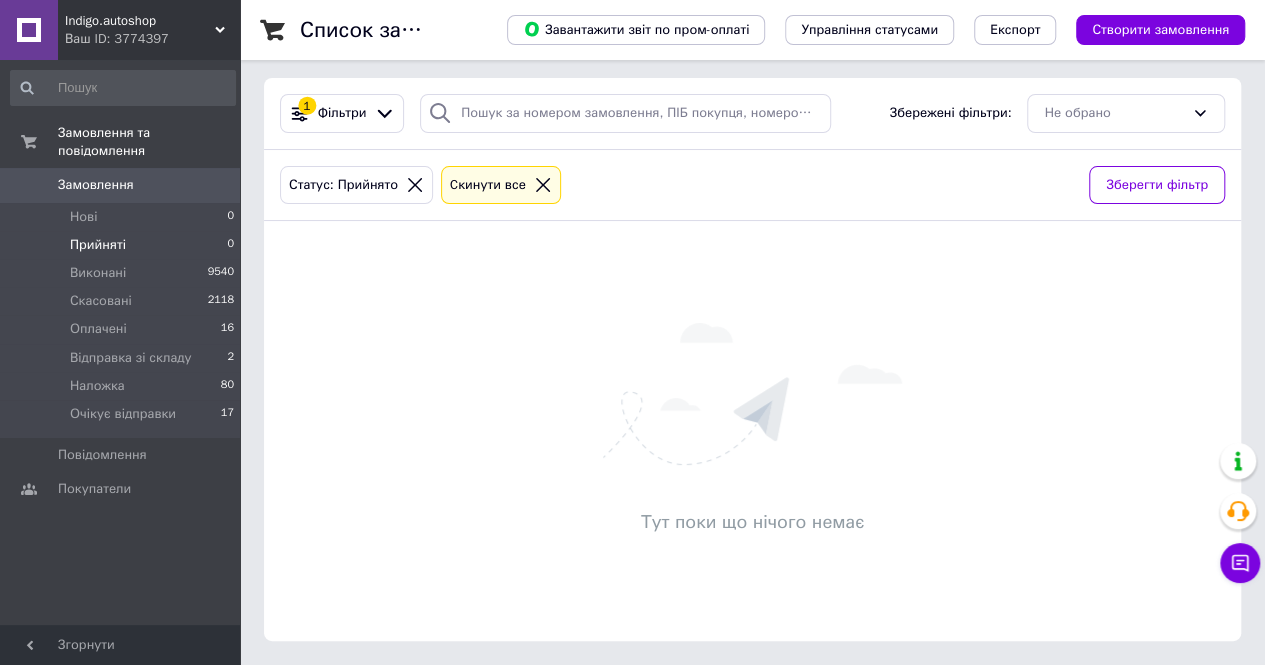 scroll, scrollTop: 0, scrollLeft: 0, axis: both 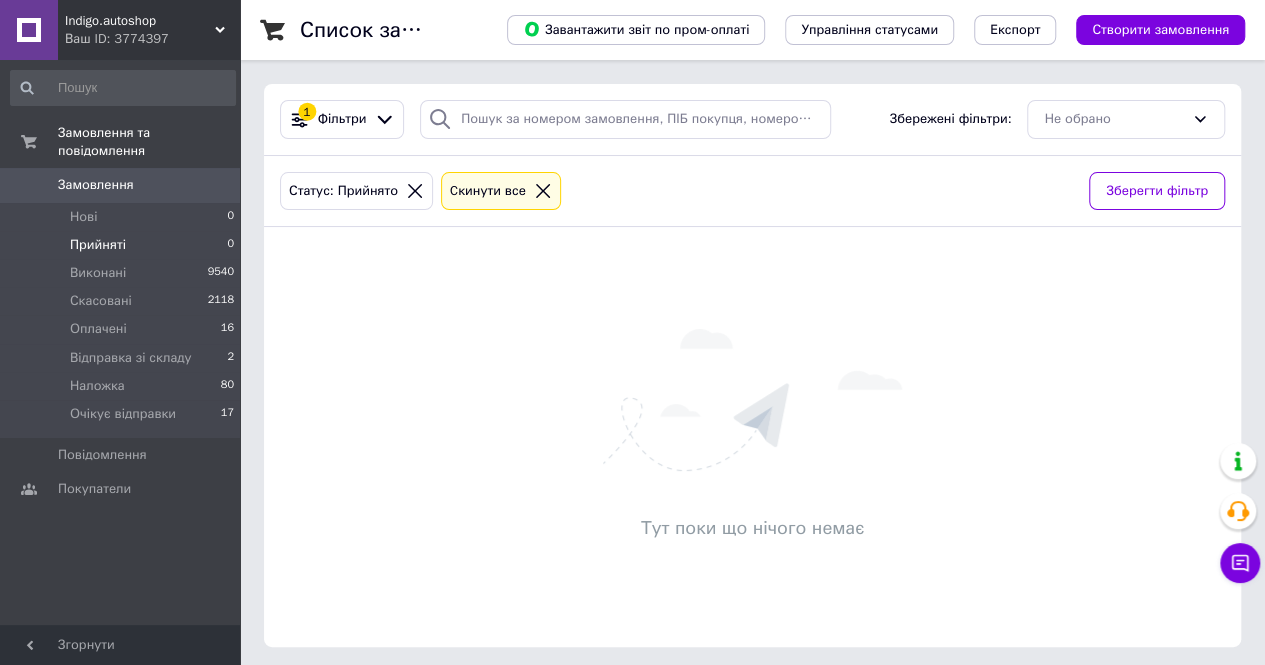 click on "Ваш ID: 3774397" at bounding box center (152, 39) 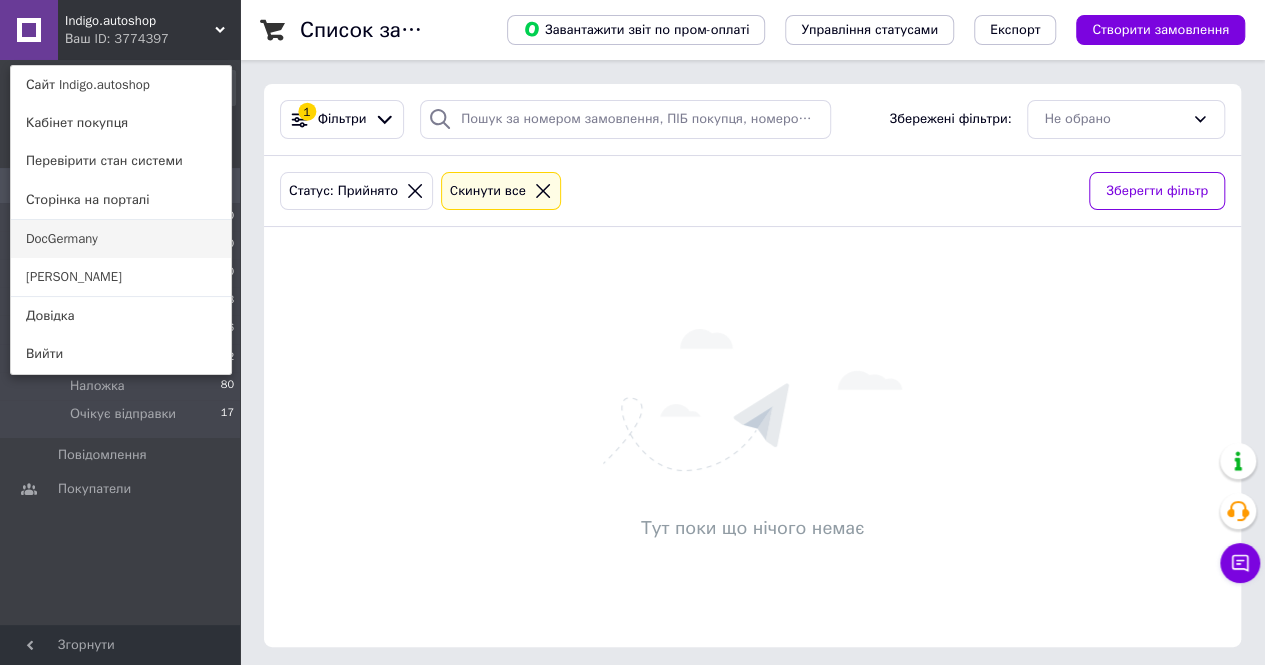 click on "DocGermany" at bounding box center (121, 239) 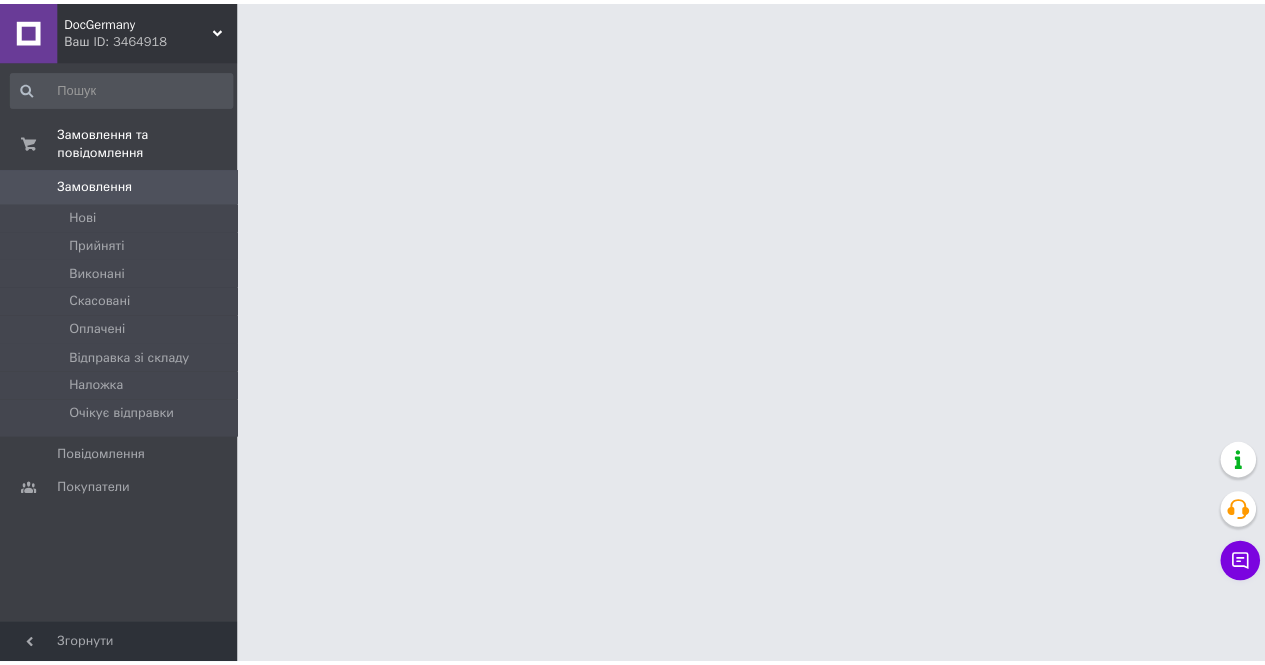 scroll, scrollTop: 0, scrollLeft: 0, axis: both 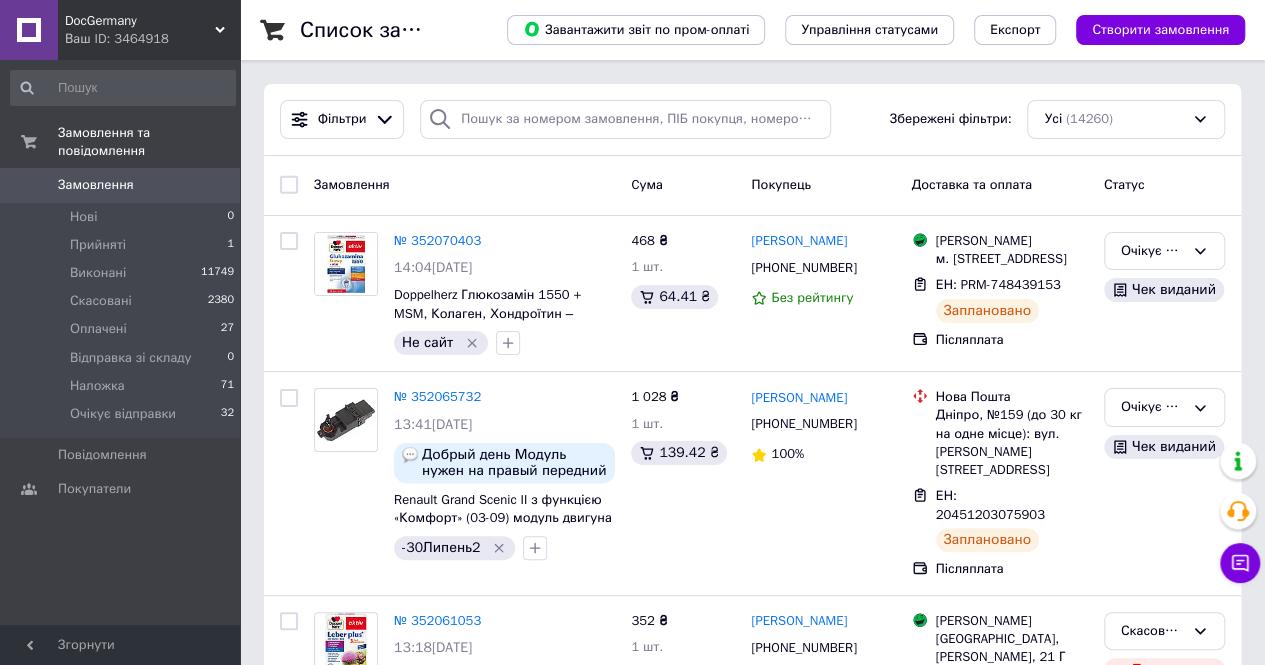 click on "Ваш ID: 3464918" at bounding box center [152, 39] 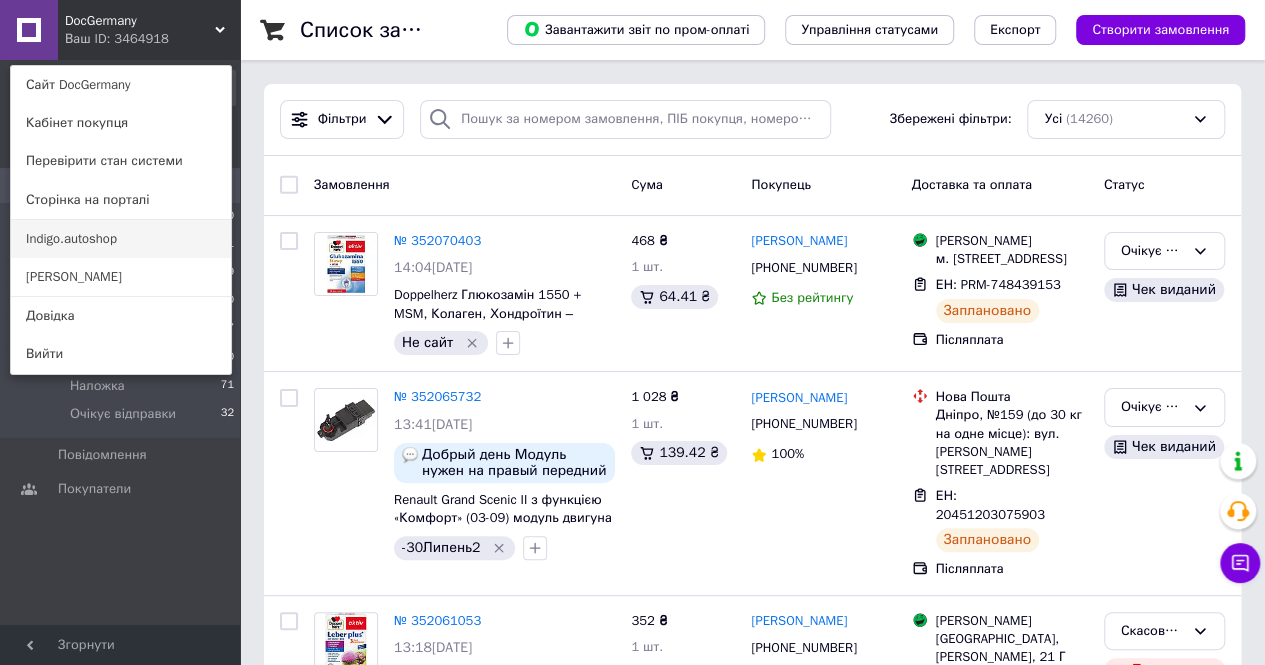 click on "Indigo.autoshop" at bounding box center [121, 239] 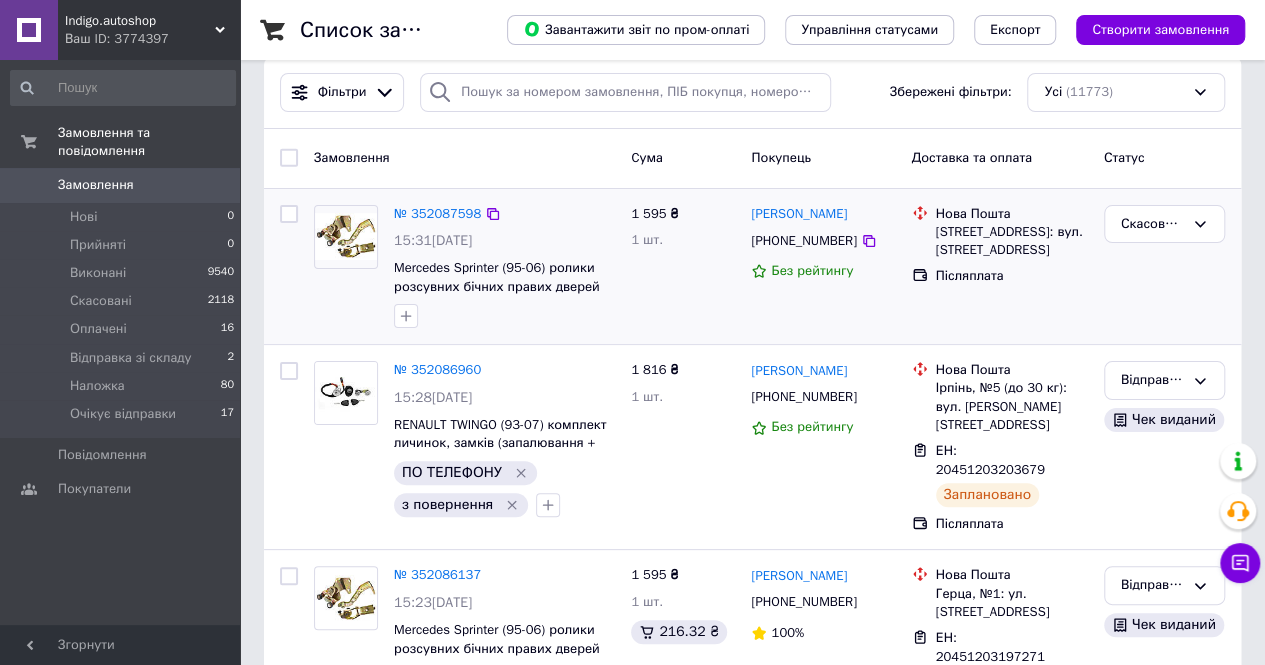 scroll, scrollTop: 0, scrollLeft: 0, axis: both 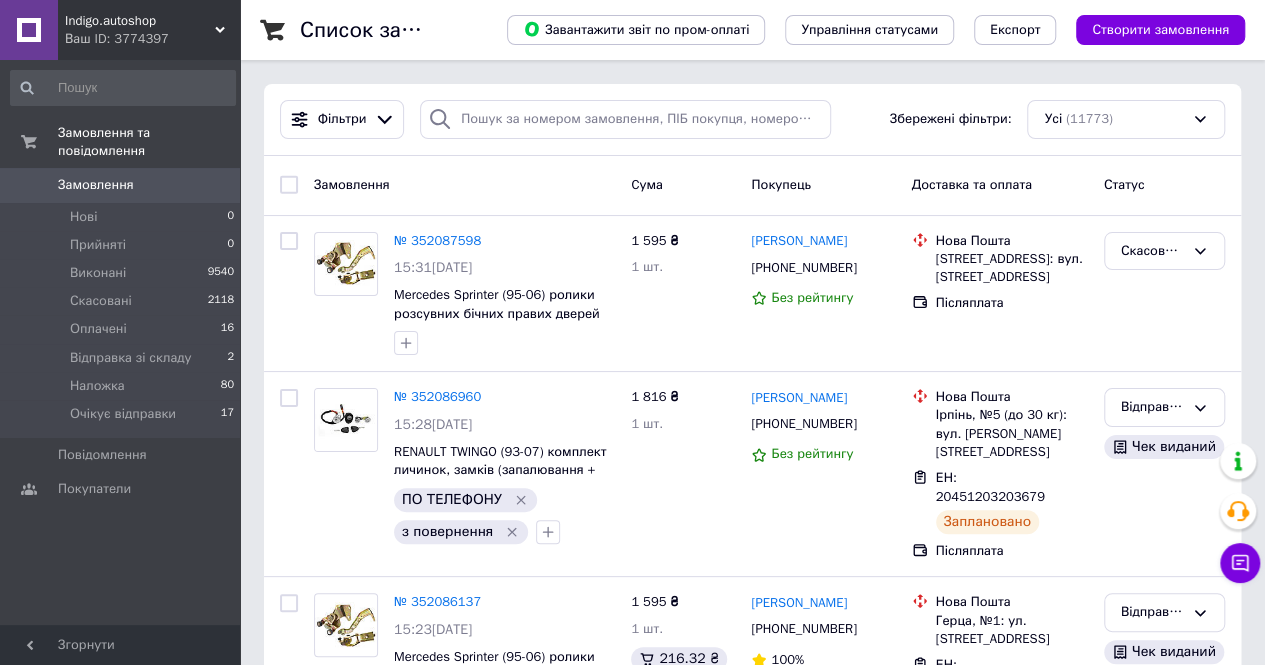 click on "Ваш ID: 3774397" at bounding box center (152, 39) 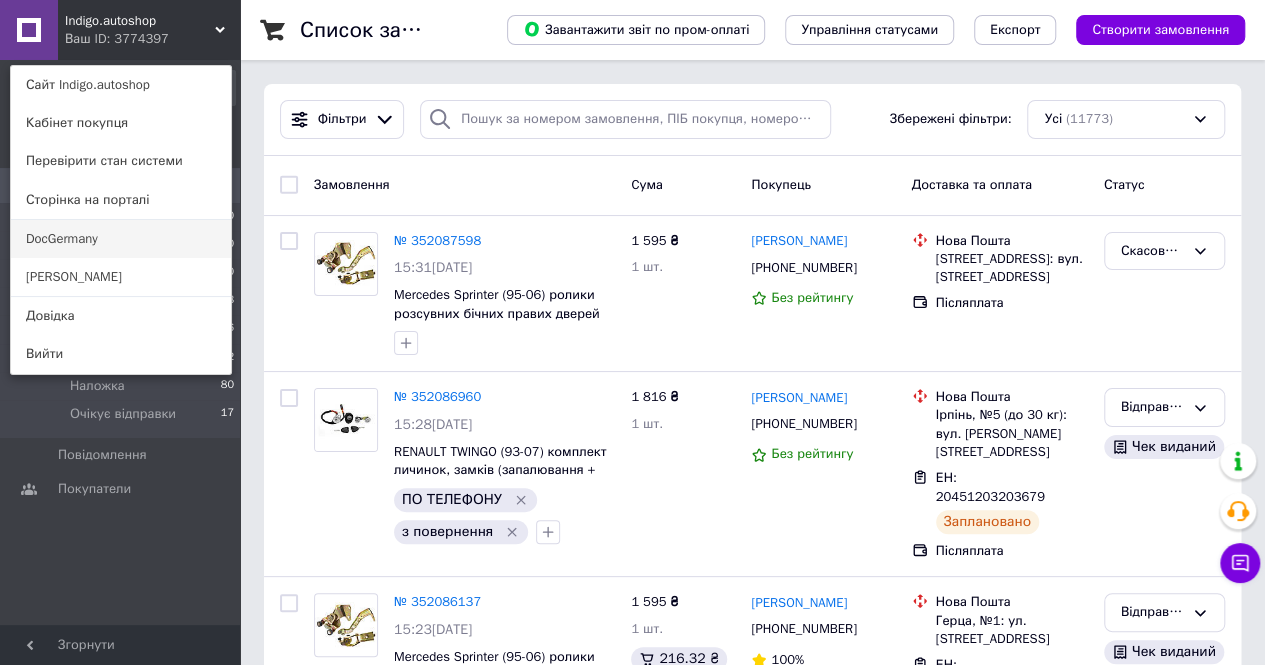 click on "DocGermany" at bounding box center (121, 239) 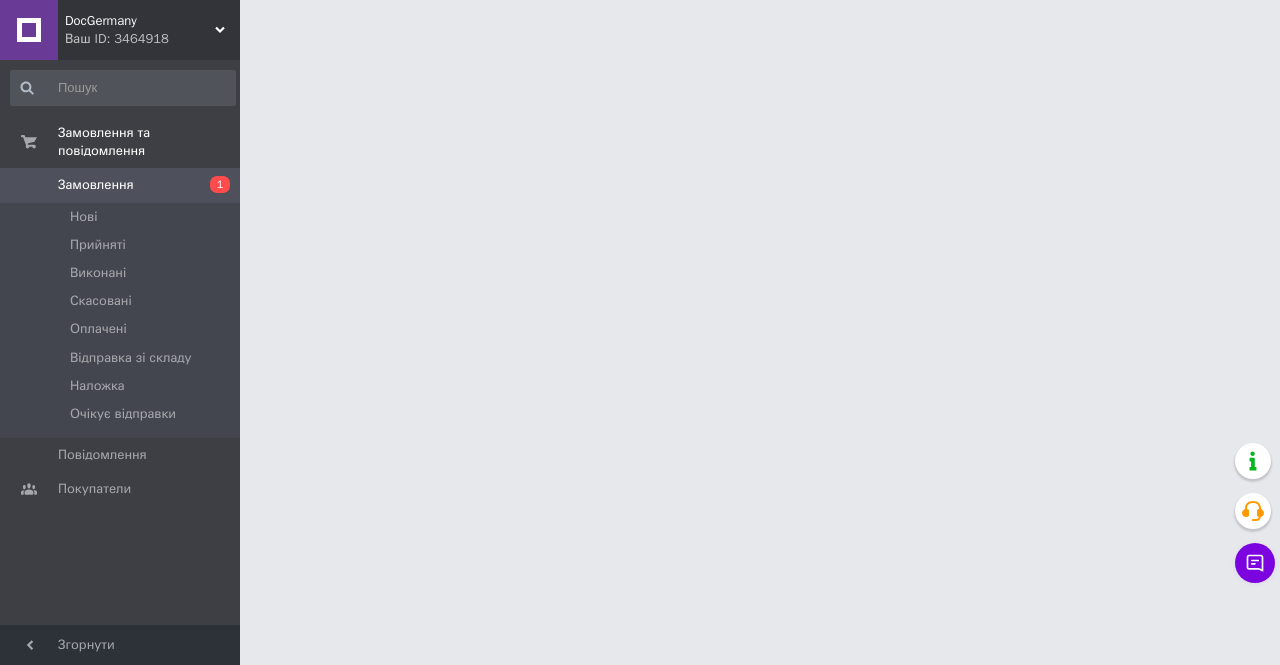 scroll, scrollTop: 0, scrollLeft: 0, axis: both 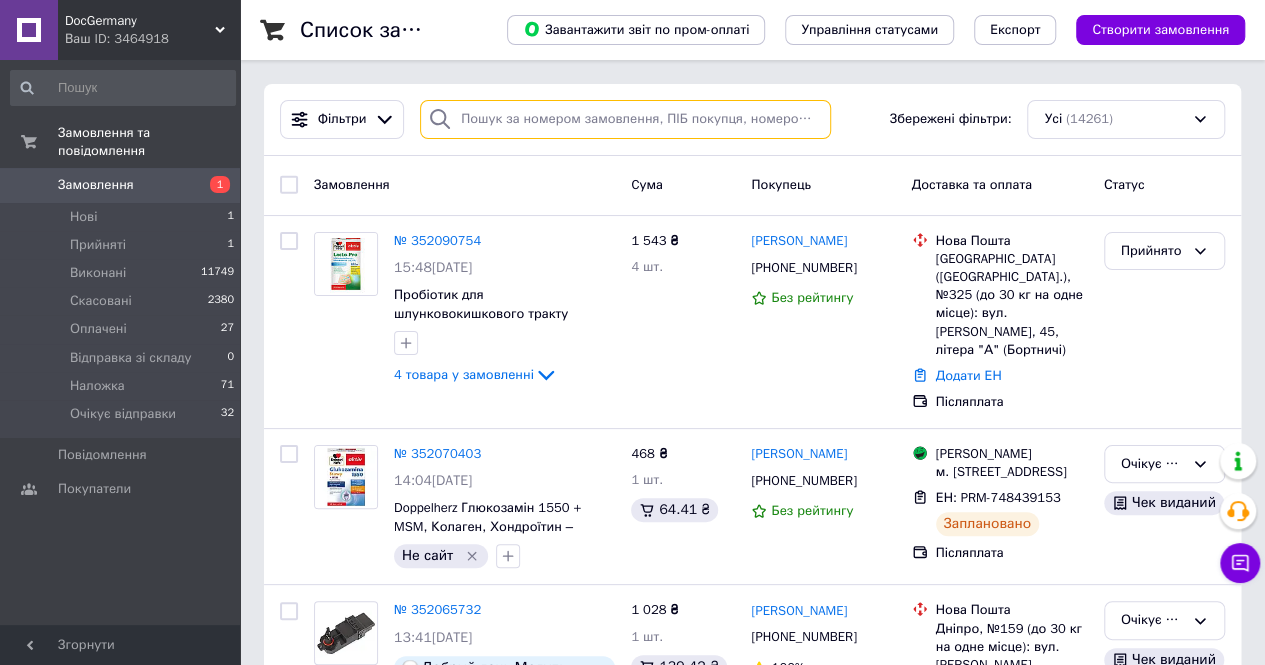 click at bounding box center [625, 119] 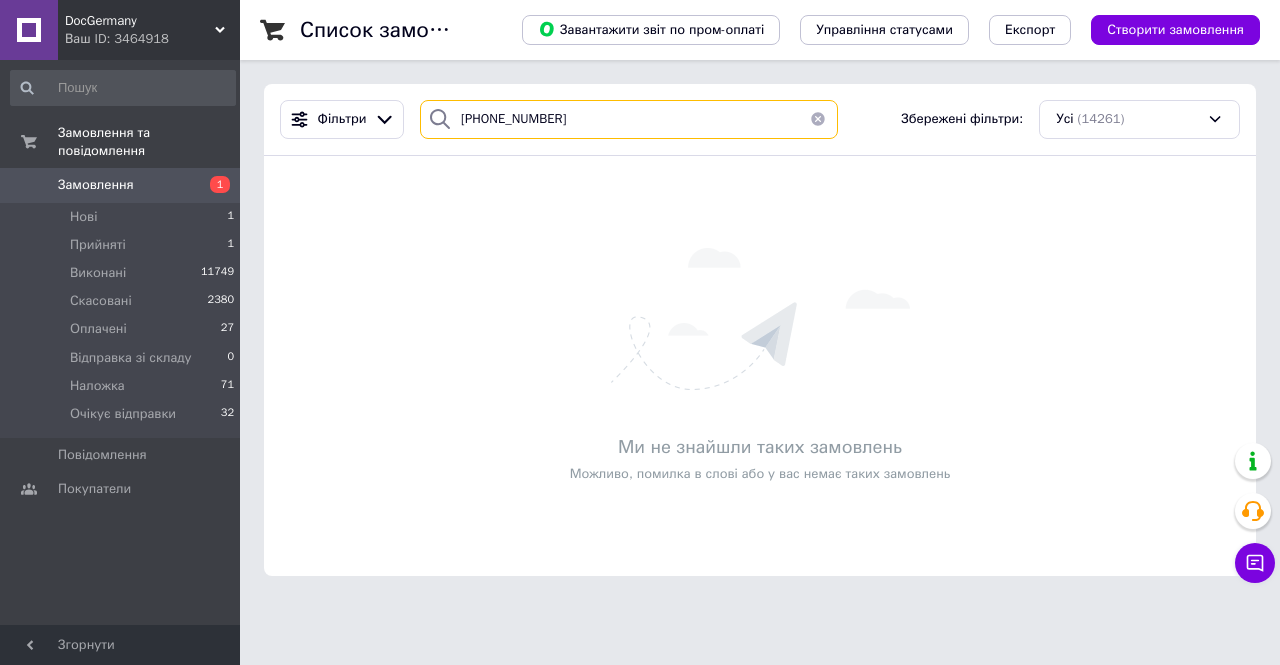 type on "[PHONE_NUMBER]" 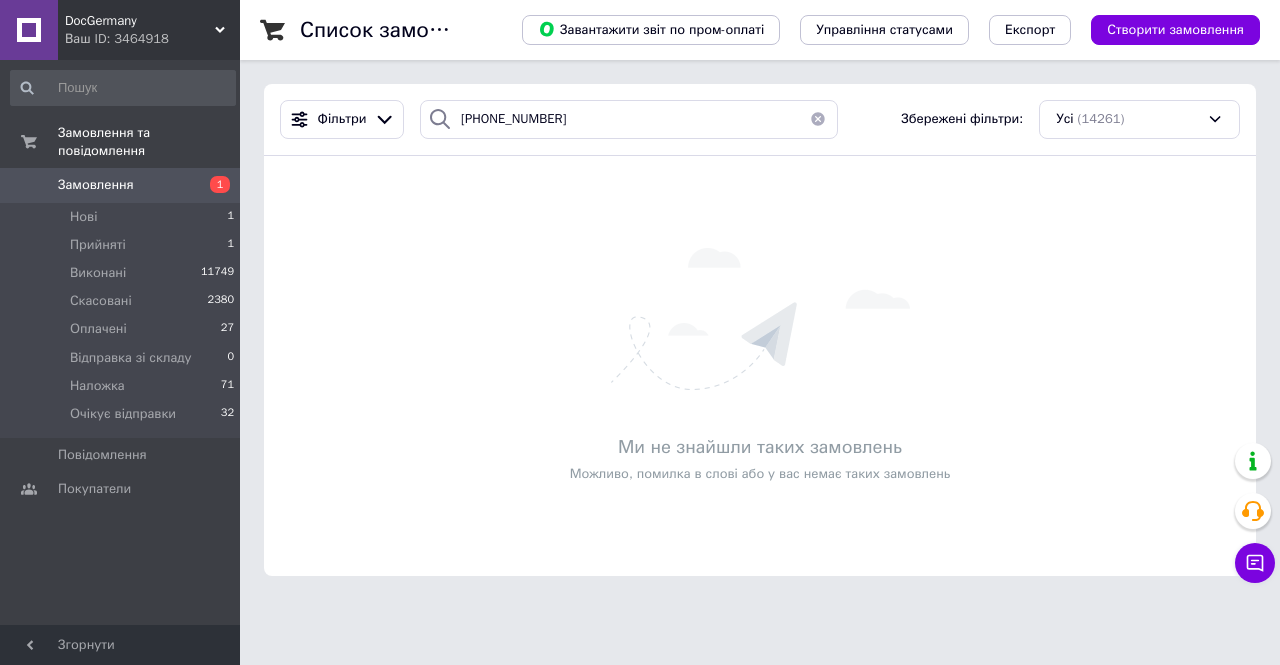 click on "Ваш ID: 3464918" at bounding box center (152, 39) 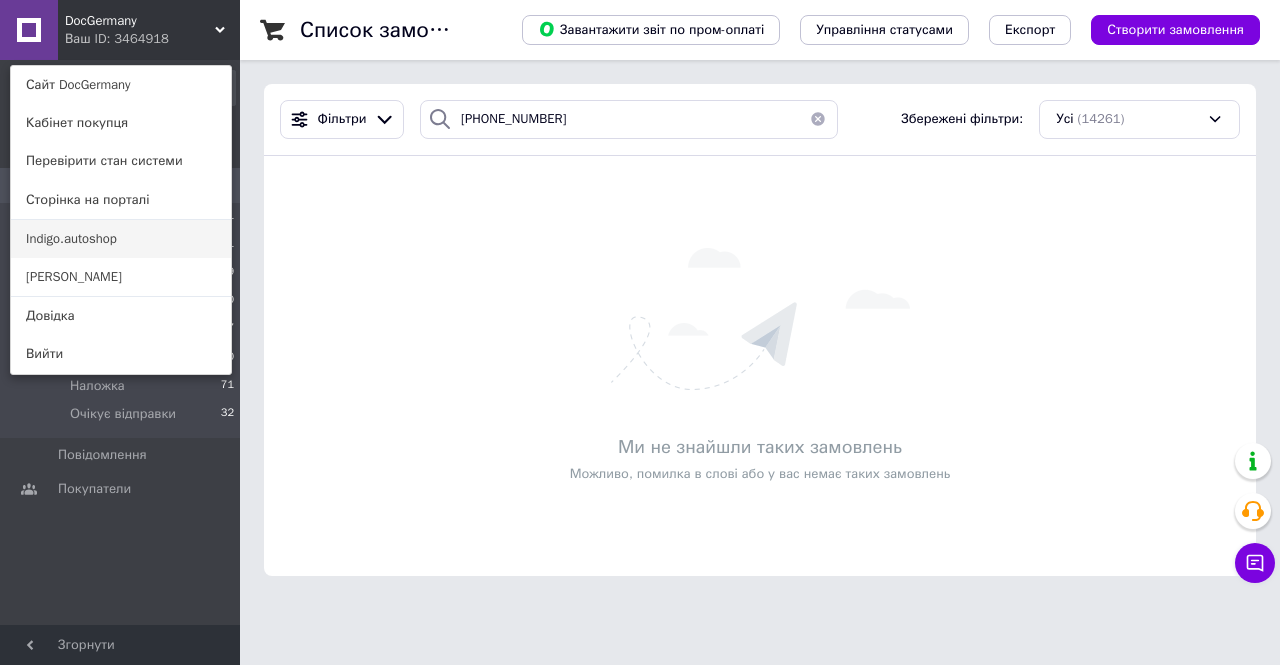 click on "Indigo.autoshop" at bounding box center [121, 239] 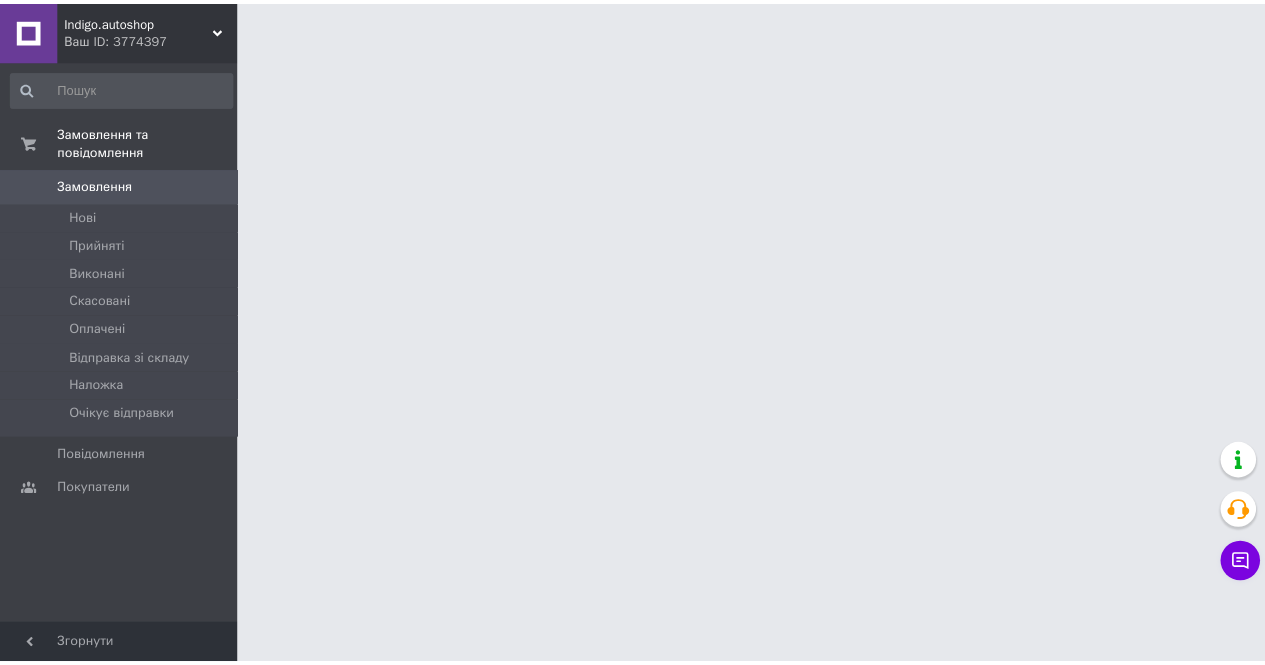 scroll, scrollTop: 0, scrollLeft: 0, axis: both 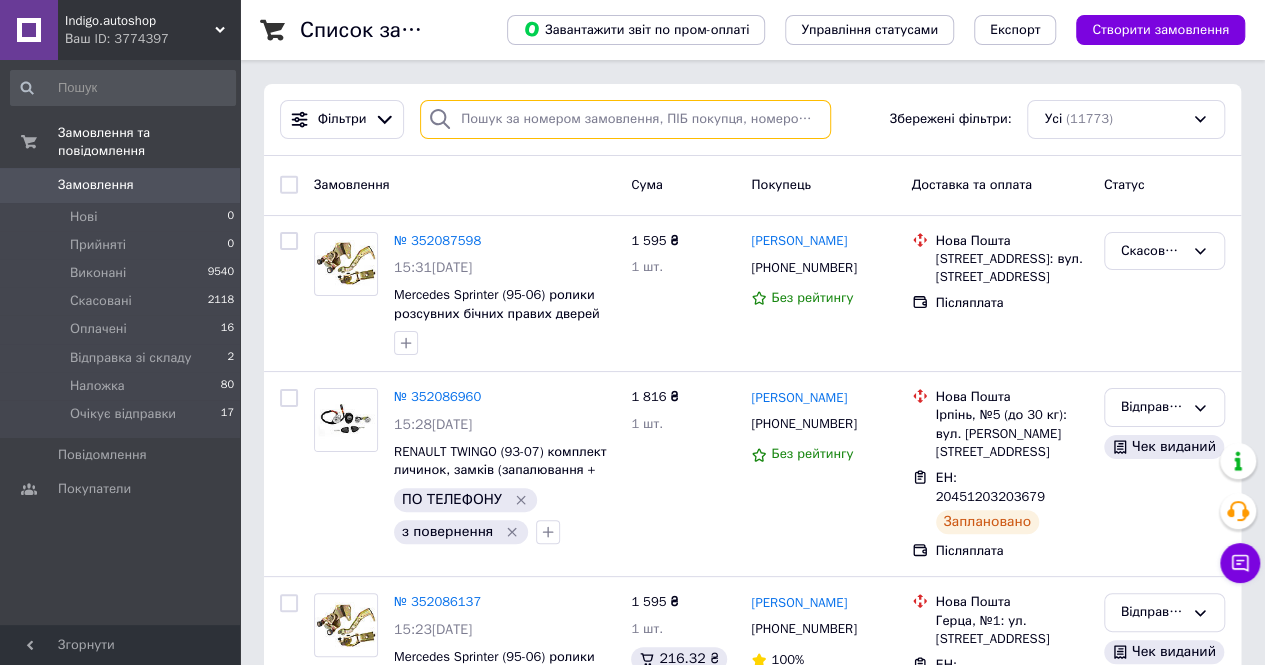 click at bounding box center [625, 119] 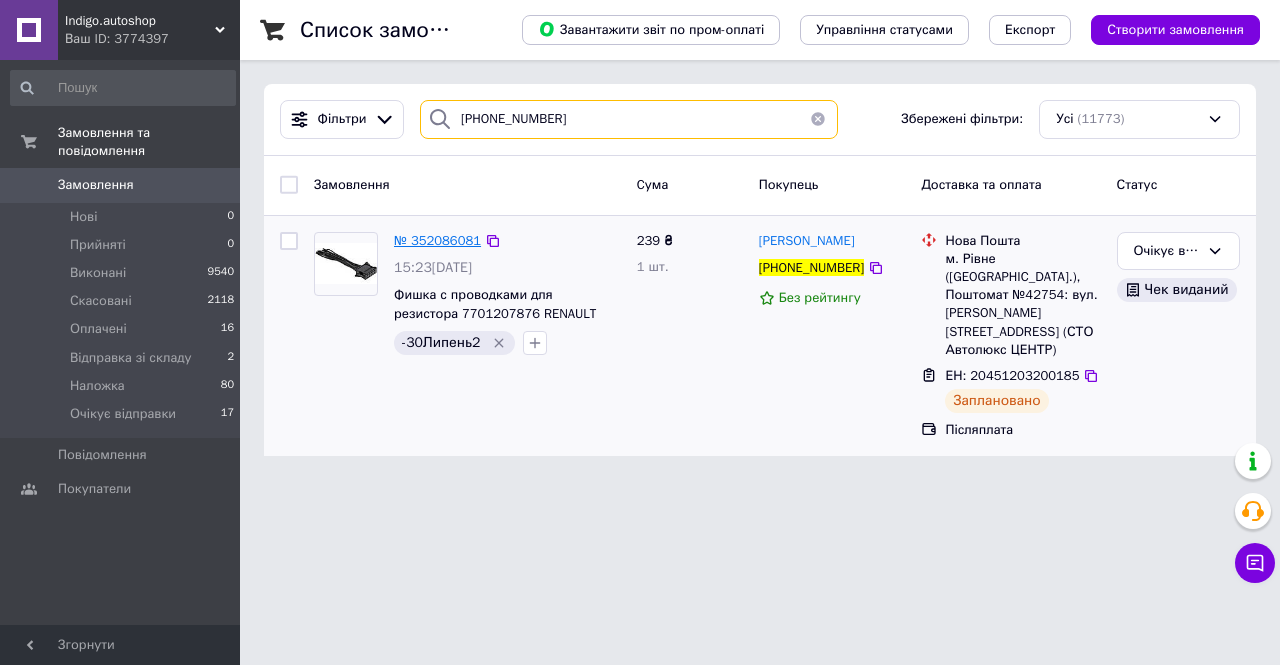 type on "[PHONE_NUMBER]" 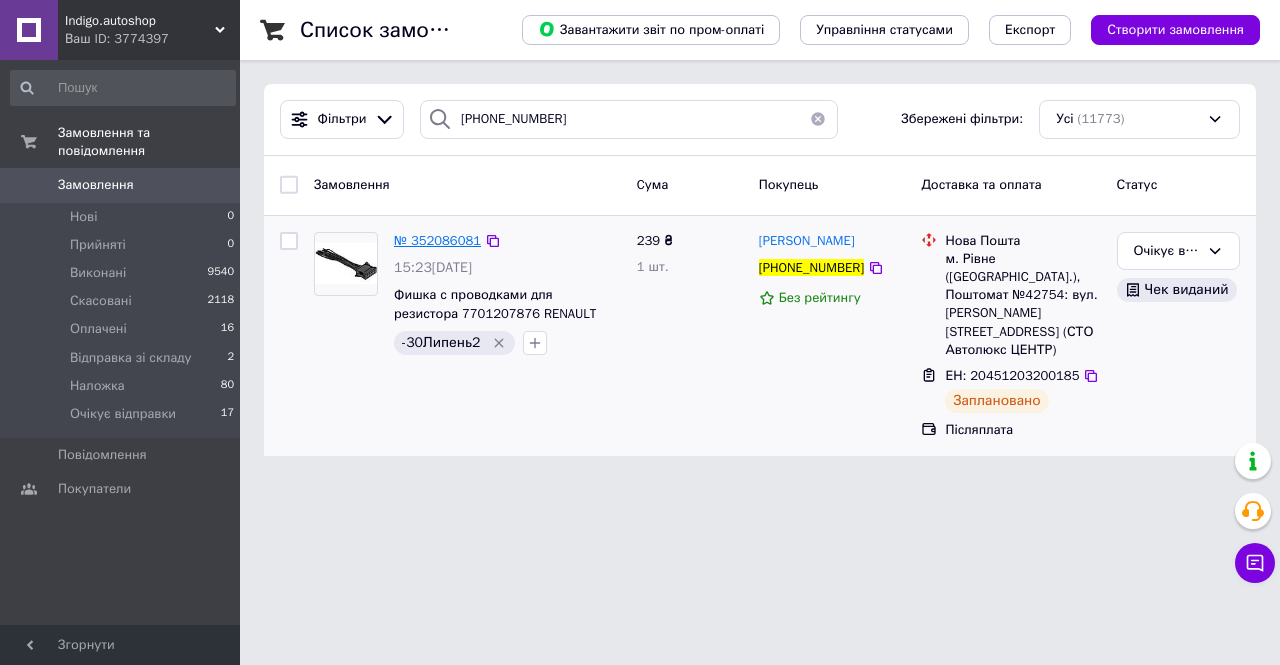 click on "№ 352086081" at bounding box center (437, 240) 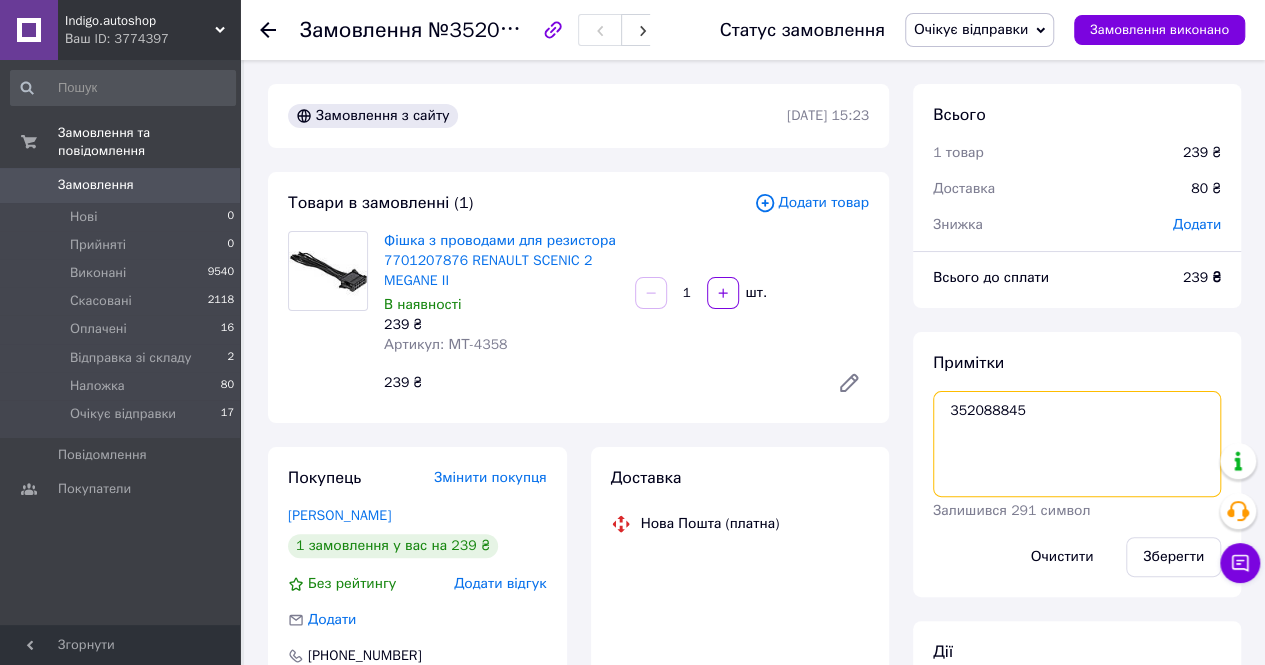 click on "352088845" at bounding box center (1077, 444) 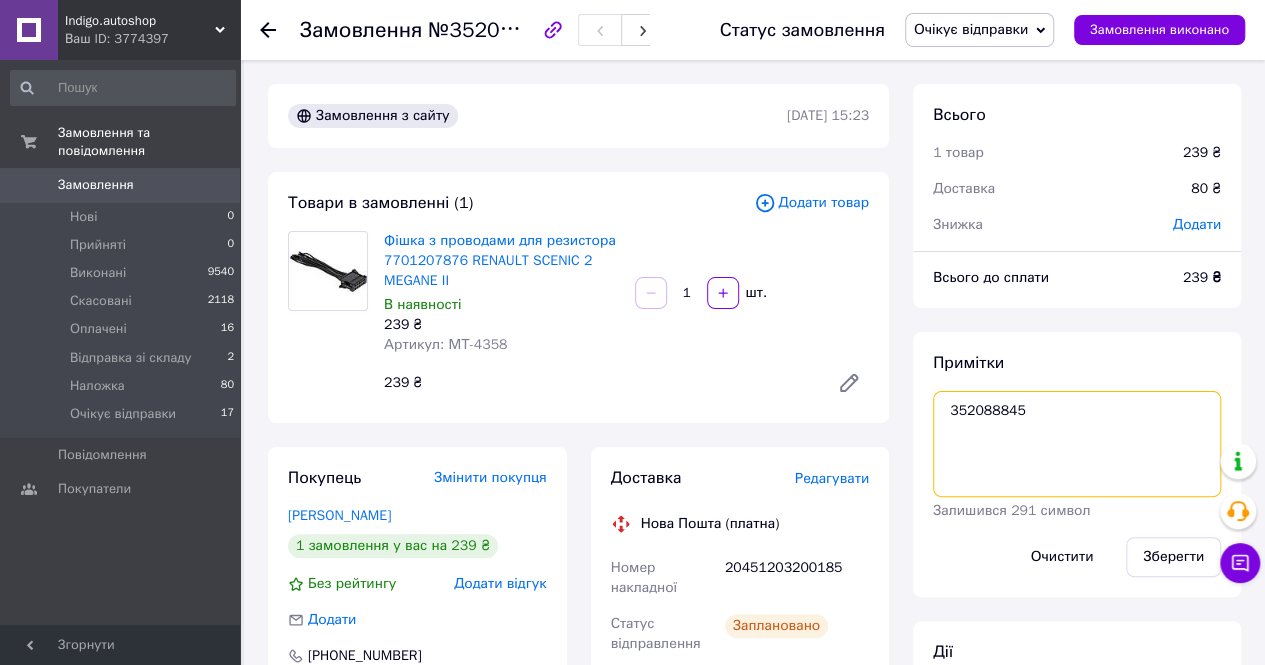 click on "352088845" at bounding box center [1077, 444] 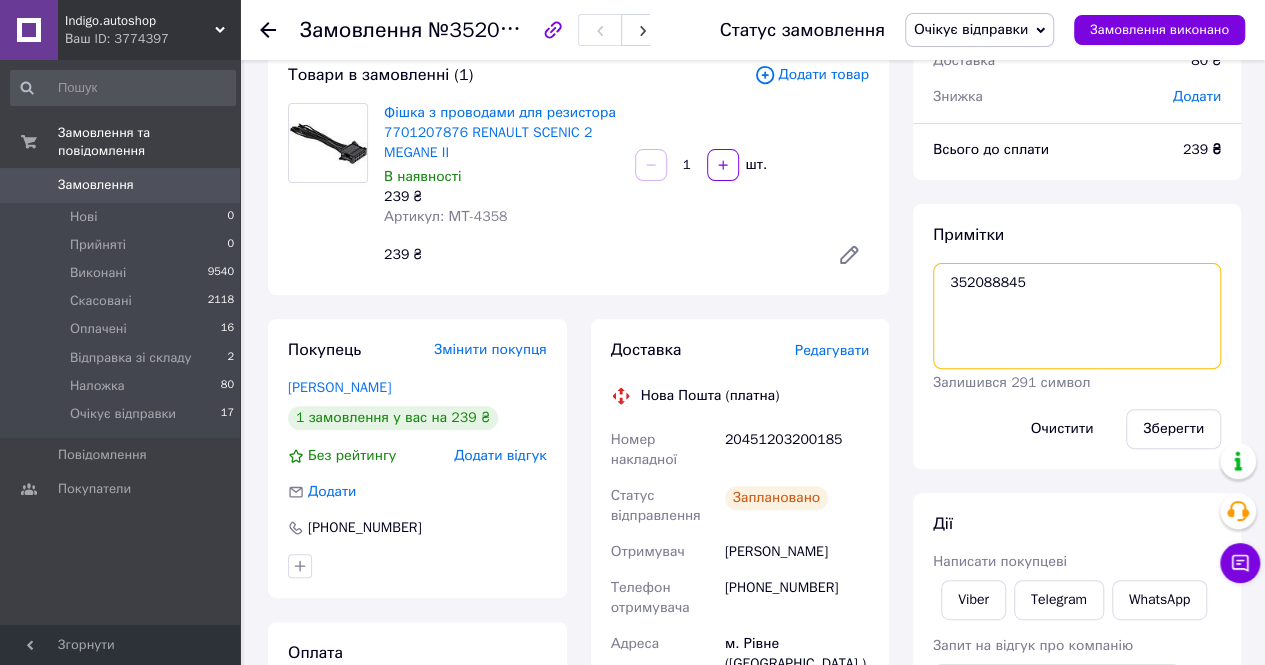scroll, scrollTop: 200, scrollLeft: 0, axis: vertical 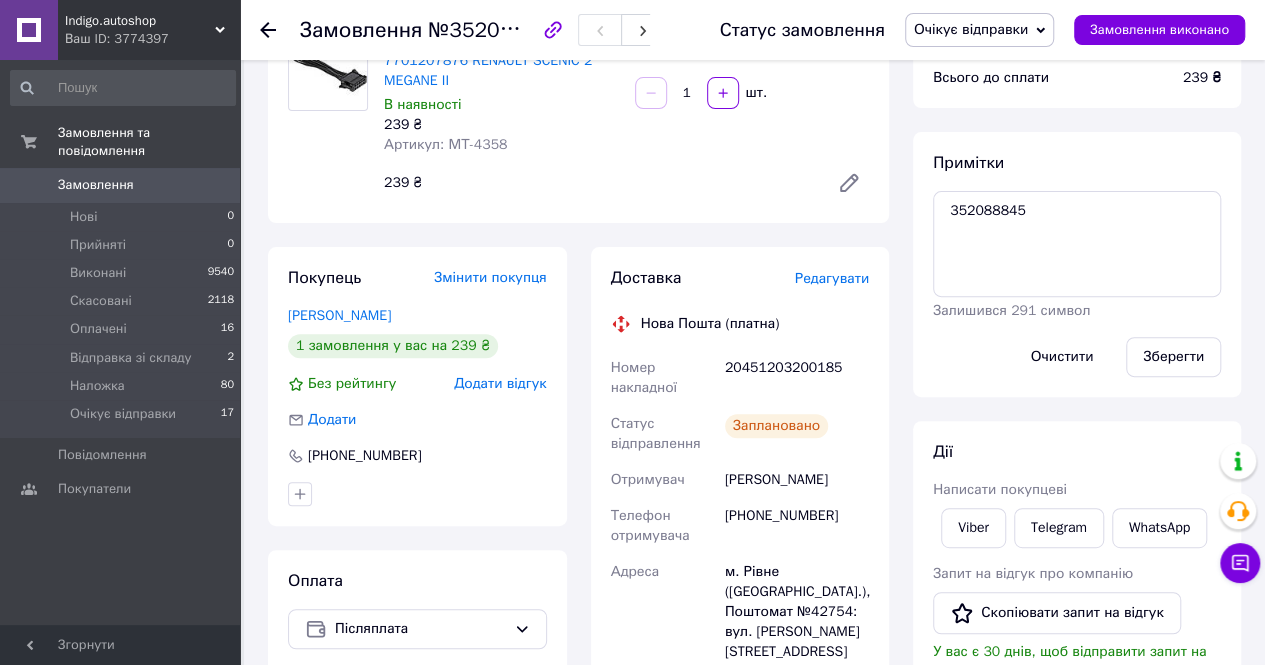 click on "Денисов Іван" at bounding box center (797, 480) 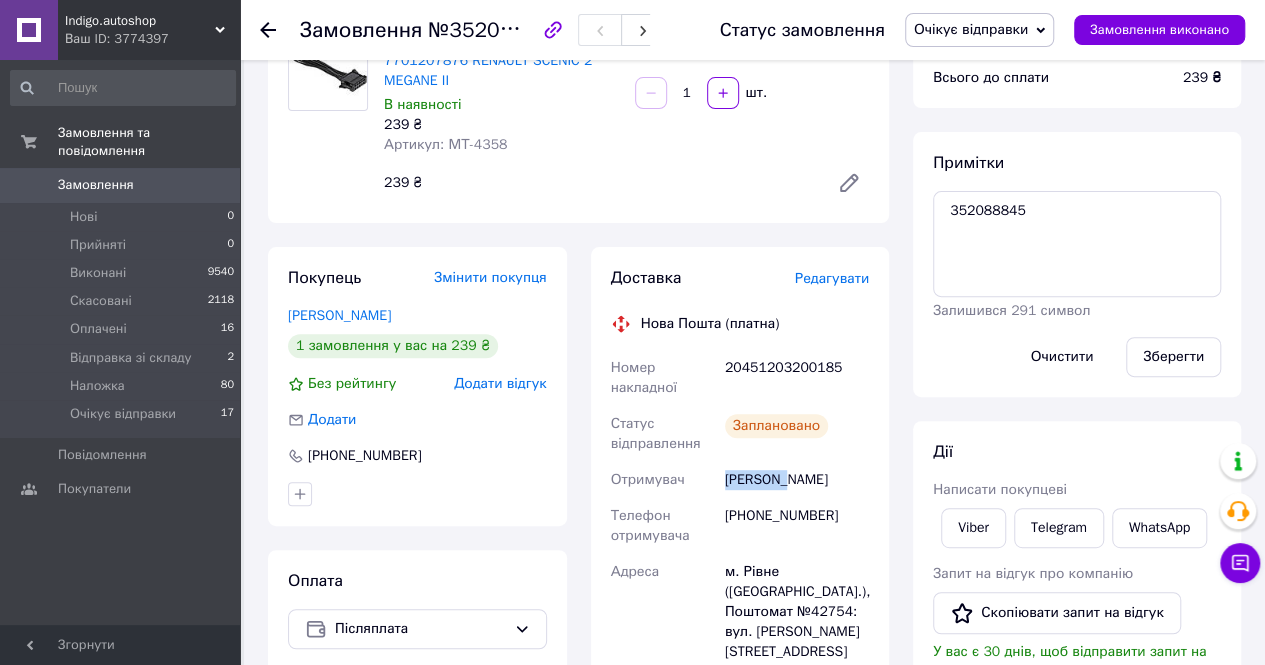click on "Денисов Іван" at bounding box center (797, 480) 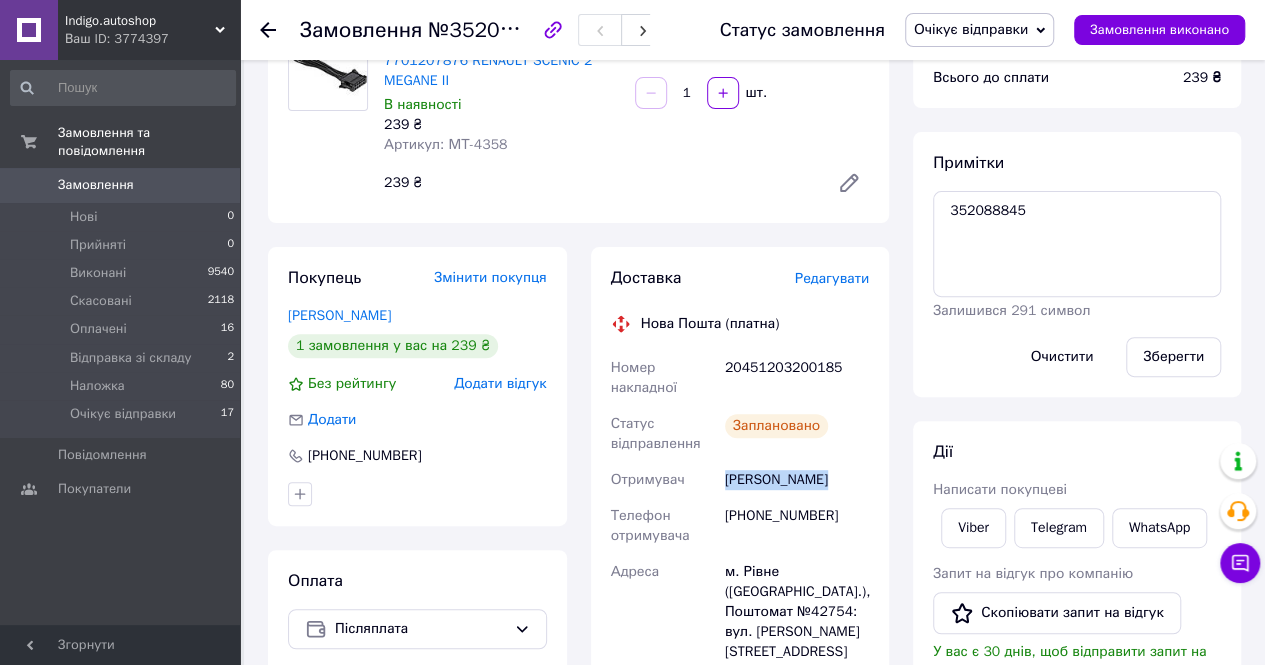 click on "Денисов Іван" at bounding box center (797, 480) 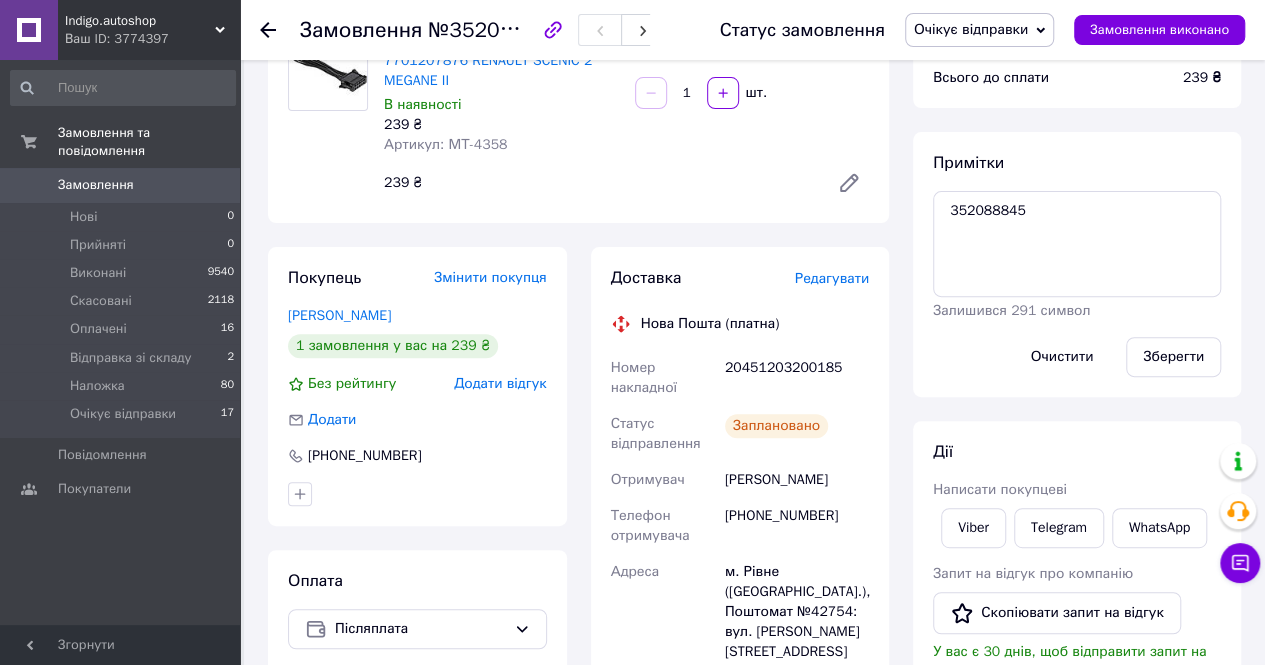 click on "Indigo.autoshop" at bounding box center (140, 21) 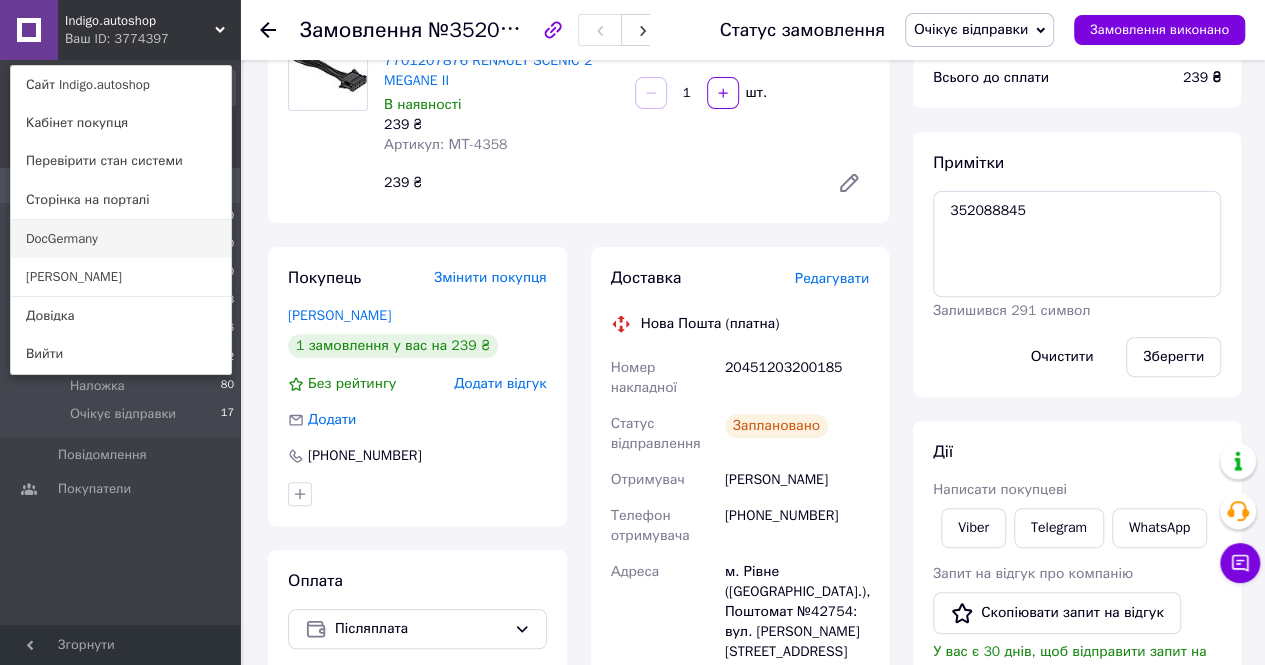 click on "DocGermany" at bounding box center (121, 239) 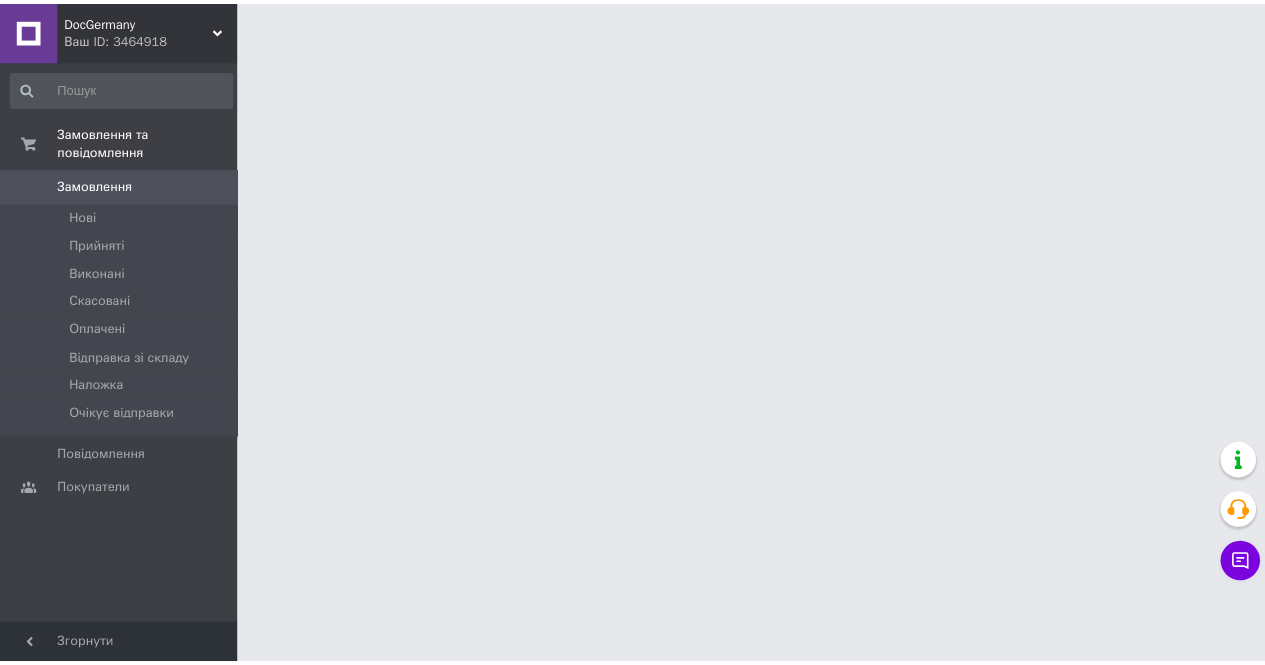 scroll, scrollTop: 0, scrollLeft: 0, axis: both 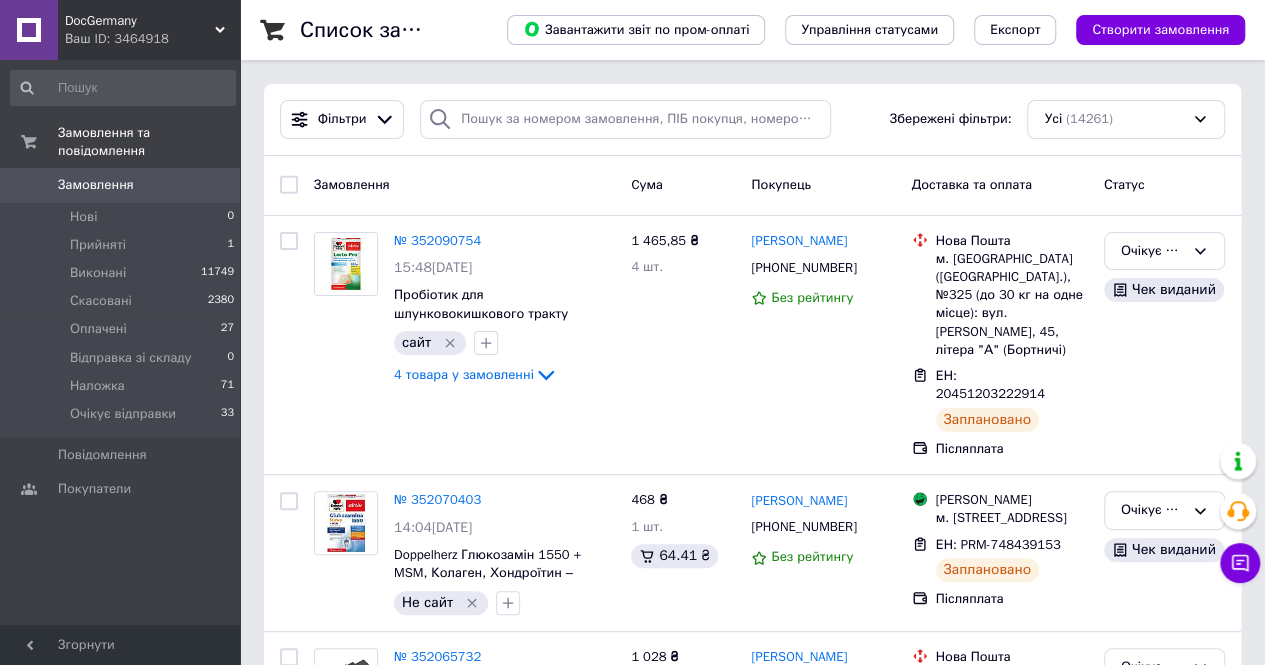 click on "DocGermany" at bounding box center [140, 21] 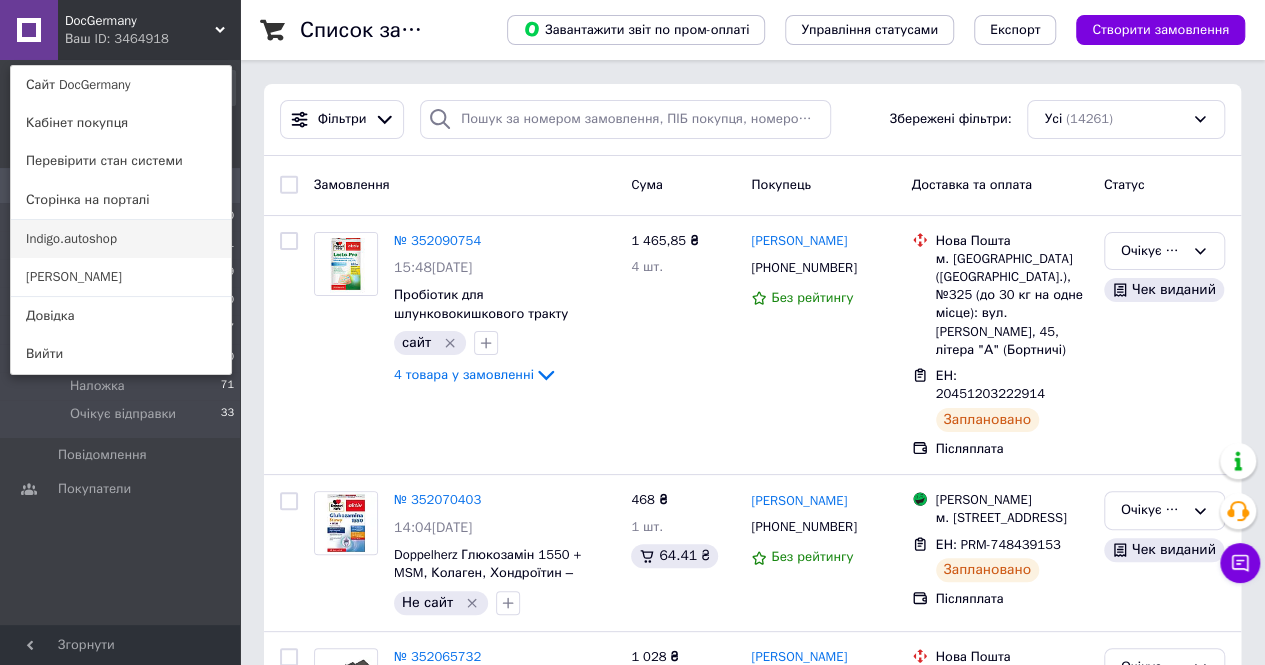 click on "Indigo.autoshop" at bounding box center (121, 239) 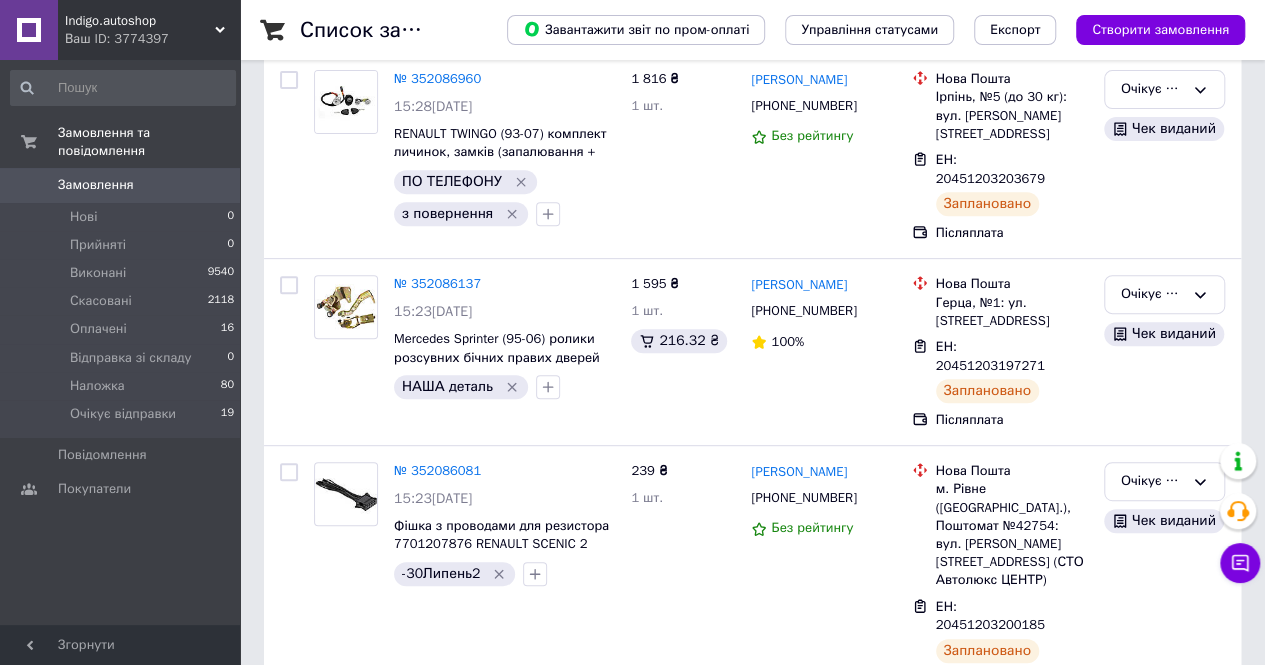 scroll, scrollTop: 400, scrollLeft: 0, axis: vertical 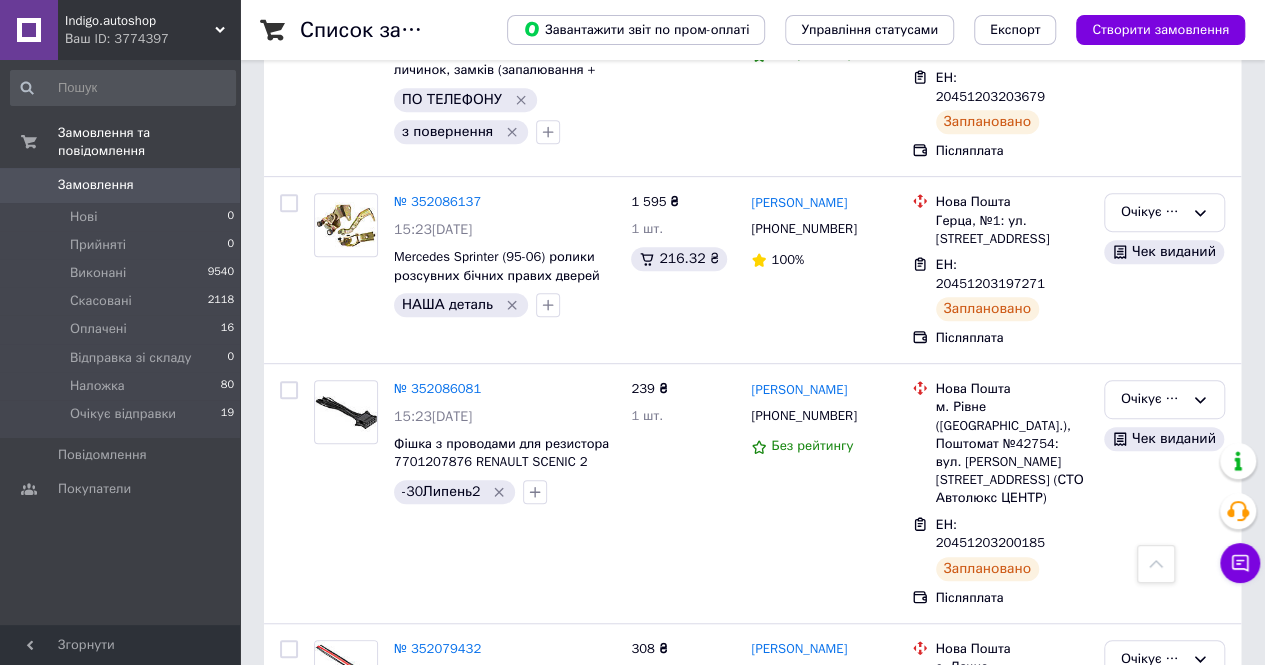 click on "Замовлення" at bounding box center (96, 185) 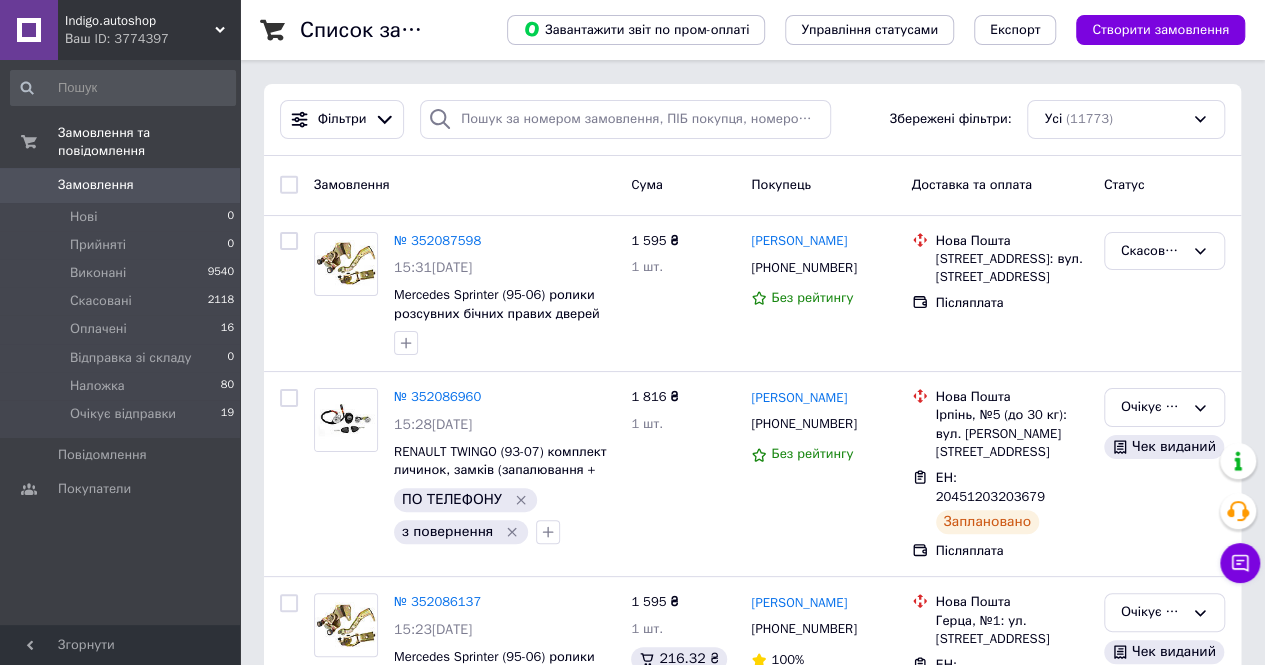 click on "Indigo.autoshop" at bounding box center (140, 21) 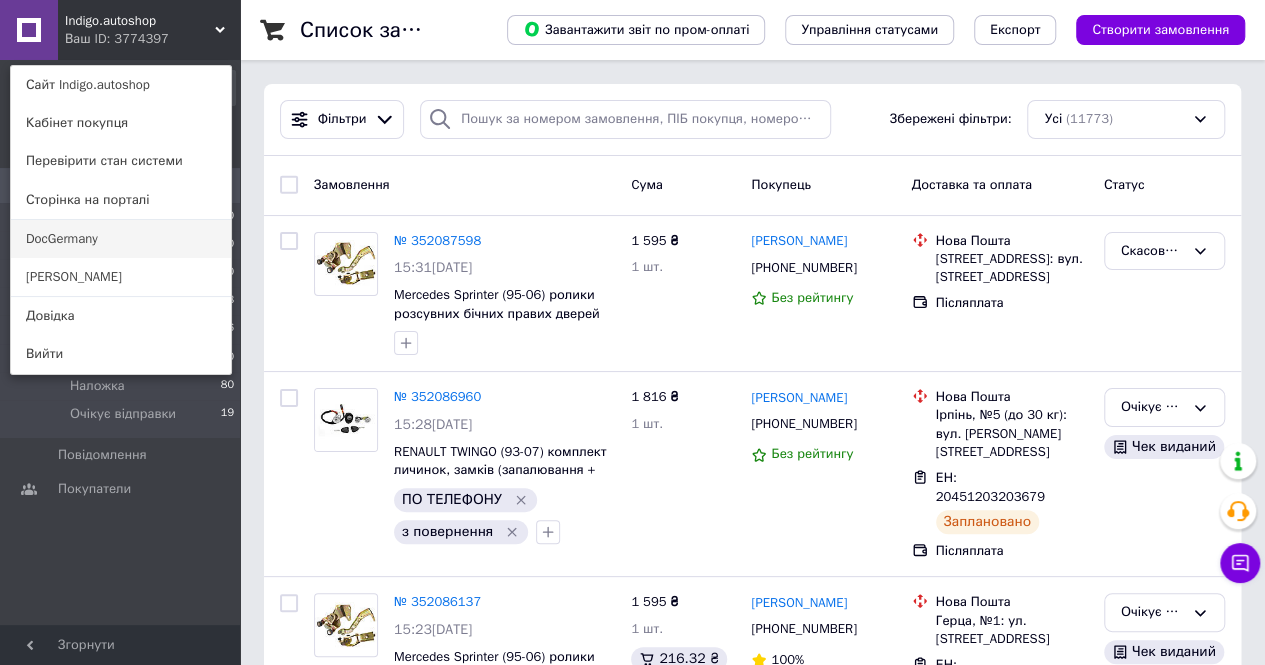 click on "DocGermany" at bounding box center (121, 239) 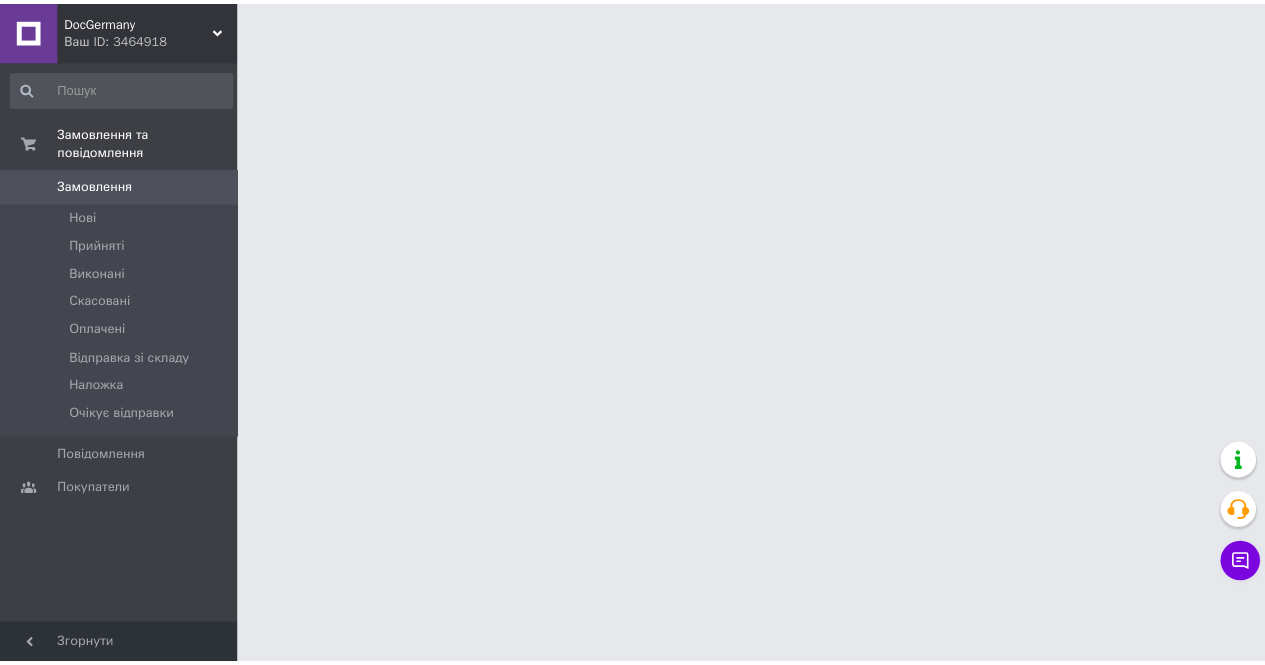scroll, scrollTop: 0, scrollLeft: 0, axis: both 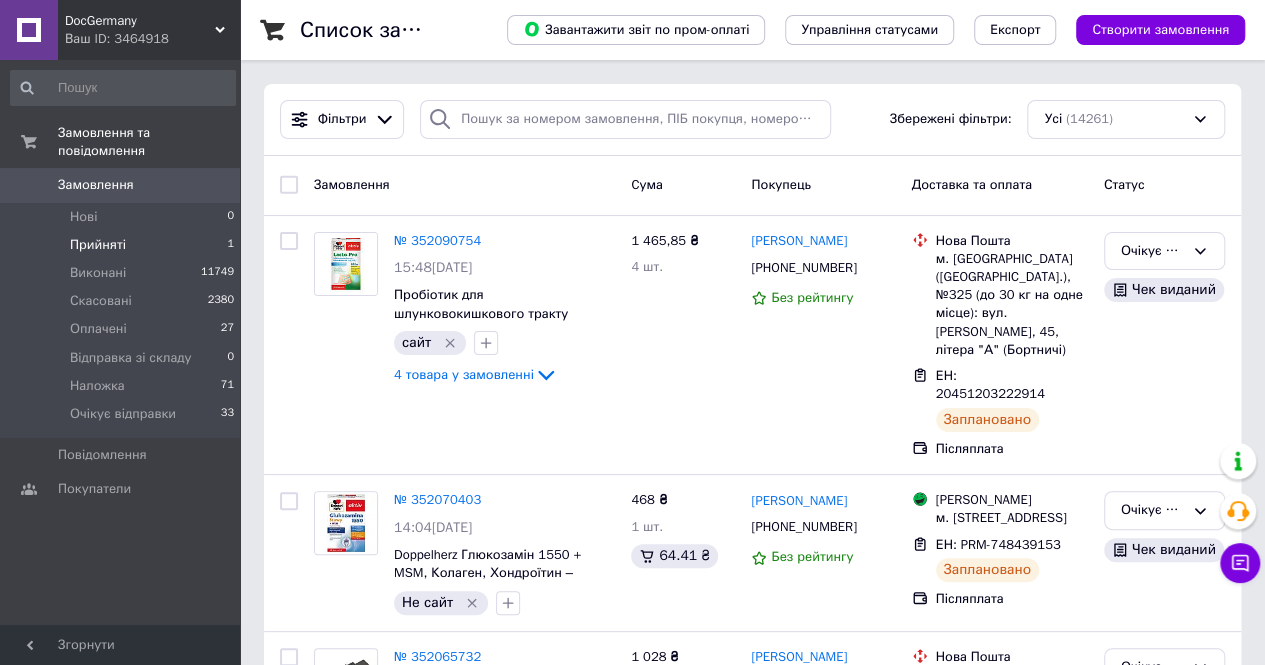click on "Прийняті" at bounding box center (98, 245) 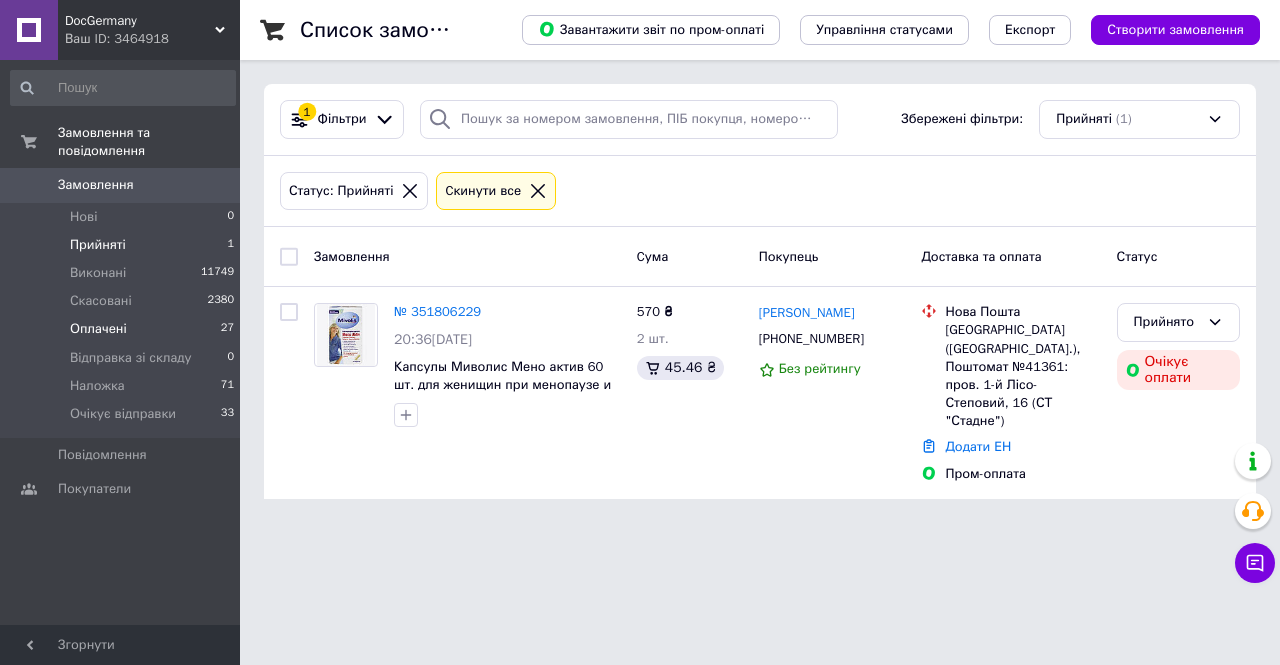 click on "Оплачені" at bounding box center (98, 329) 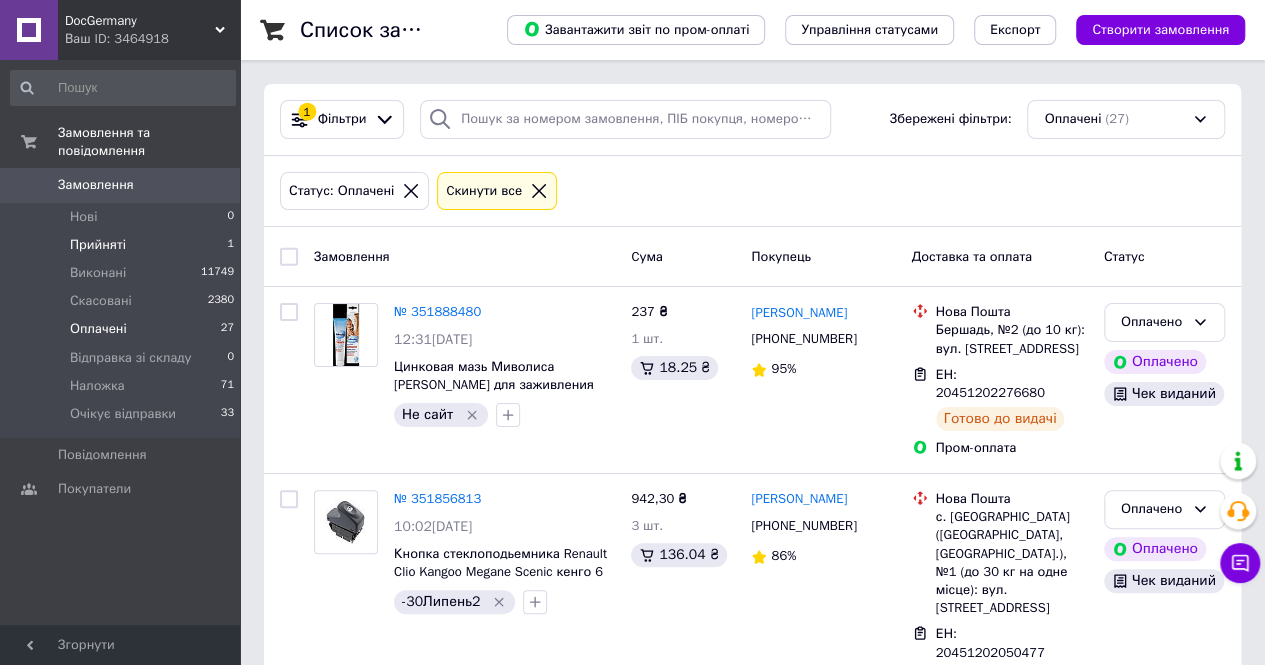 click on "Прийняті" at bounding box center [98, 245] 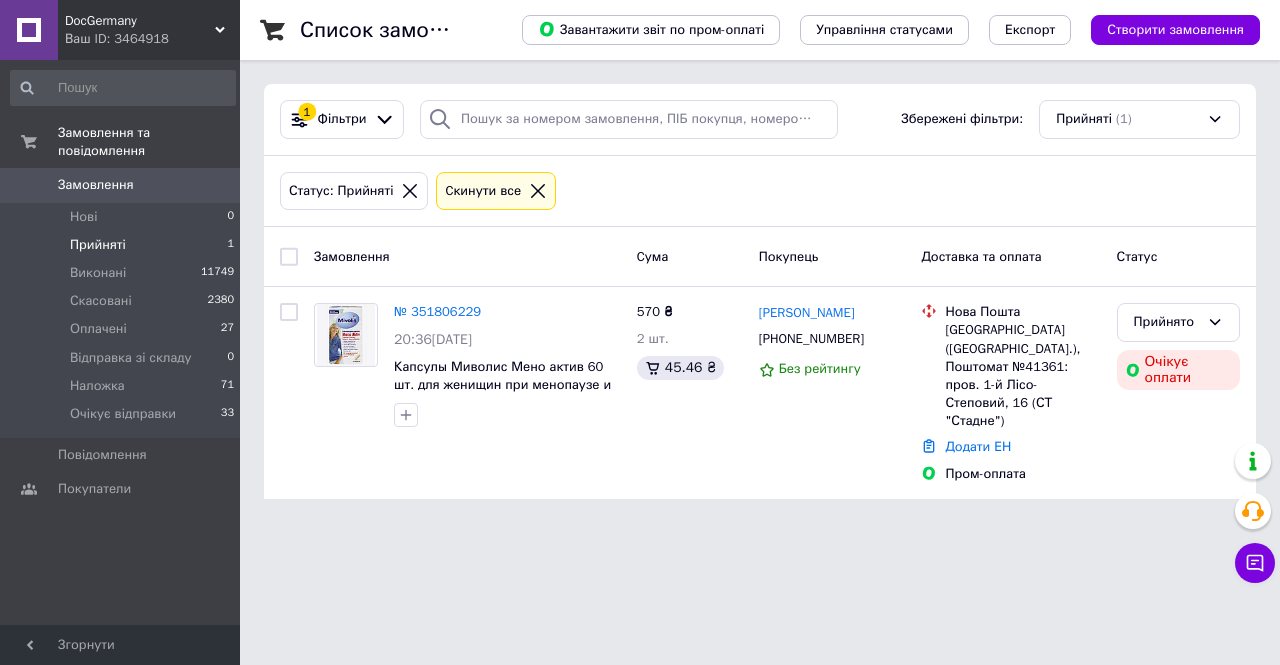 click on "Замовлення" at bounding box center [96, 185] 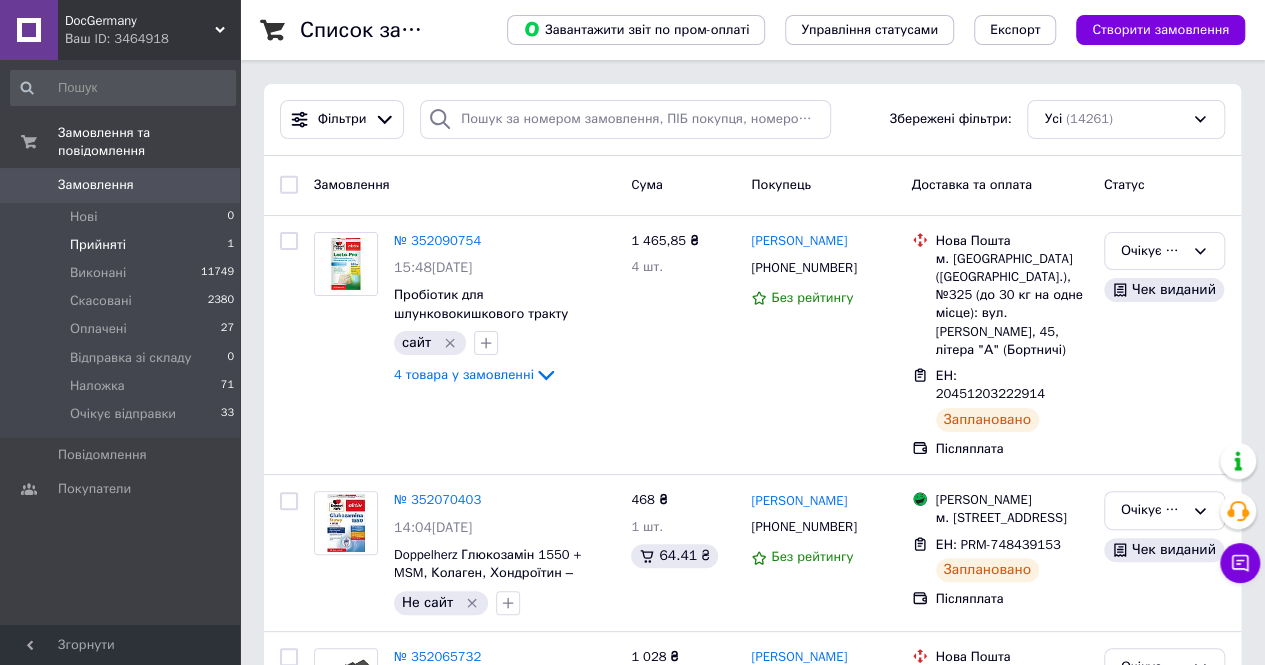 click on "Прийняті 1" at bounding box center (123, 245) 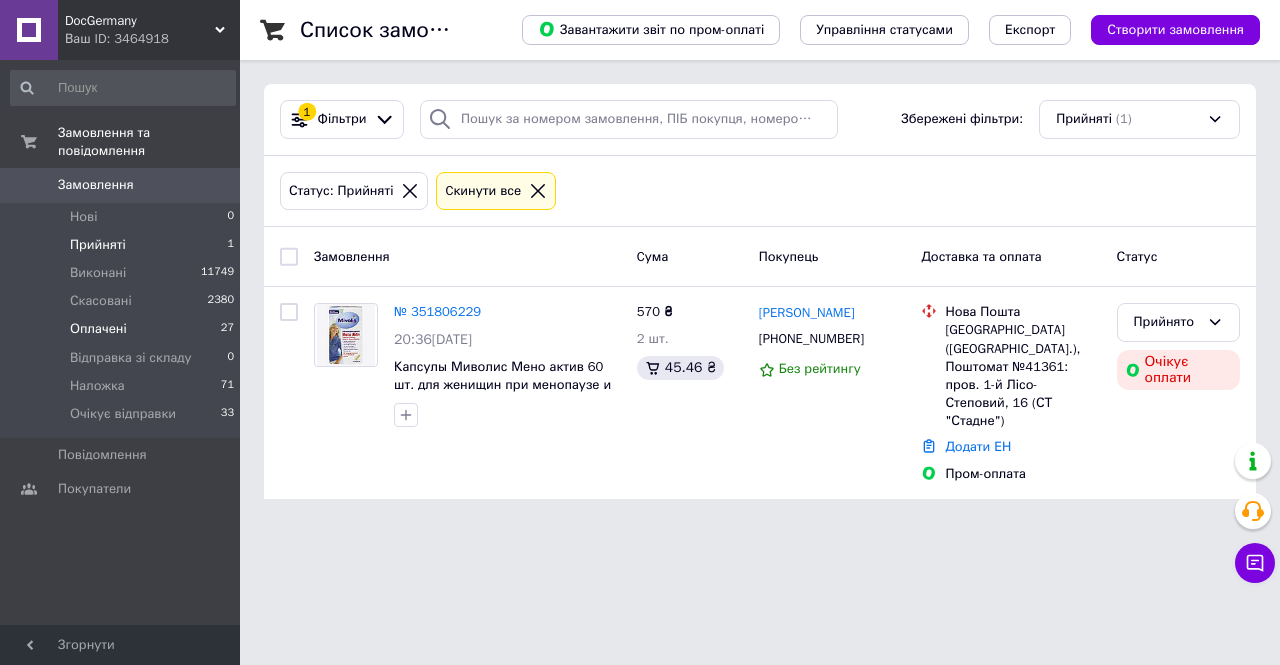 click on "Оплачені" at bounding box center [98, 329] 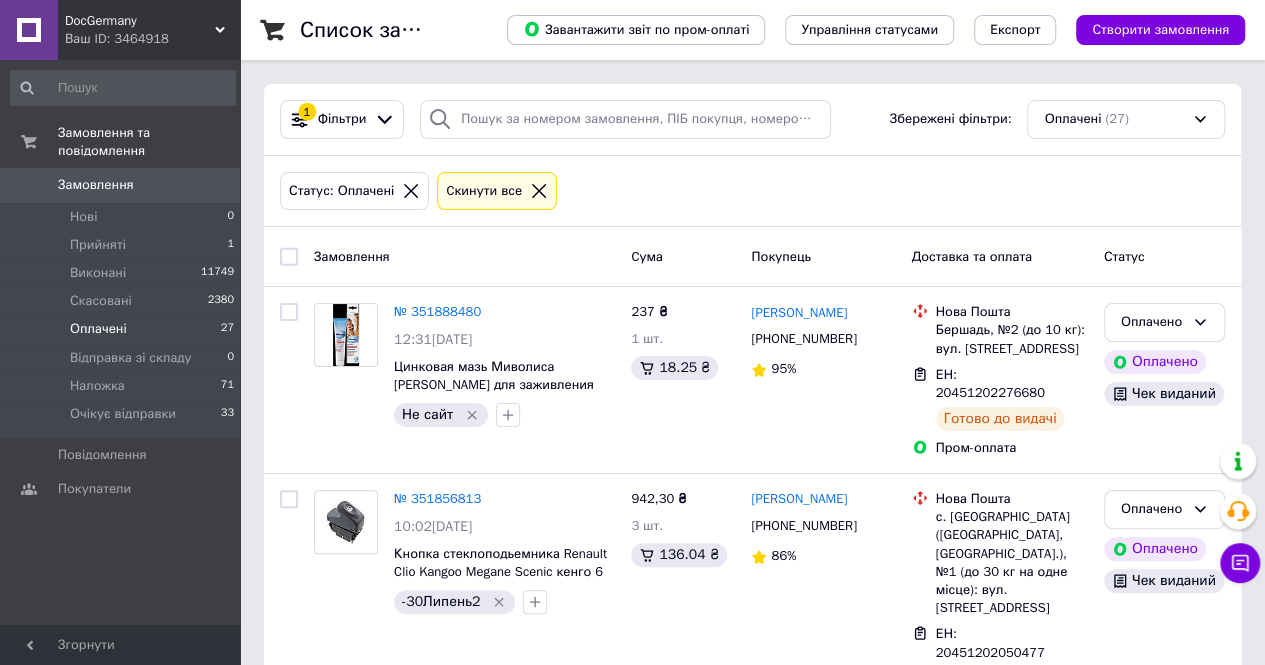 click on "DocGermany" at bounding box center [140, 21] 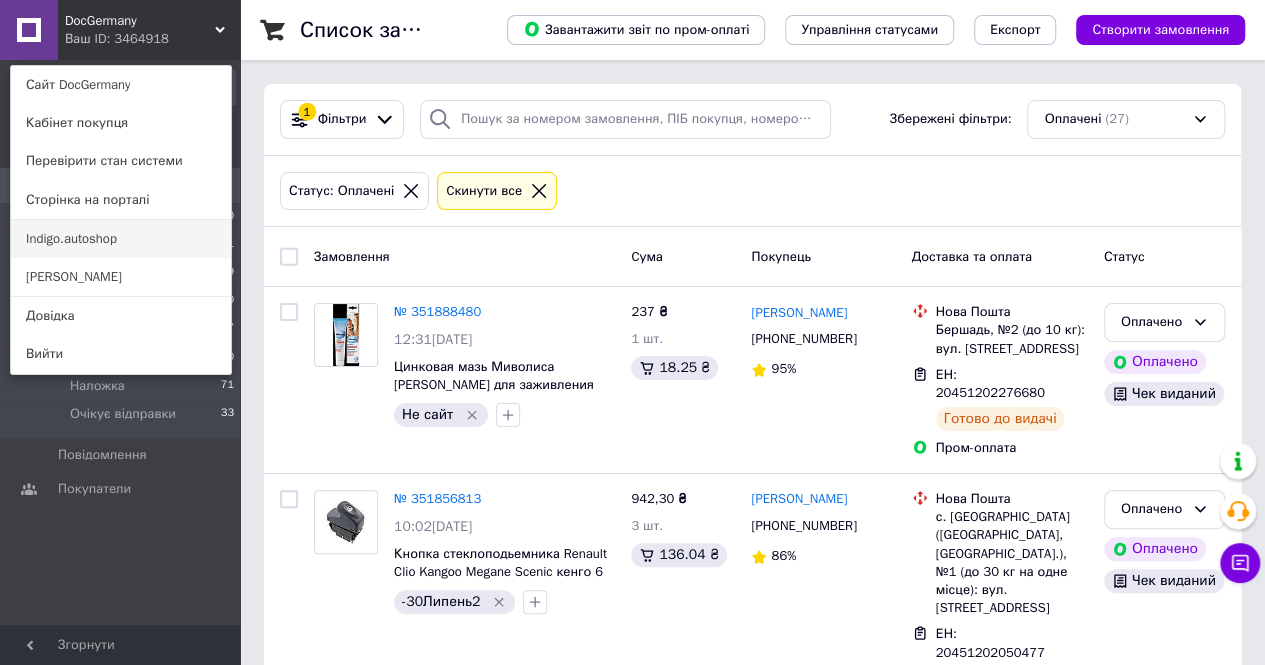 click on "Indigo.autoshop" at bounding box center [121, 239] 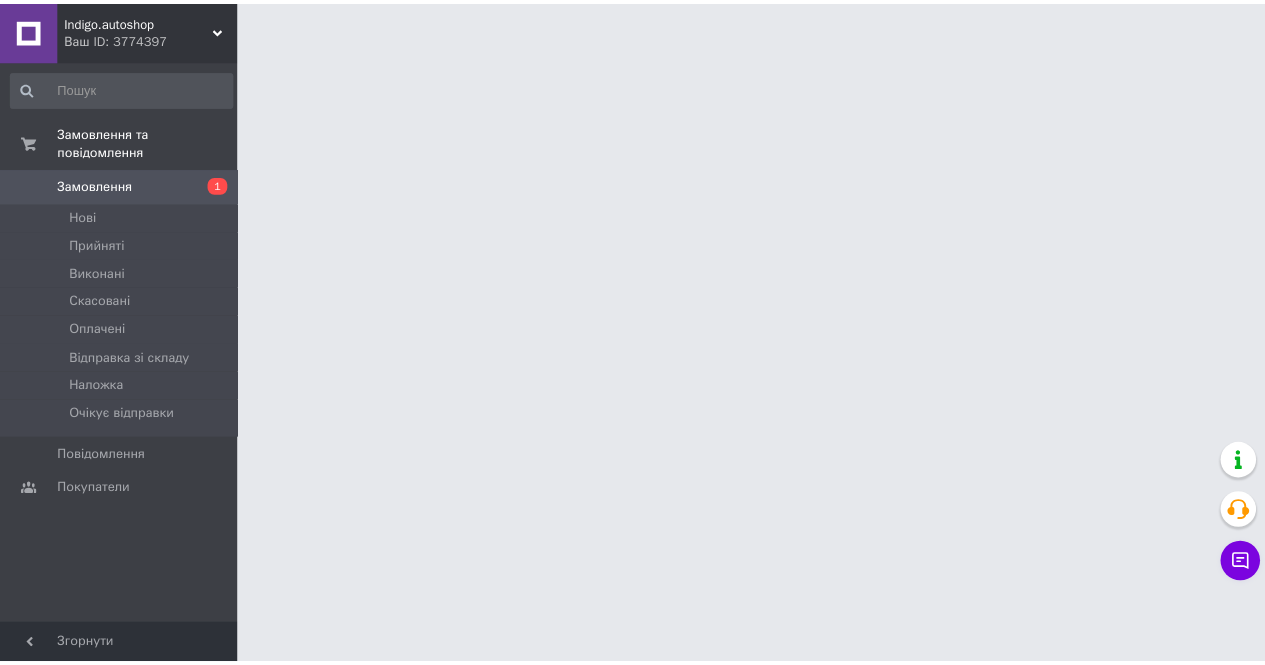 scroll, scrollTop: 0, scrollLeft: 0, axis: both 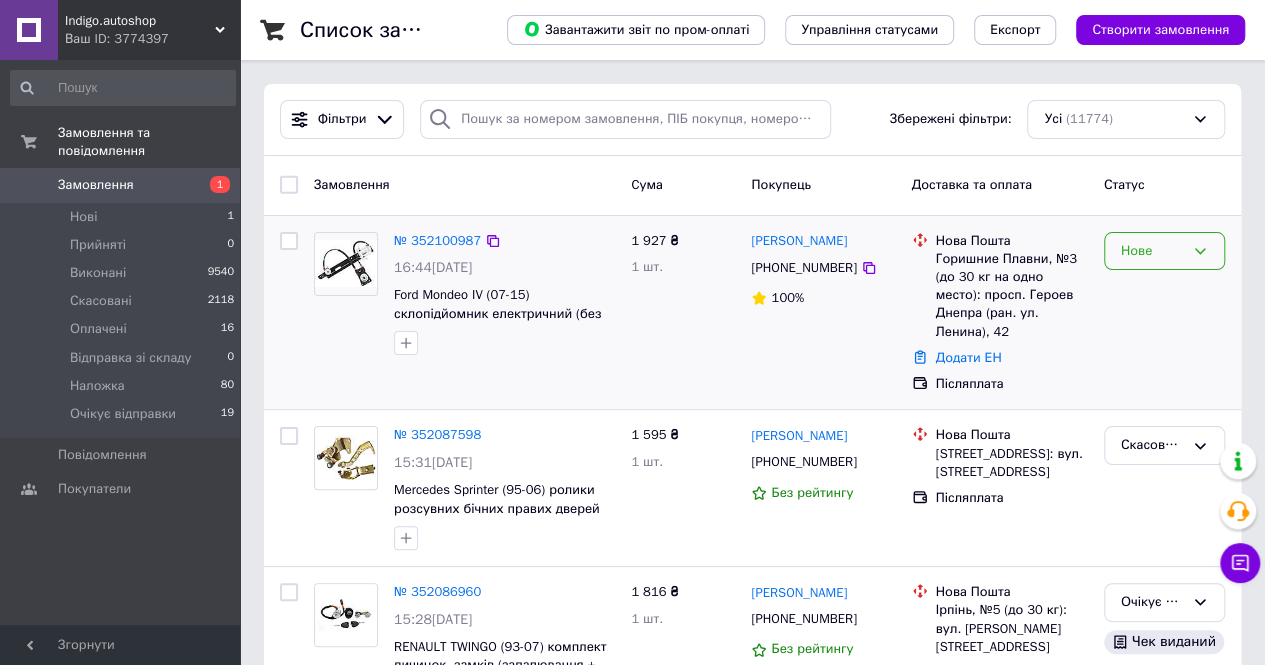 click on "Нове" at bounding box center (1152, 251) 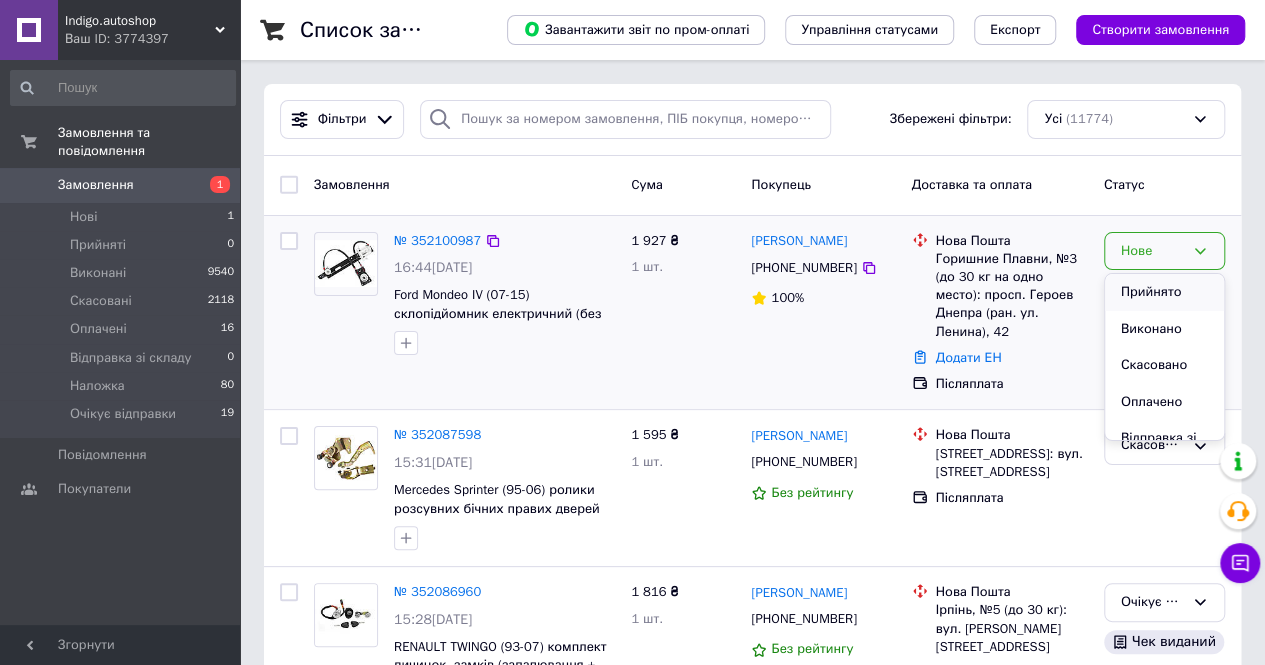 click on "Прийнято" at bounding box center (1164, 292) 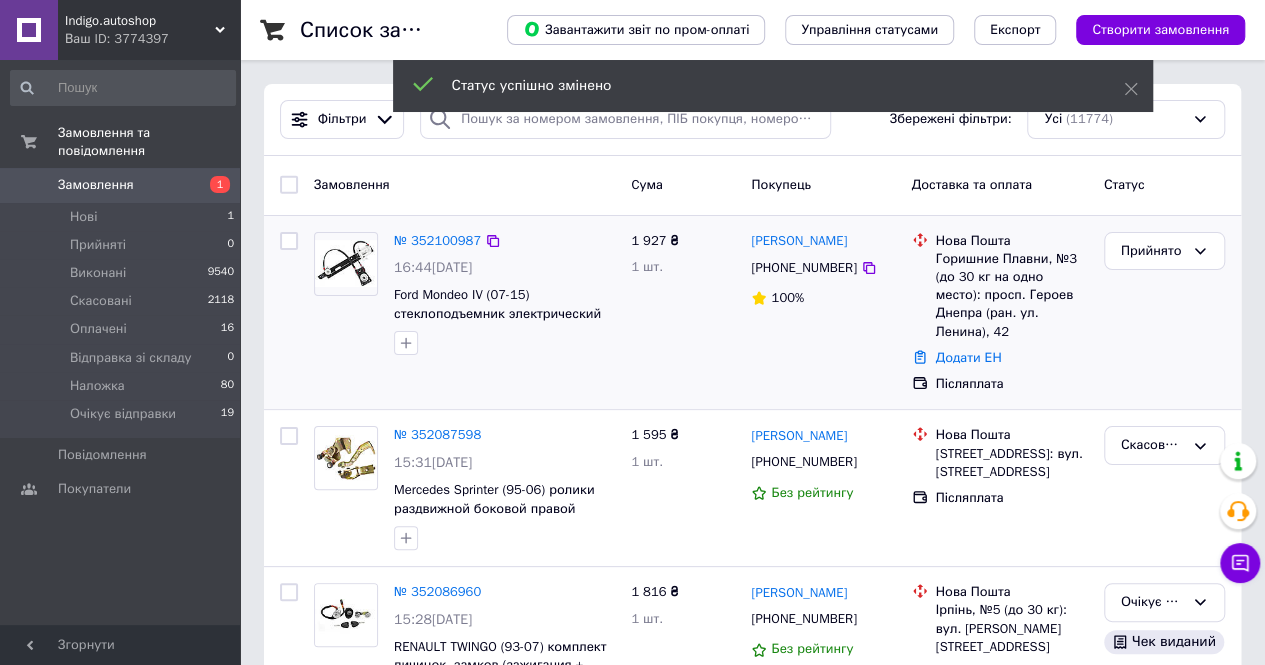 click on "№ 352100987" at bounding box center [437, 240] 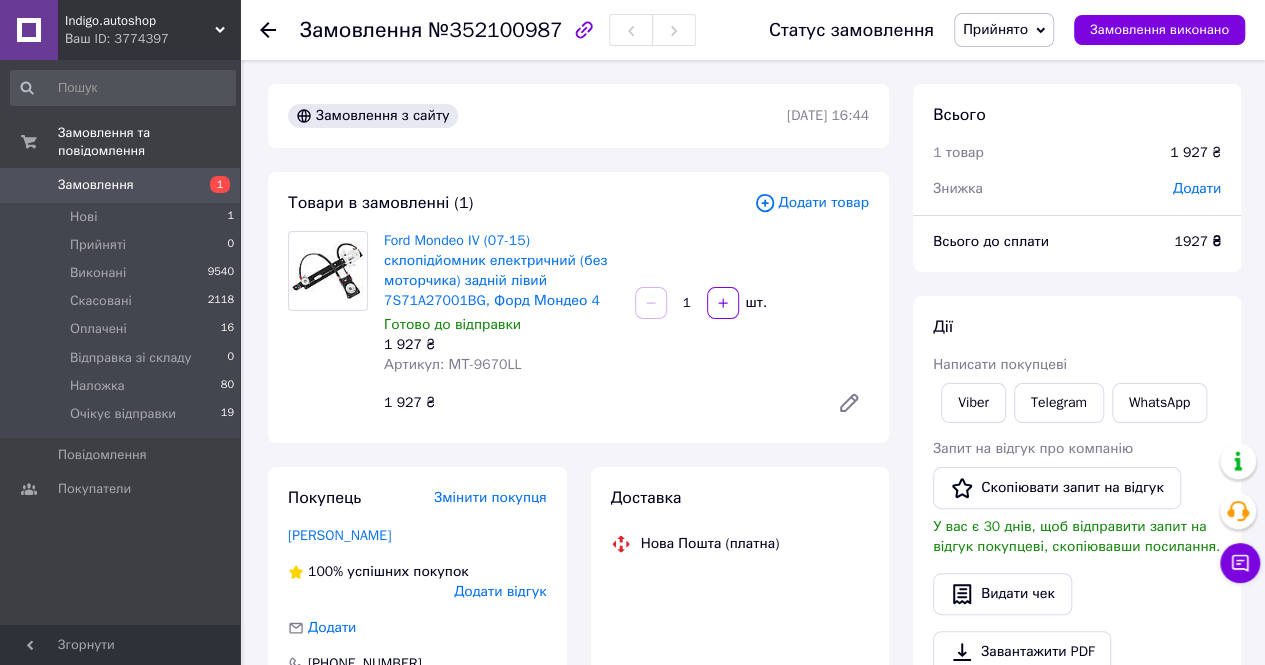 click on "Артикул: МТ-9670LL" at bounding box center [452, 364] 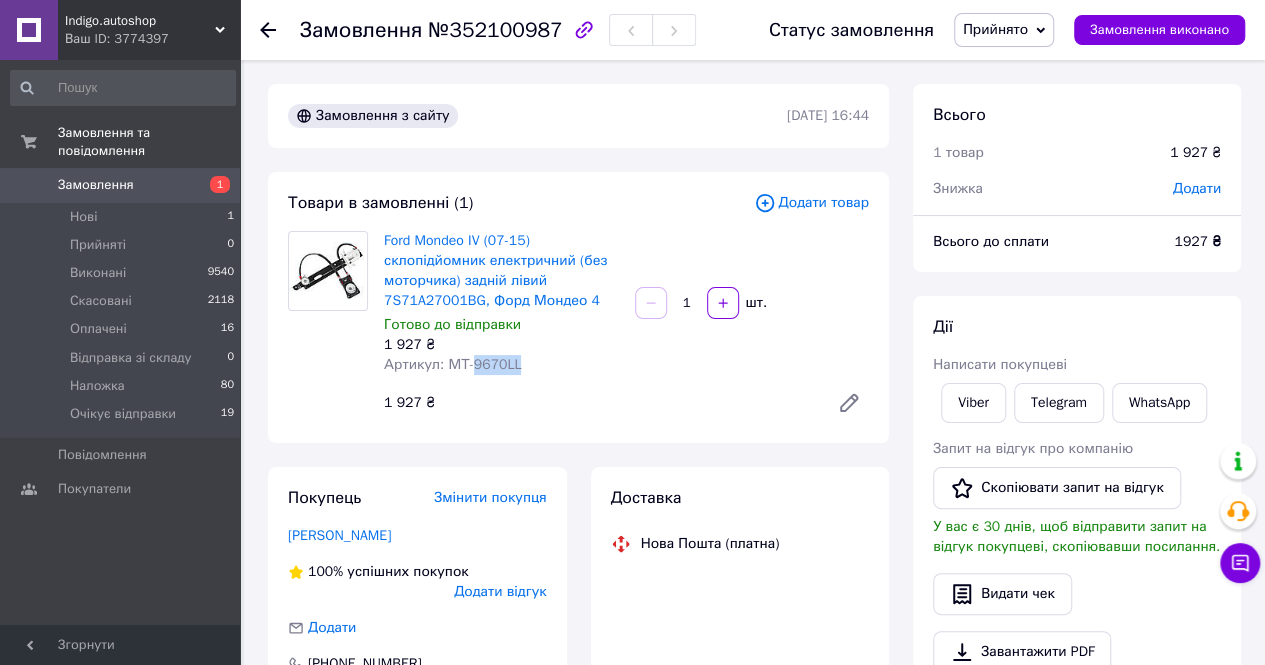 click on "Артикул: МТ-9670LL" at bounding box center (452, 364) 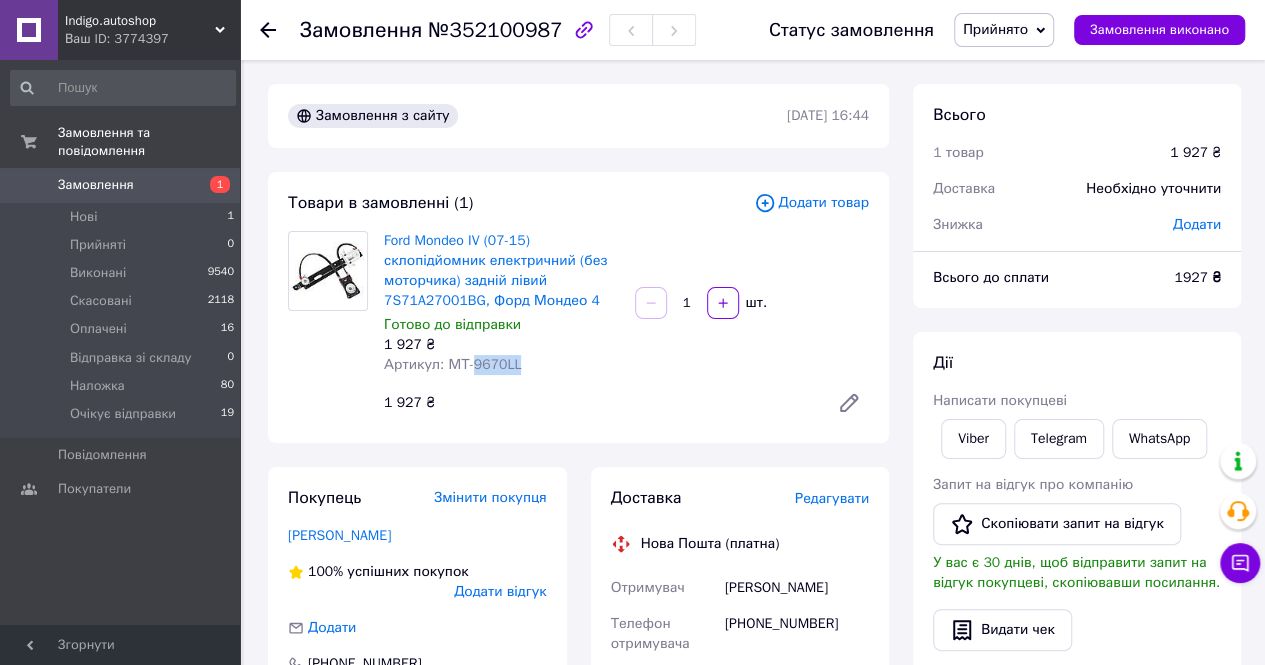 copy on "9670LL" 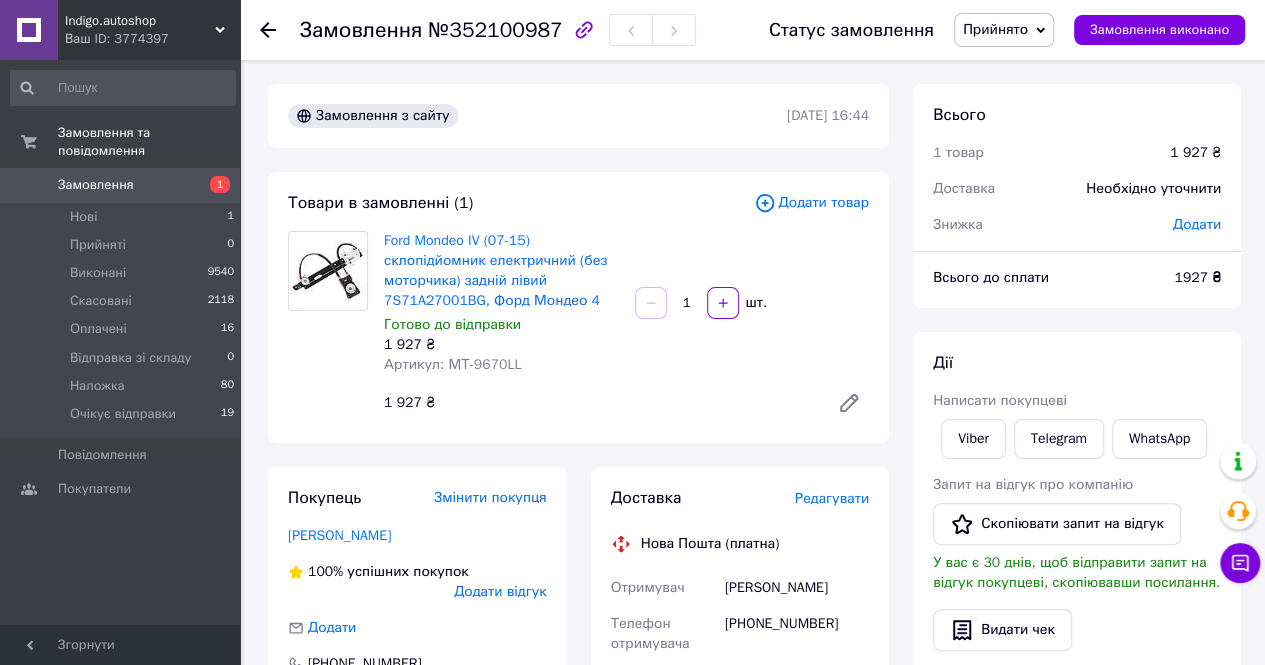 click on "Редагувати" at bounding box center (832, 498) 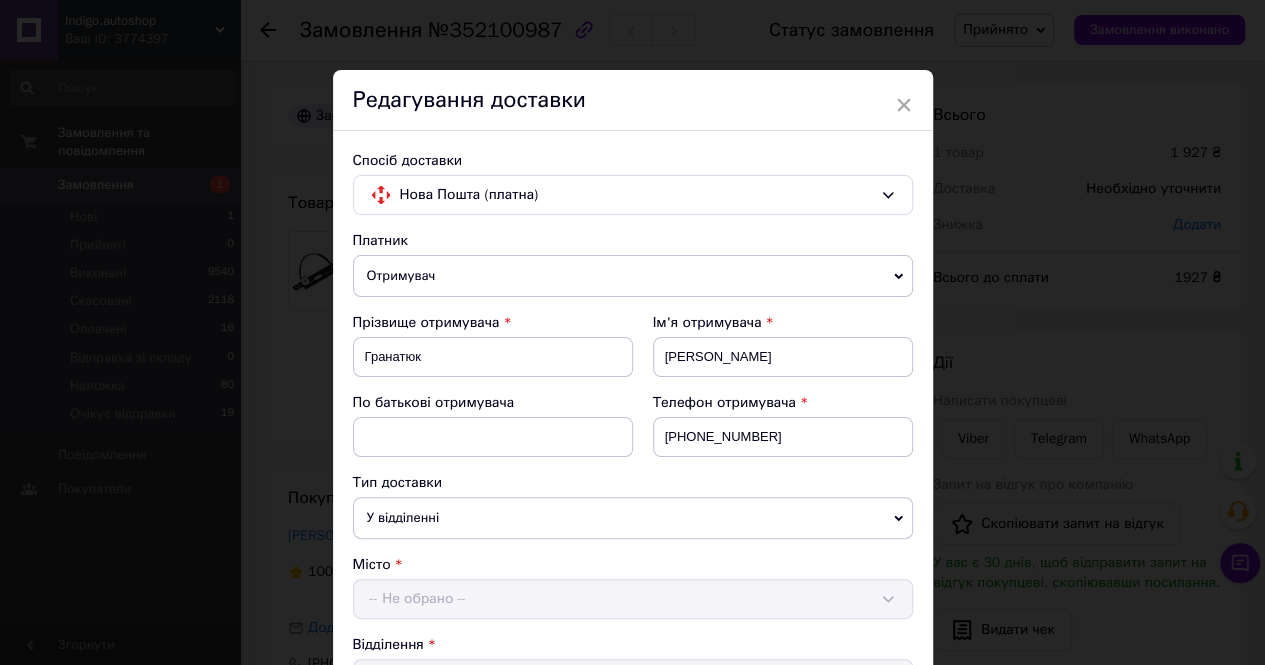 scroll, scrollTop: 200, scrollLeft: 0, axis: vertical 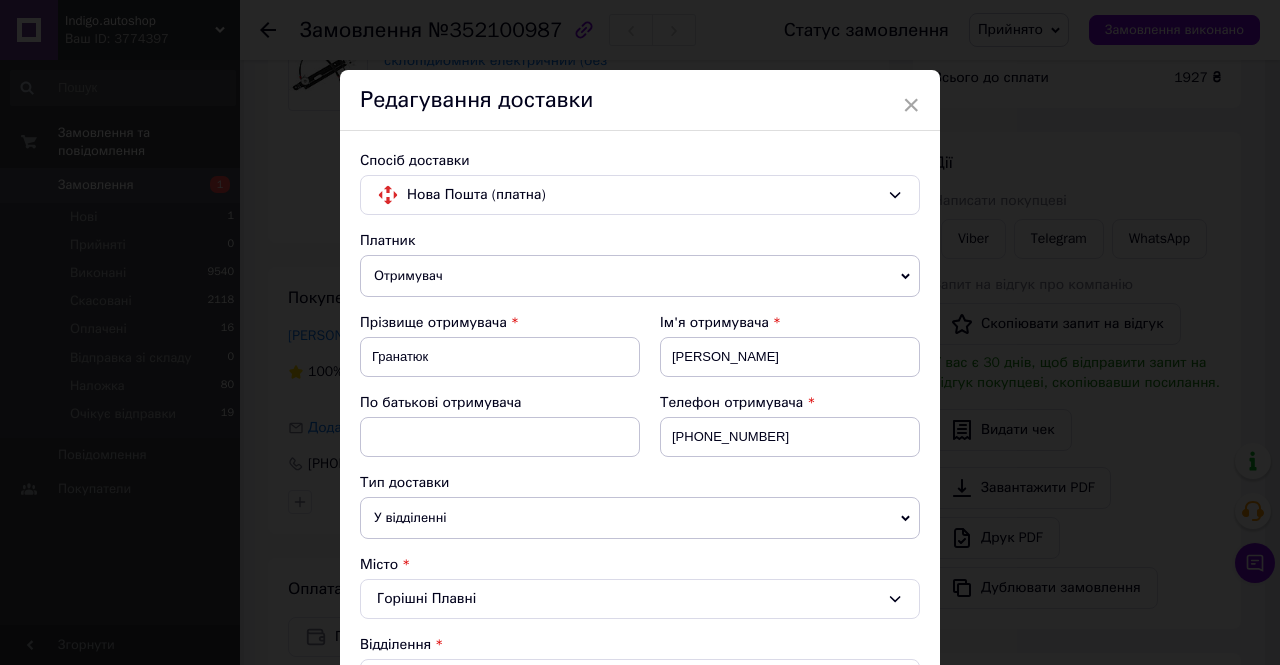 click on "× Редагування доставки Спосіб доставки Нова Пошта (платна) Платник Отримувач Відправник Прізвище отримувача [PERSON_NAME] Ім'я отримувача [PERSON_NAME] батькові отримувача Телефон отримувача [PHONE_NUMBER] Тип доставки У відділенні Кур'єром В поштоматі Місто Горішні Плавні Відділення №3 (до 30 кг на одне місце): просп. Героїв Дніпра (ран. вул. Леніна), 42 Місце відправки с. Шаровечка: №1: вул. Центральна, 100/2 м. Хмельницький (Хмельницька обл.): №15 (до 30 кг): [STREET_ADDRESS] (ТЦ "Агора") Додати ще місце відправки Тип посилки Вантаж Документи Оціночна вартість 1927 < > <" at bounding box center [640, 332] 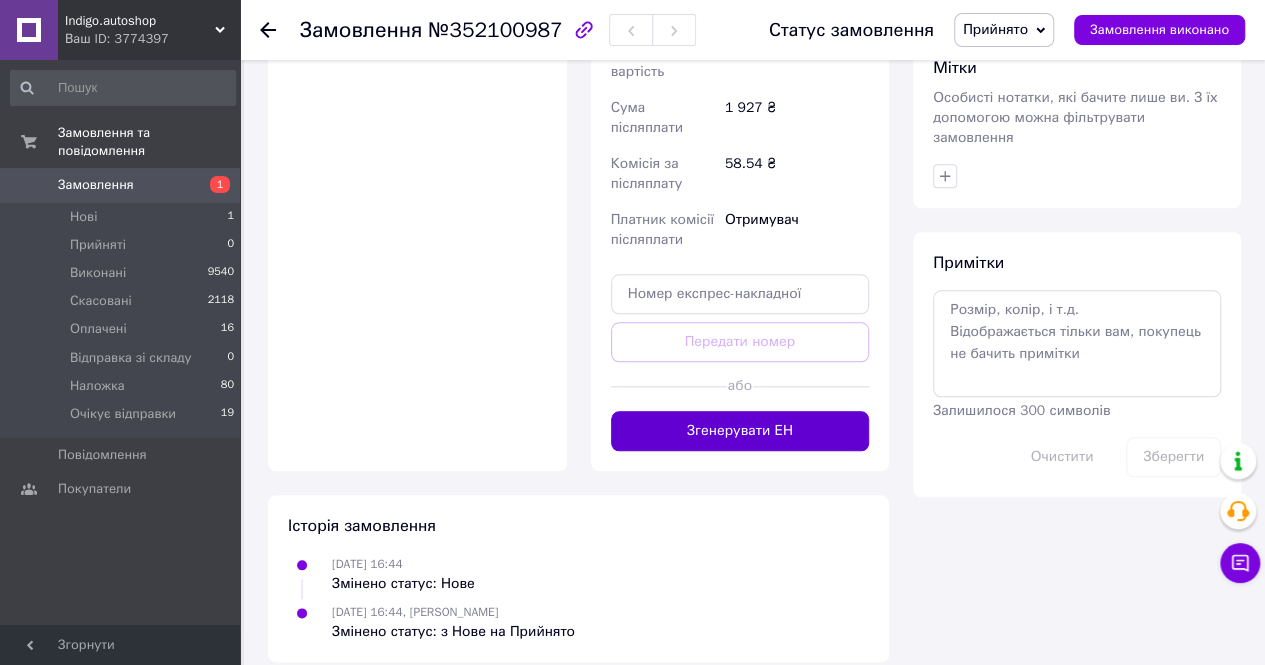 click on "Згенерувати ЕН" at bounding box center (740, 431) 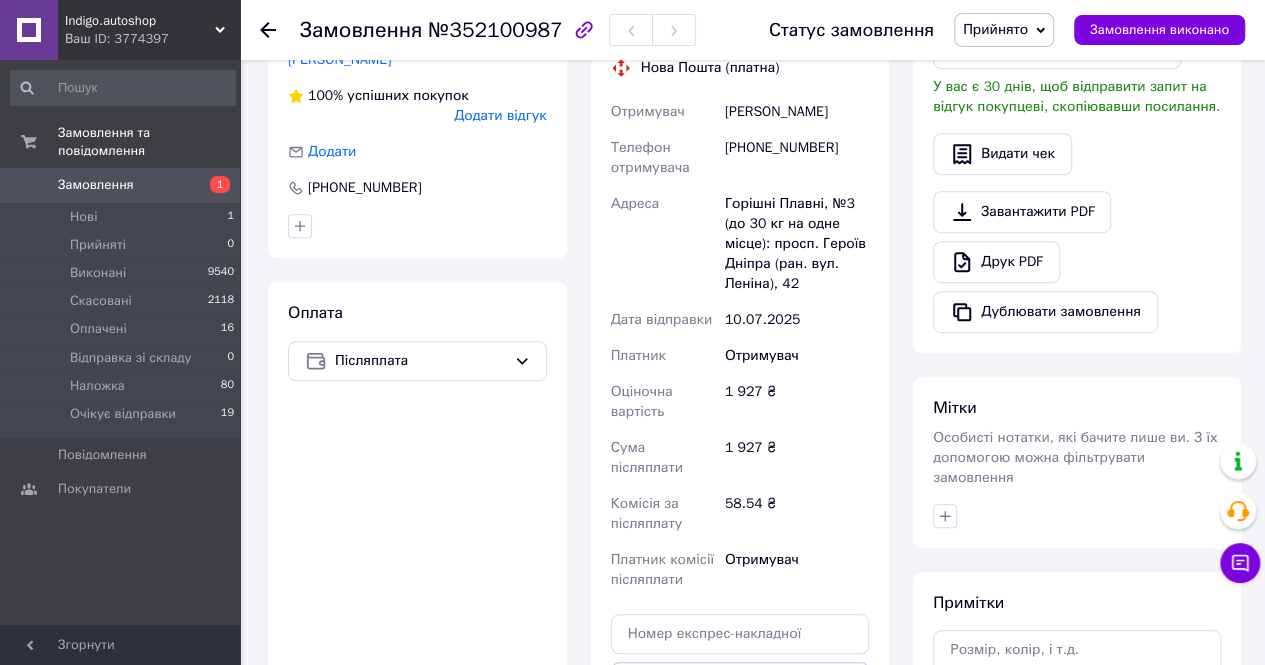 scroll, scrollTop: 216, scrollLeft: 0, axis: vertical 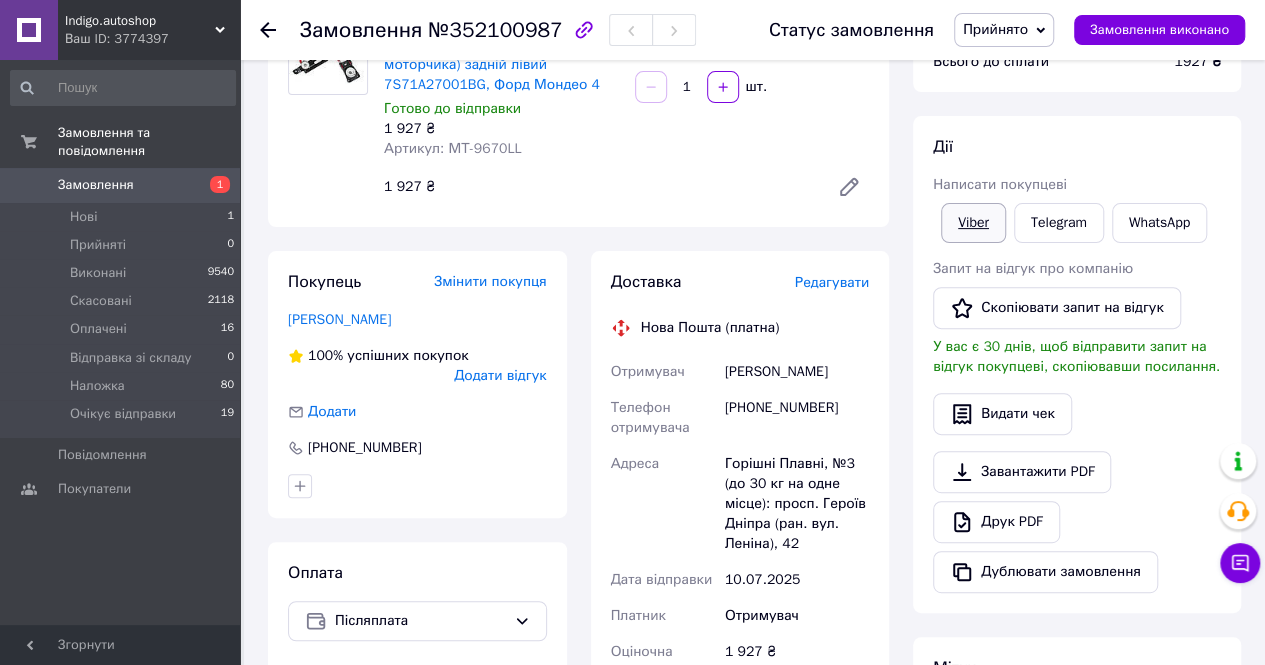 click on "Viber" at bounding box center (973, 223) 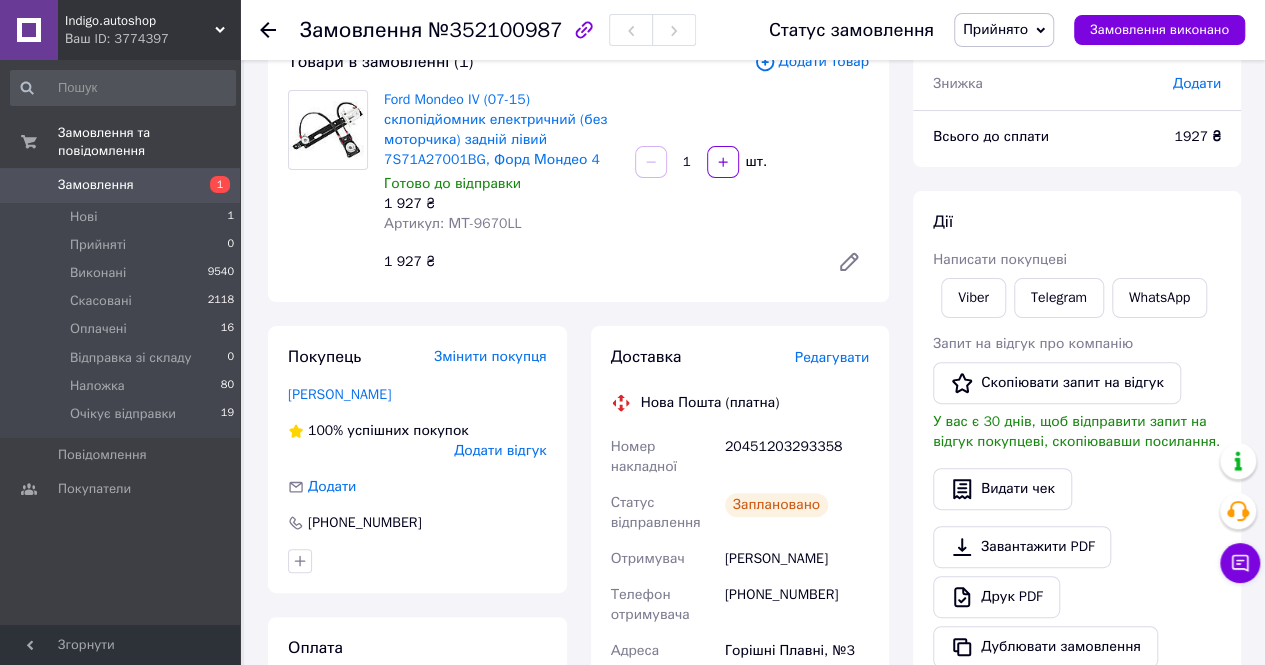 scroll, scrollTop: 116, scrollLeft: 0, axis: vertical 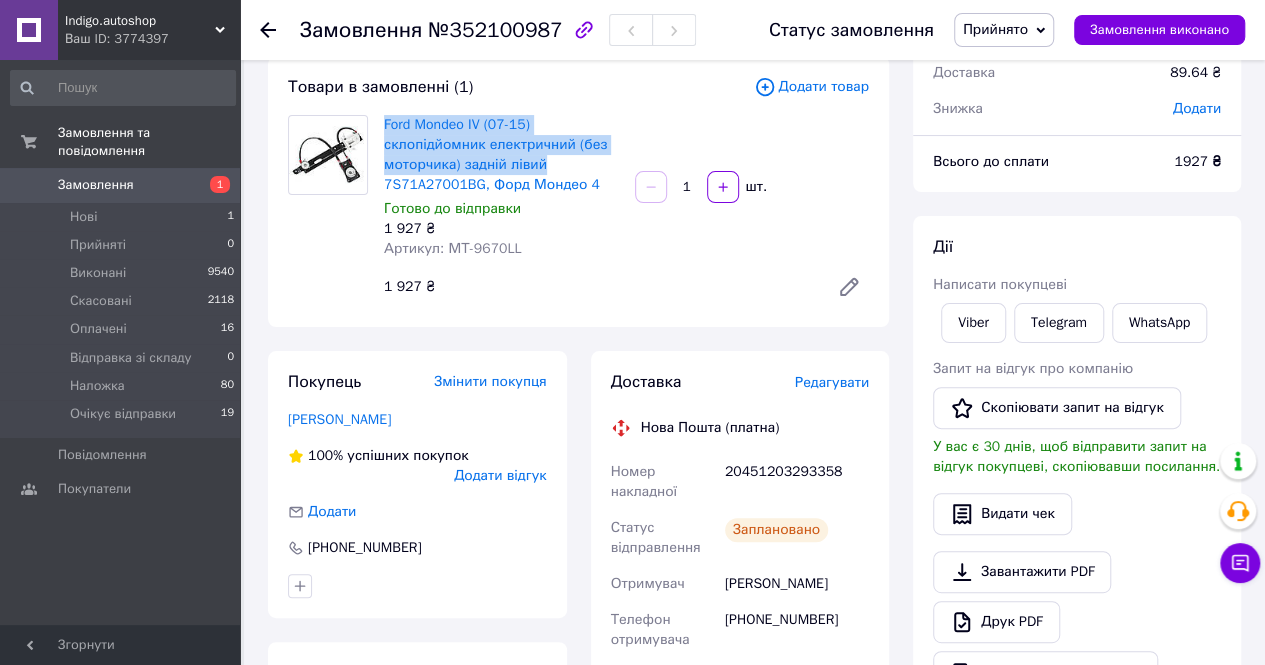 drag, startPoint x: 379, startPoint y: 121, endPoint x: 546, endPoint y: 169, distance: 173.76134 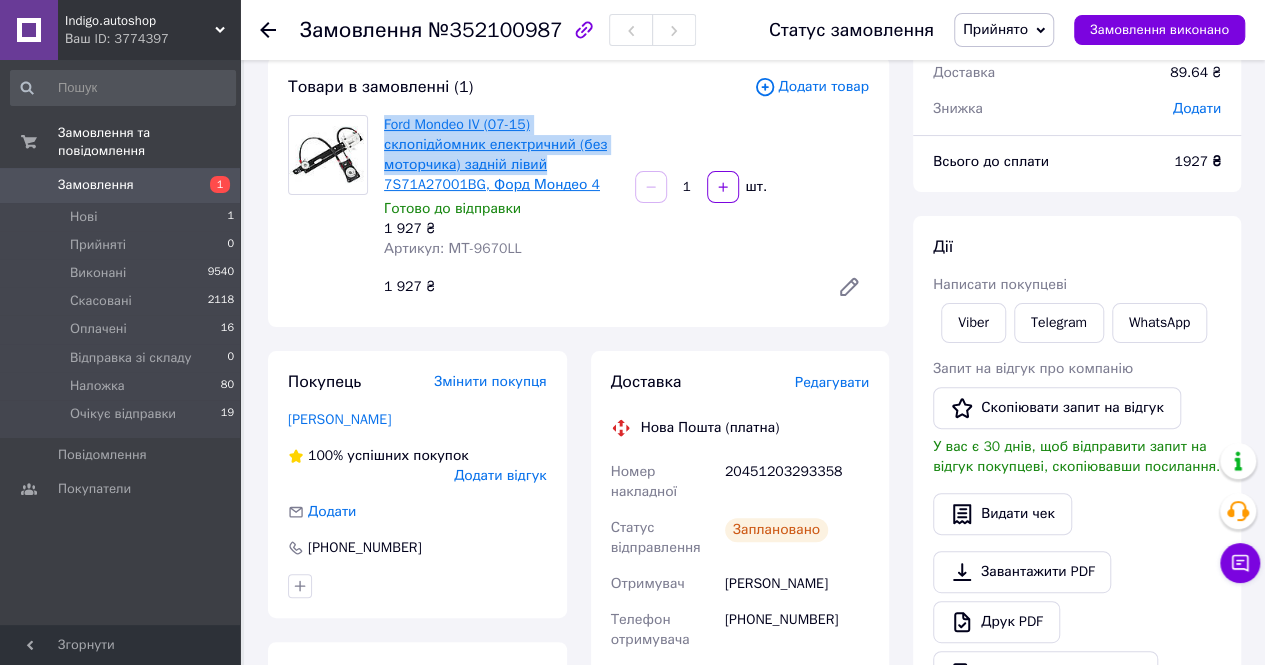 copy on "Ford Mondeo IV (07-15) склопідйомник електричний (без моторчика) задній лівий" 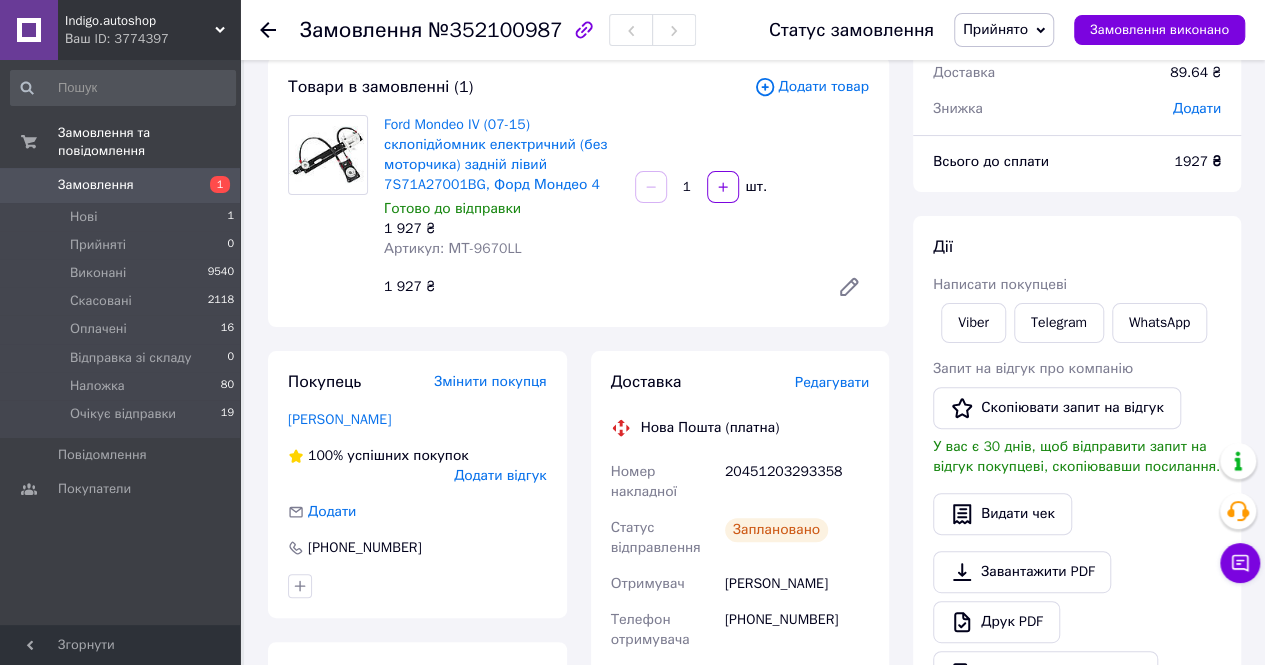 click on "20451203293358" at bounding box center [797, 482] 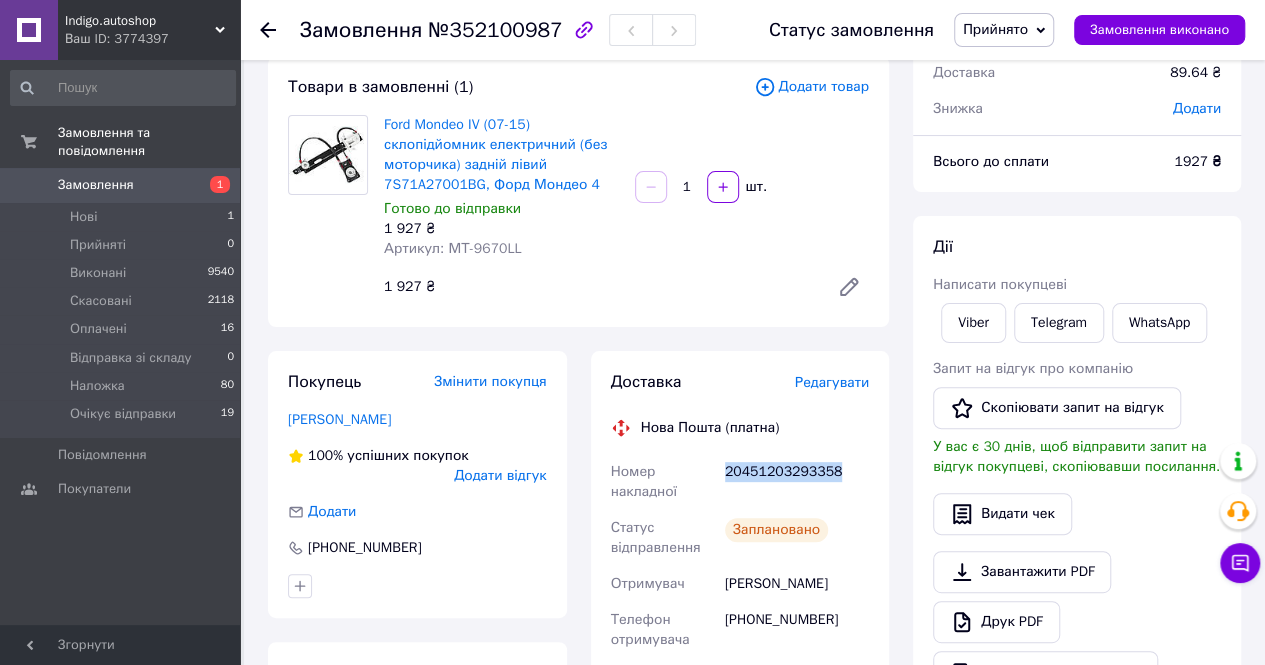 click on "20451203293358" at bounding box center (797, 482) 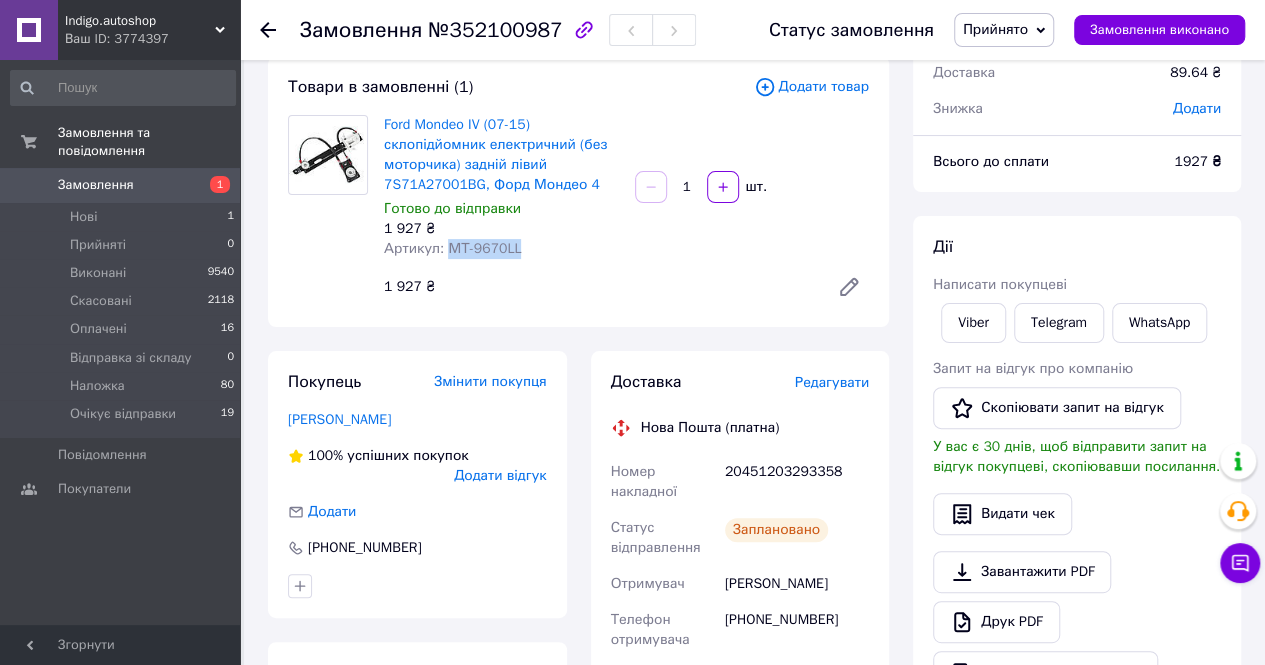 drag, startPoint x: 447, startPoint y: 249, endPoint x: 542, endPoint y: 255, distance: 95.189285 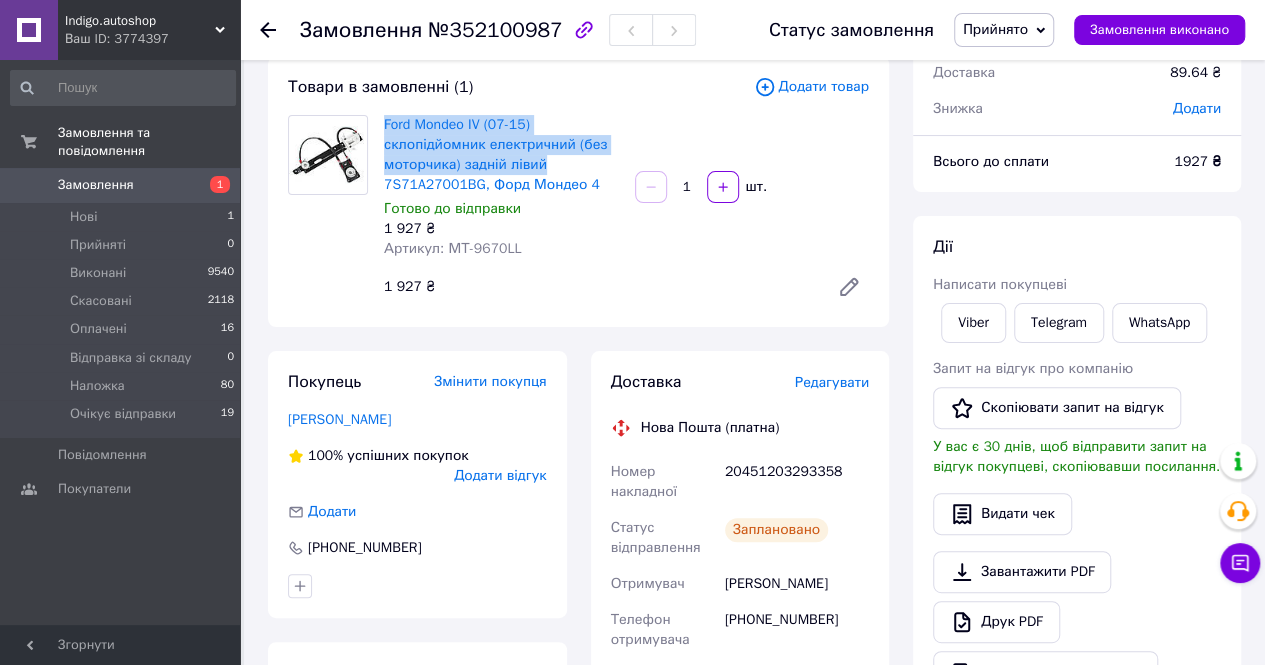 drag, startPoint x: 380, startPoint y: 123, endPoint x: 572, endPoint y: 165, distance: 196.54007 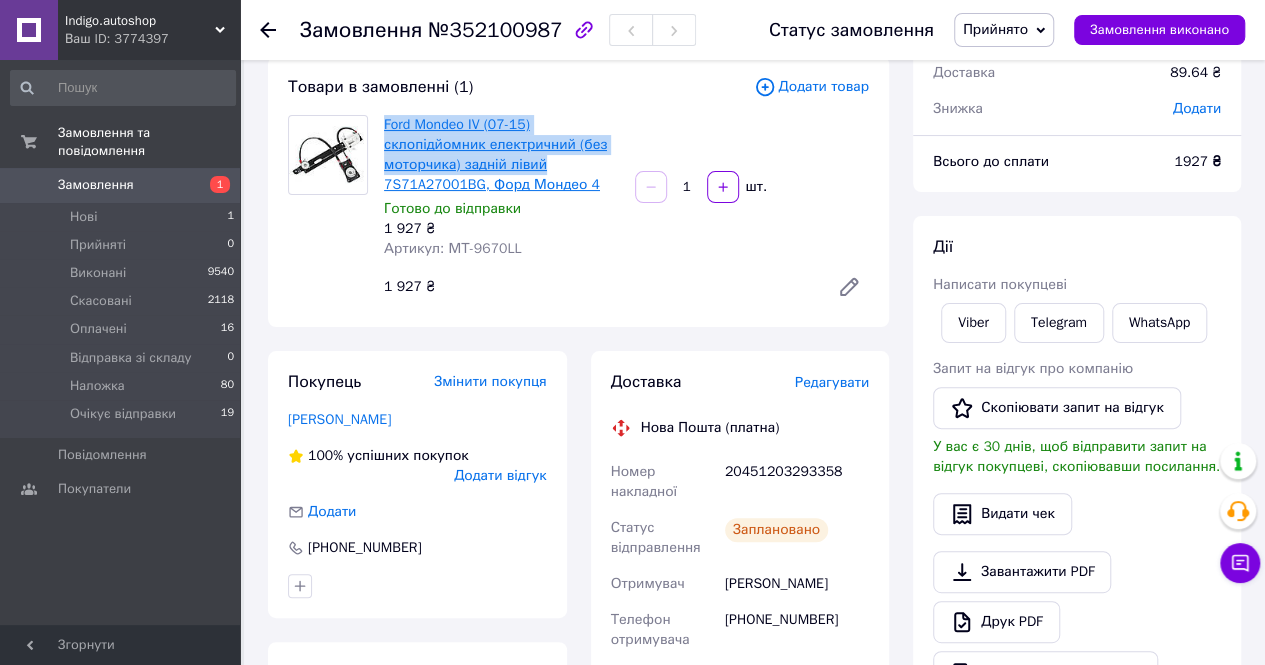copy on "Ford Mondeo IV (07-15) склопідйомник електричний (без моторчика) задній лівий" 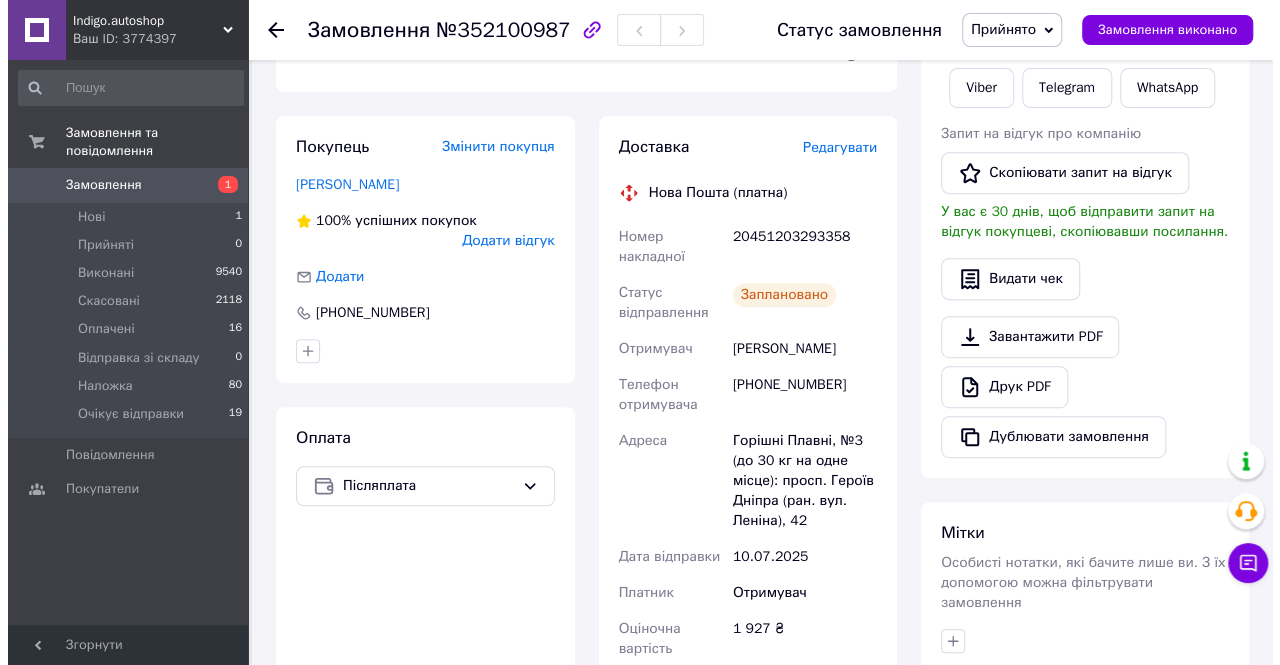 scroll, scrollTop: 516, scrollLeft: 0, axis: vertical 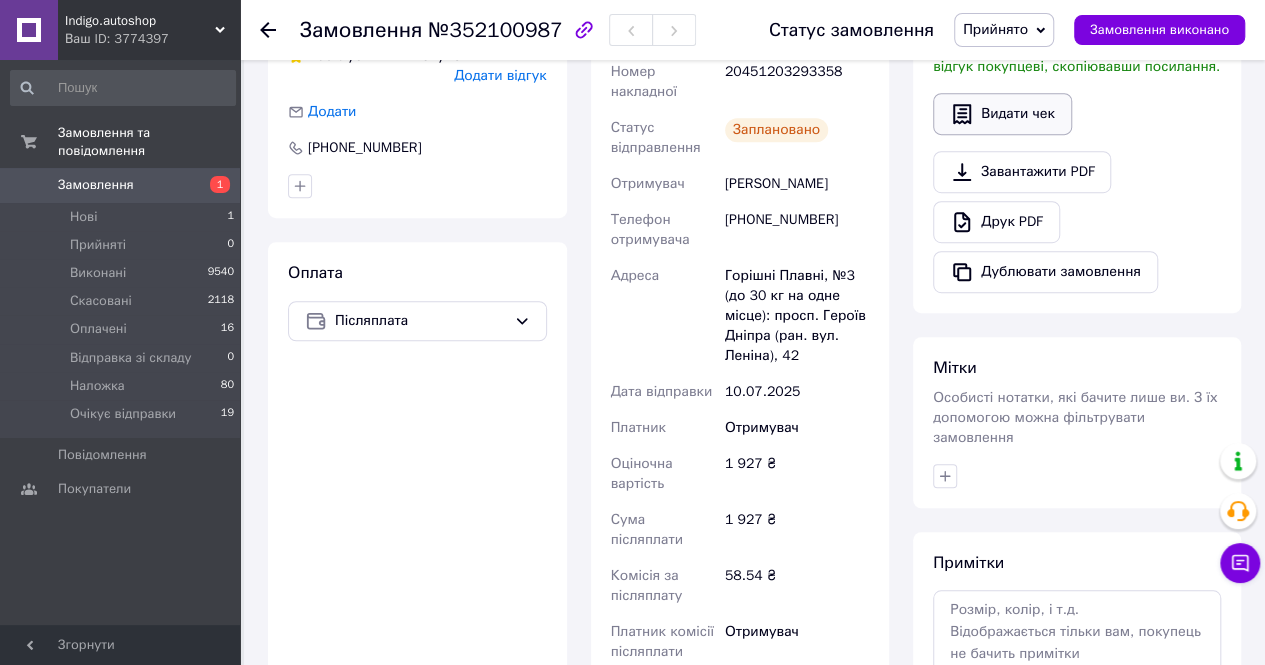 click on "Видати чек" at bounding box center [1002, 114] 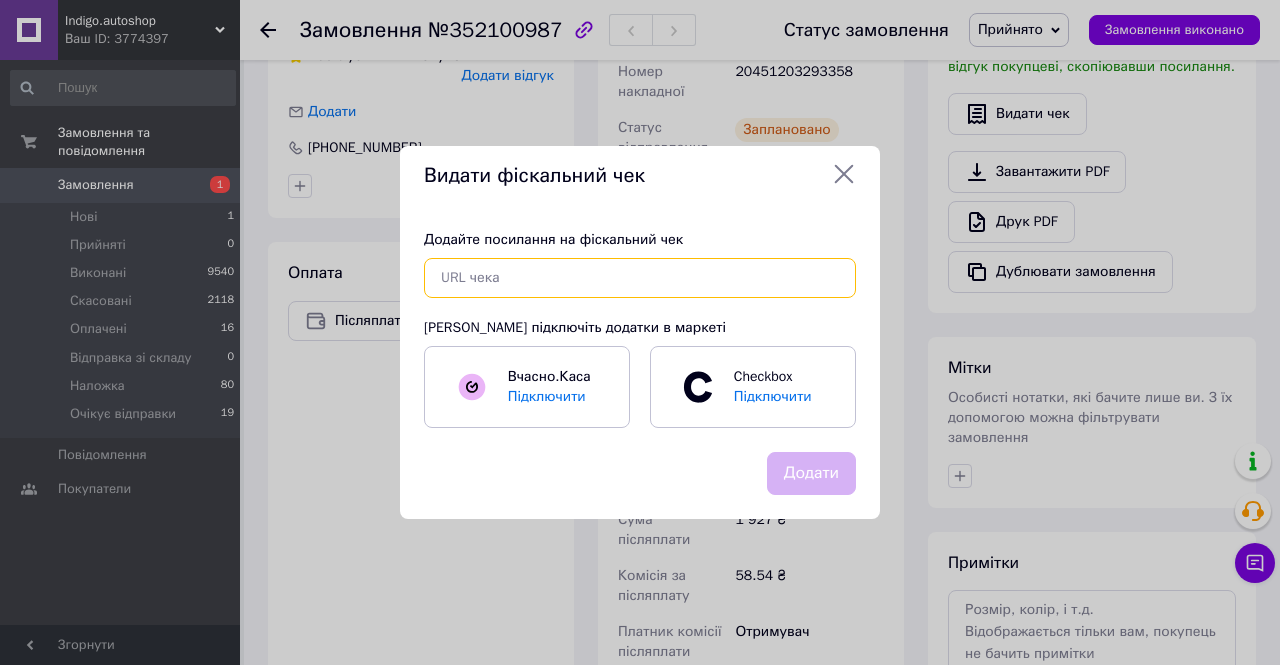 click at bounding box center (640, 278) 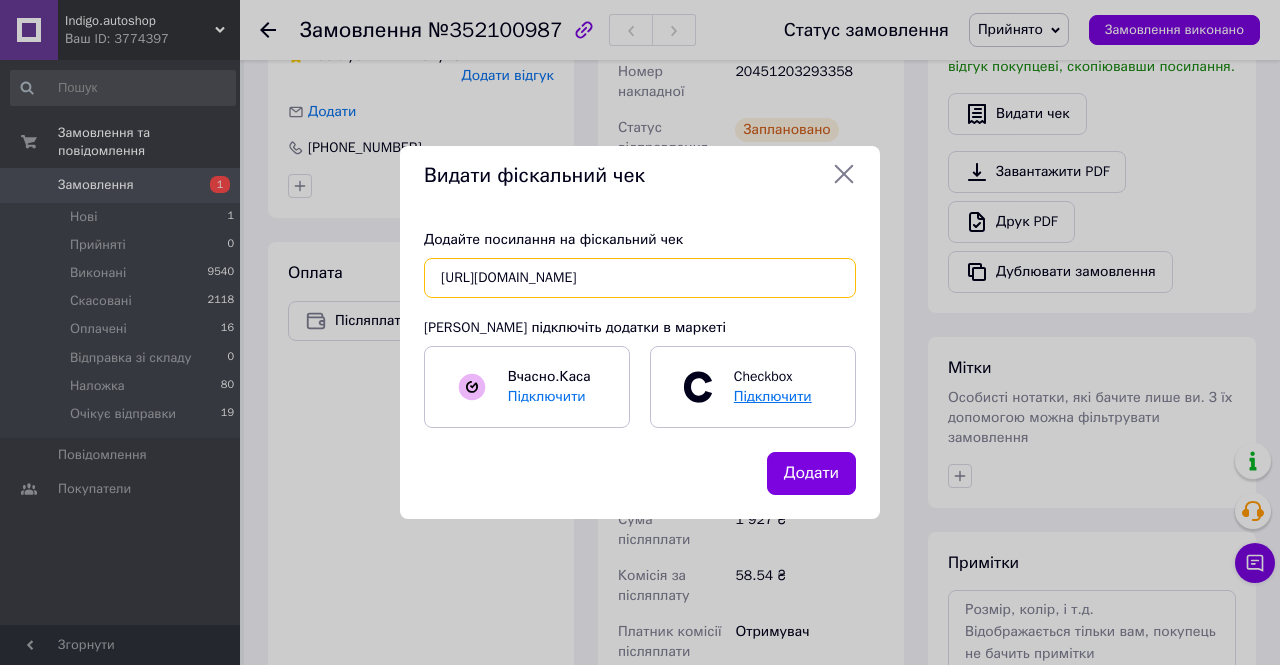 scroll, scrollTop: 0, scrollLeft: 23, axis: horizontal 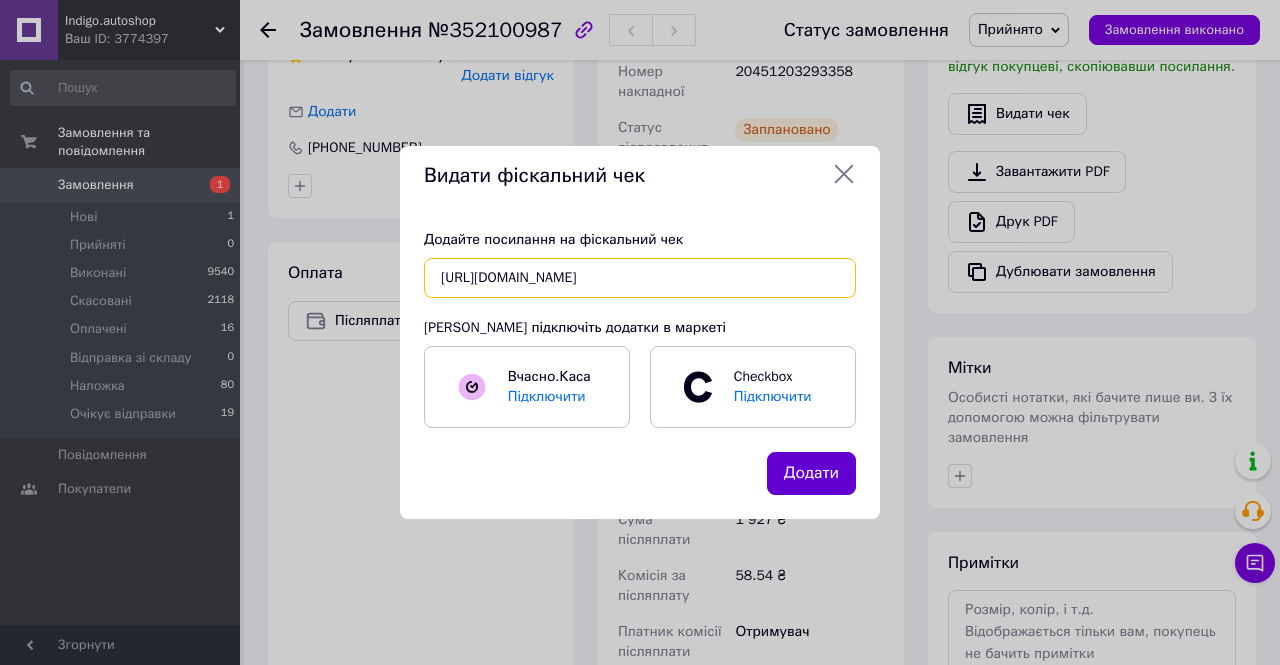 type on "https://check.checkbox.ua/be4cf0e5-59bd-4575-a675-ec9a68367c0c" 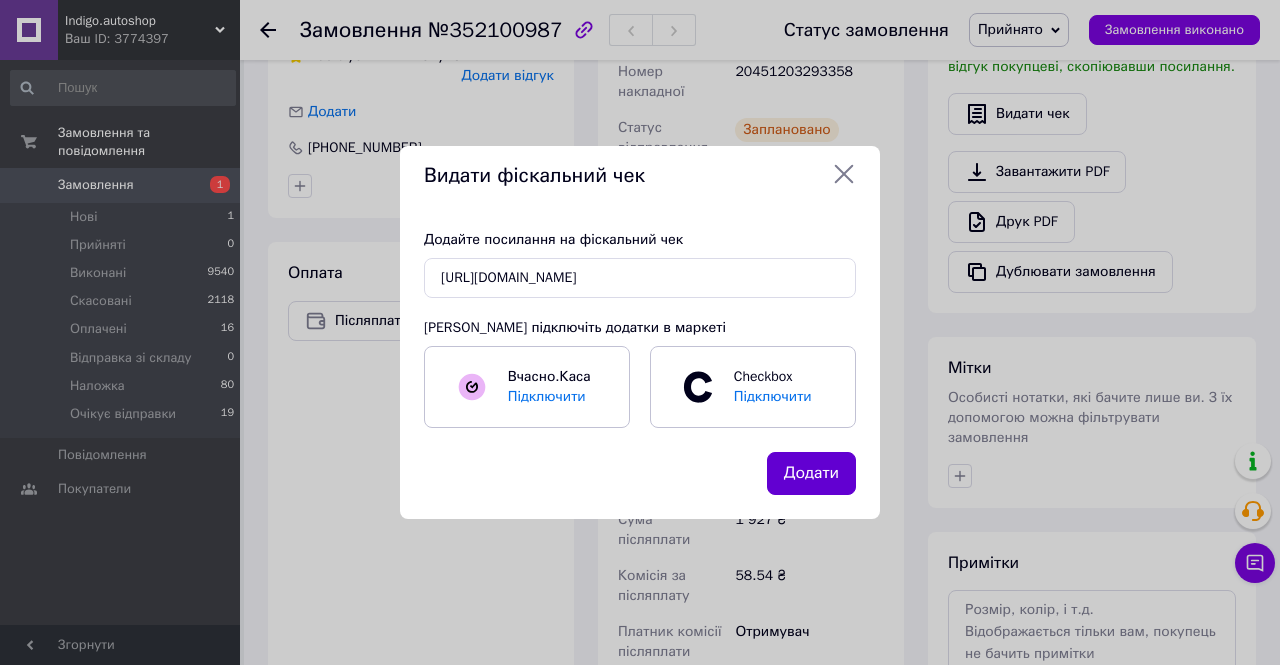 click on "Додати" at bounding box center (811, 473) 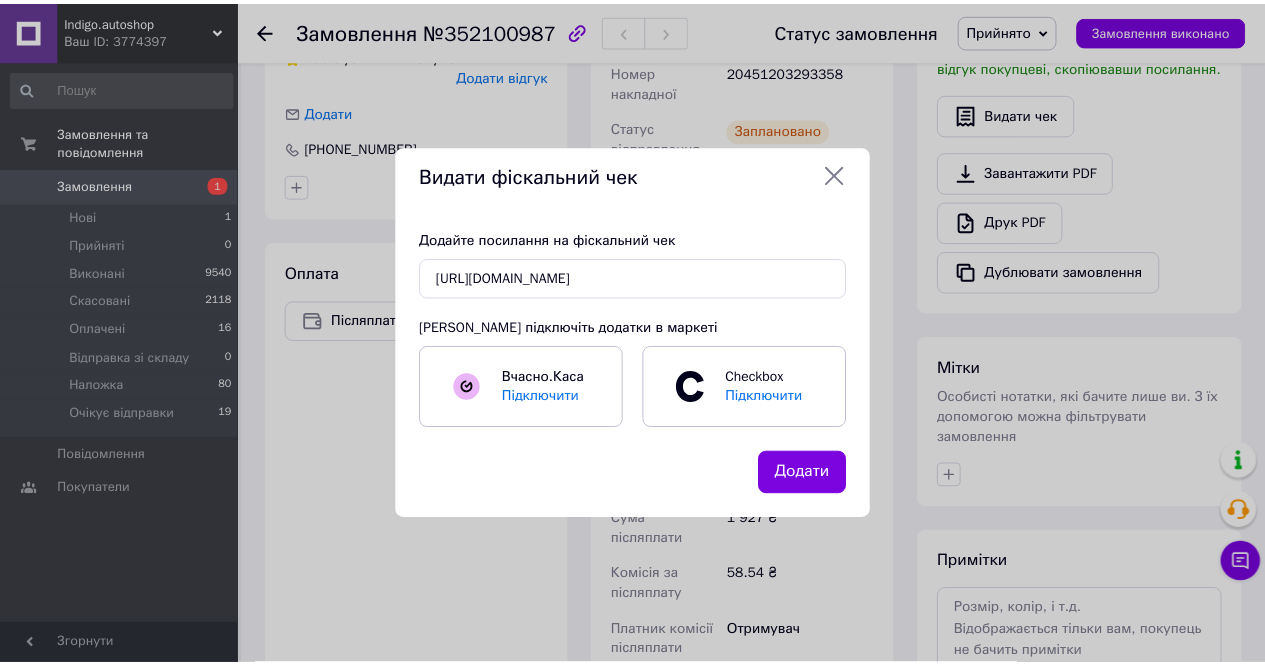 scroll, scrollTop: 0, scrollLeft: 0, axis: both 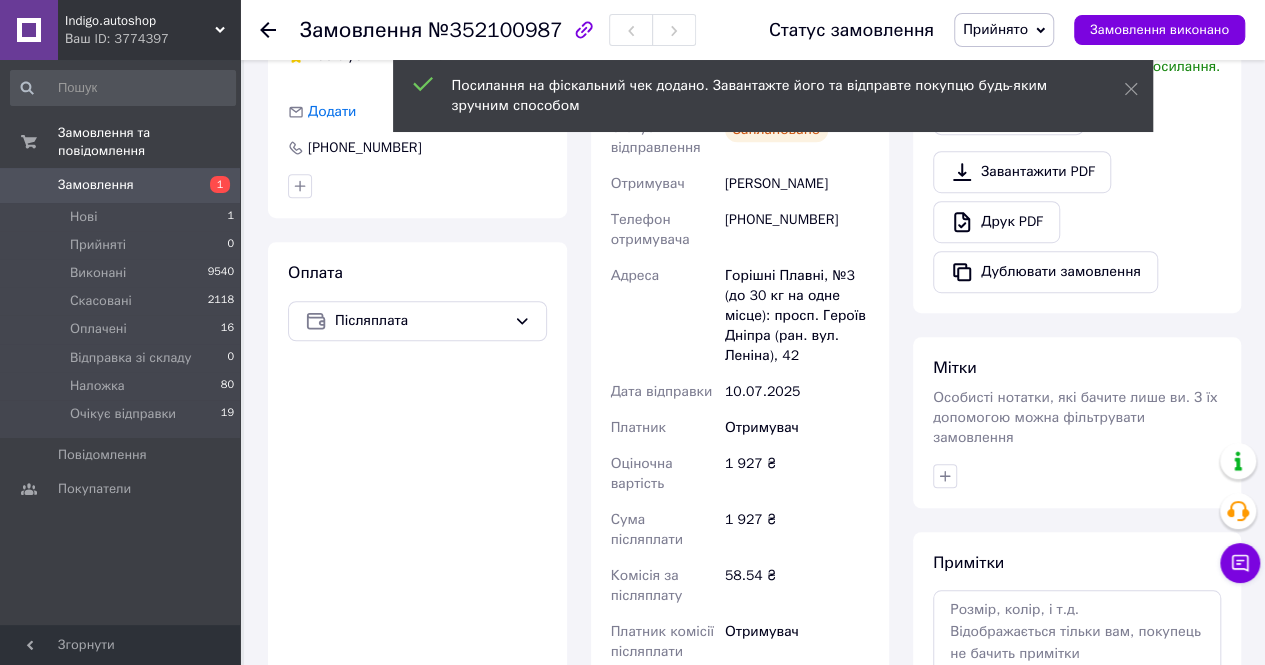 click on "Гранатюк Алексей" at bounding box center [797, 184] 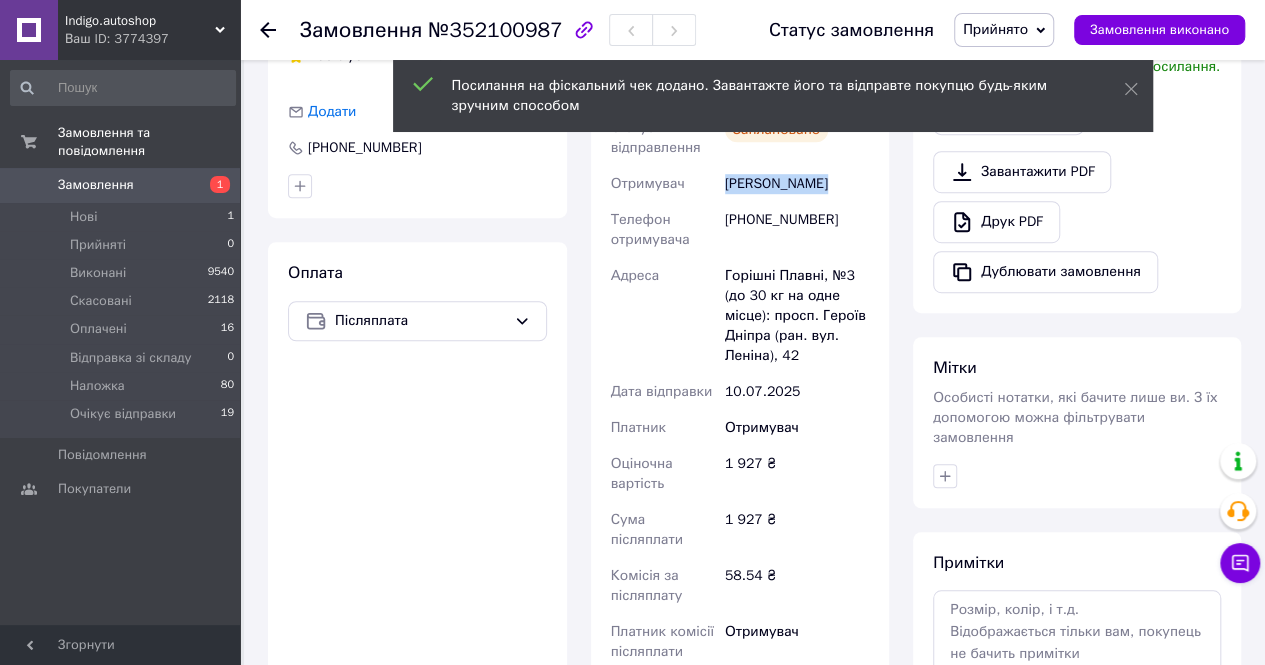 click on "Гранатюк Алексей" at bounding box center [797, 184] 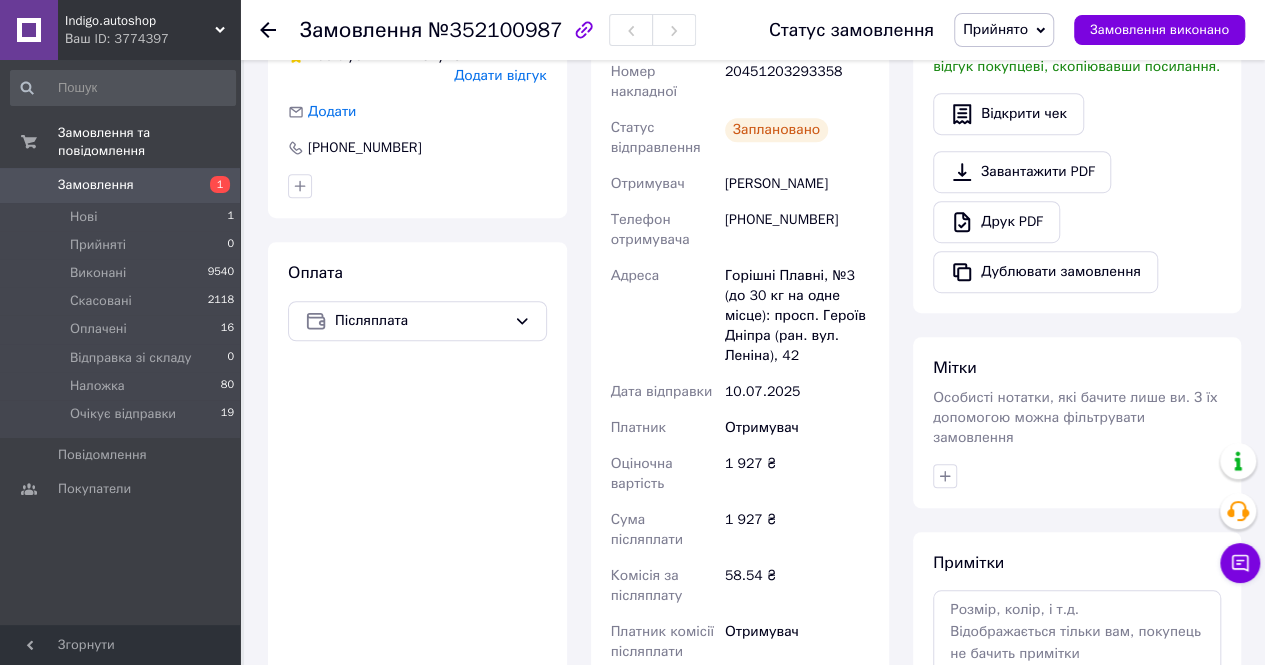 click on "20451203293358" at bounding box center (797, 82) 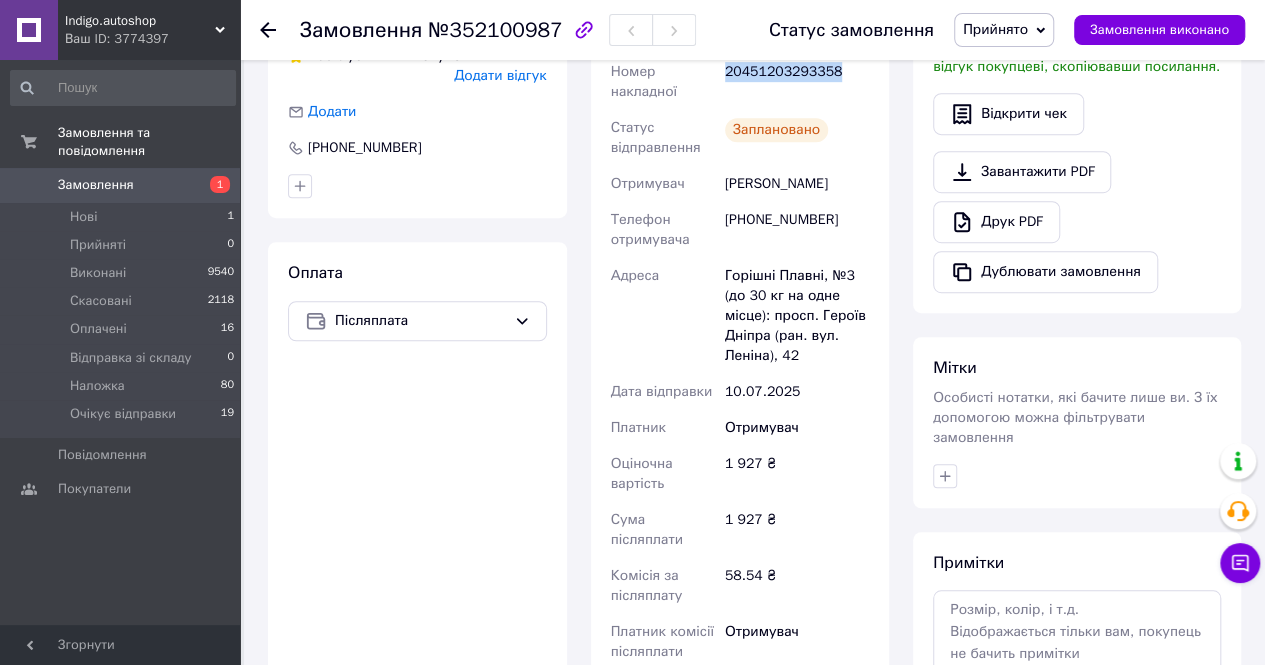 click on "20451203293358" at bounding box center (797, 82) 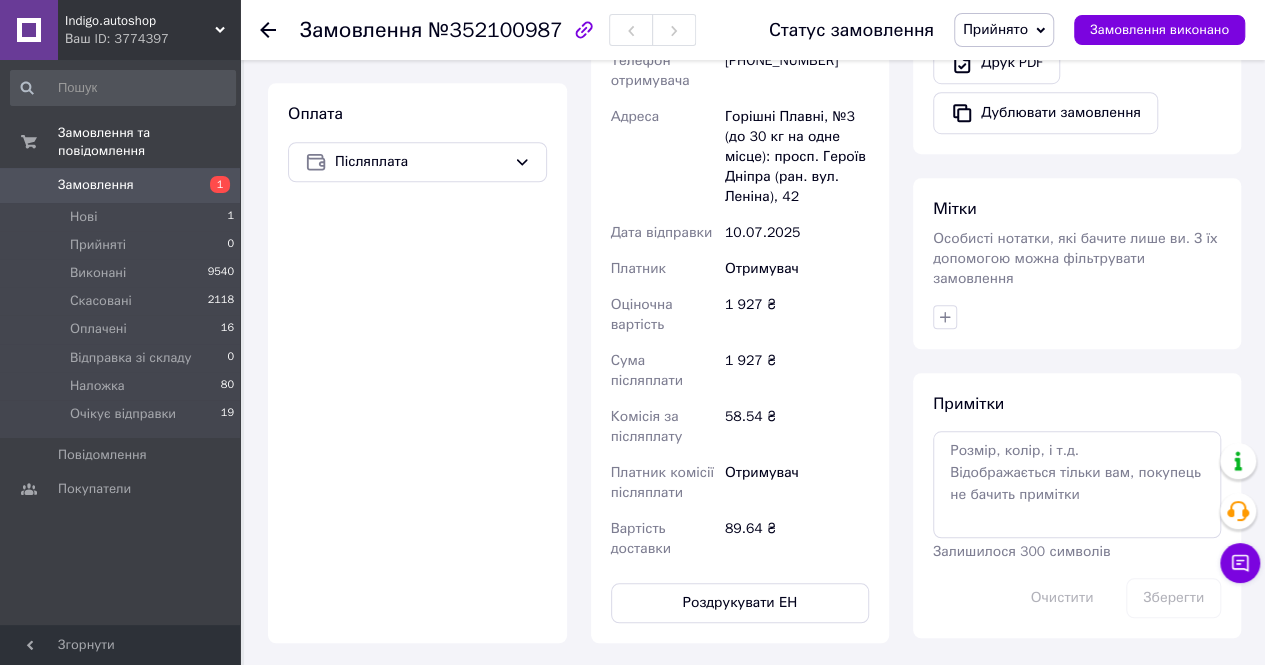 scroll, scrollTop: 816, scrollLeft: 0, axis: vertical 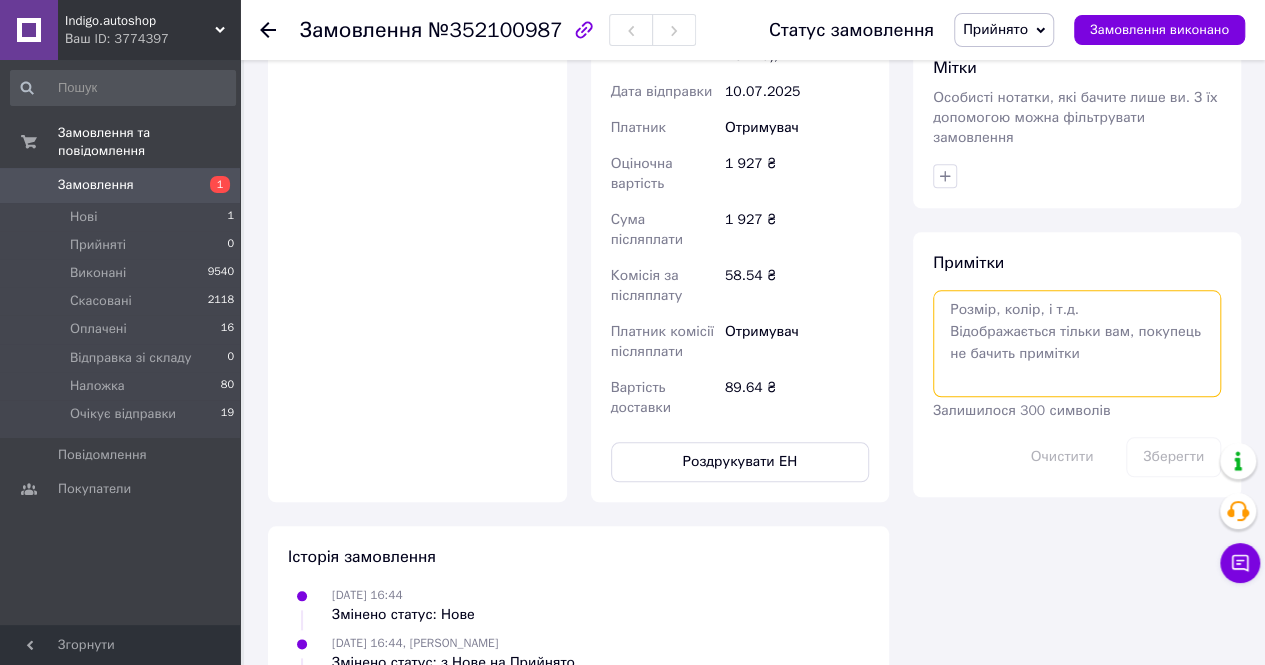 click at bounding box center [1077, 343] 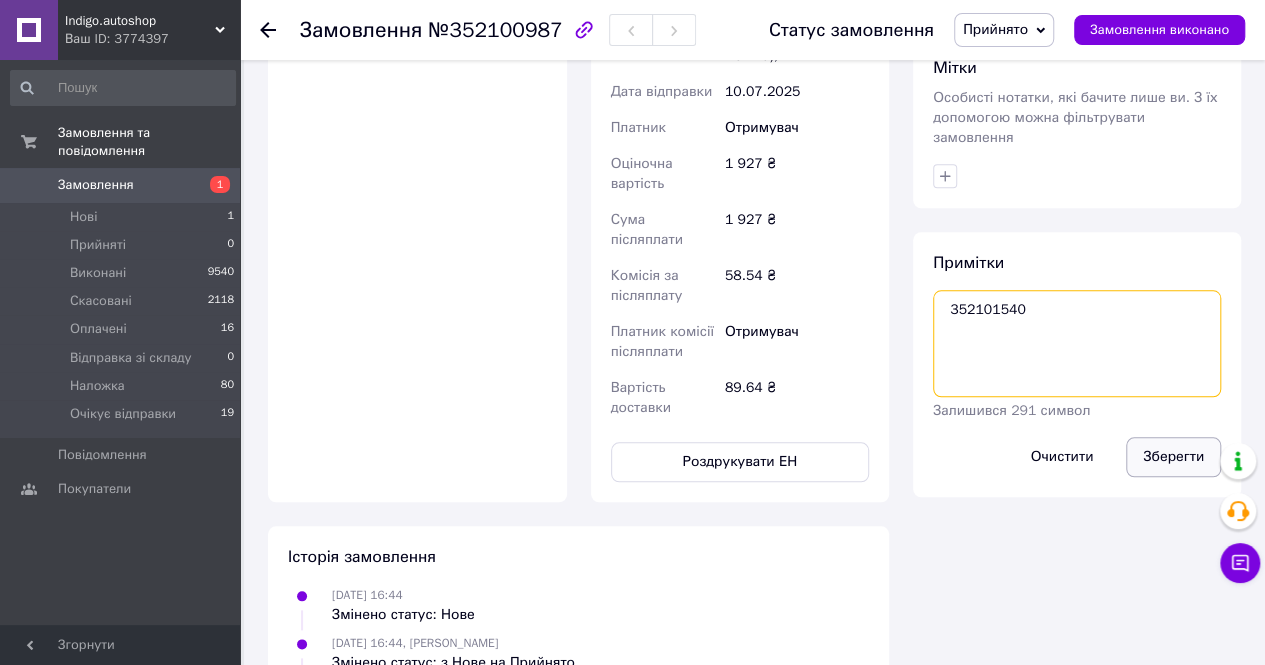 type on "352101540" 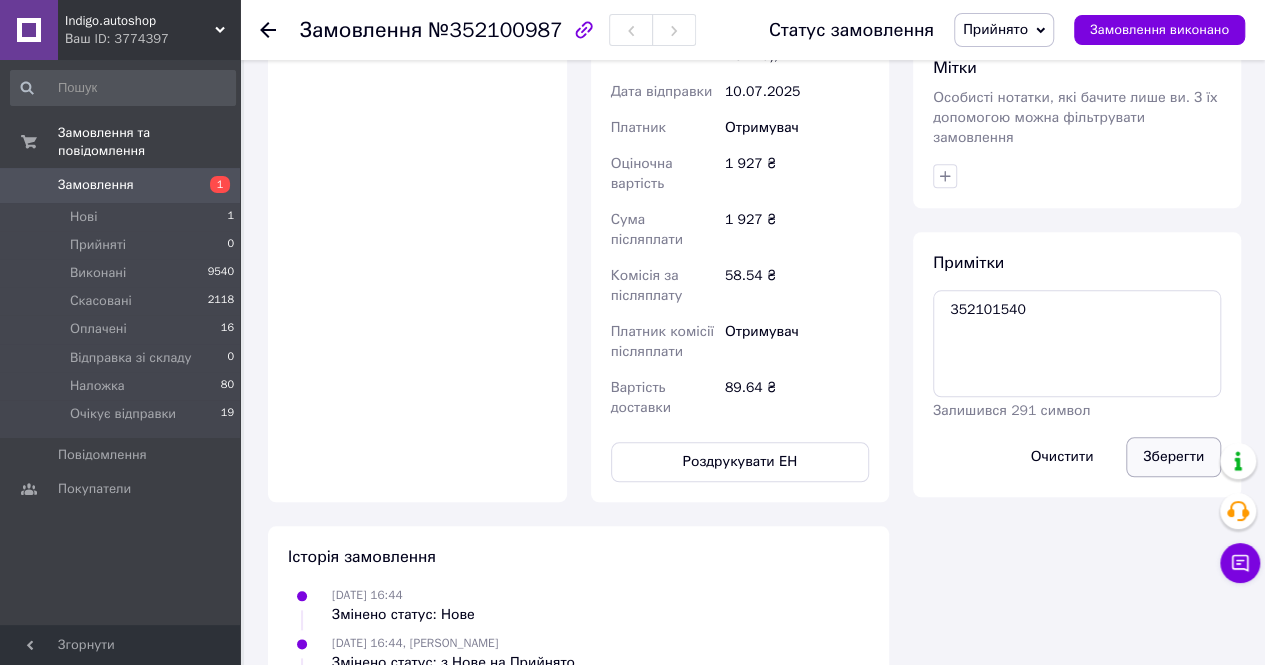 click on "Зберегти" at bounding box center [1173, 457] 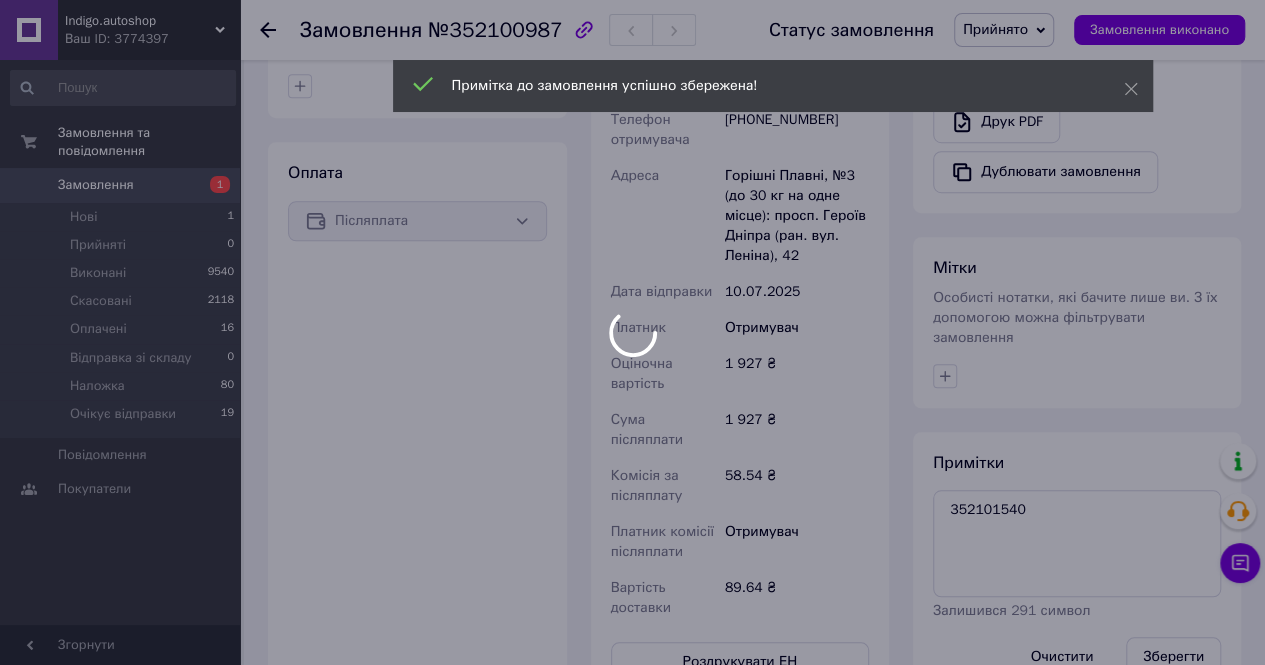 scroll, scrollTop: 648, scrollLeft: 0, axis: vertical 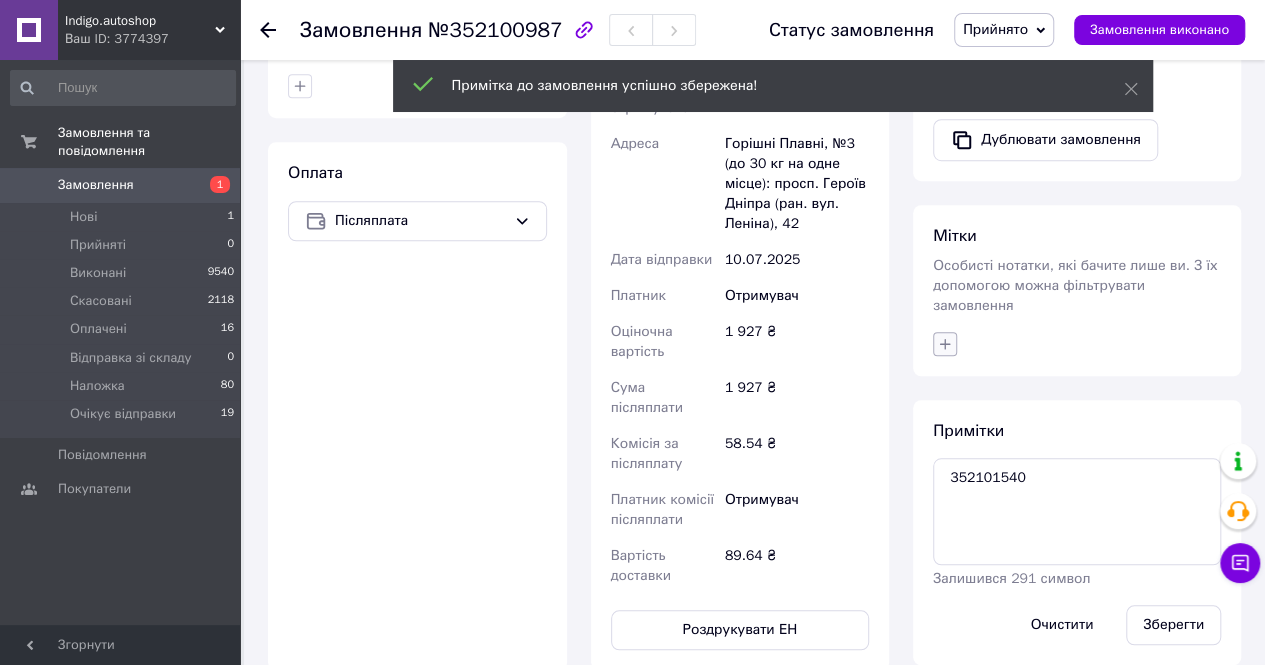 click at bounding box center [945, 344] 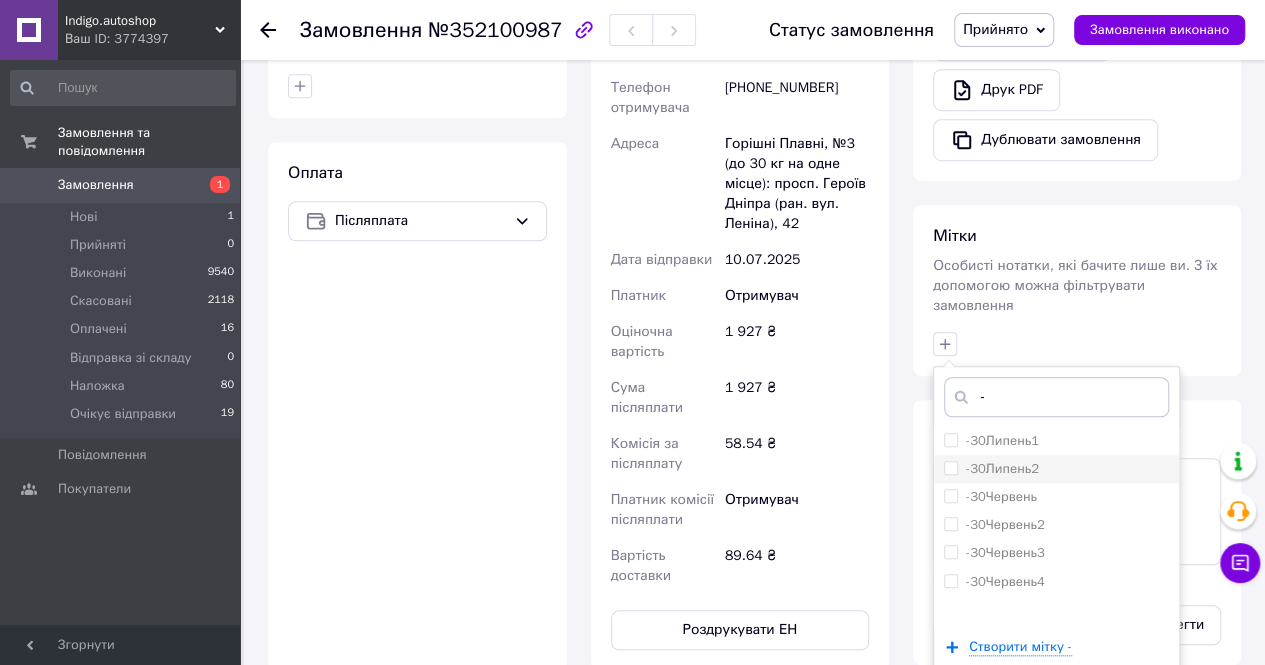 type on "-" 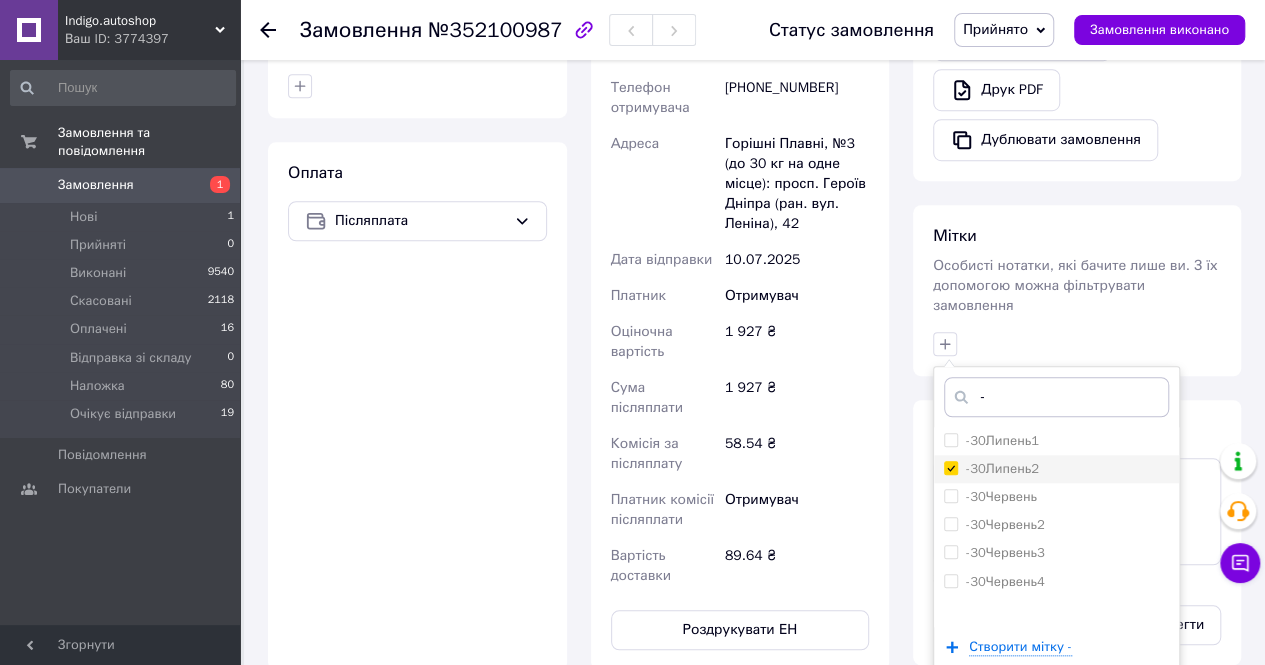 checkbox on "true" 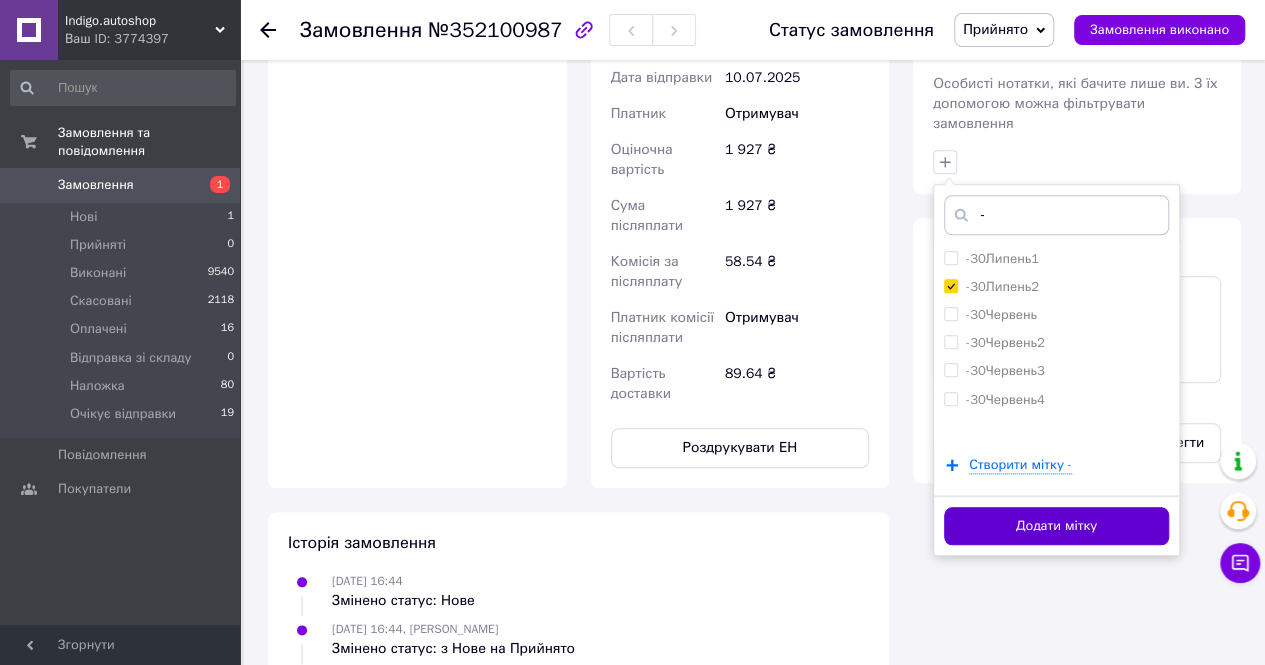 scroll, scrollTop: 848, scrollLeft: 0, axis: vertical 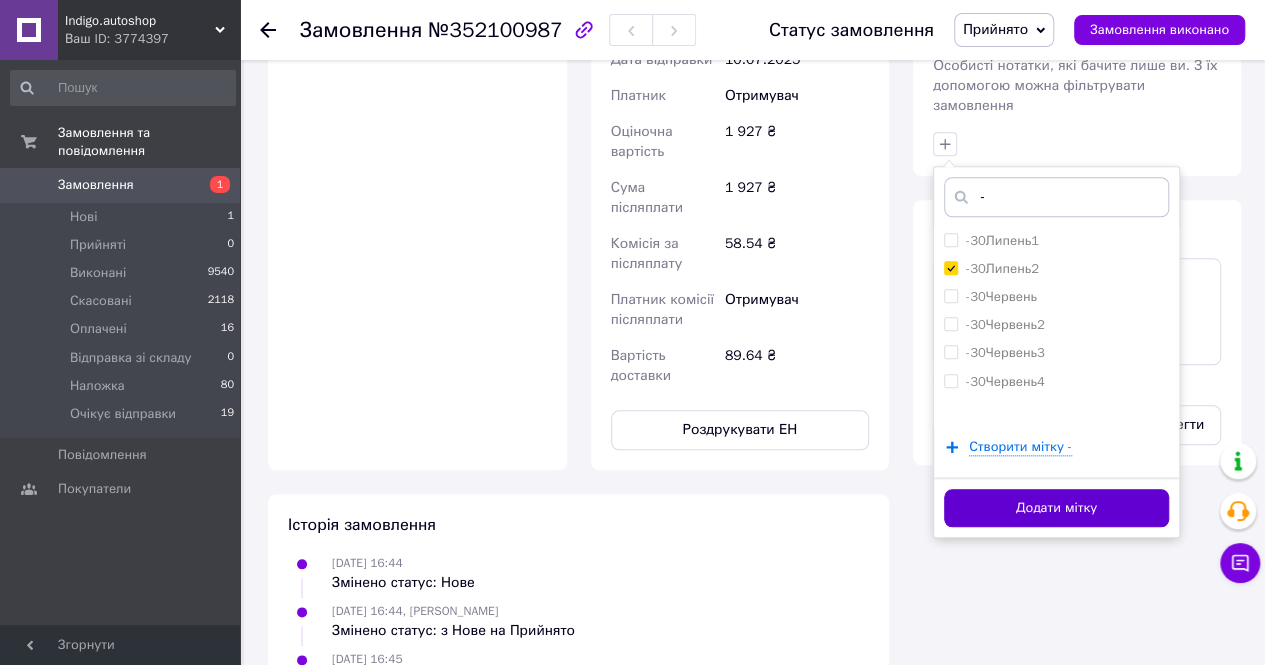 click on "Додати мітку" at bounding box center (1056, 508) 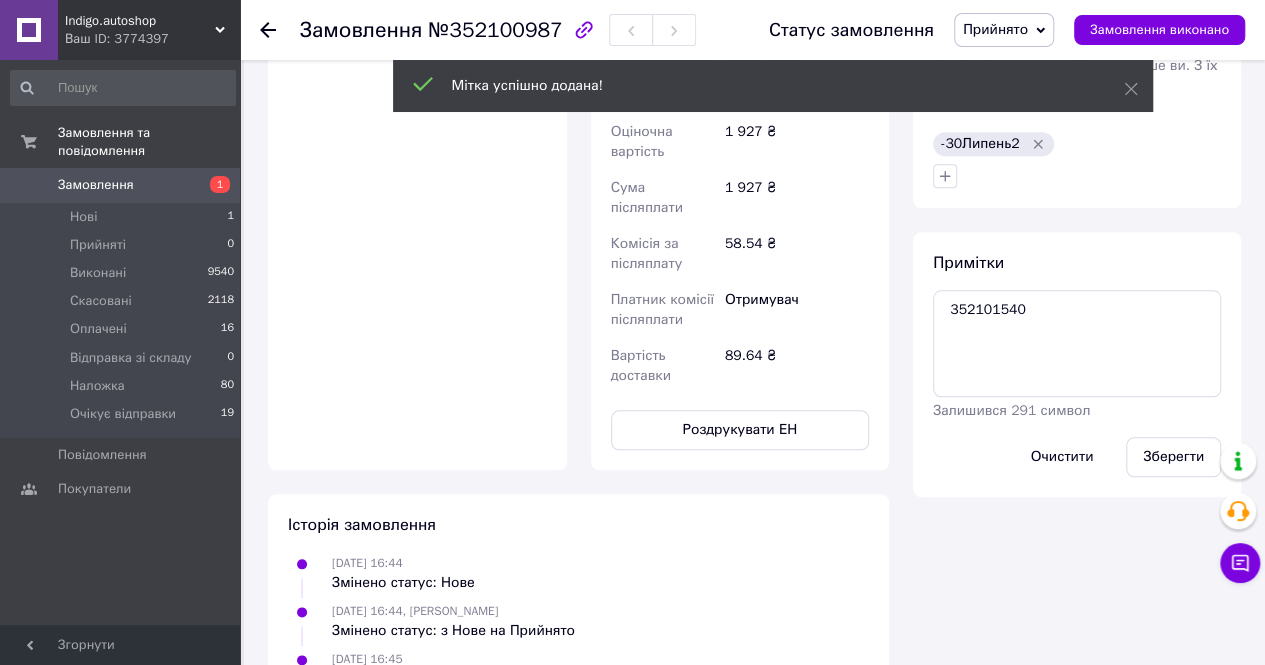 click on "Прийнято" at bounding box center (1004, 30) 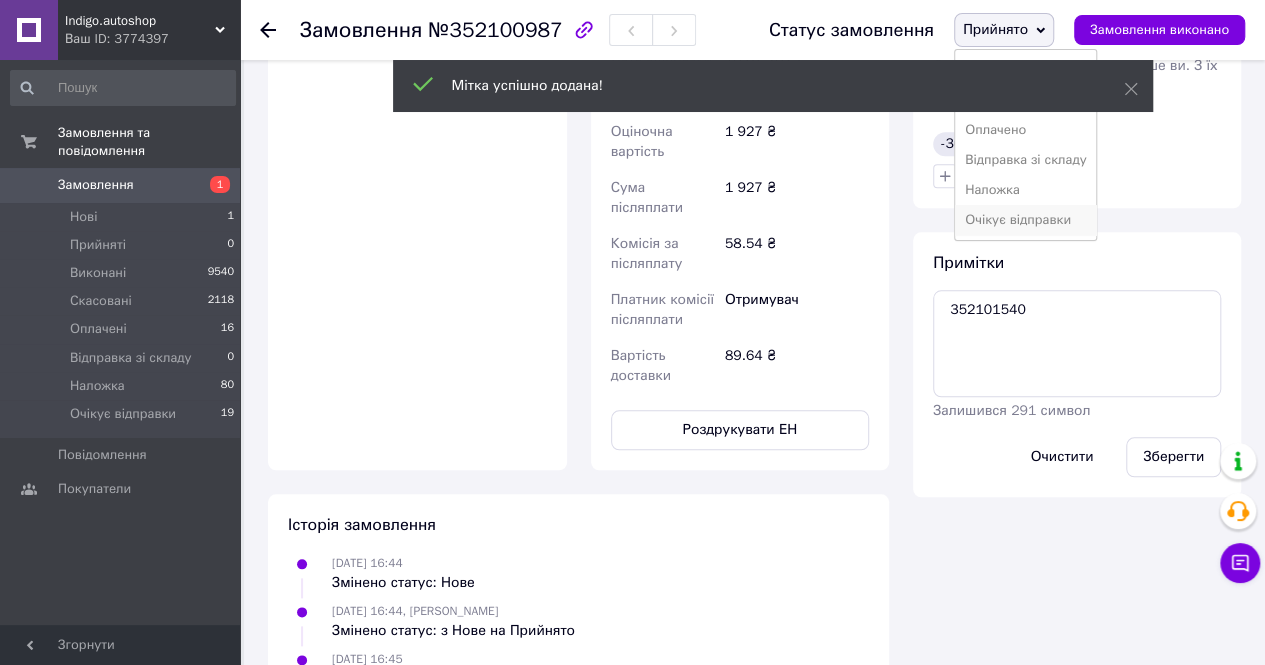 click on "Очікує відправки" at bounding box center [1026, 220] 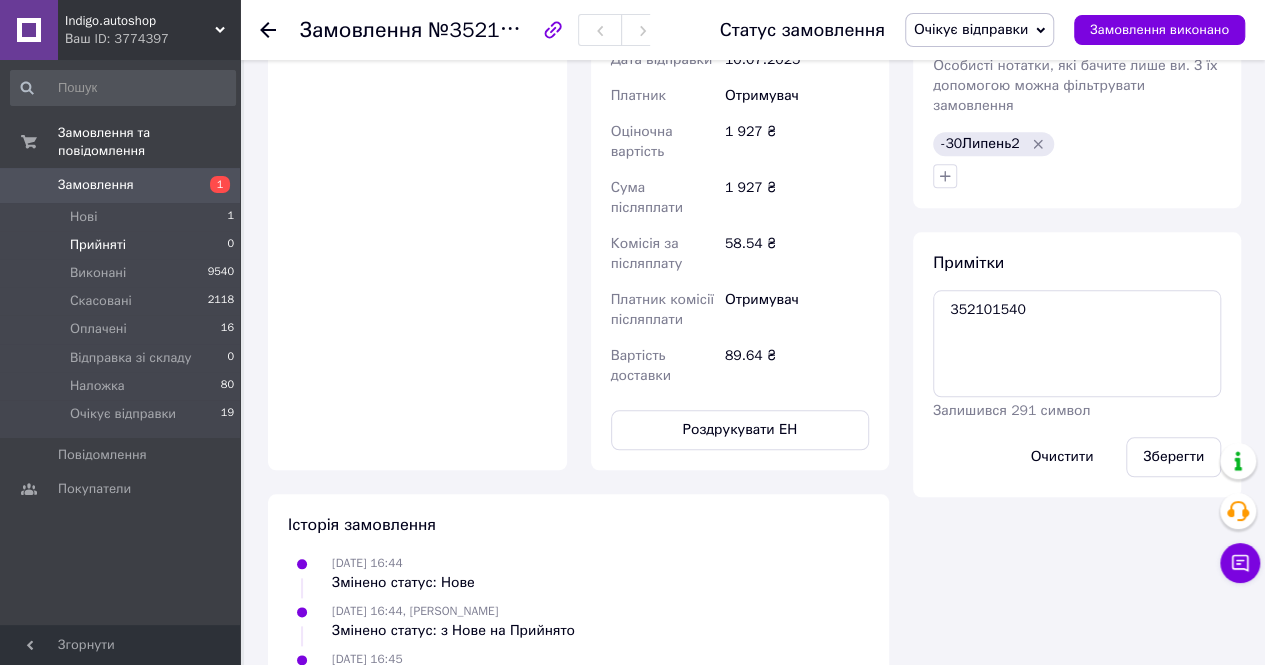 click on "Прийняті 0" at bounding box center (123, 245) 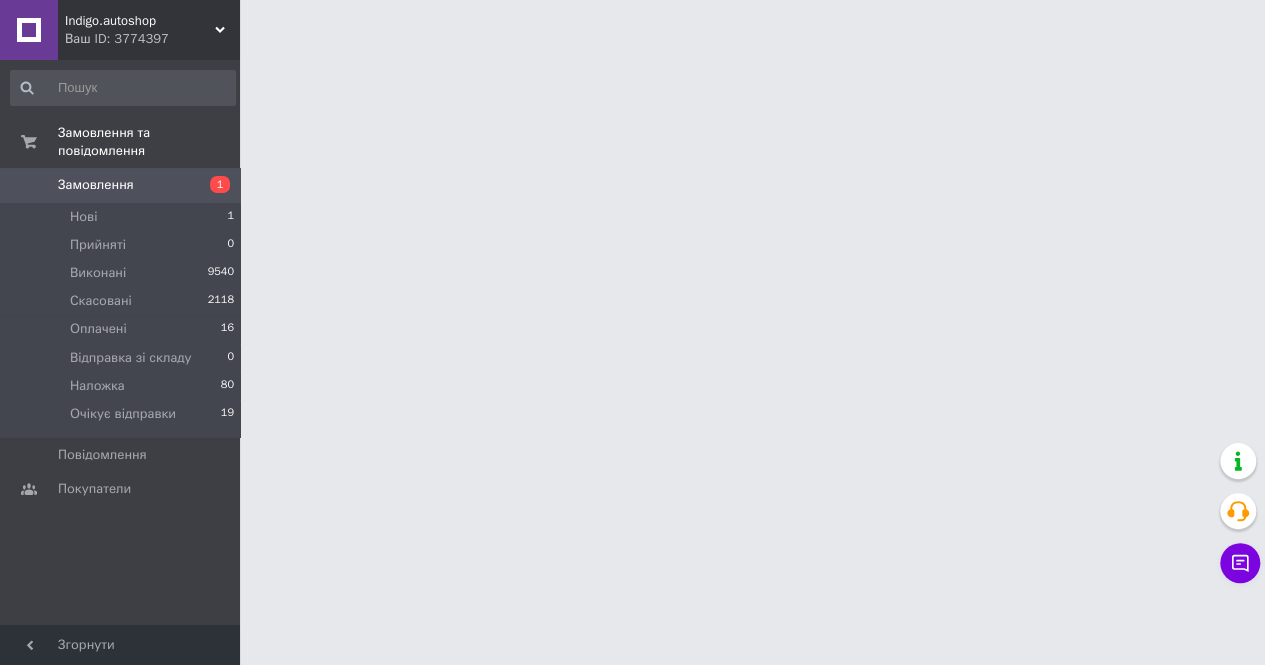 scroll, scrollTop: 0, scrollLeft: 0, axis: both 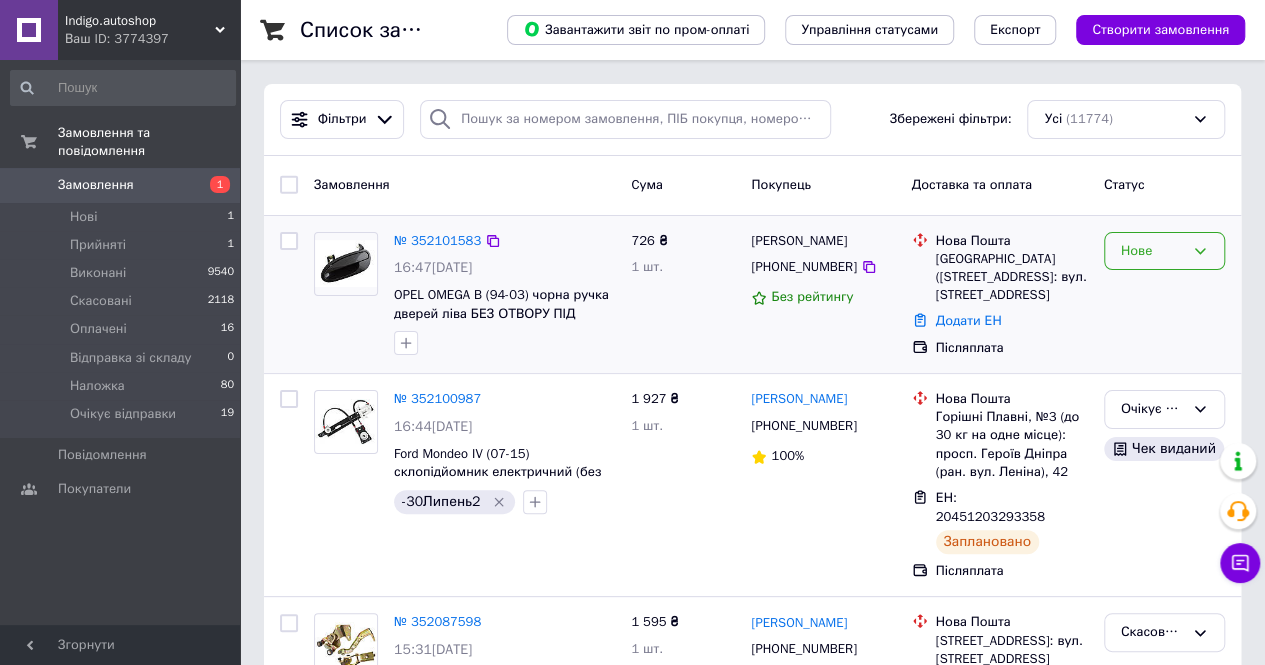 click on "Нове" at bounding box center (1152, 251) 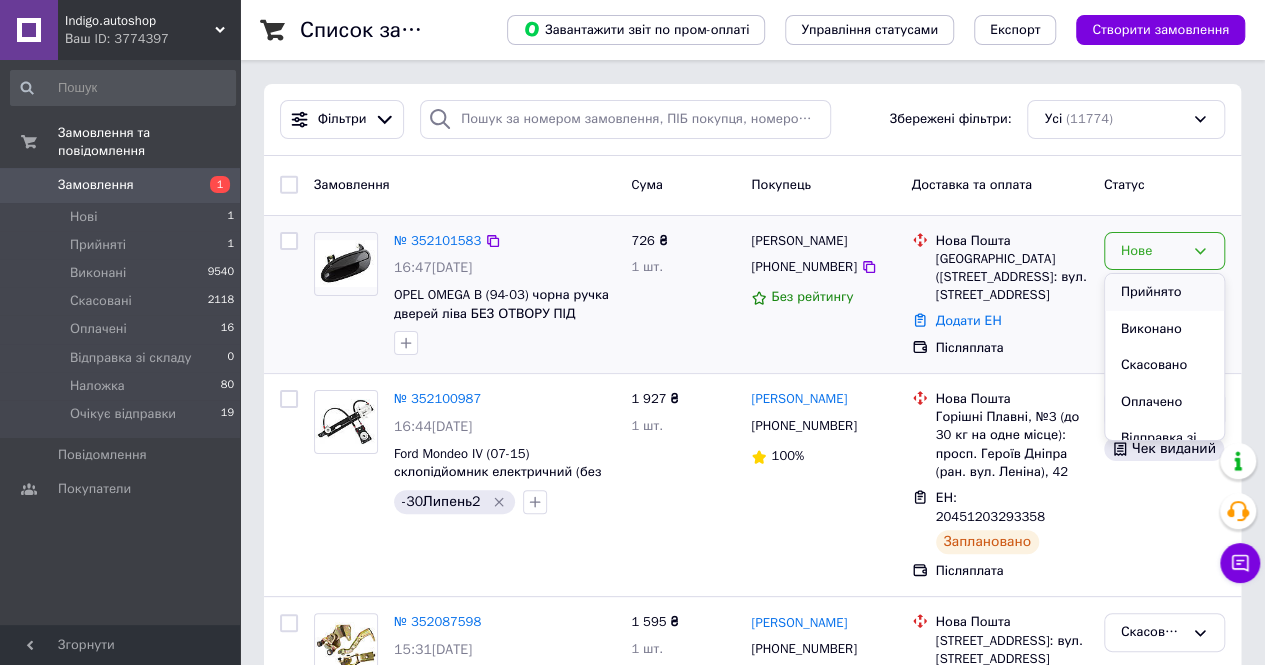 click on "Прийнято" at bounding box center (1164, 292) 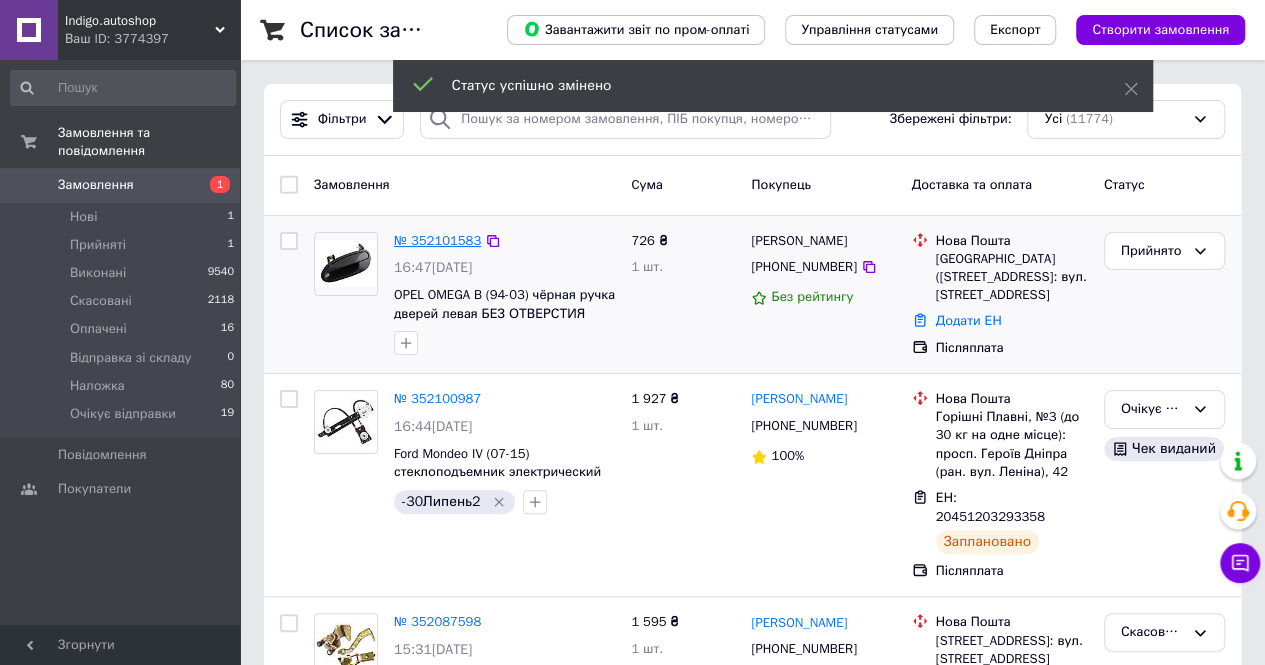 click on "№ 352101583" at bounding box center [437, 240] 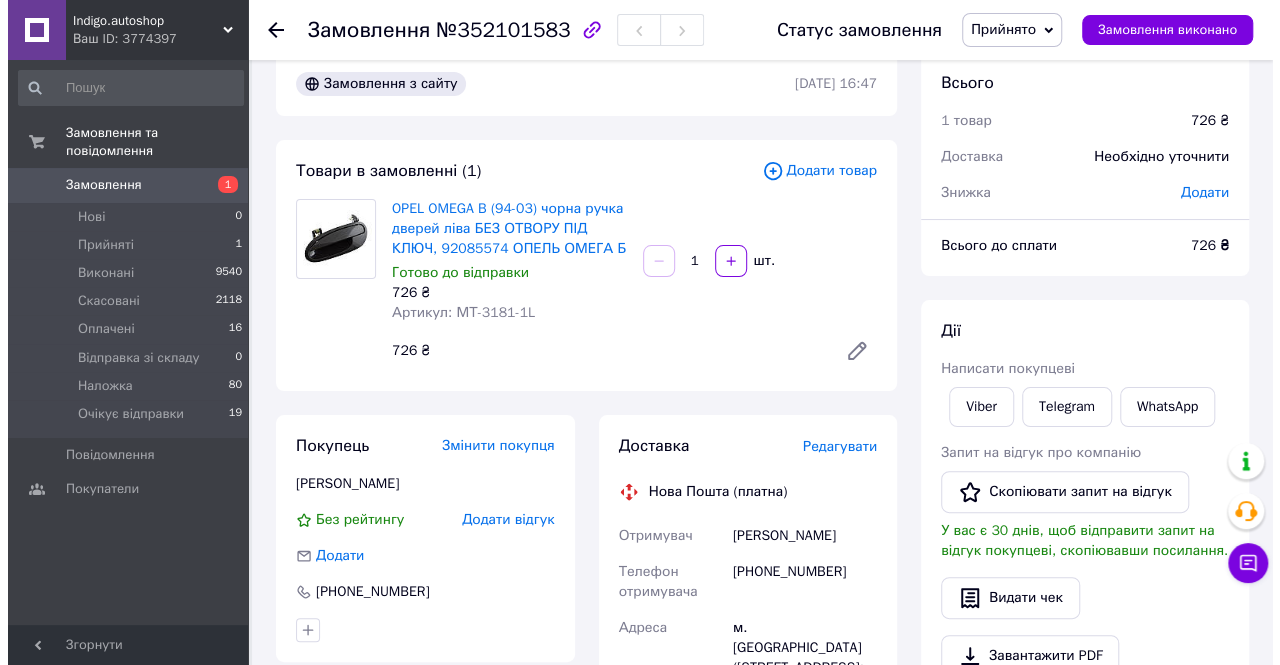 scroll, scrollTop: 0, scrollLeft: 0, axis: both 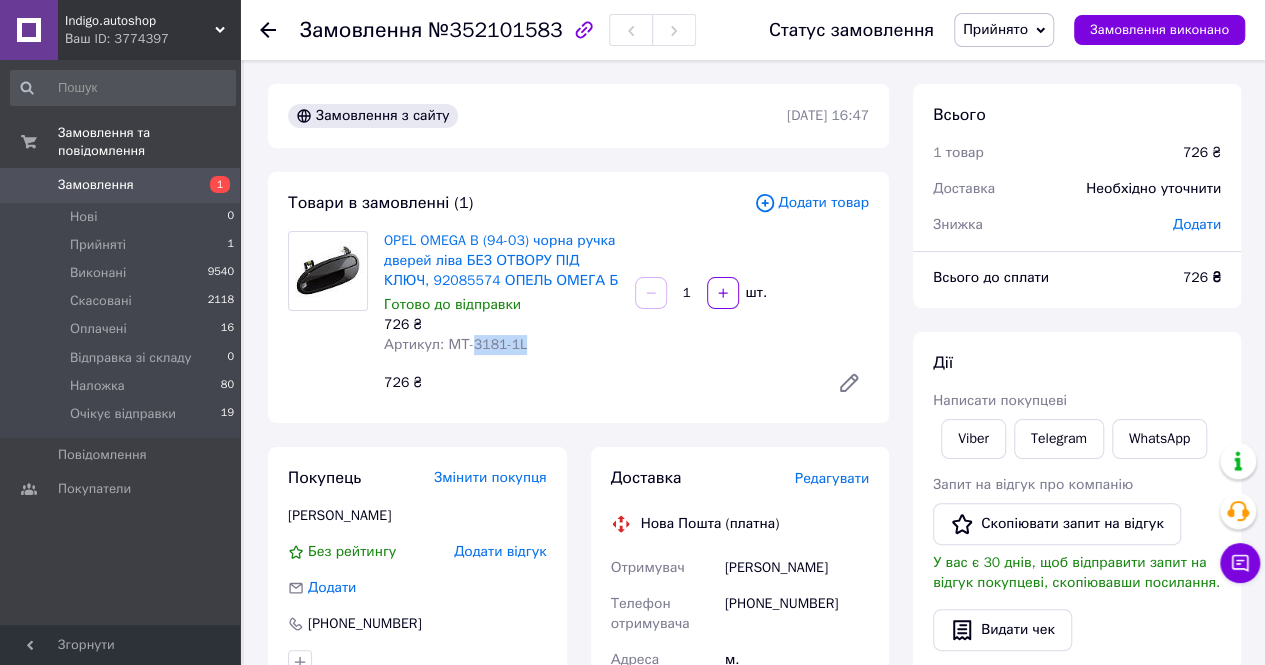 drag, startPoint x: 471, startPoint y: 349, endPoint x: 566, endPoint y: 355, distance: 95.189285 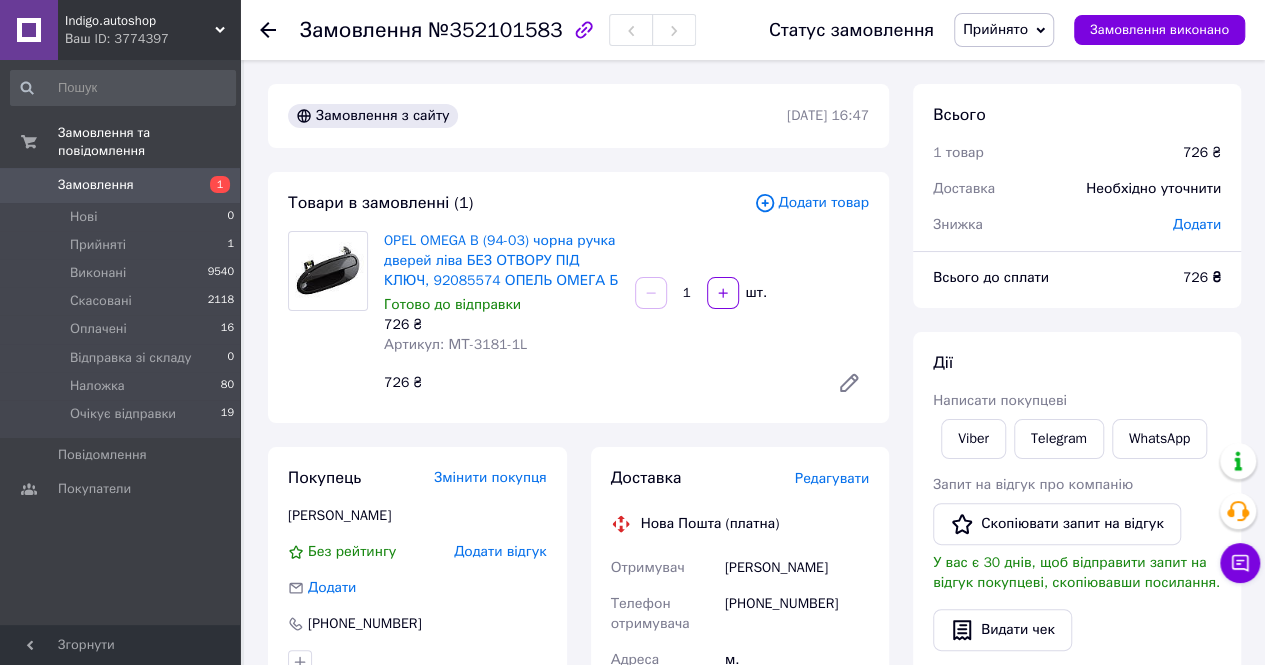 click on "Редагувати" at bounding box center [832, 478] 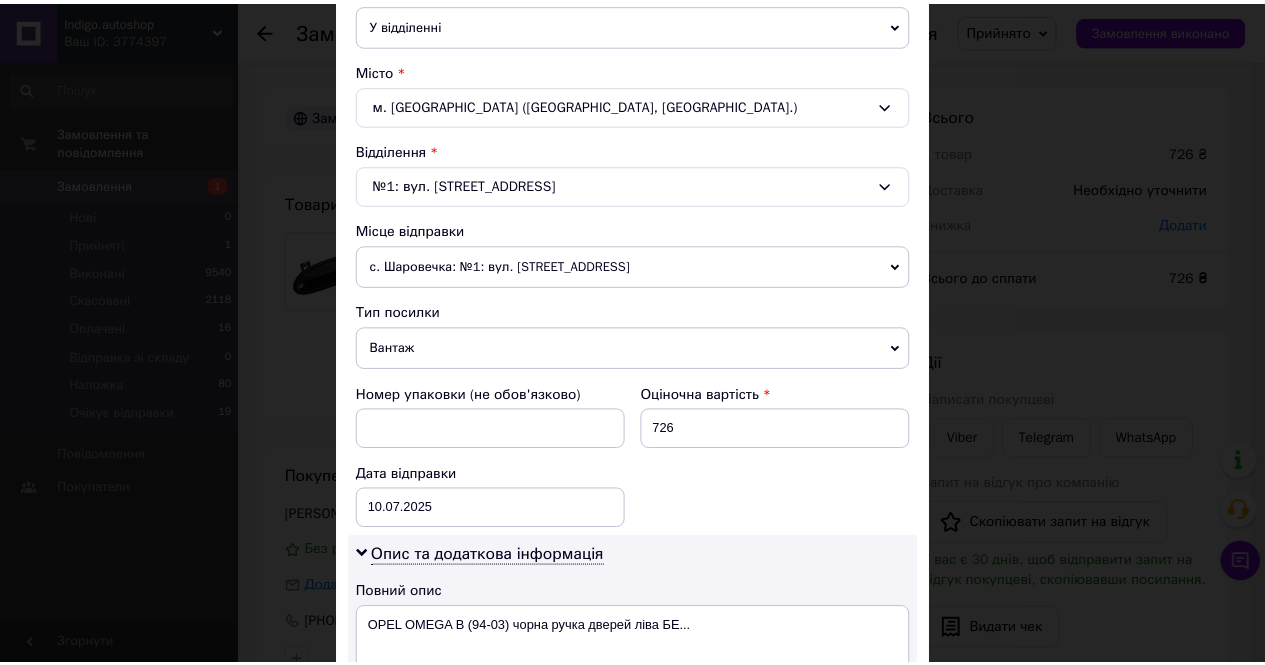 scroll, scrollTop: 500, scrollLeft: 0, axis: vertical 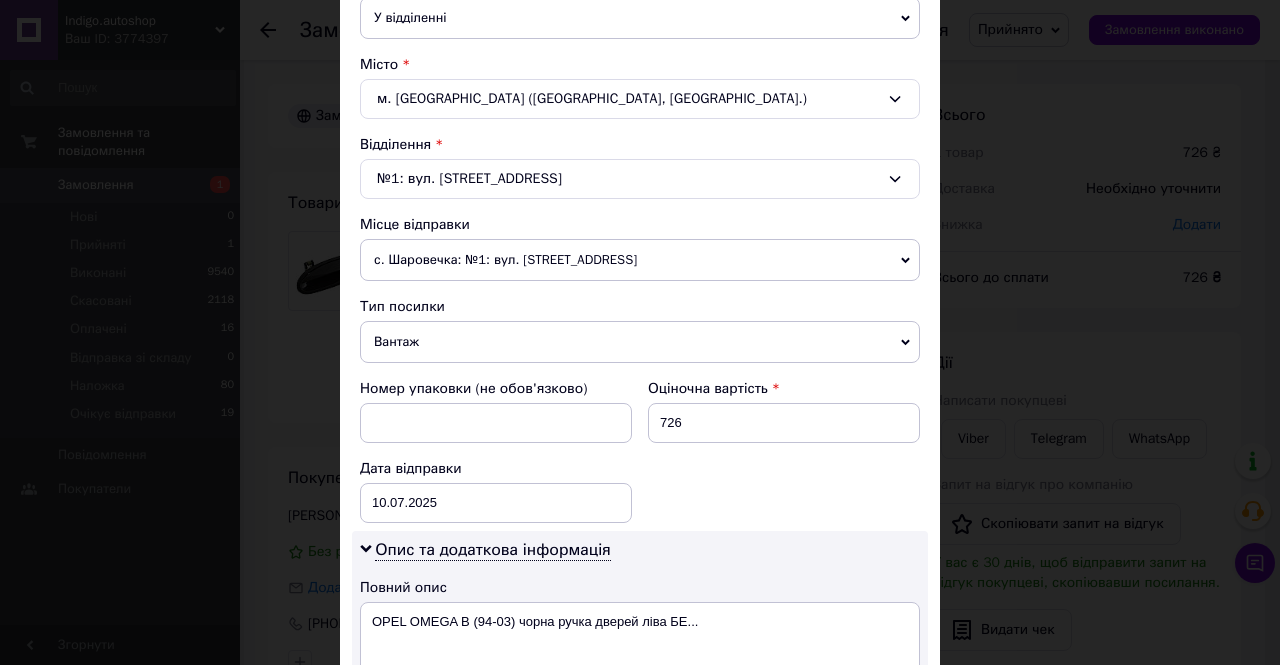 click on "× Редагування доставки Спосіб доставки Нова Пошта (платна) Платник Отримувач Відправник Прізвище отримувача Лобода Ім'я отримувача Артем По батькові отримувача Телефон отримувача +380957177112 Тип доставки У відділенні Кур'єром В поштоматі Місто м. Тернівка (Дніпропетровська обл., Павлоградський р-н.) Відділення №1: вул. Харківська, 3 Місце відправки с. Шаровечка: №1: вул. Центральна, 100/2 м. Хмельницький (Хмельницька обл.): №15 (до 30 кг): Старокостянтинівське шосе, 2/1б (ТЦ "Агора") Додати ще місце відправки Тип посилки Вантаж Документи Номер упаковки (не обов'язково) 726" at bounding box center (640, 332) 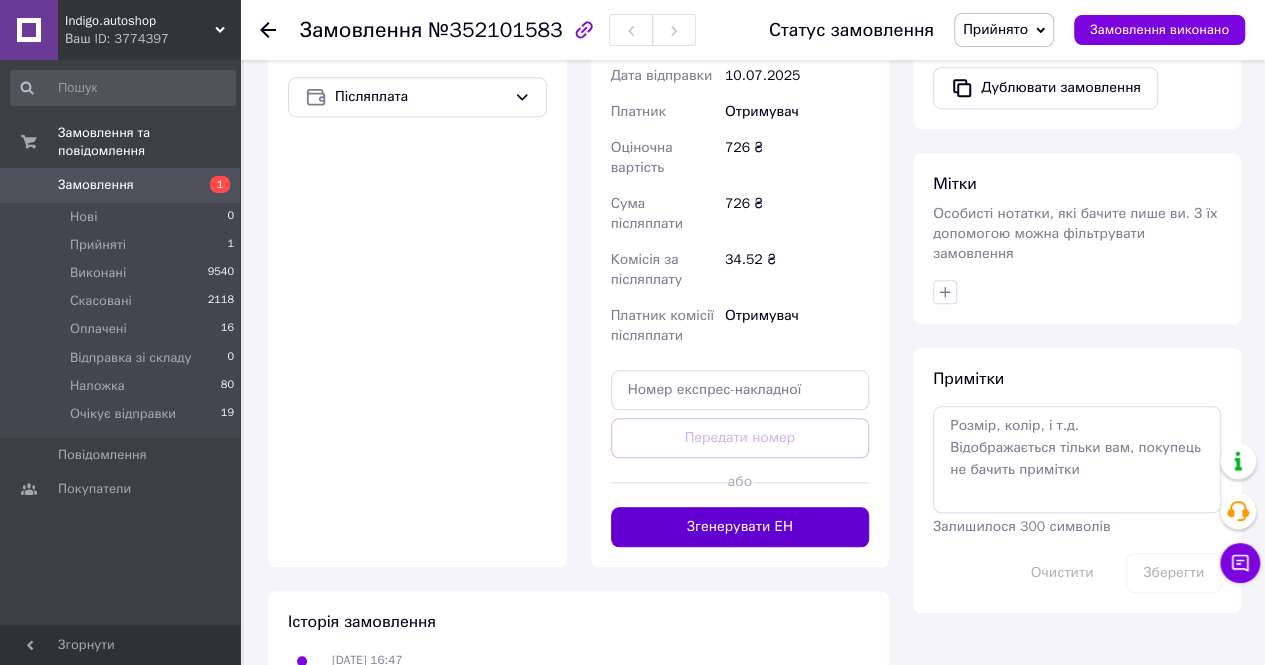 click on "Згенерувати ЕН" at bounding box center (740, 527) 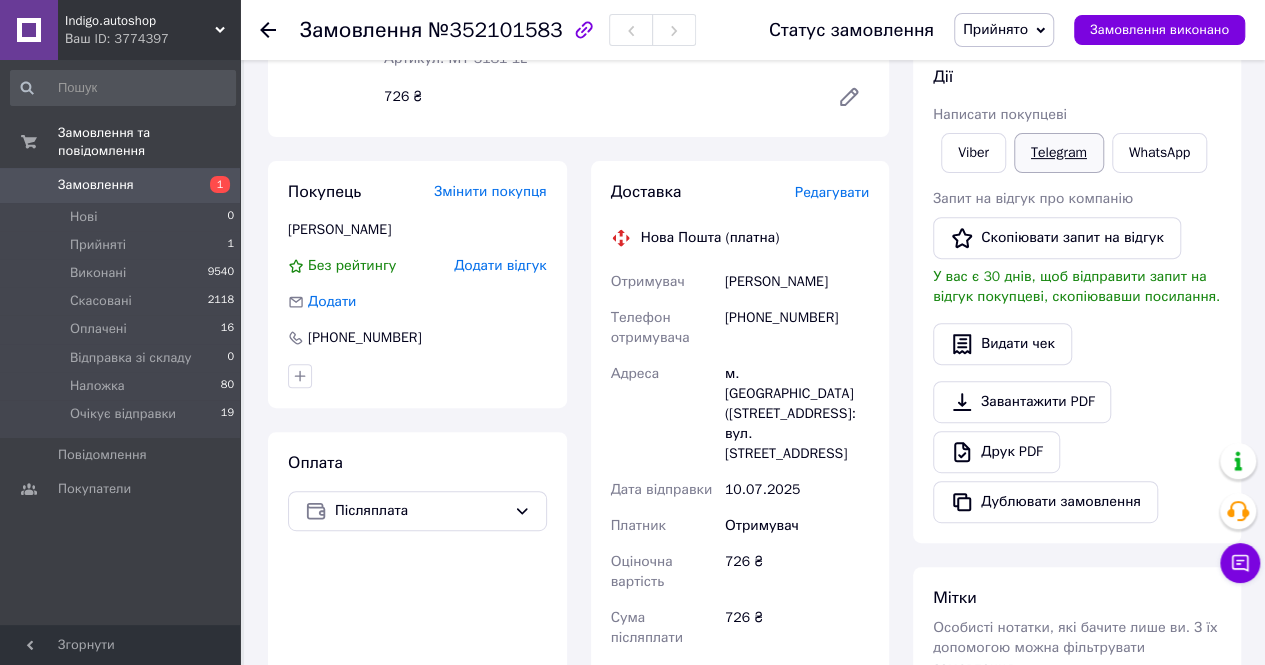scroll, scrollTop: 0, scrollLeft: 0, axis: both 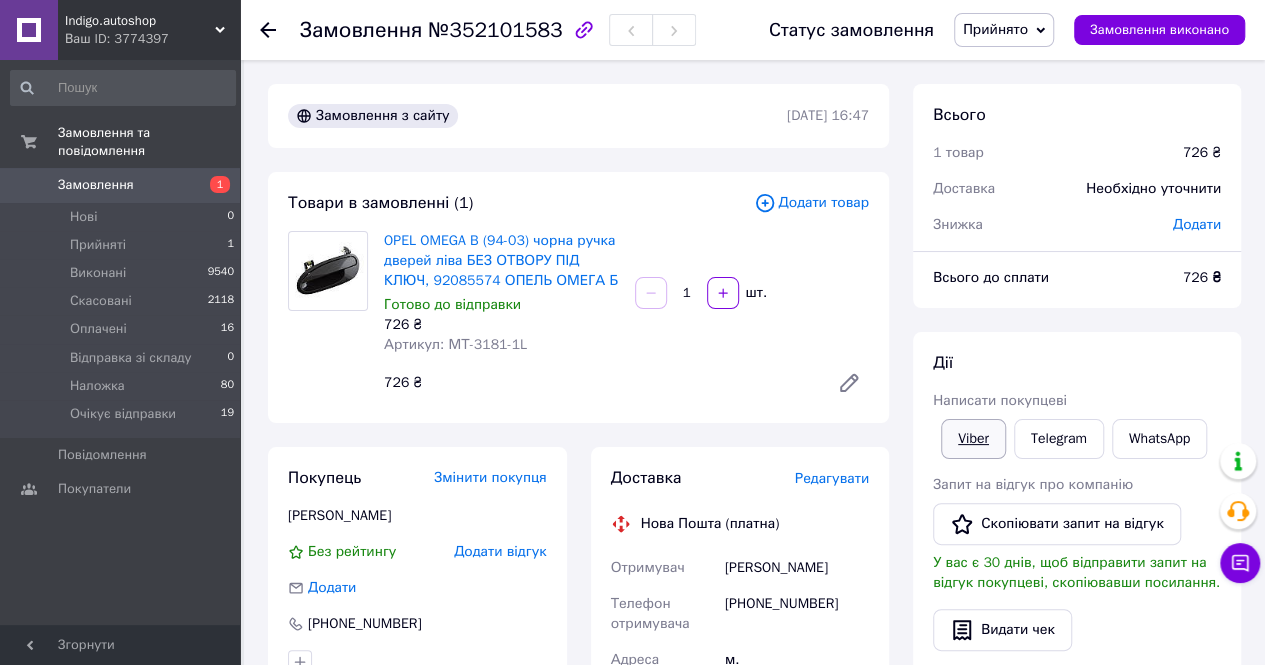 click on "Viber" at bounding box center (973, 439) 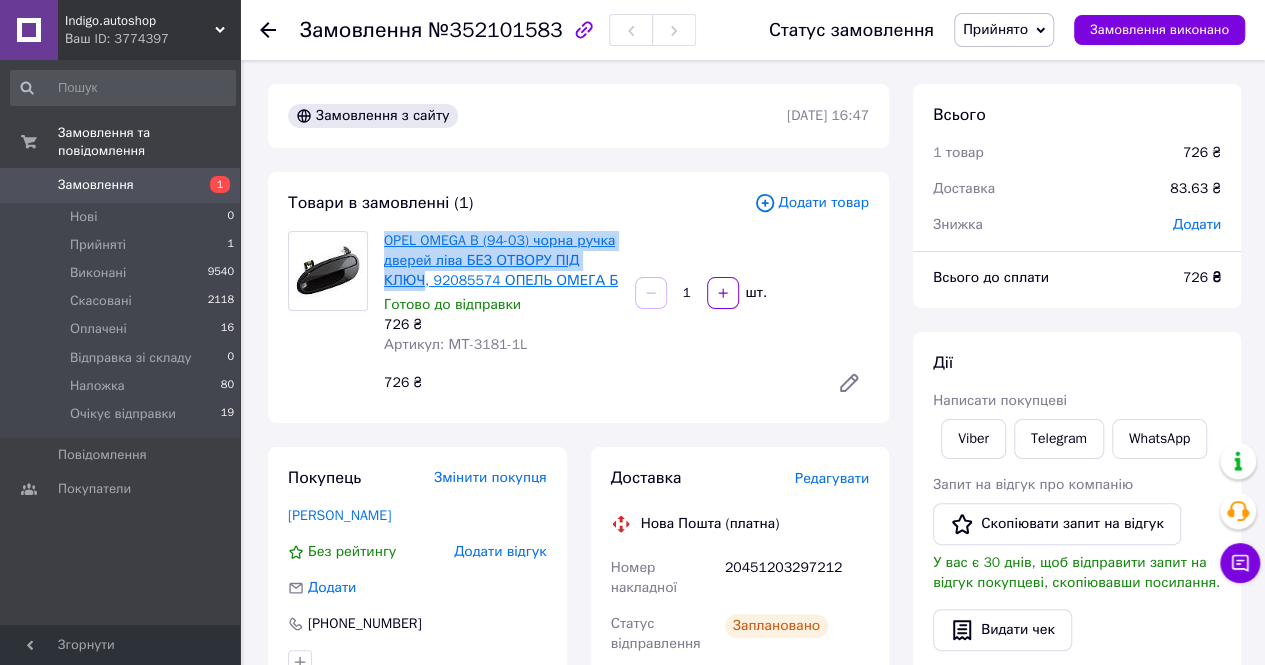 drag, startPoint x: 377, startPoint y: 239, endPoint x: 614, endPoint y: 260, distance: 237.92856 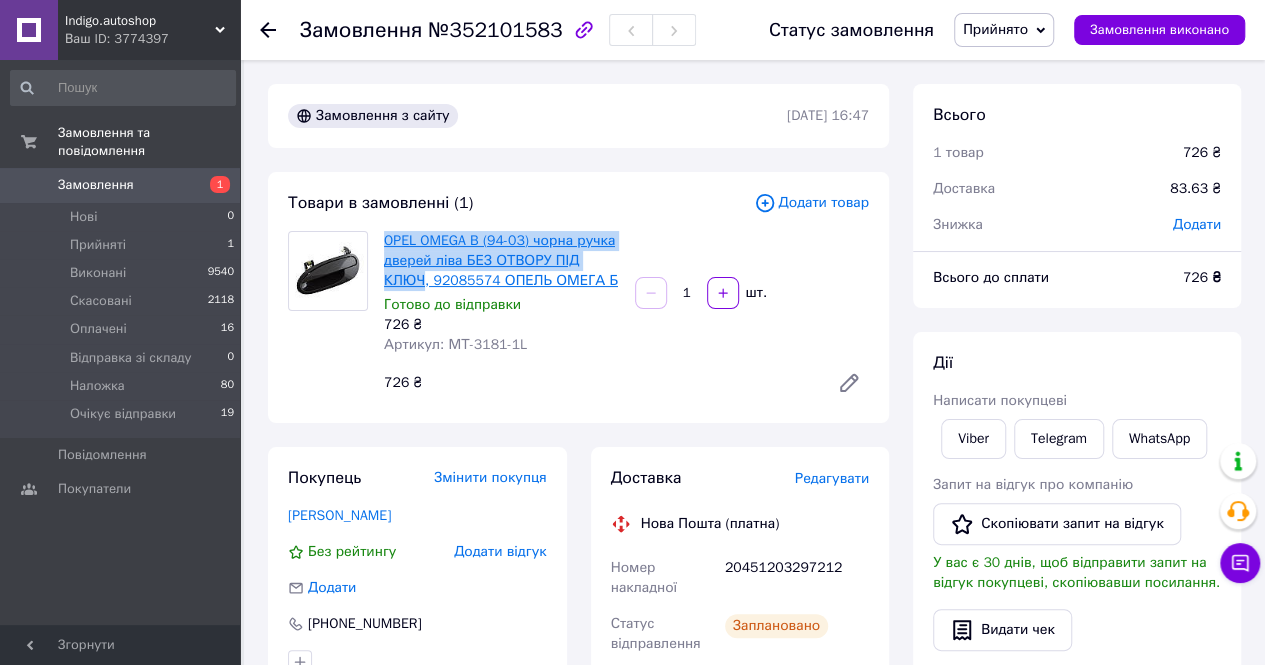 copy on "OPEL OMEGA B (94-03) чорна ручка дверей ліва БЕЗ ОТВОРУ ПІД КЛЮЧ" 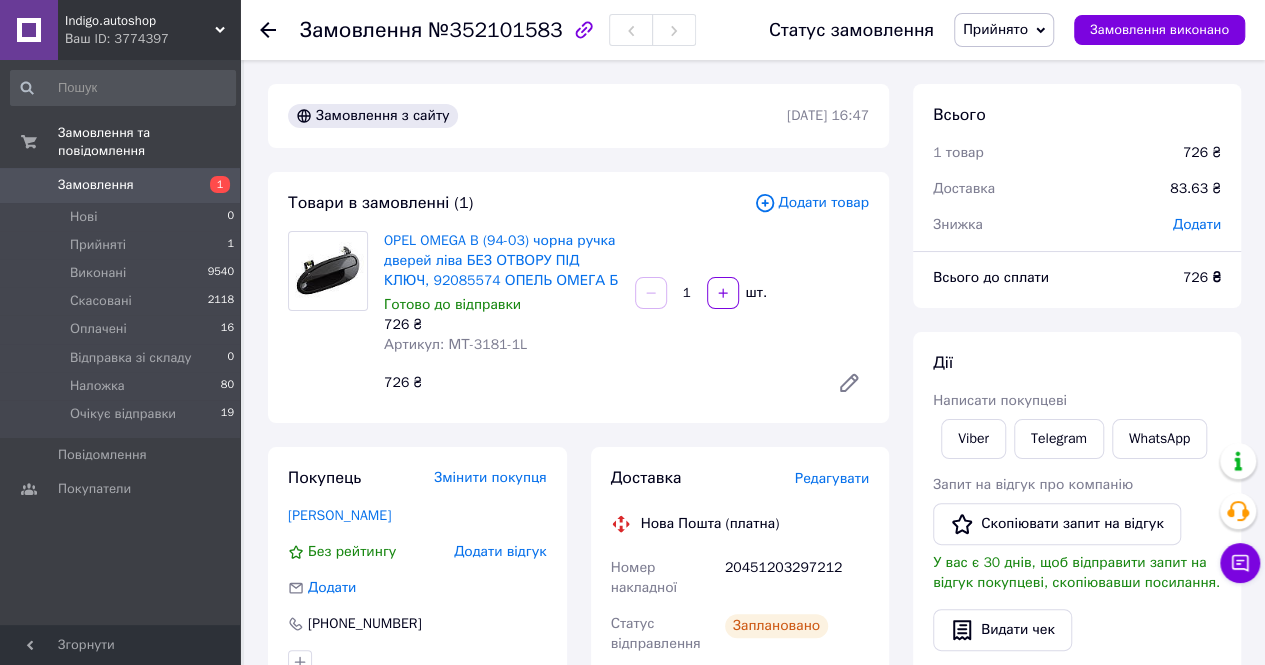click on "20451203297212" at bounding box center [797, 578] 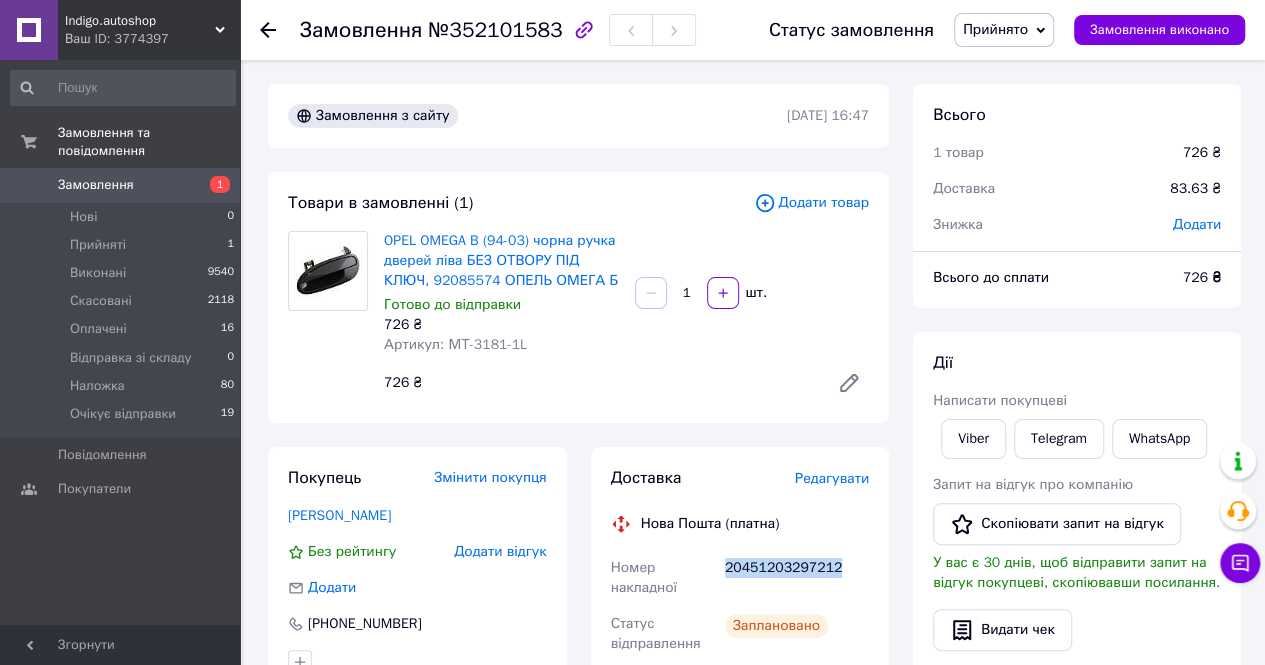 click on "20451203297212" at bounding box center [797, 578] 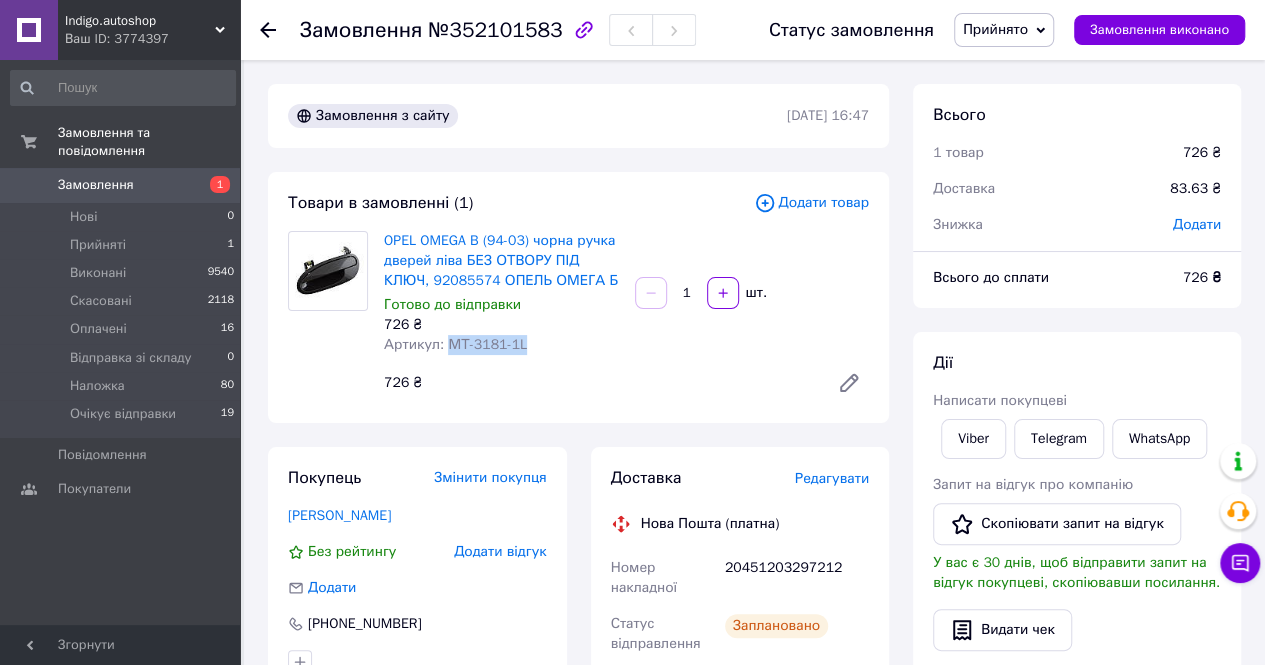 drag, startPoint x: 448, startPoint y: 346, endPoint x: 562, endPoint y: 354, distance: 114.28036 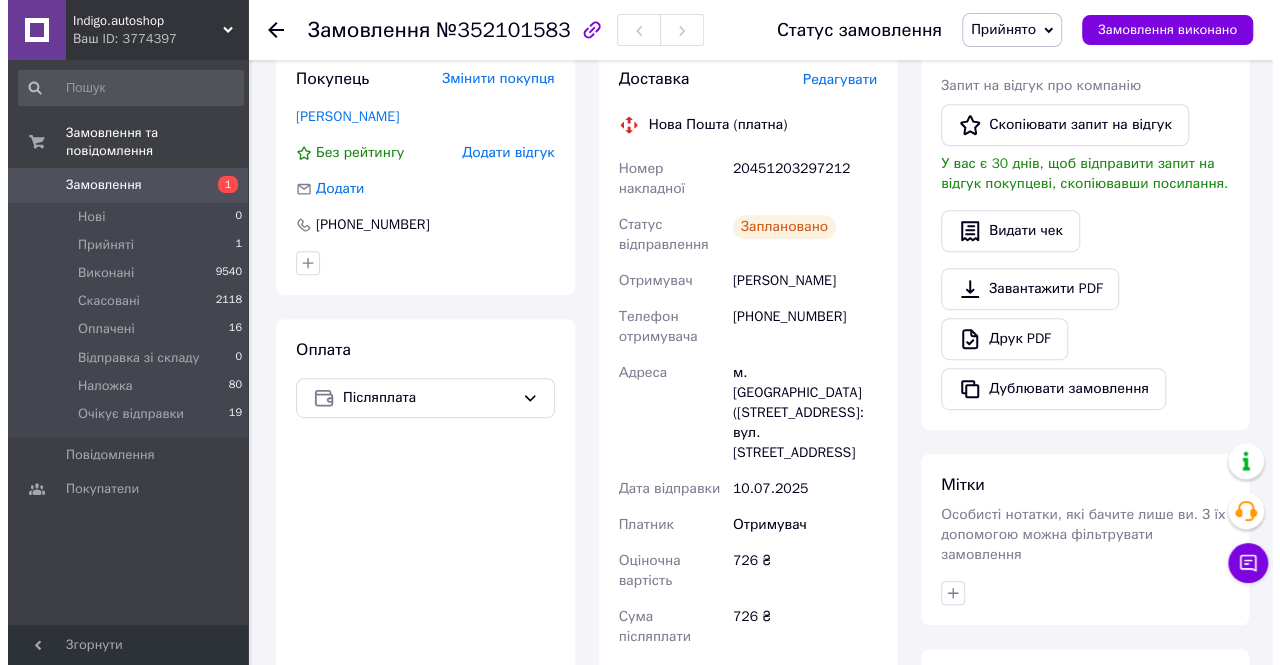 scroll, scrollTop: 400, scrollLeft: 0, axis: vertical 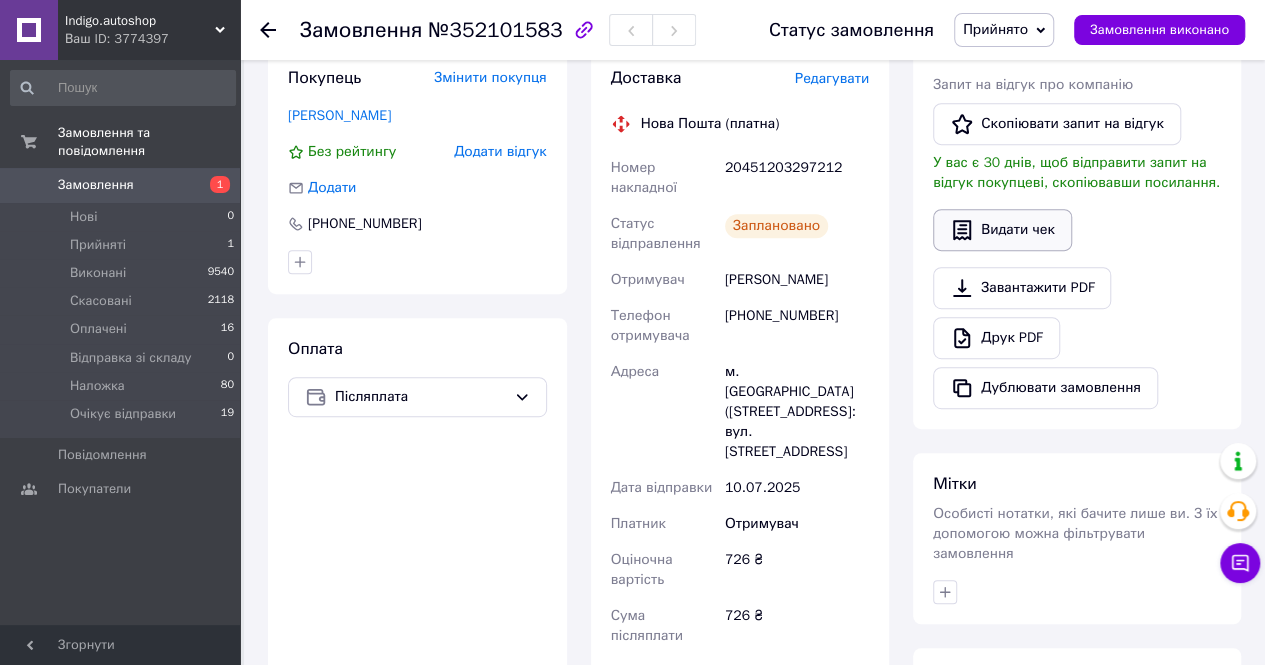 click on "Видати чек" at bounding box center [1002, 230] 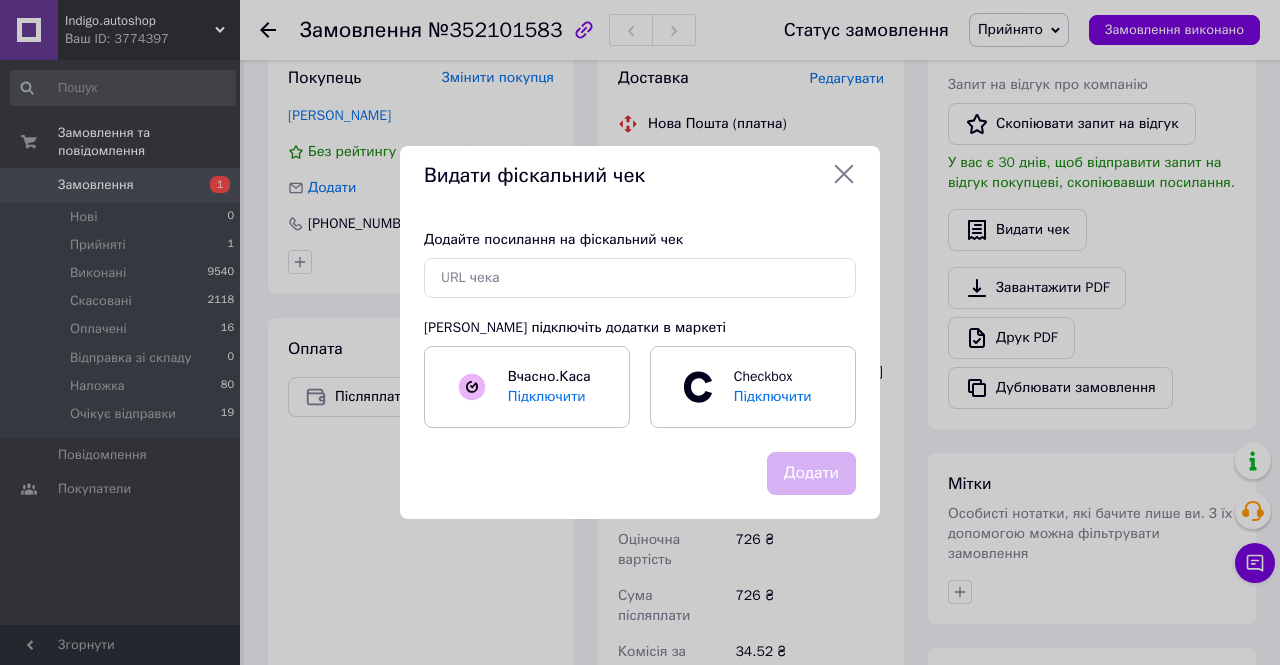 click on "Додайте посилання на фіскальний чек Або підключіть додатки в маркеті Вчасно.Каса Підключити Checkbox Підключити" at bounding box center (640, 329) 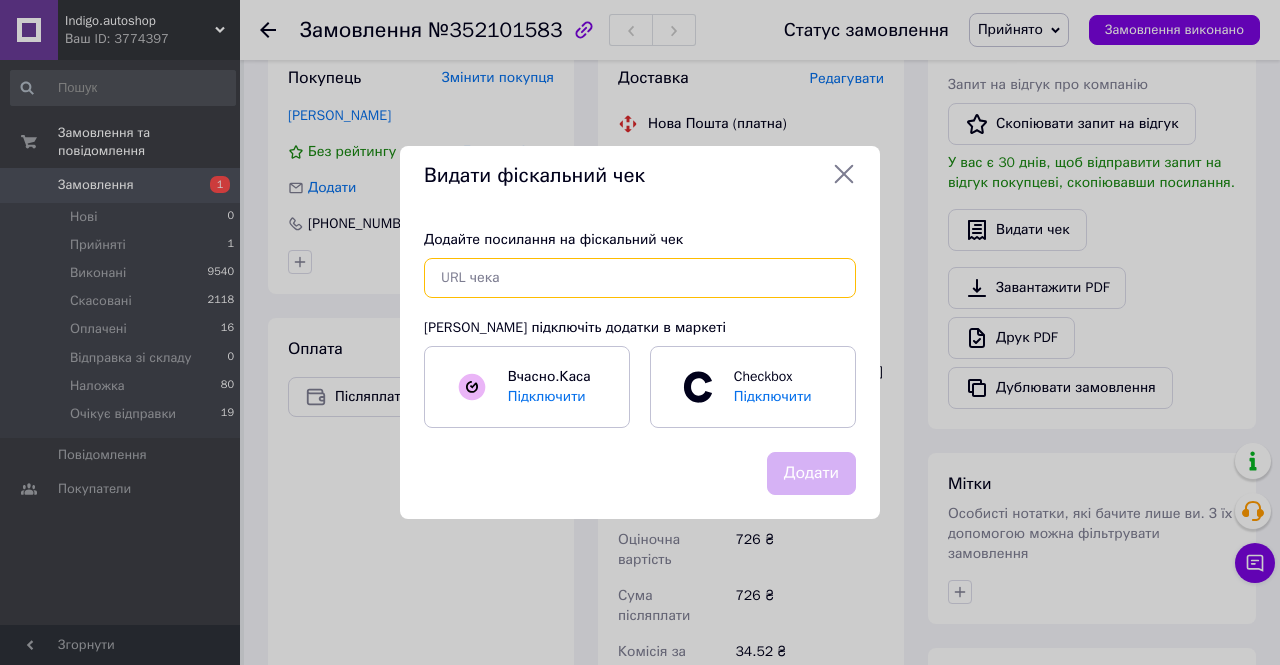click at bounding box center [640, 278] 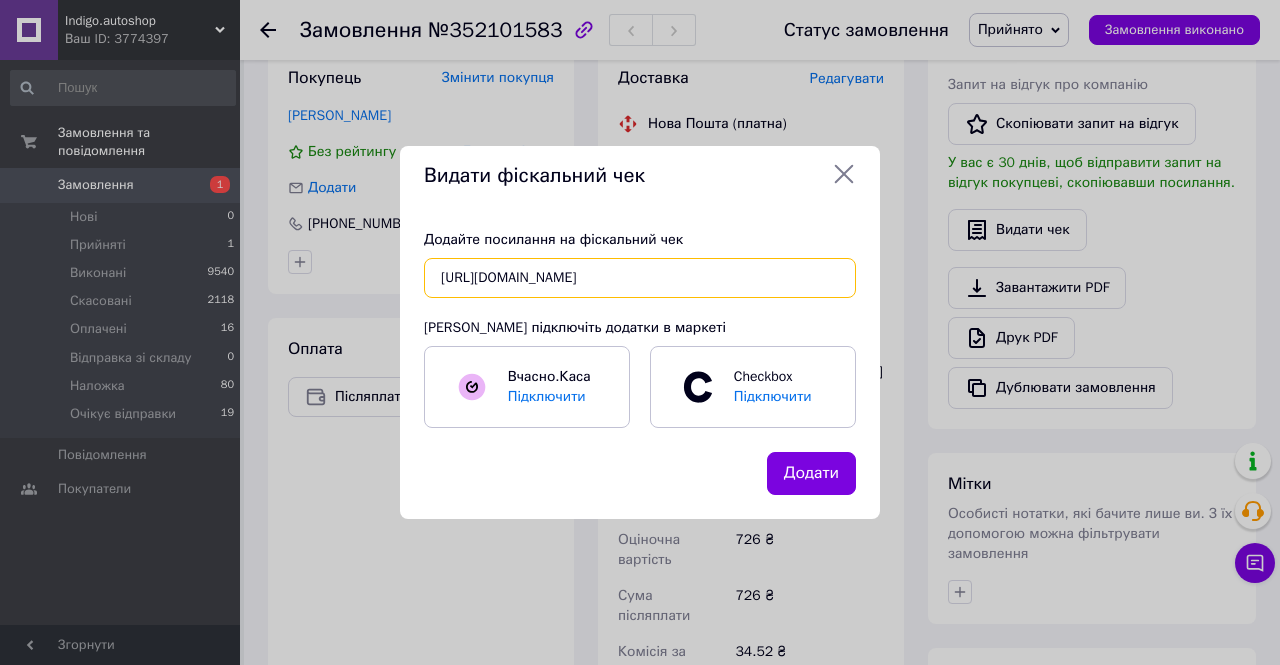 scroll, scrollTop: 0, scrollLeft: 24, axis: horizontal 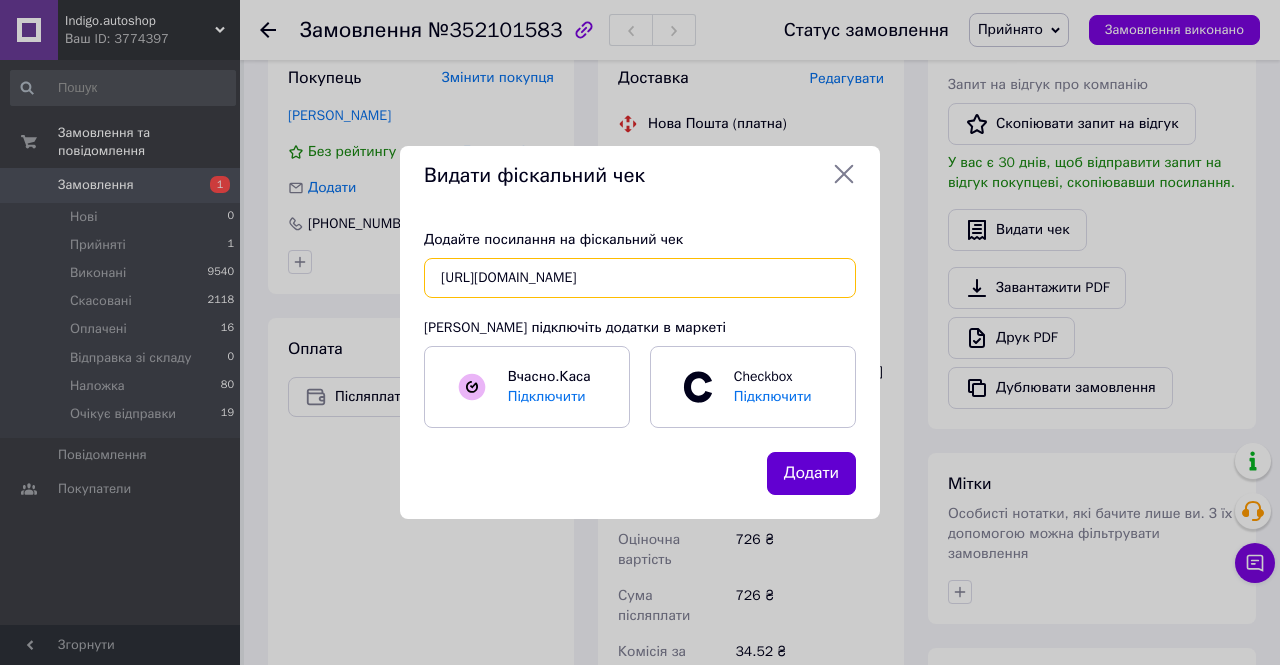 type on "https://check.checkbox.ua/a6491497-31e2-4384-88c3-3656e00e7fe8" 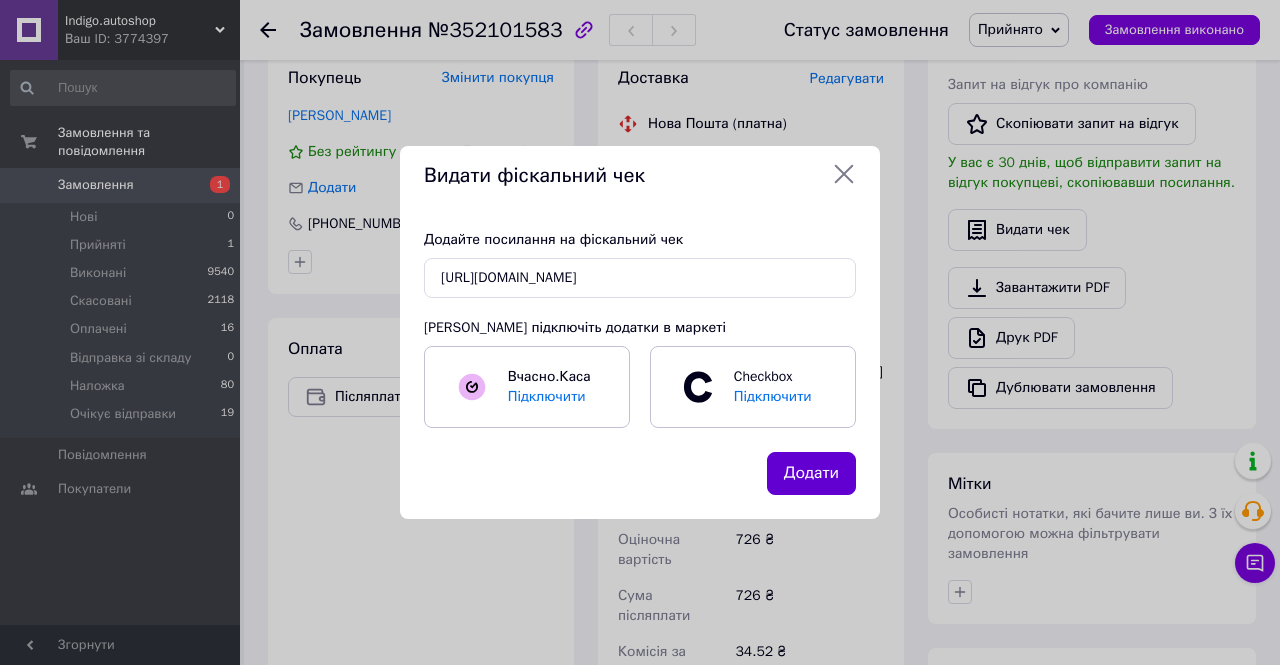 click on "Додати" at bounding box center [811, 473] 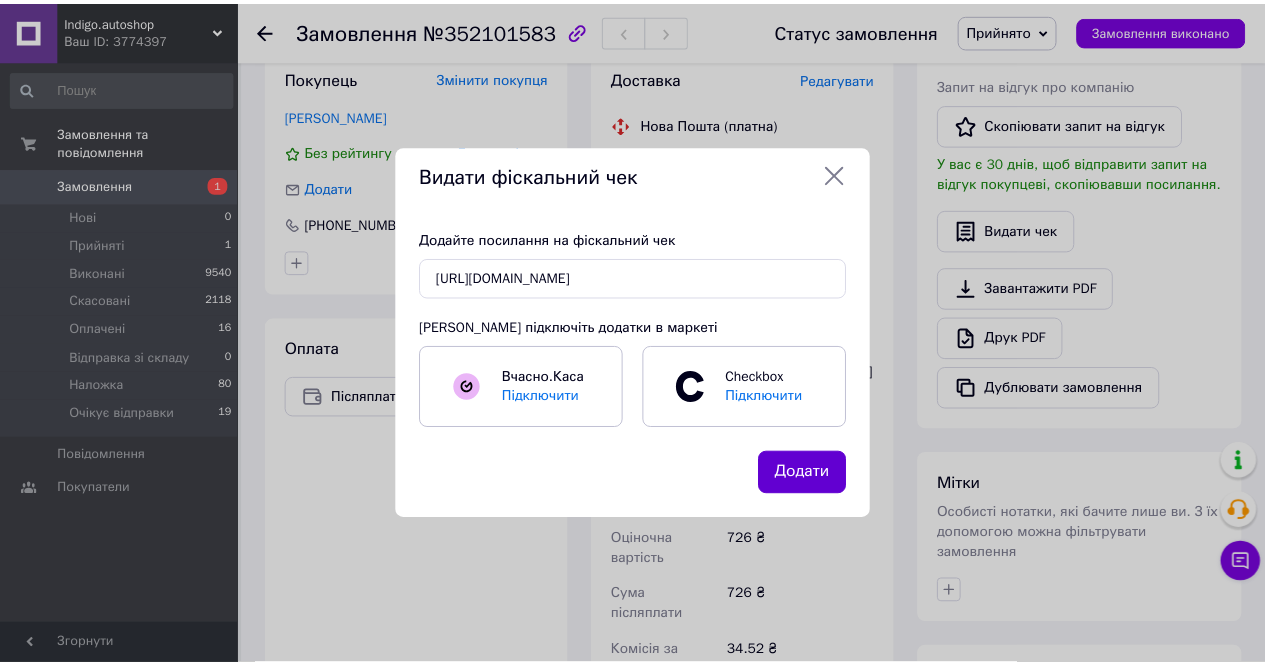 scroll, scrollTop: 0, scrollLeft: 0, axis: both 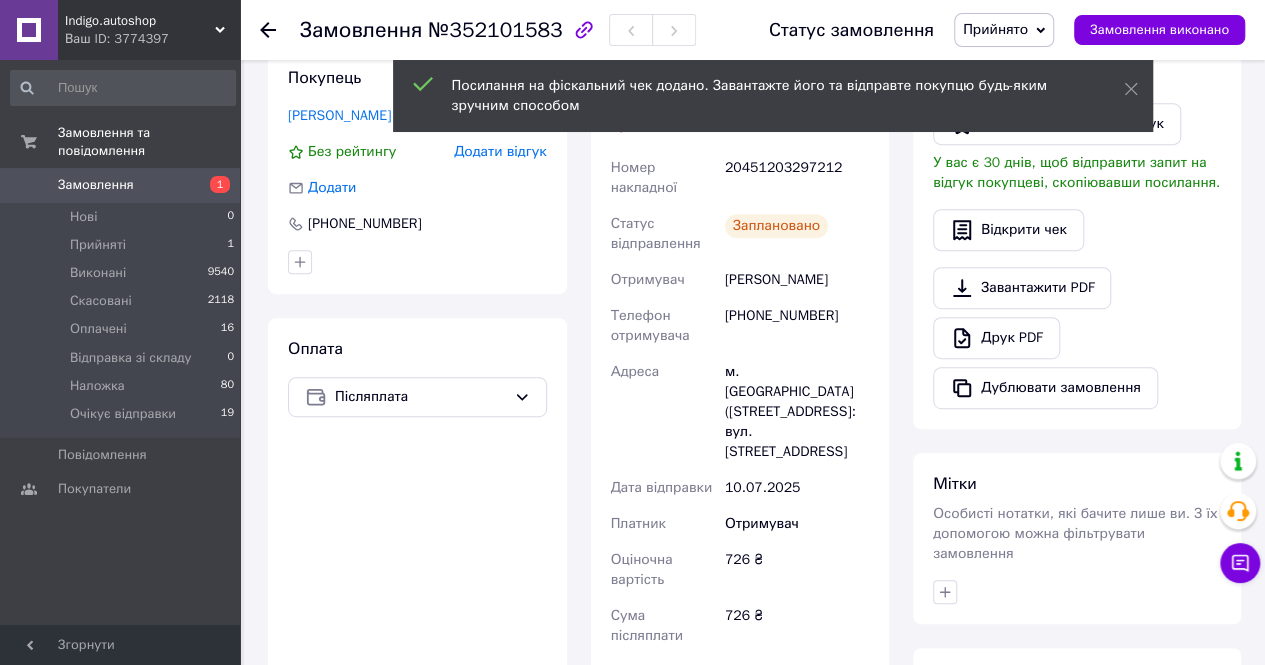 click on "Лобода Артем" at bounding box center [797, 280] 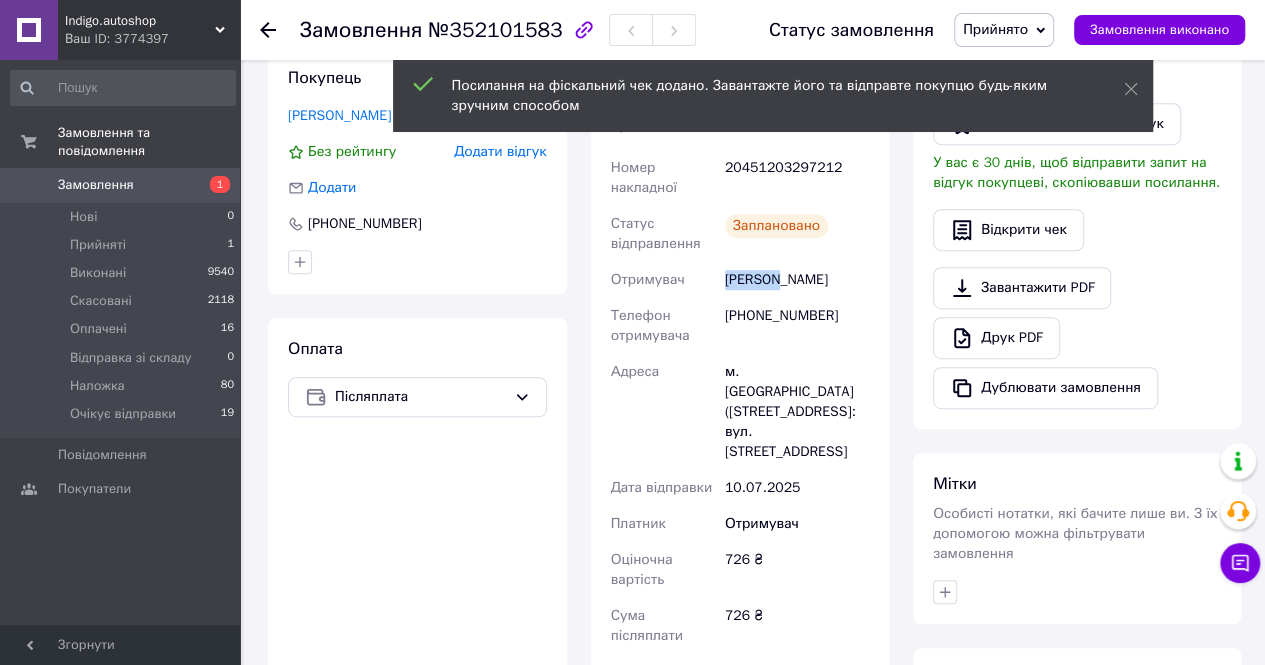 click on "Лобода Артем" at bounding box center [797, 280] 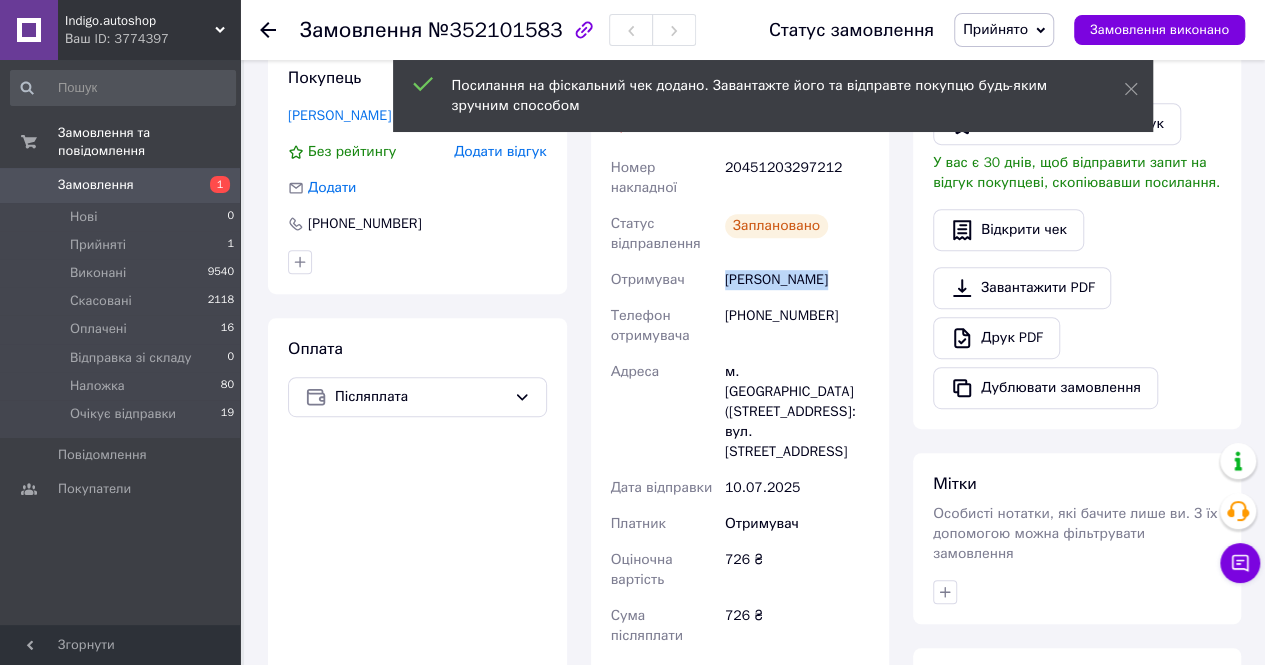 click on "Лобода Артем" at bounding box center (797, 280) 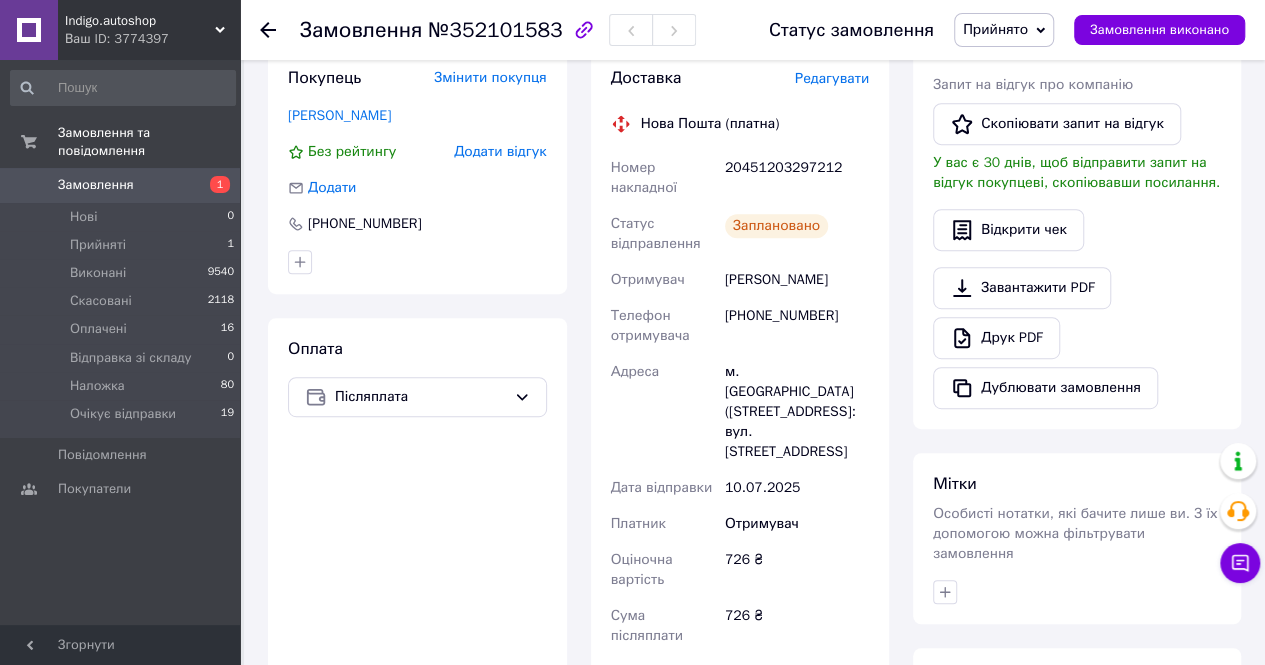 click on "20451203297212" at bounding box center (797, 178) 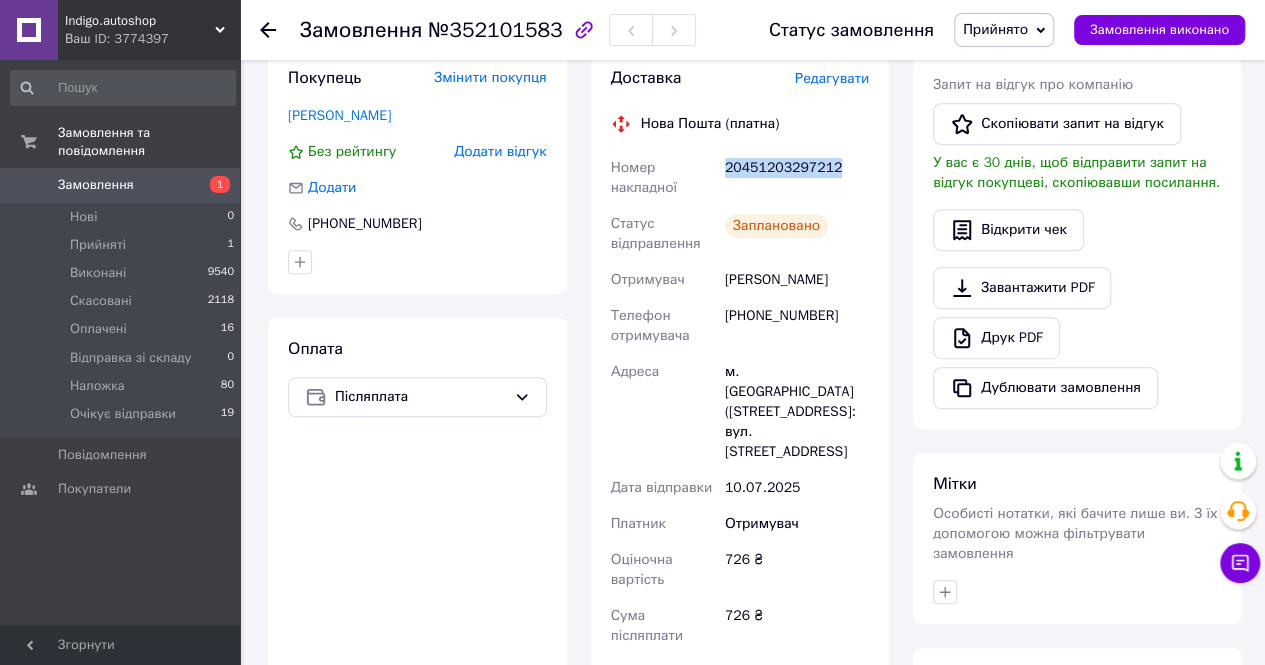 click on "20451203297212" at bounding box center (797, 178) 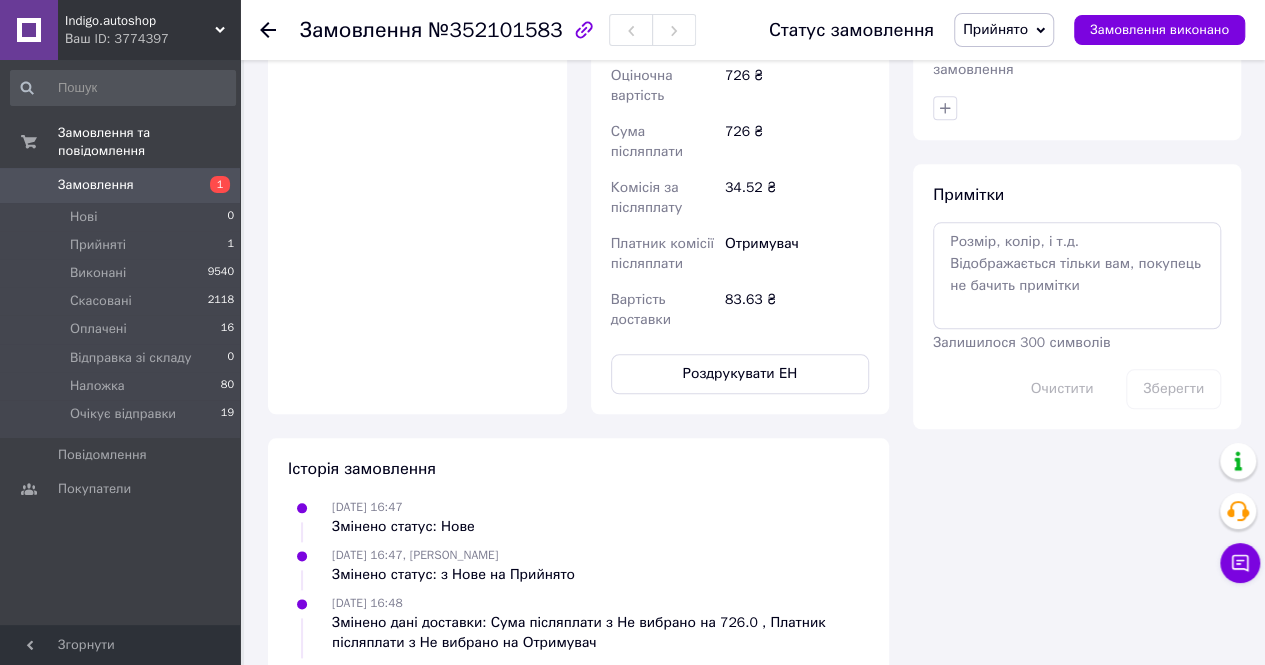 scroll, scrollTop: 900, scrollLeft: 0, axis: vertical 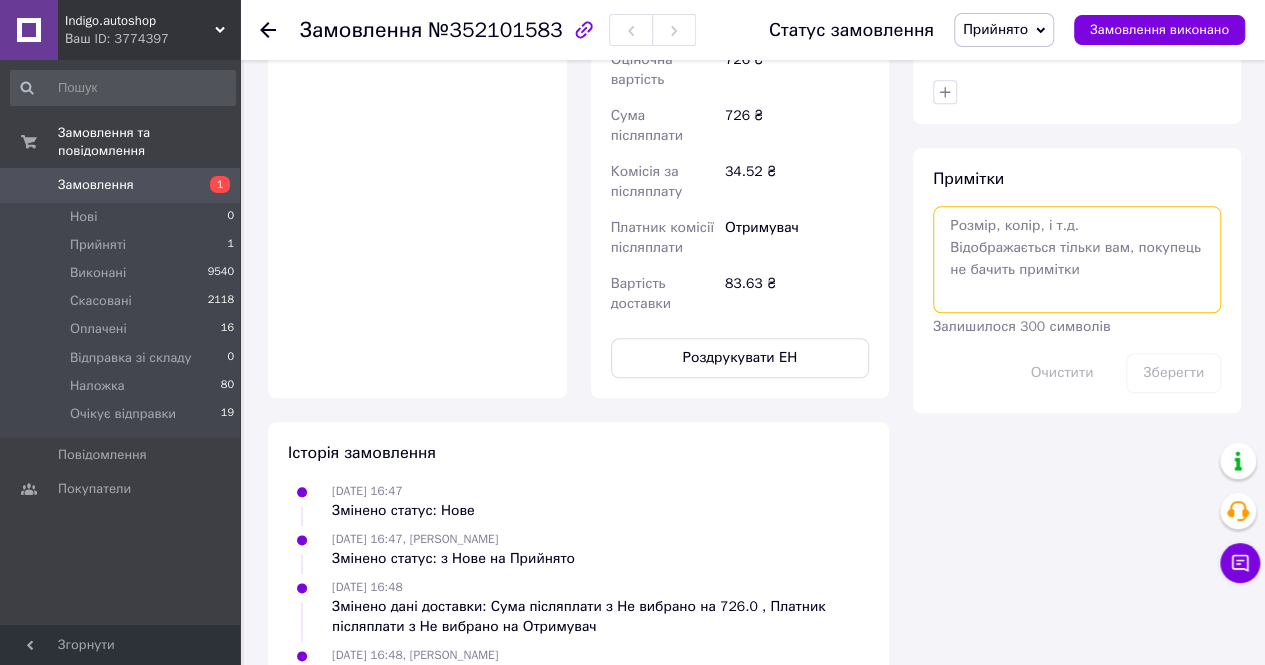 click at bounding box center (1077, 259) 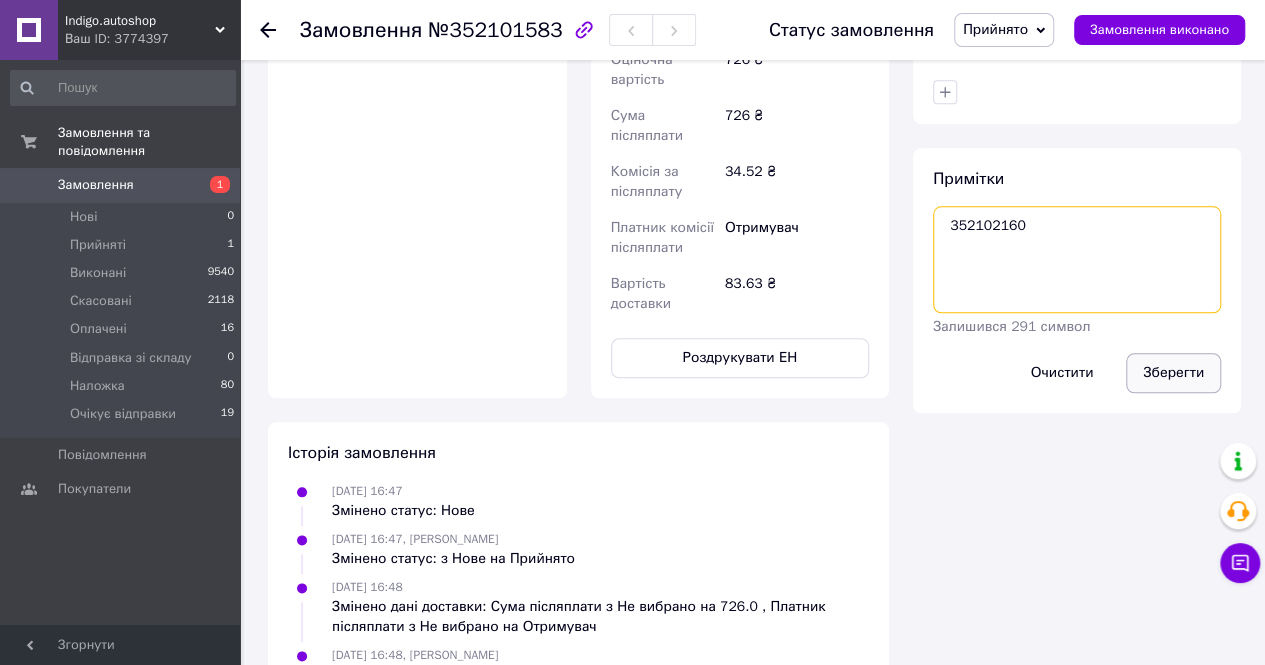type on "352102160" 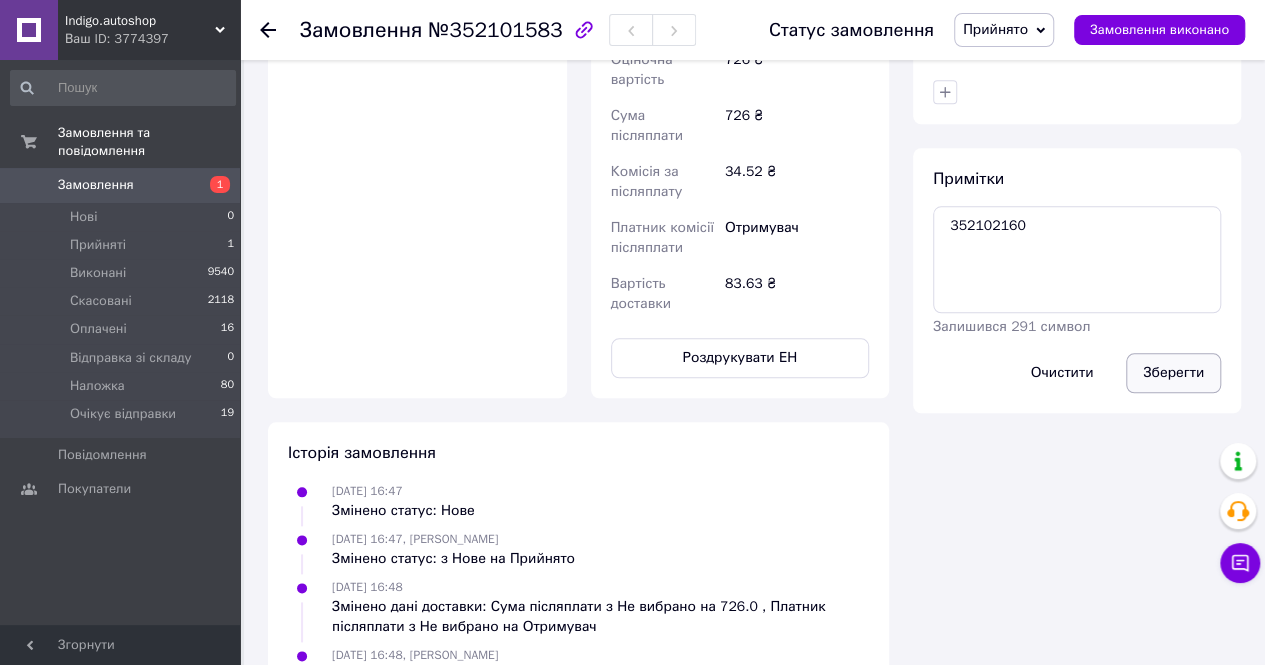 click on "Зберегти" at bounding box center [1173, 373] 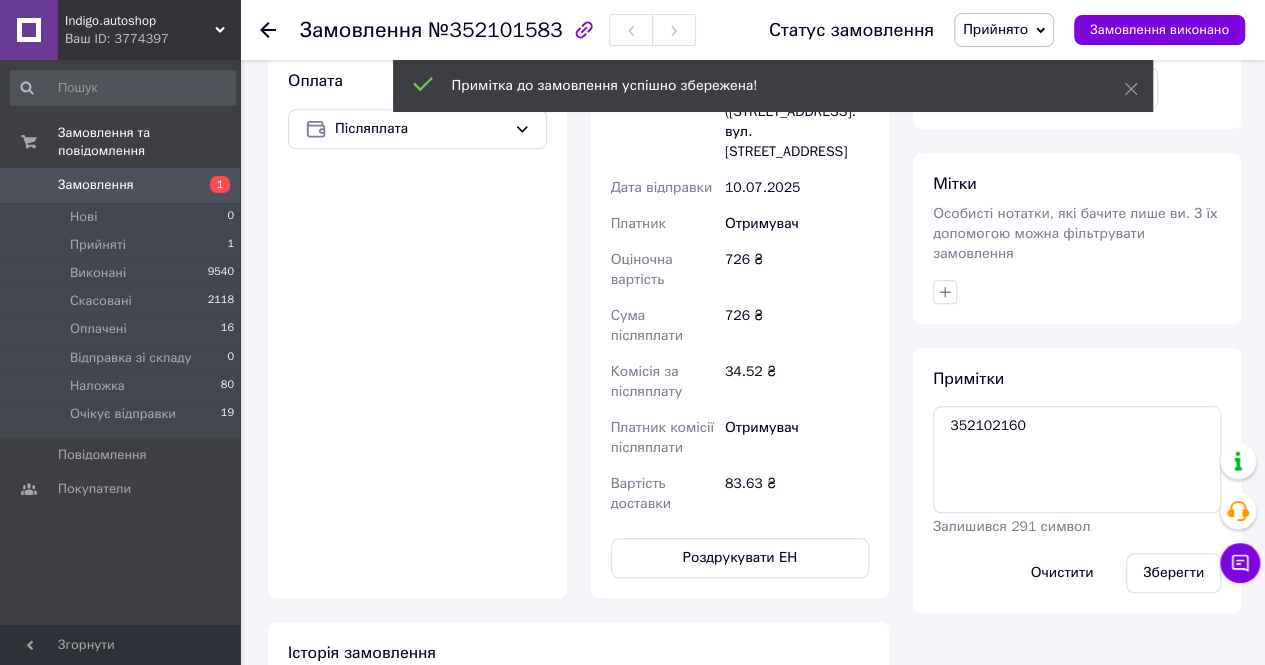 scroll, scrollTop: 732, scrollLeft: 0, axis: vertical 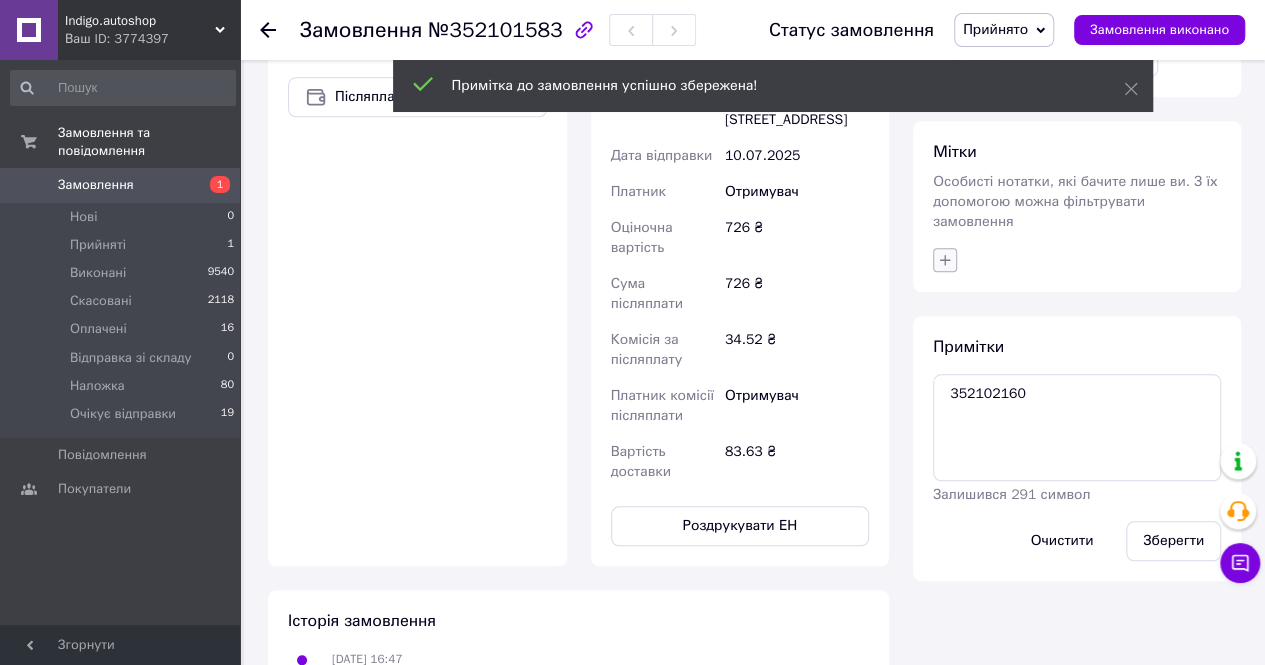 click 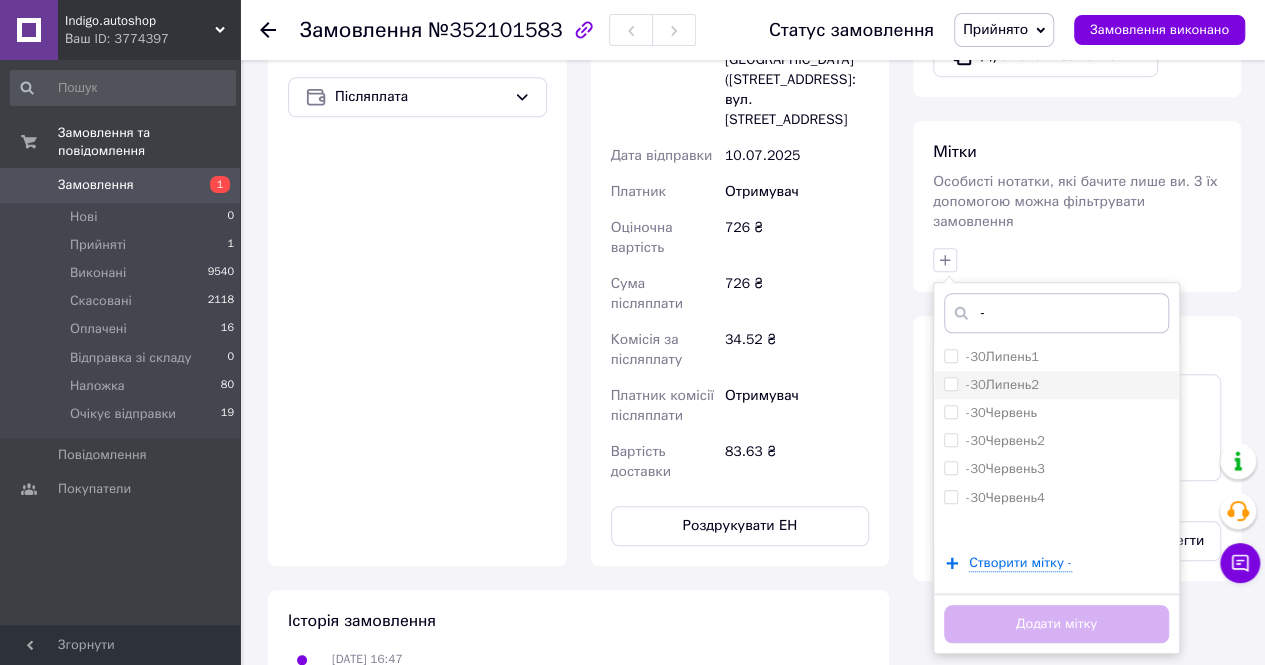 type on "-" 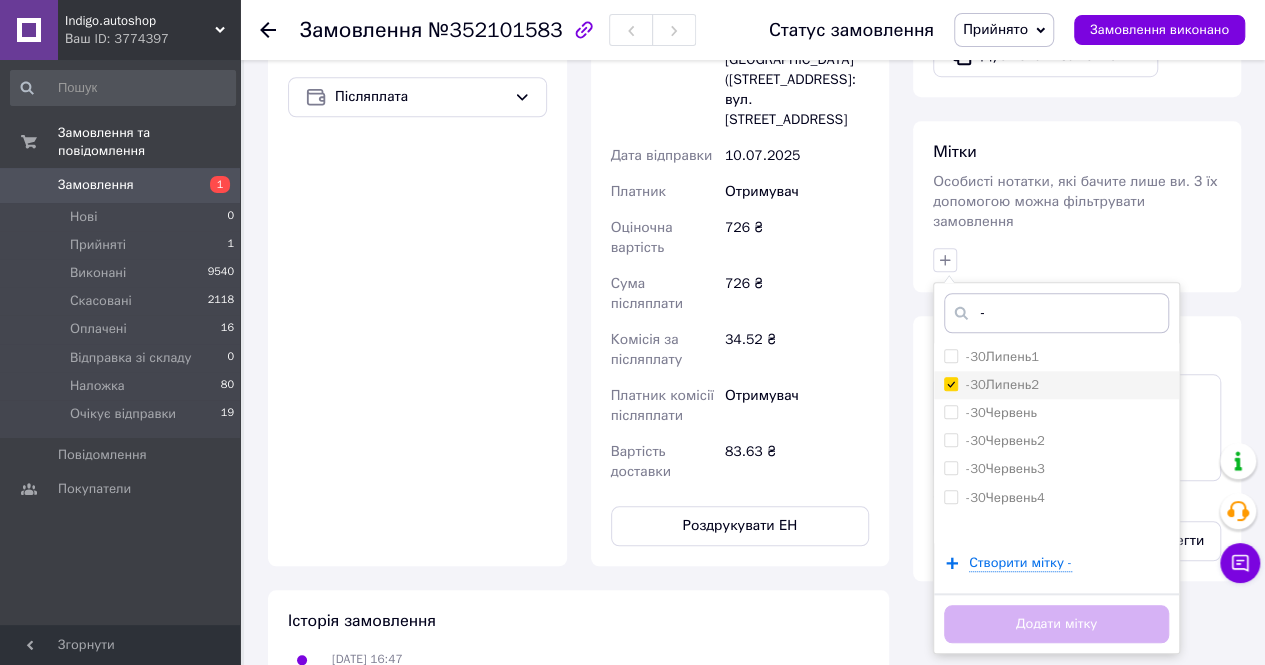 checkbox on "true" 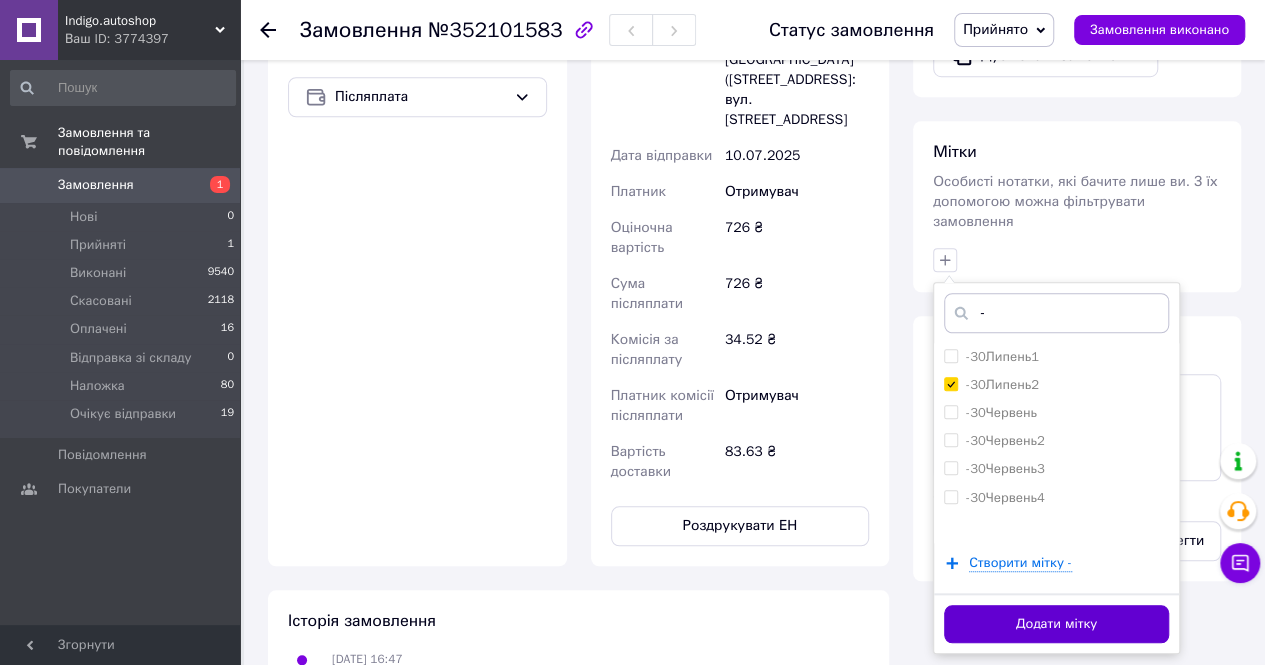 click on "Додати мітку" at bounding box center [1056, 624] 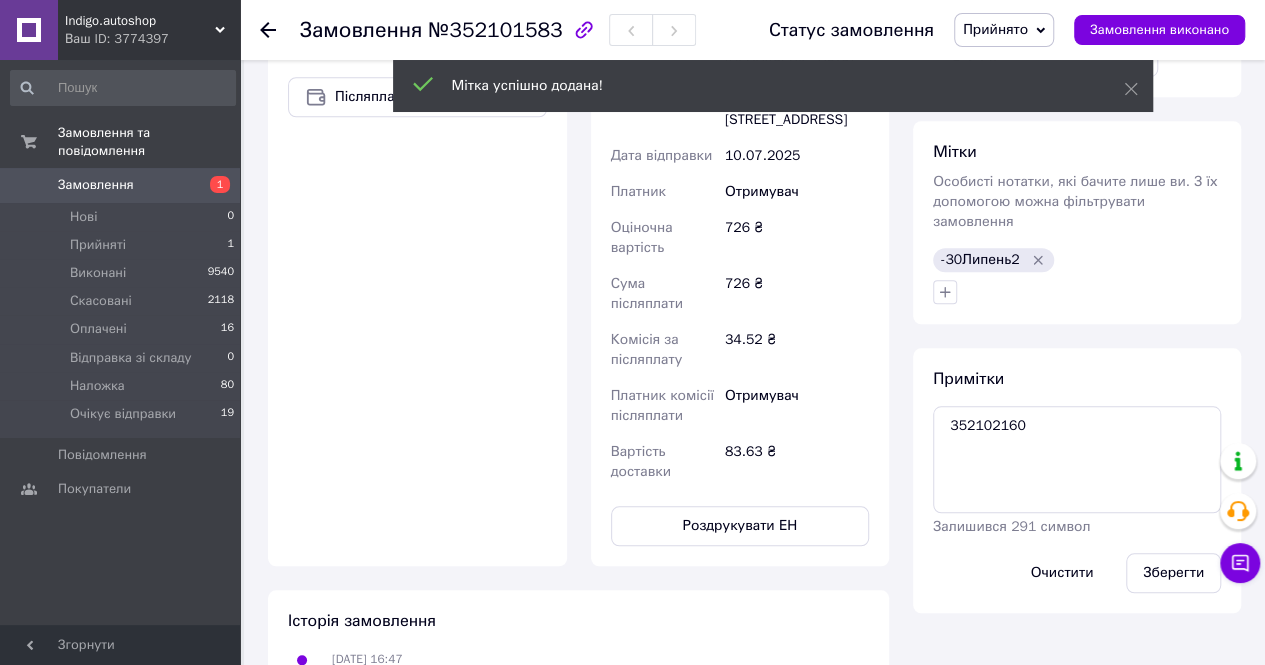 click on "Прийнято" at bounding box center (995, 29) 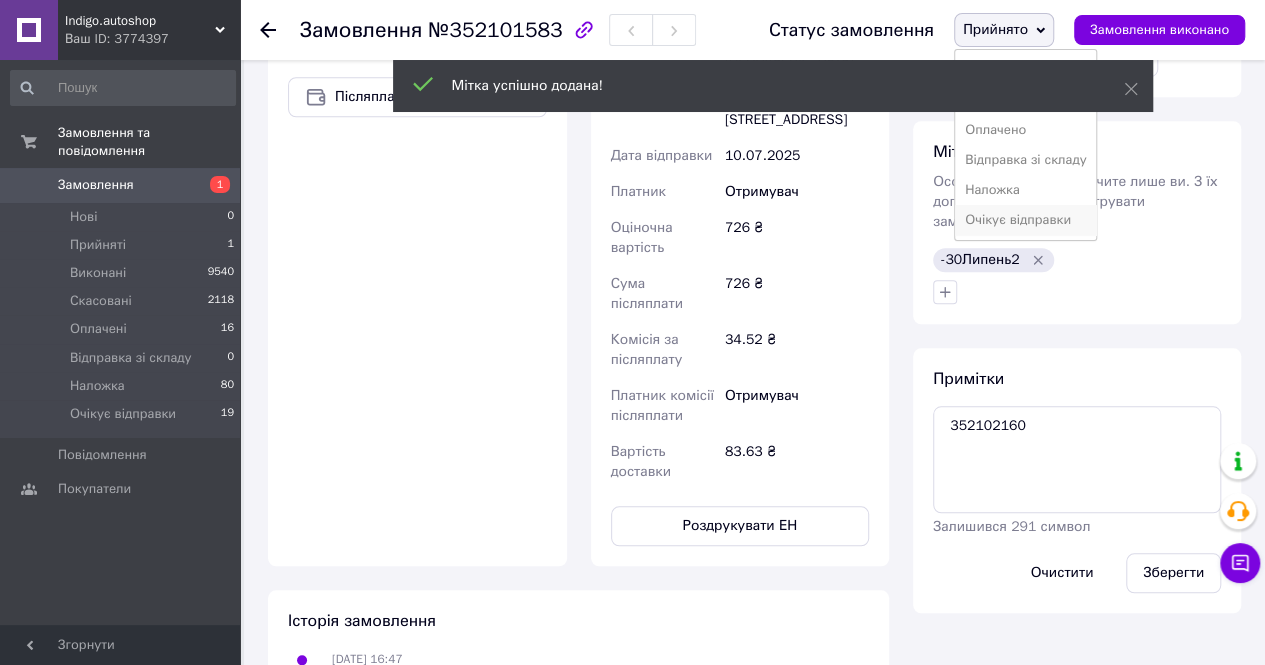 click on "Очікує відправки" at bounding box center (1026, 220) 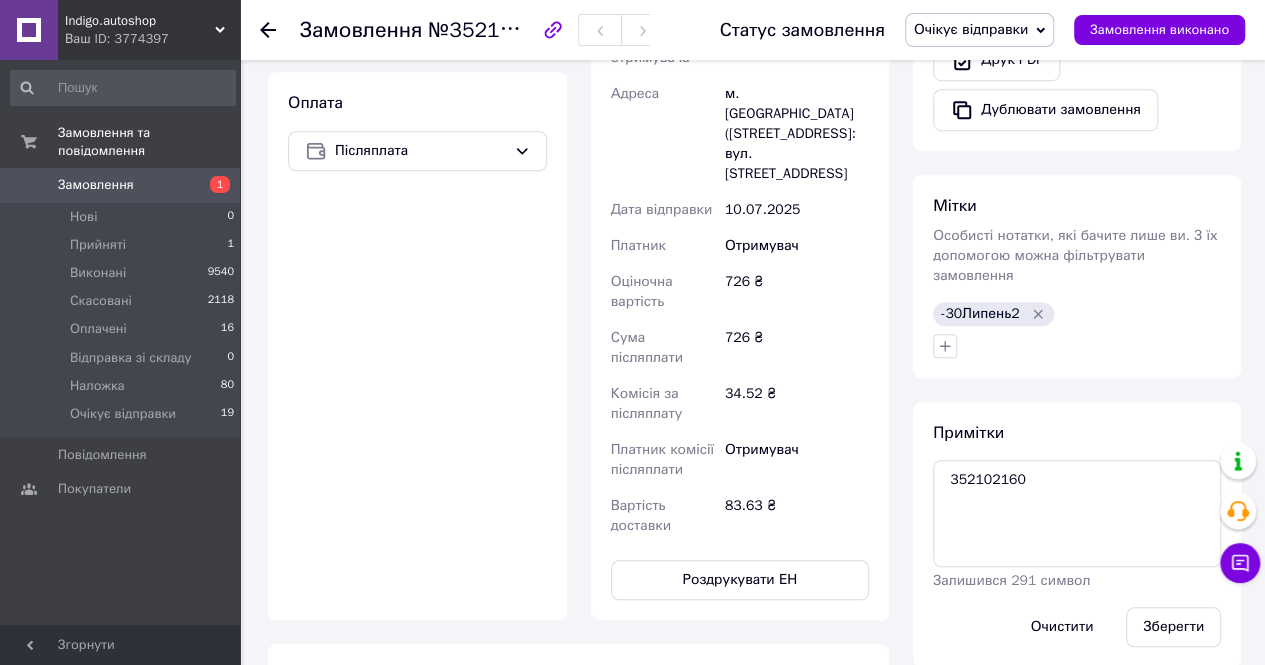 scroll, scrollTop: 632, scrollLeft: 0, axis: vertical 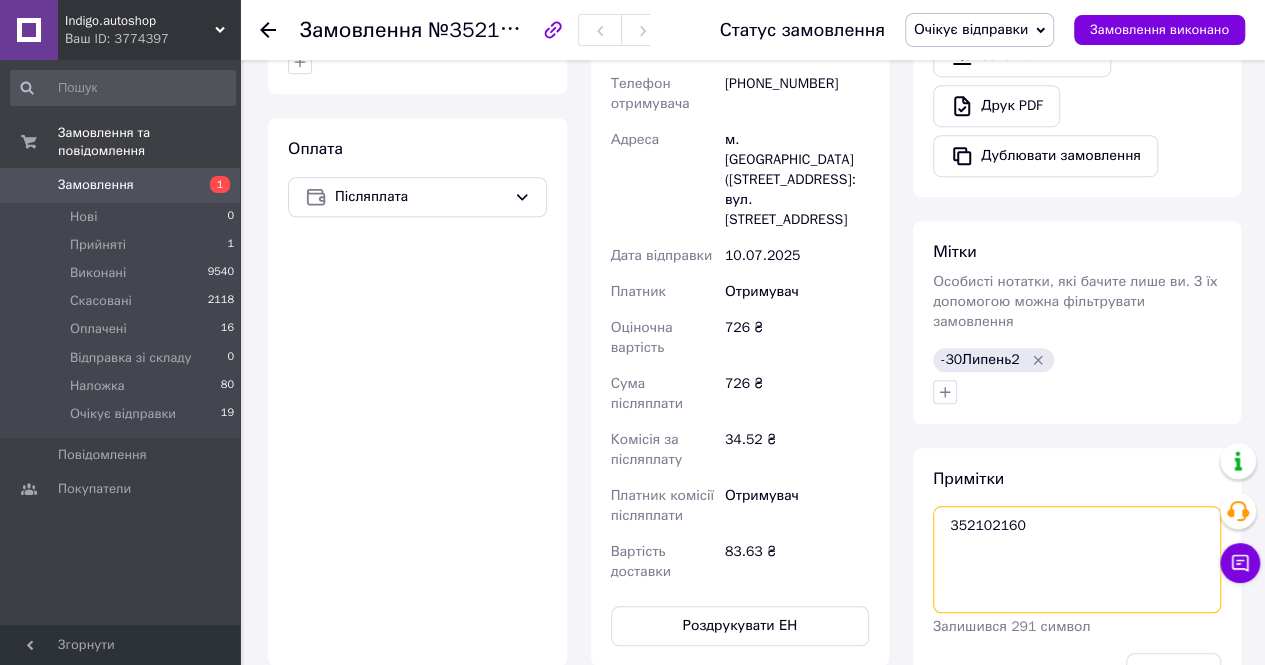click on "352102160" at bounding box center [1077, 559] 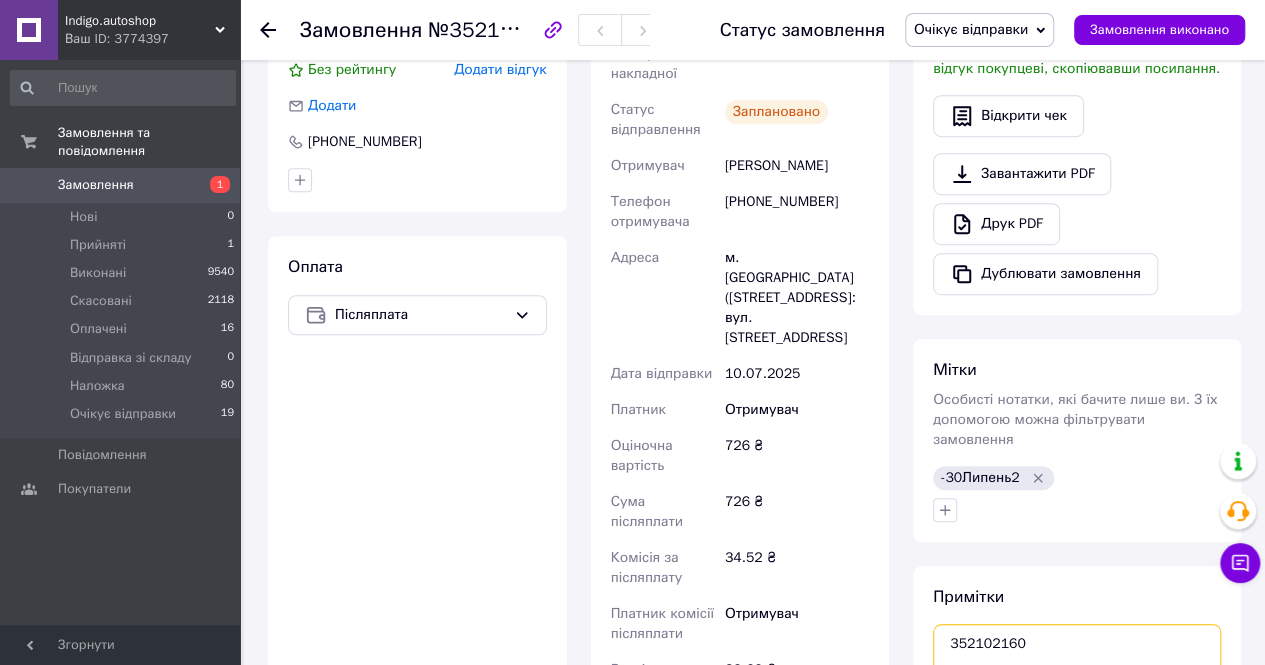 scroll, scrollTop: 432, scrollLeft: 0, axis: vertical 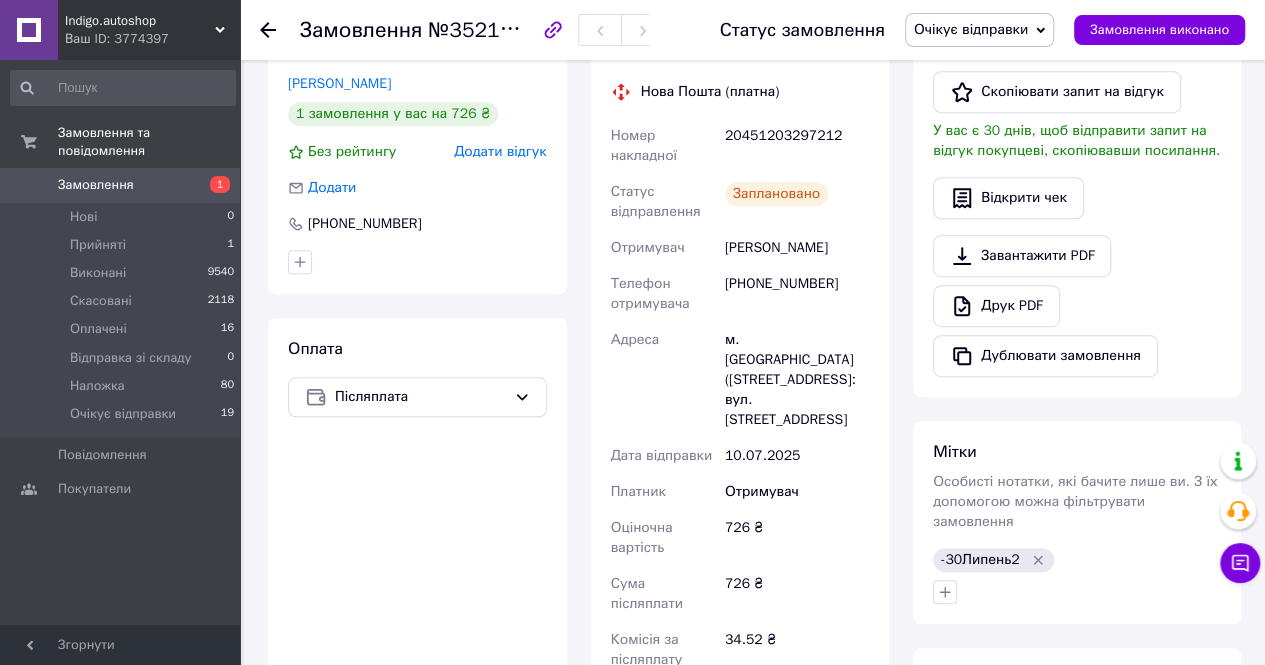 click on "Лобода Артем" at bounding box center [797, 248] 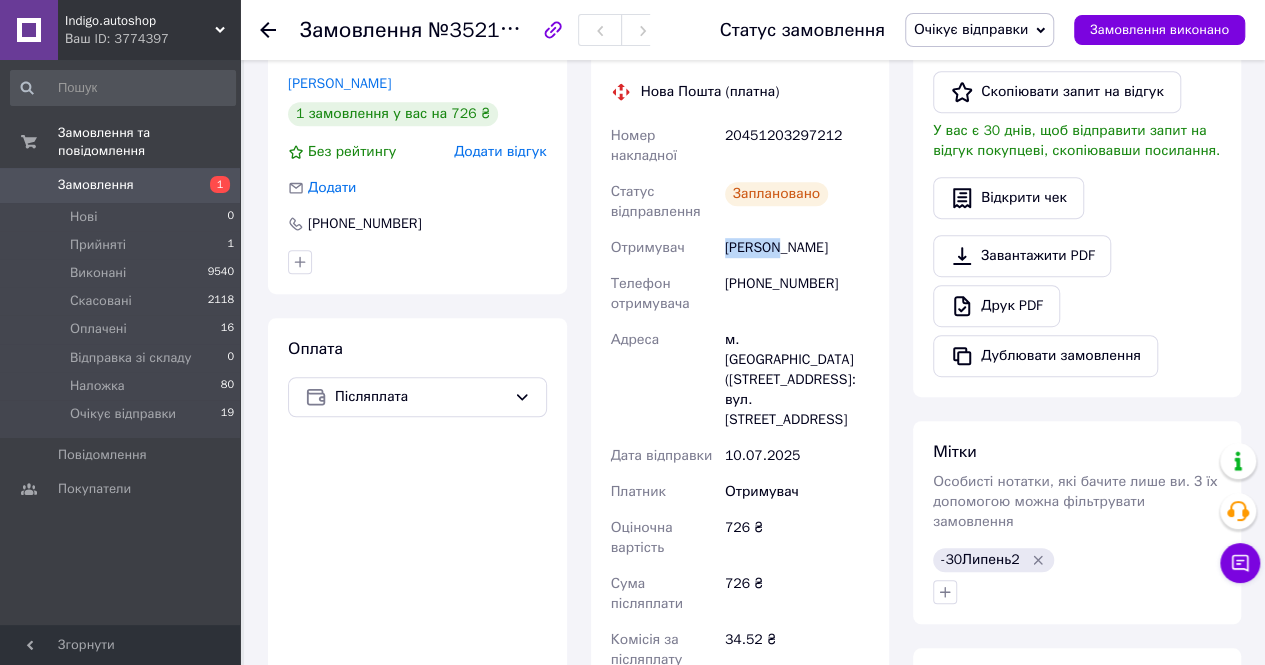 click on "Лобода Артем" at bounding box center (797, 248) 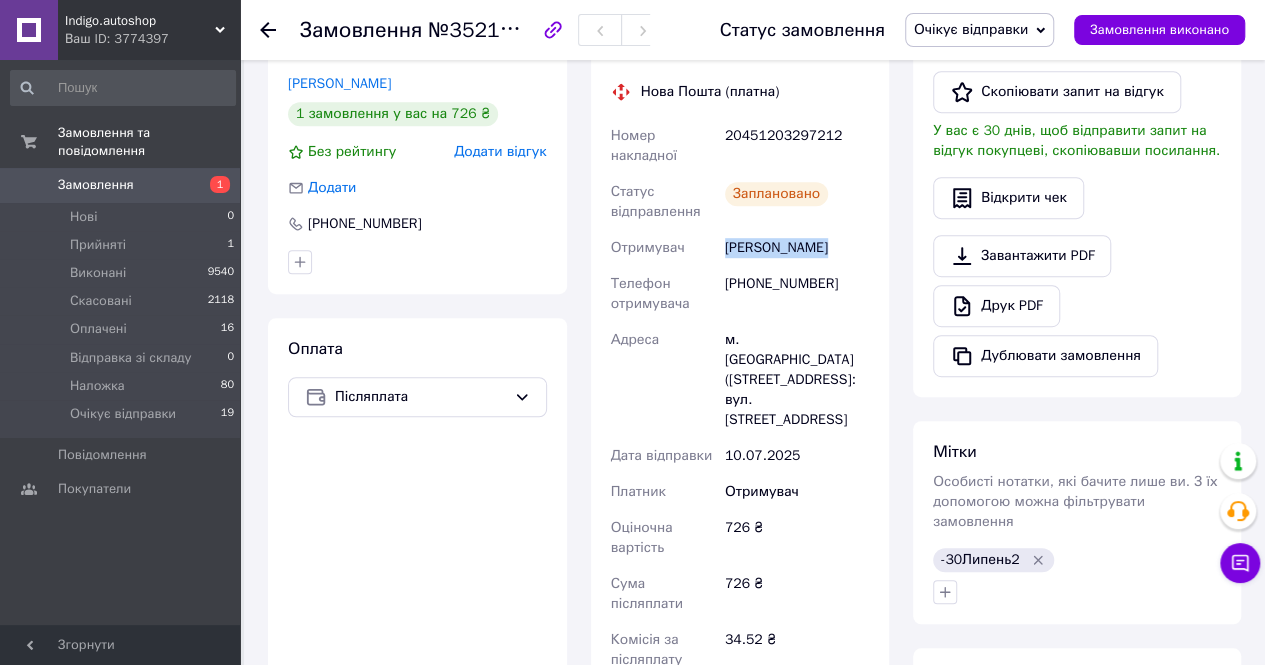 click on "Лобода Артем" at bounding box center (797, 248) 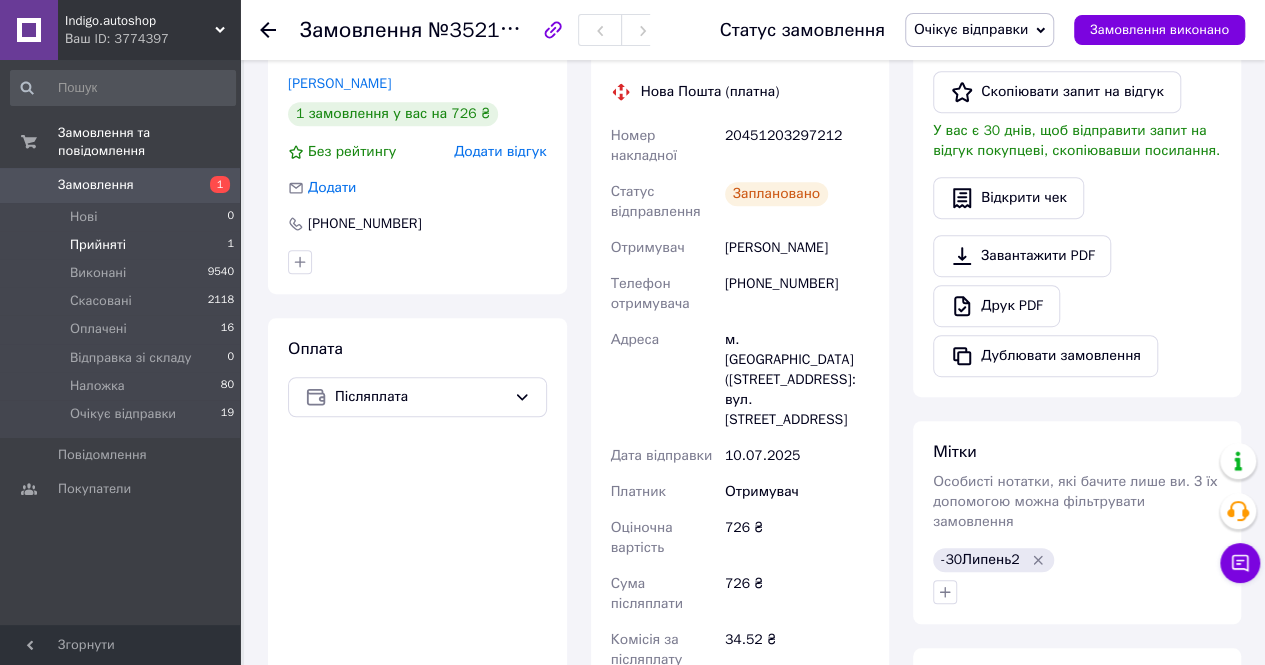 click on "Прийняті 1" at bounding box center (123, 245) 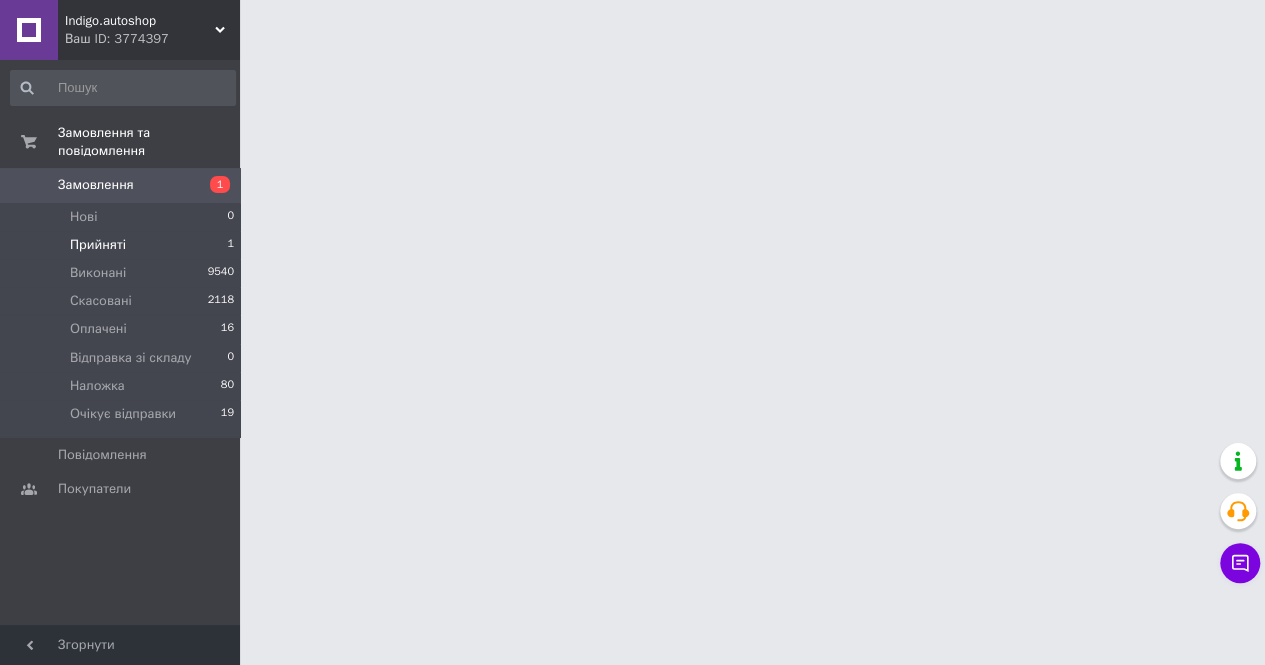 scroll, scrollTop: 0, scrollLeft: 0, axis: both 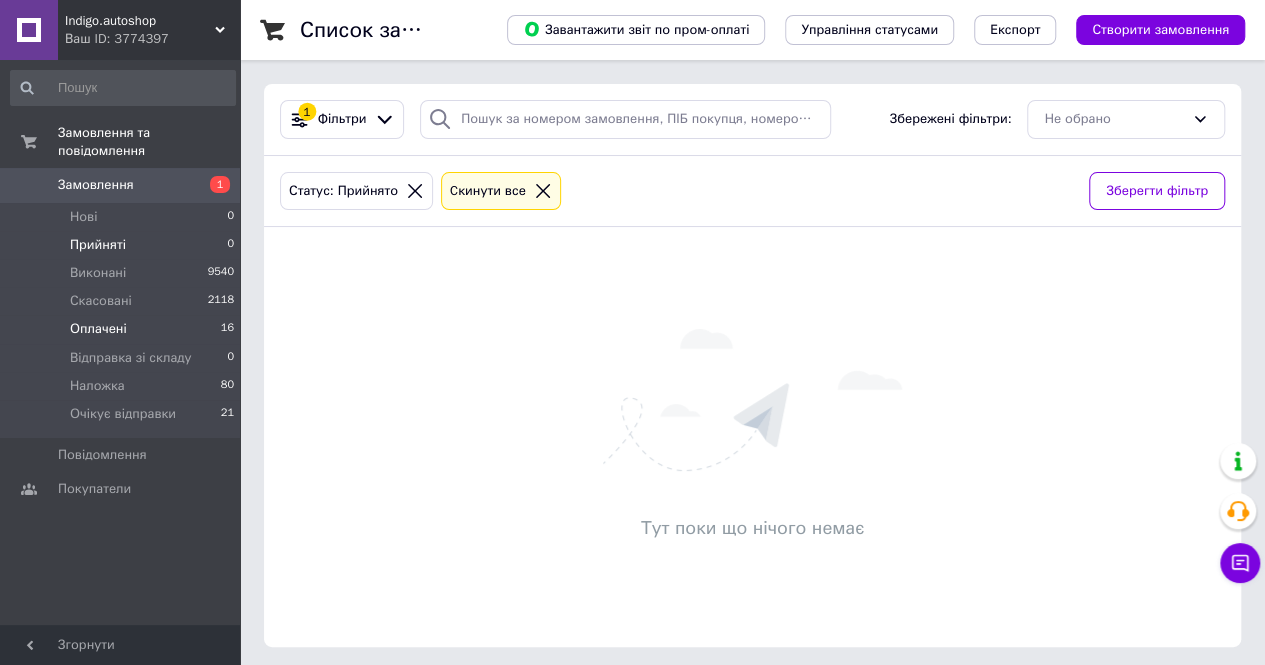 click on "Оплачені" at bounding box center (98, 329) 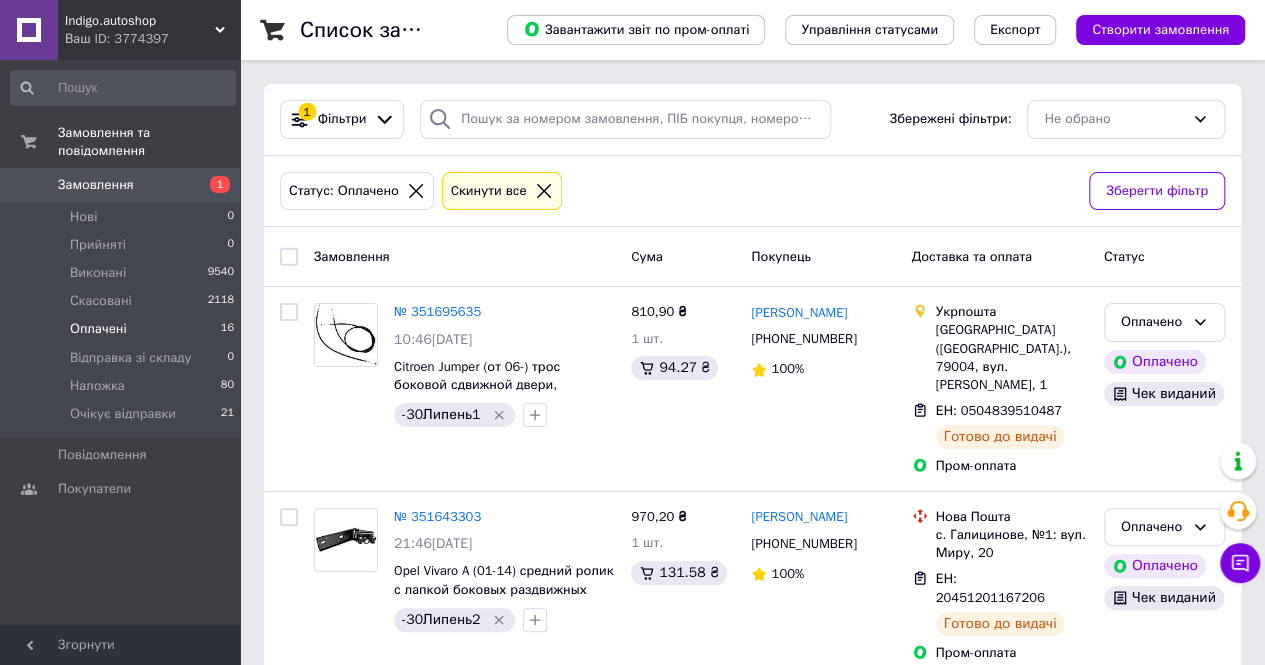 click on "Ваш ID: 3774397" at bounding box center [152, 39] 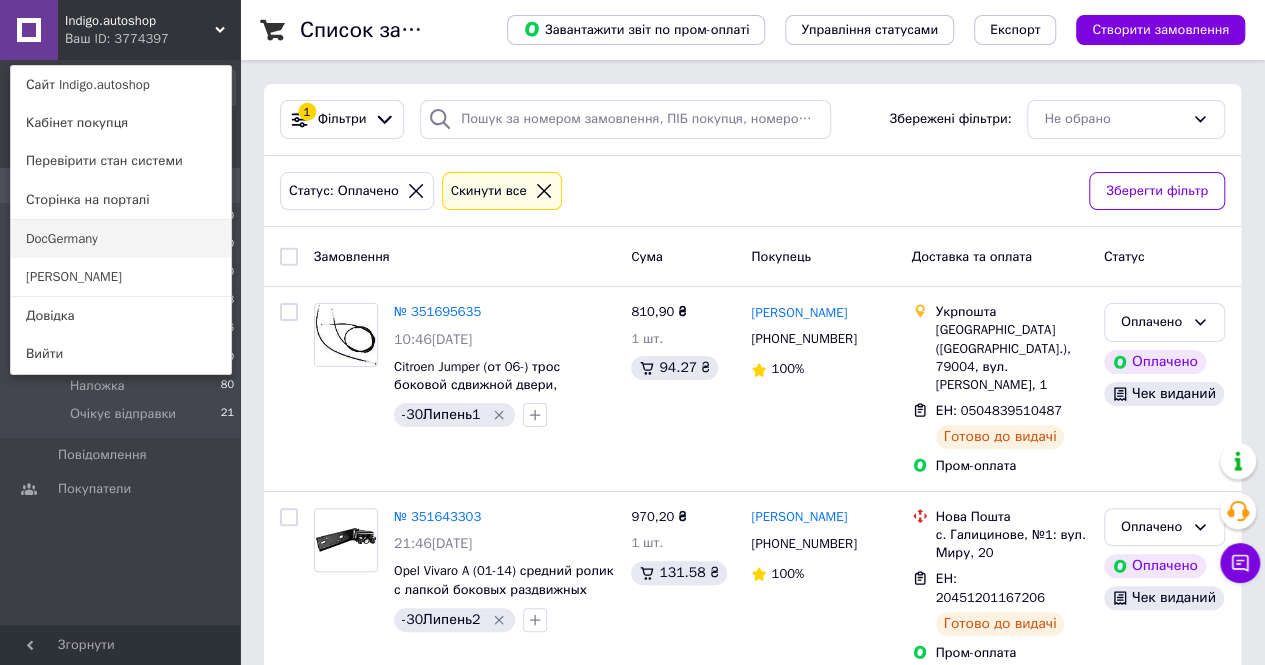 click on "DocGermany" at bounding box center (121, 239) 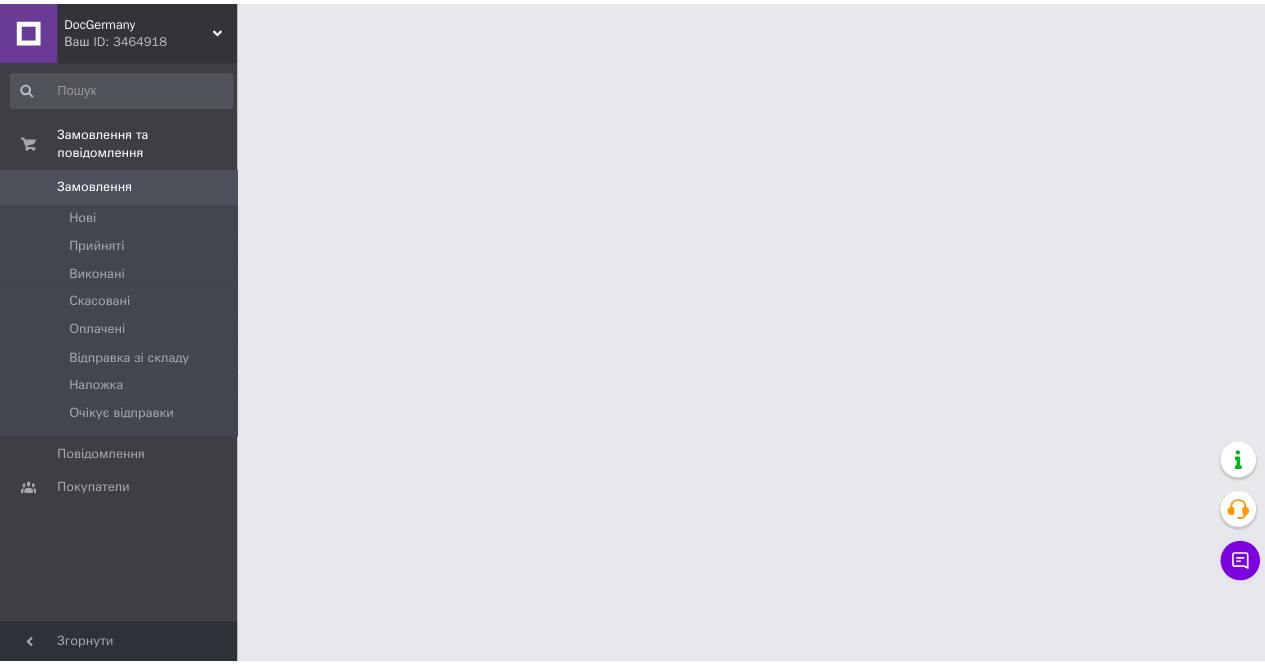 scroll, scrollTop: 0, scrollLeft: 0, axis: both 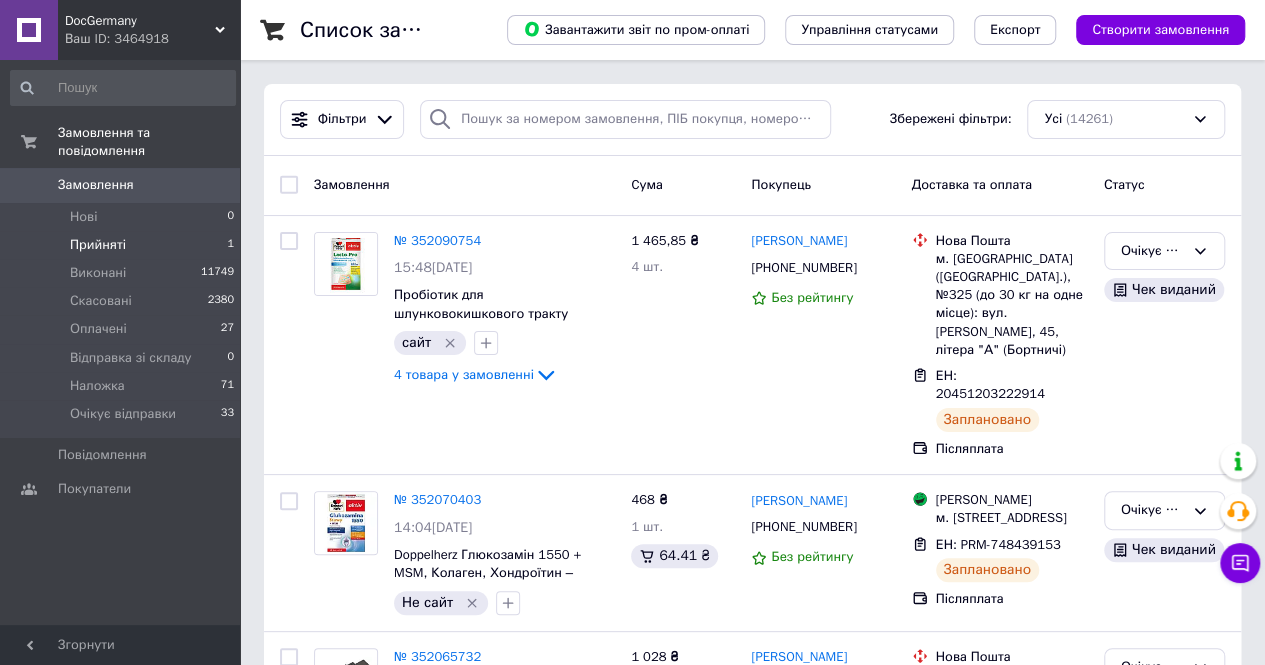 click on "Прийняті" at bounding box center (98, 245) 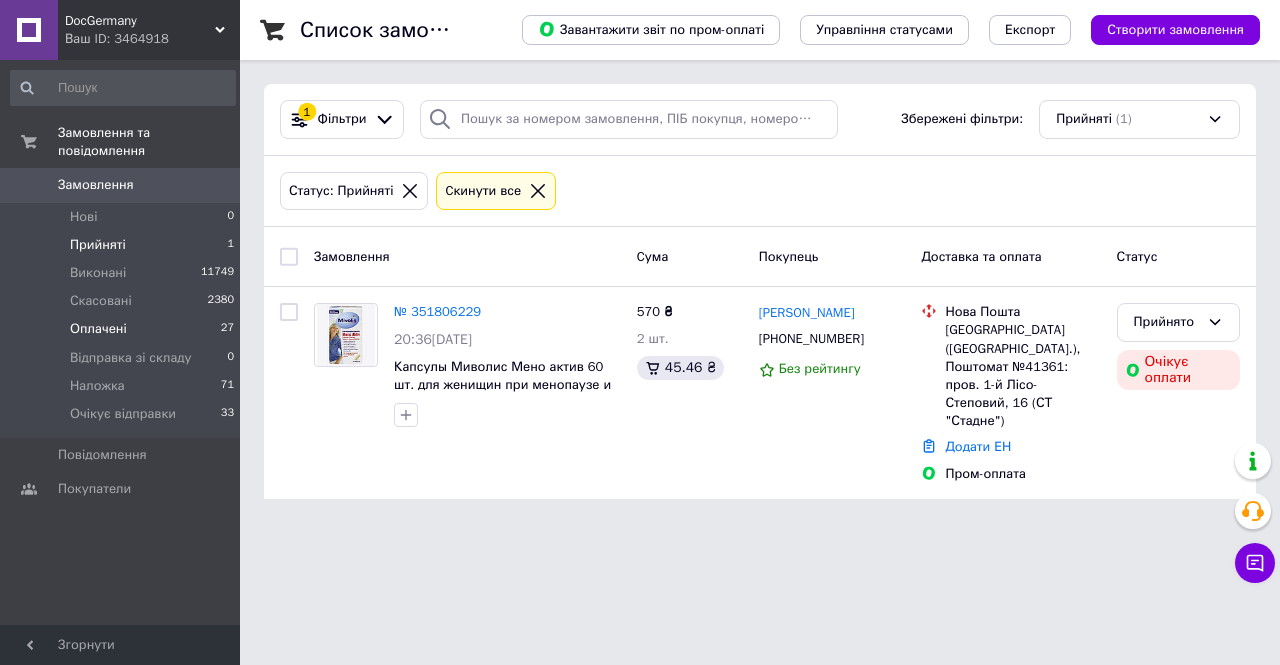 click on "Оплачені" at bounding box center (98, 329) 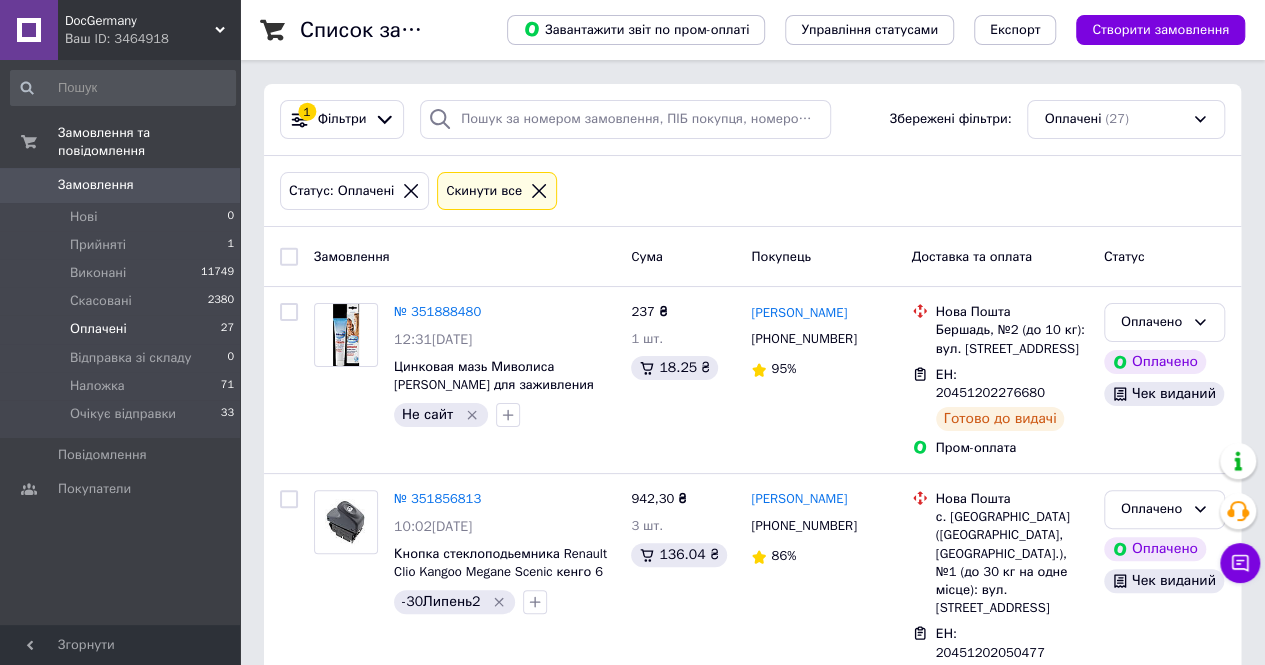 click on "Ваш ID: 3464918" at bounding box center (152, 39) 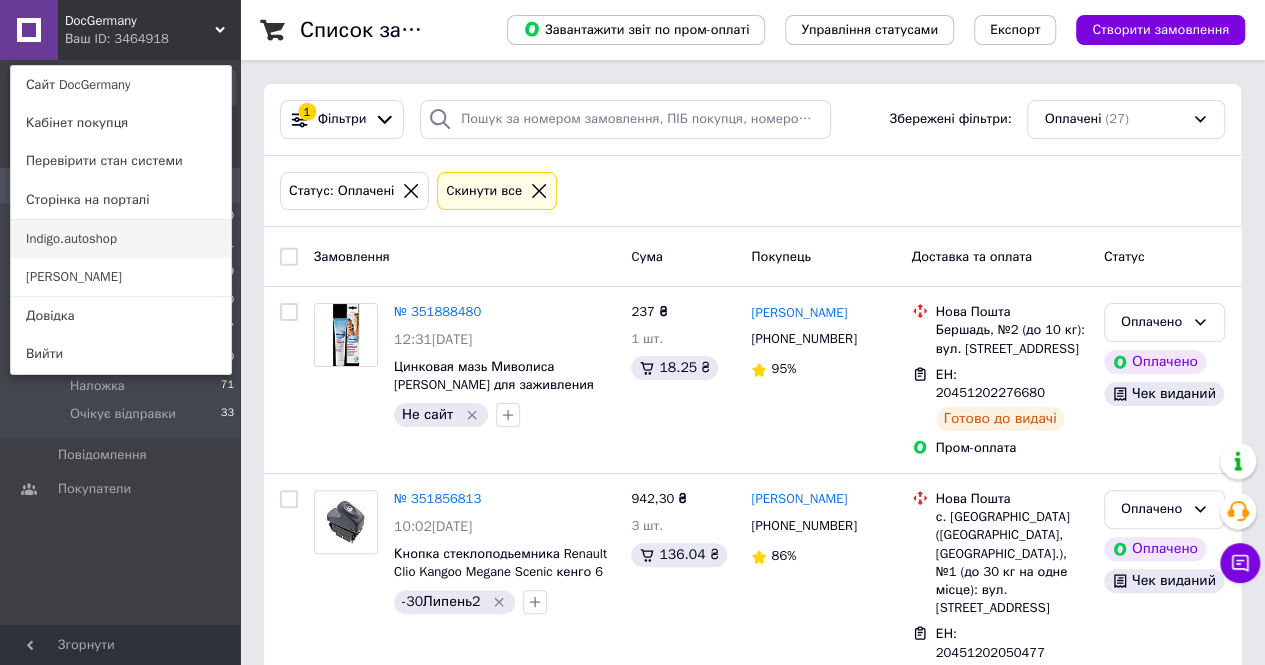 click on "Indigo.autoshop" at bounding box center (121, 239) 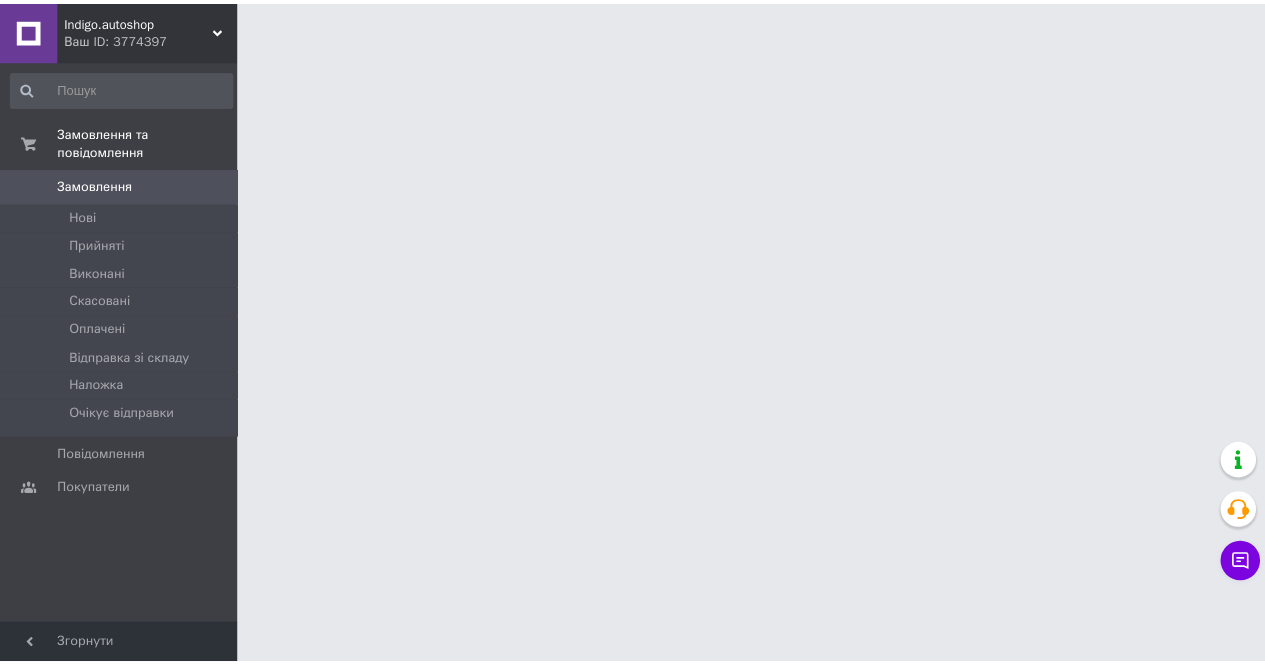 scroll, scrollTop: 0, scrollLeft: 0, axis: both 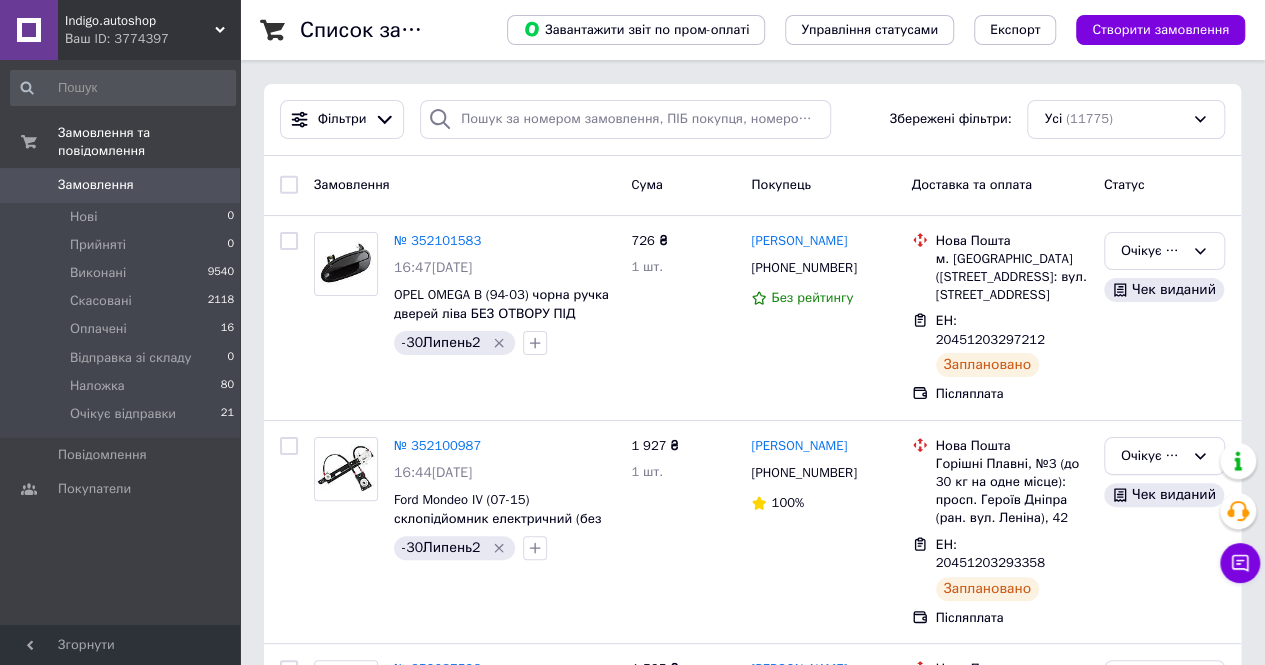 click on "Indigo.autoshop" at bounding box center [140, 21] 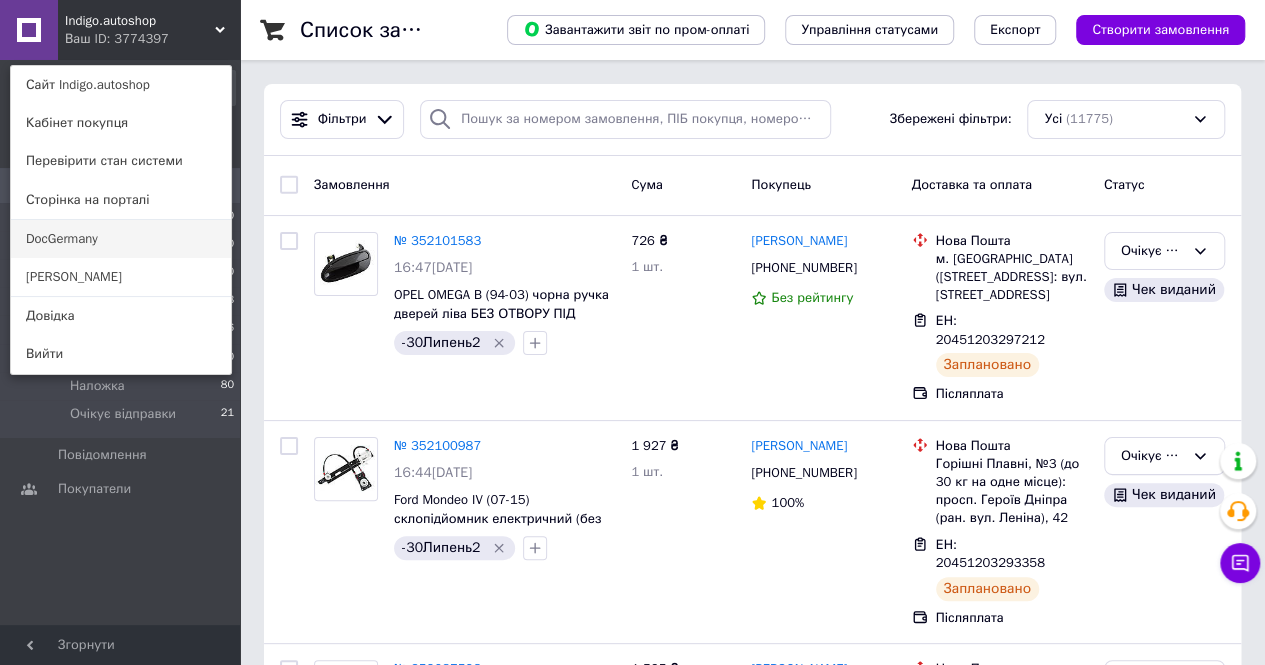 click on "DocGermany" at bounding box center (121, 239) 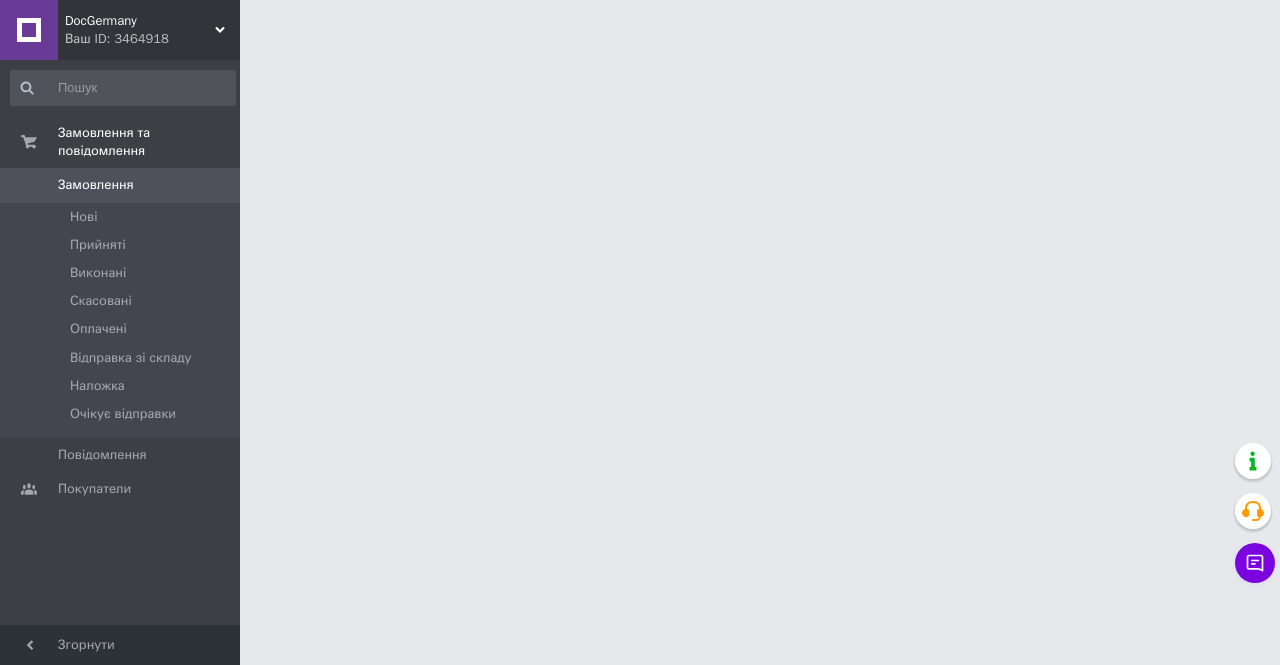 scroll, scrollTop: 0, scrollLeft: 0, axis: both 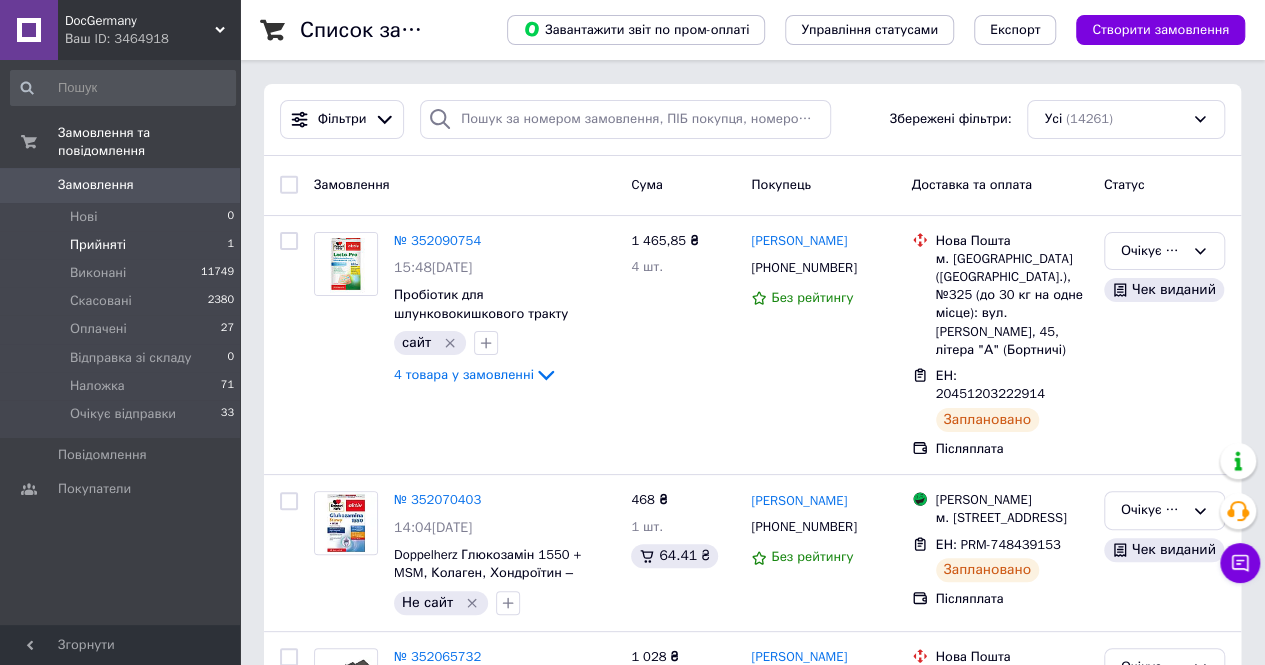 click on "Прийняті 1" at bounding box center [123, 245] 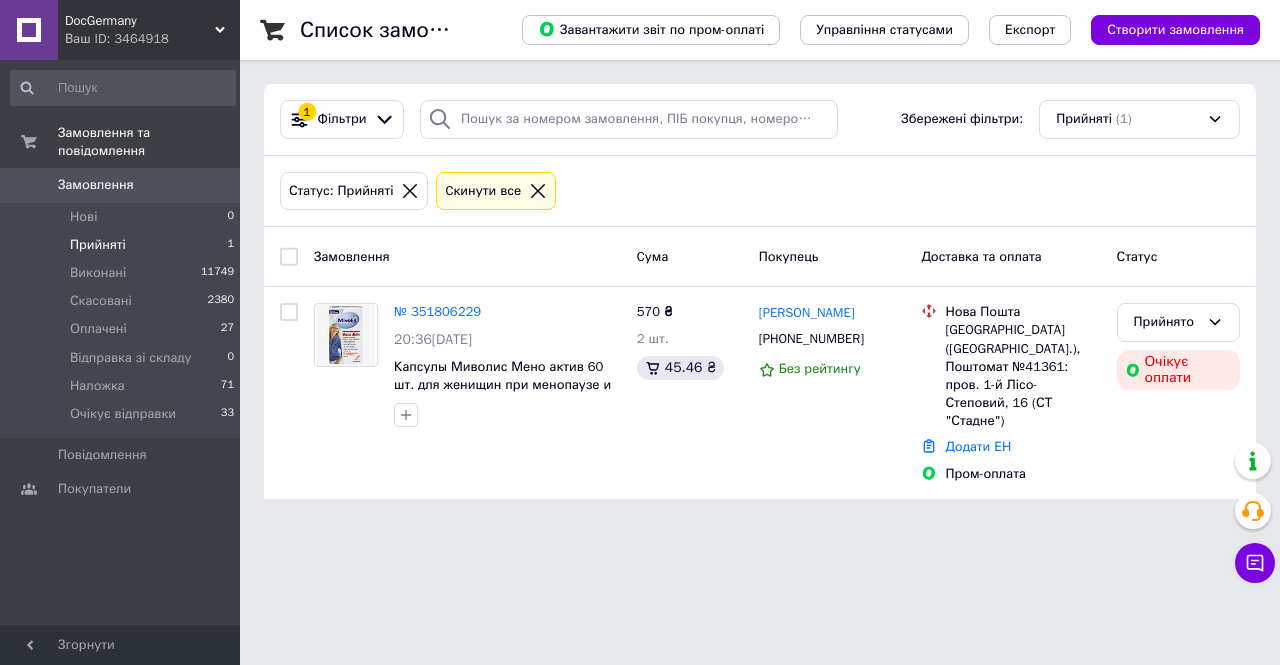 click on "Ваш ID: 3464918" at bounding box center [152, 39] 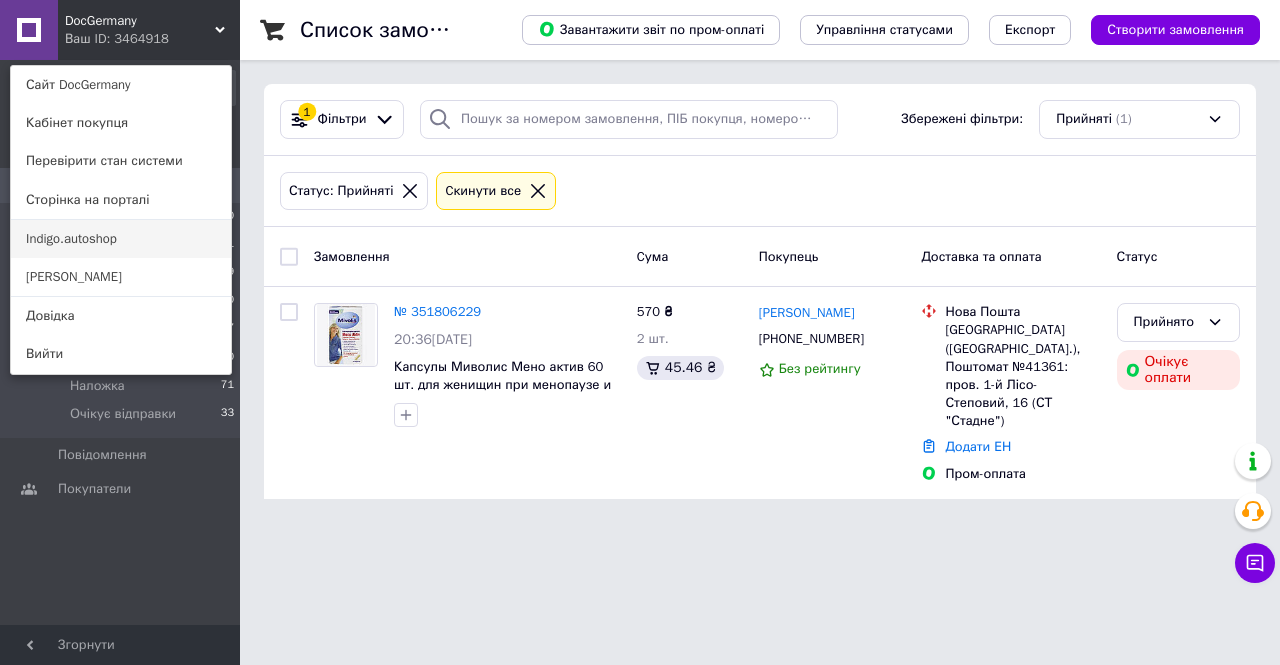 click on "Indigo.autoshop" at bounding box center (121, 239) 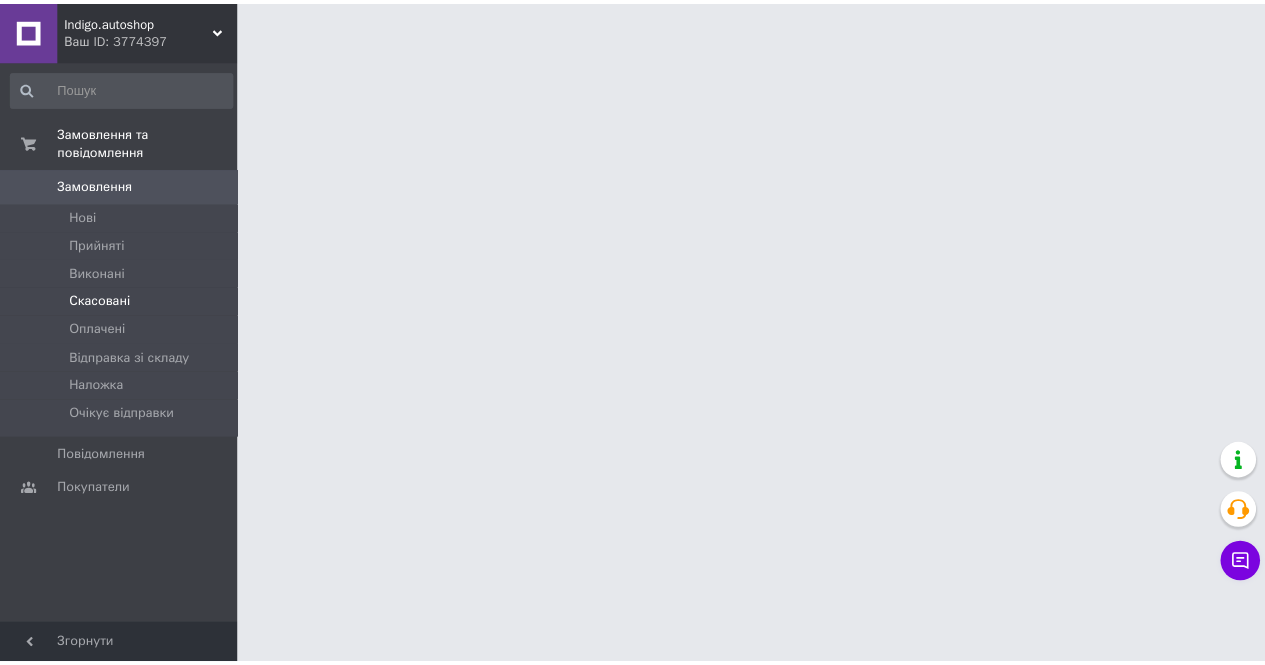 scroll, scrollTop: 0, scrollLeft: 0, axis: both 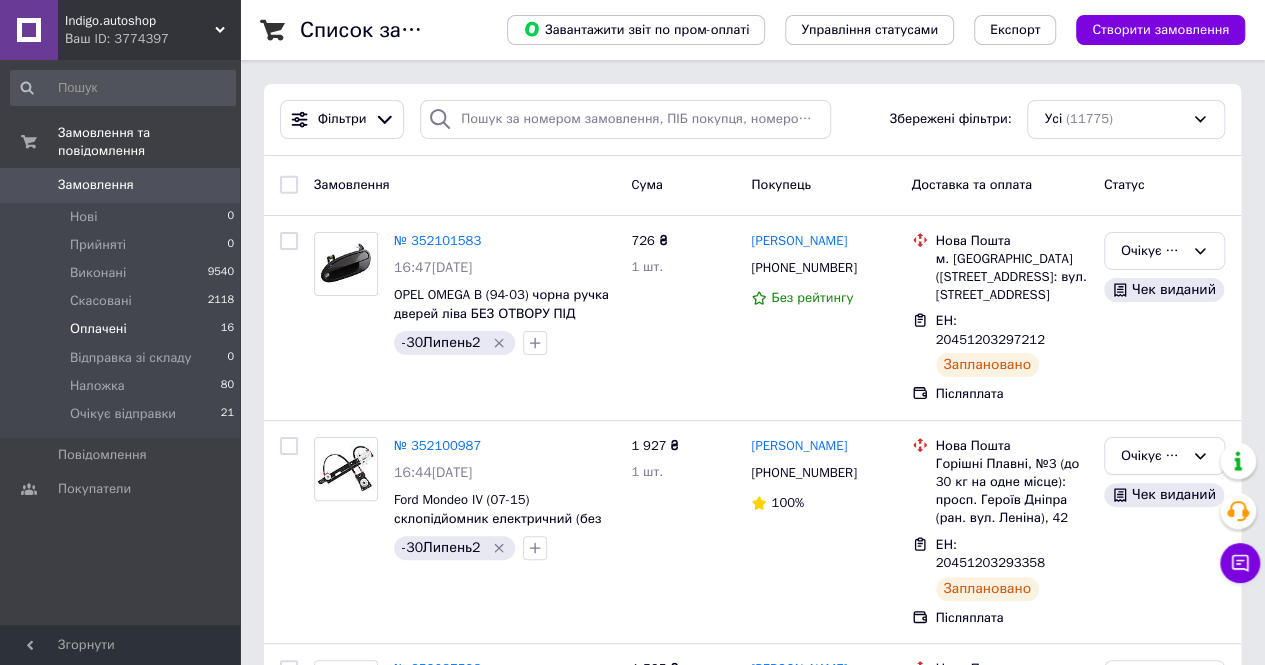 click on "Оплачені" at bounding box center [98, 329] 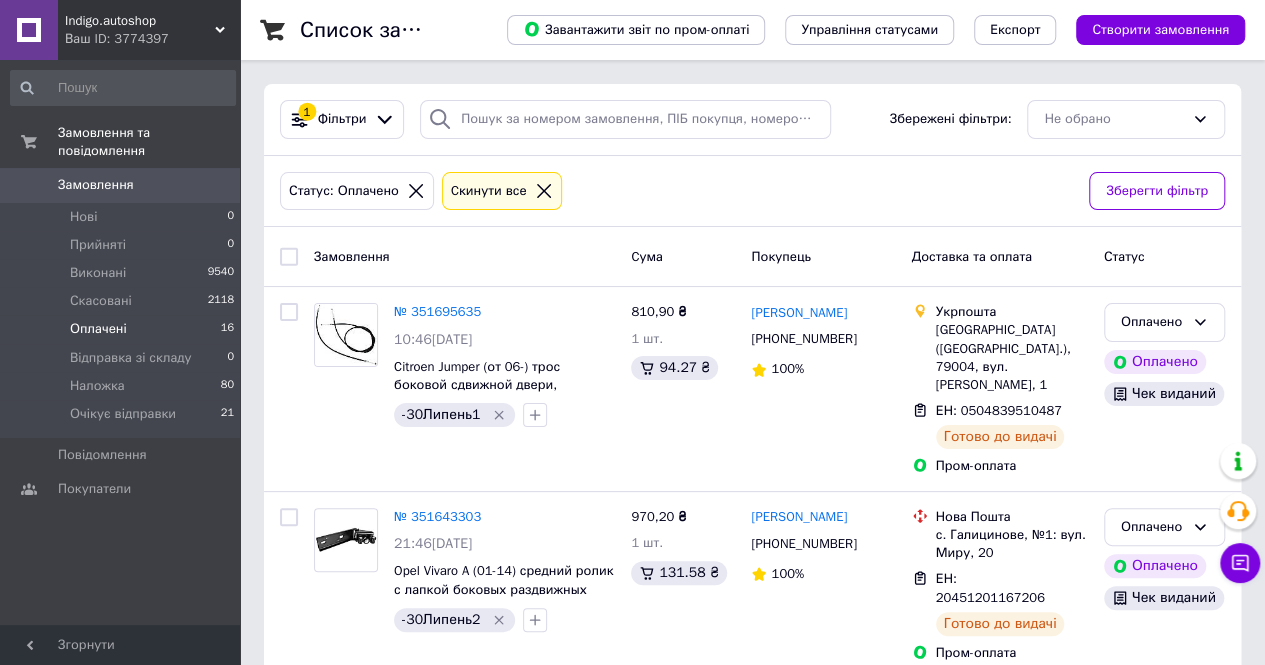 click on "Замовлення" at bounding box center (96, 185) 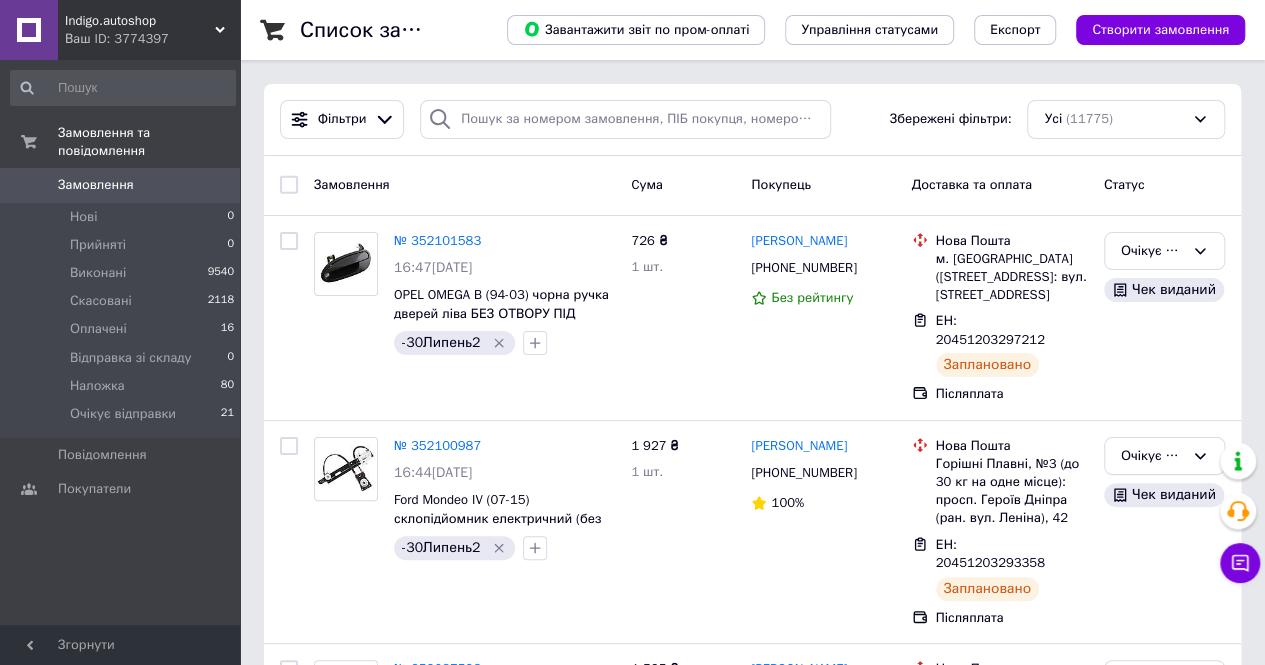 click on "Ваш ID: 3774397" at bounding box center [152, 39] 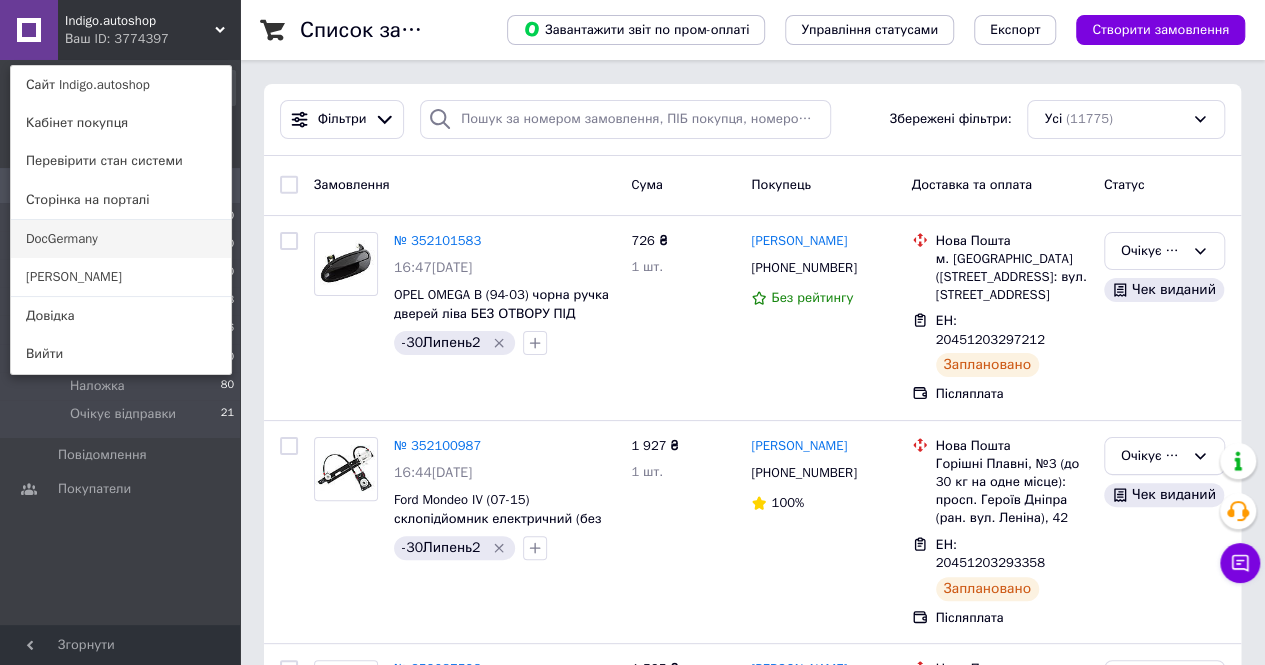 click on "DocGermany" at bounding box center [121, 239] 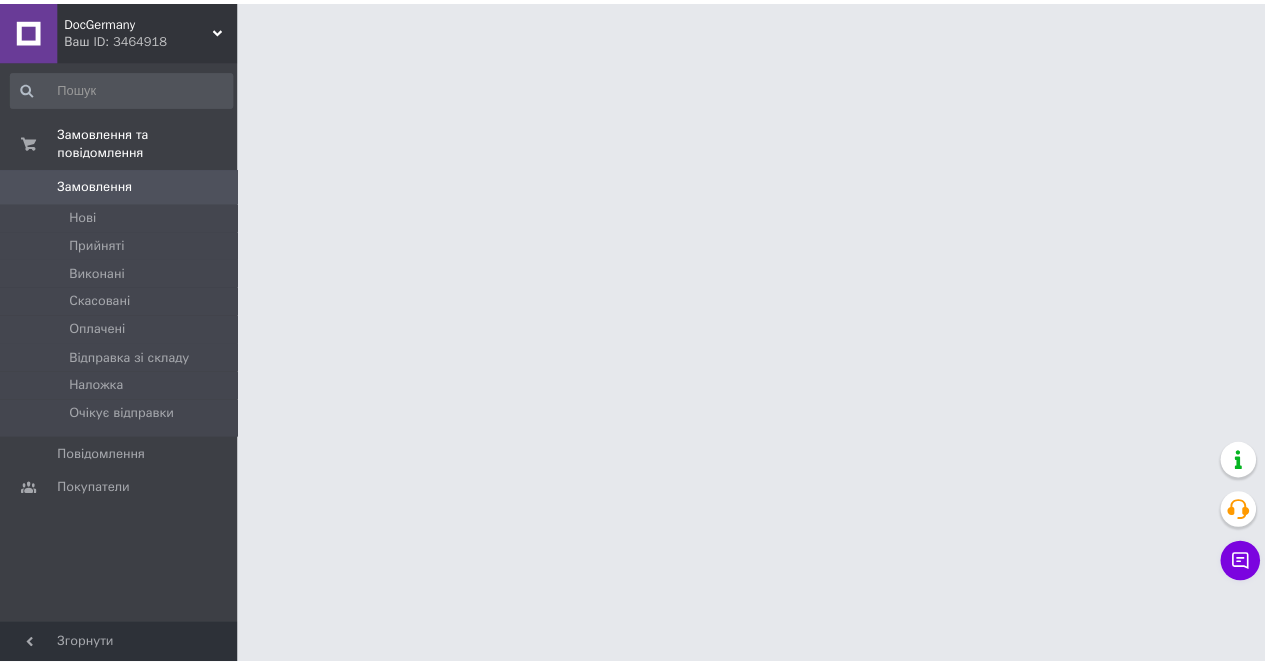 scroll, scrollTop: 0, scrollLeft: 0, axis: both 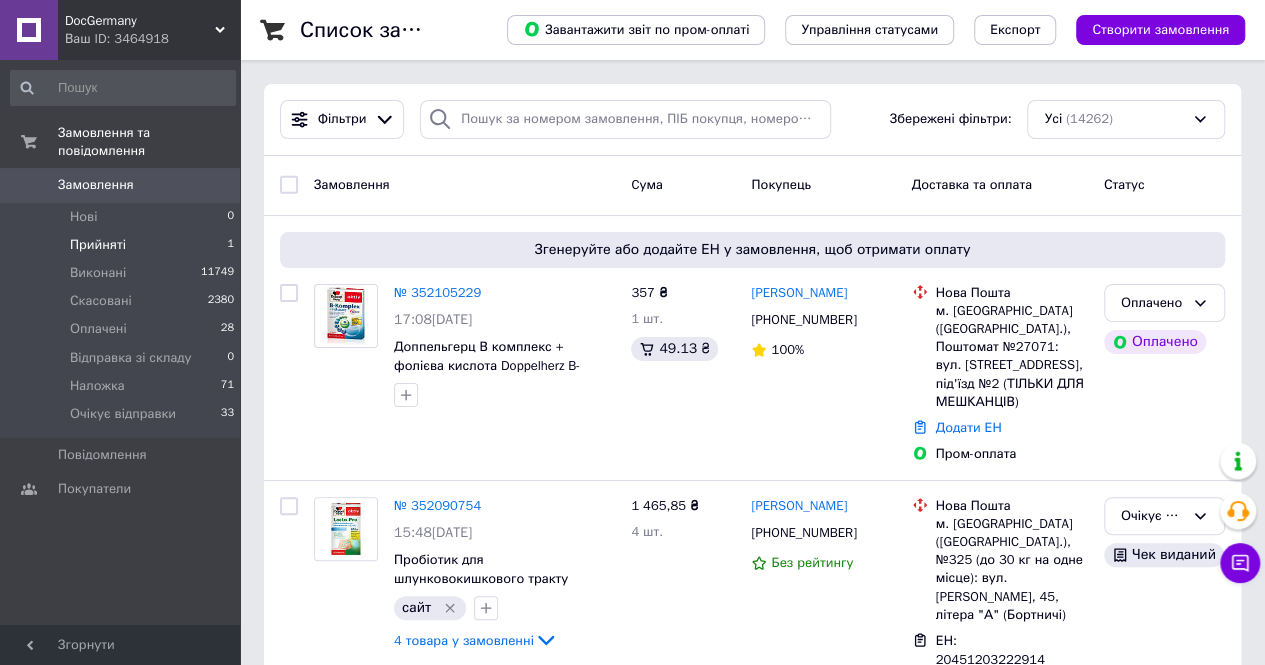 click on "Прийняті" at bounding box center [98, 245] 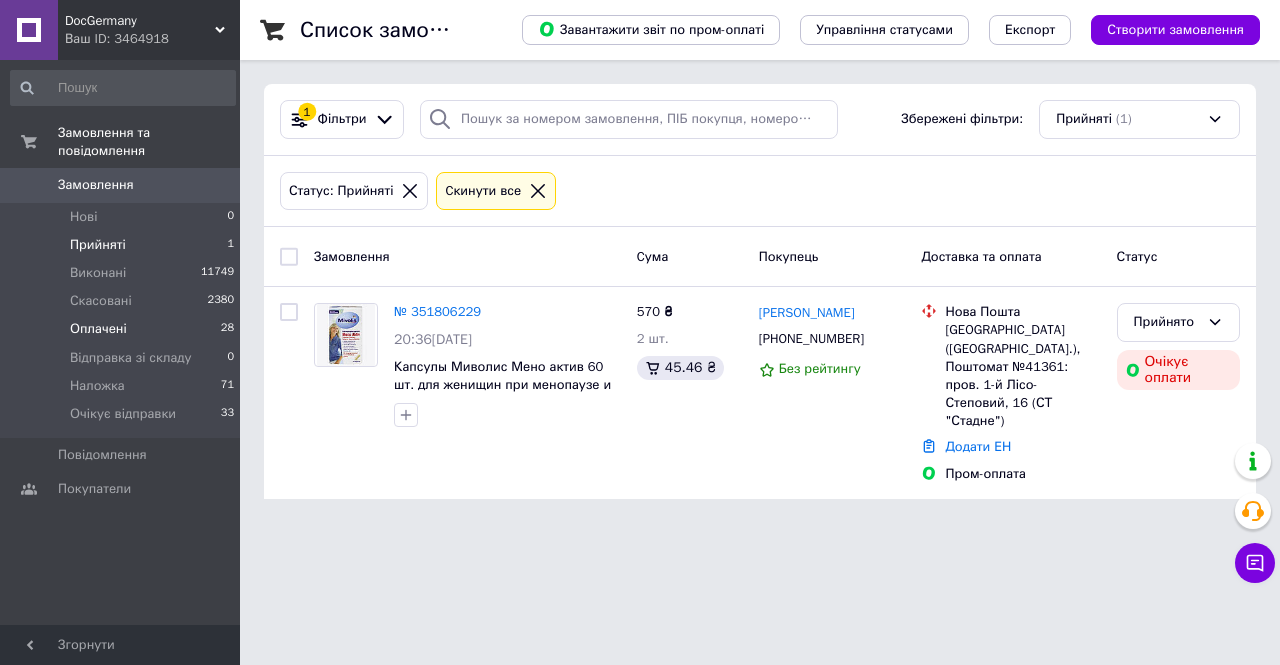 click on "Оплачені 28" at bounding box center [123, 329] 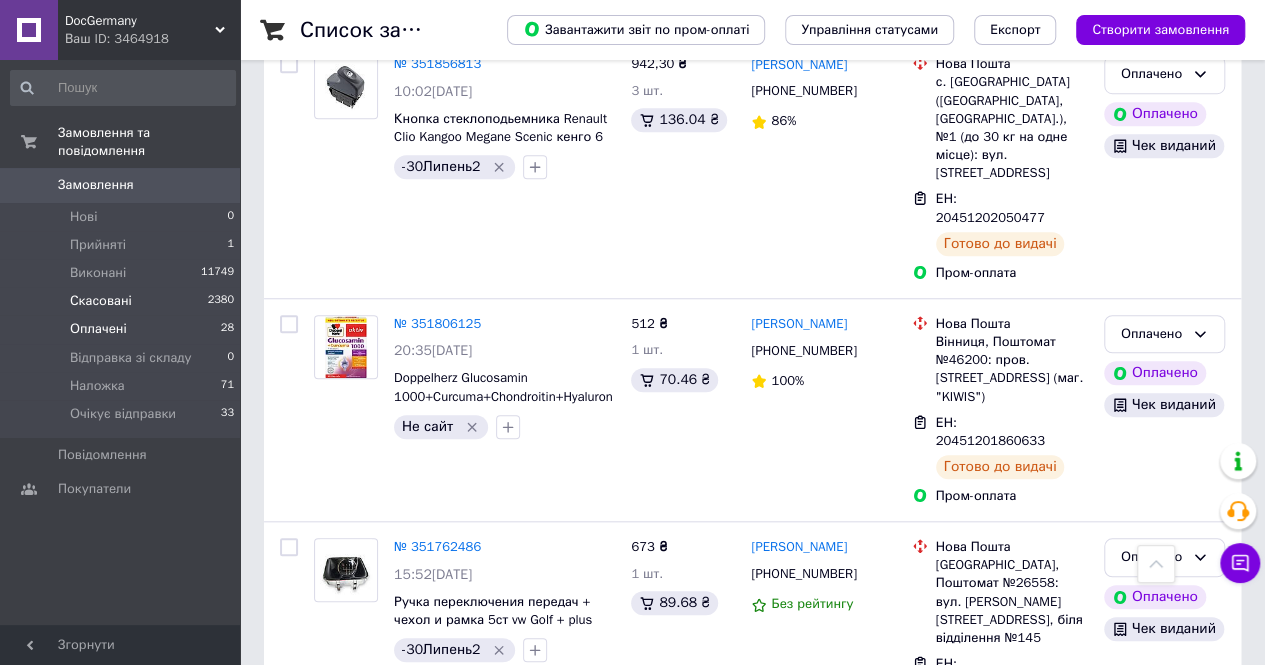 scroll, scrollTop: 1000, scrollLeft: 0, axis: vertical 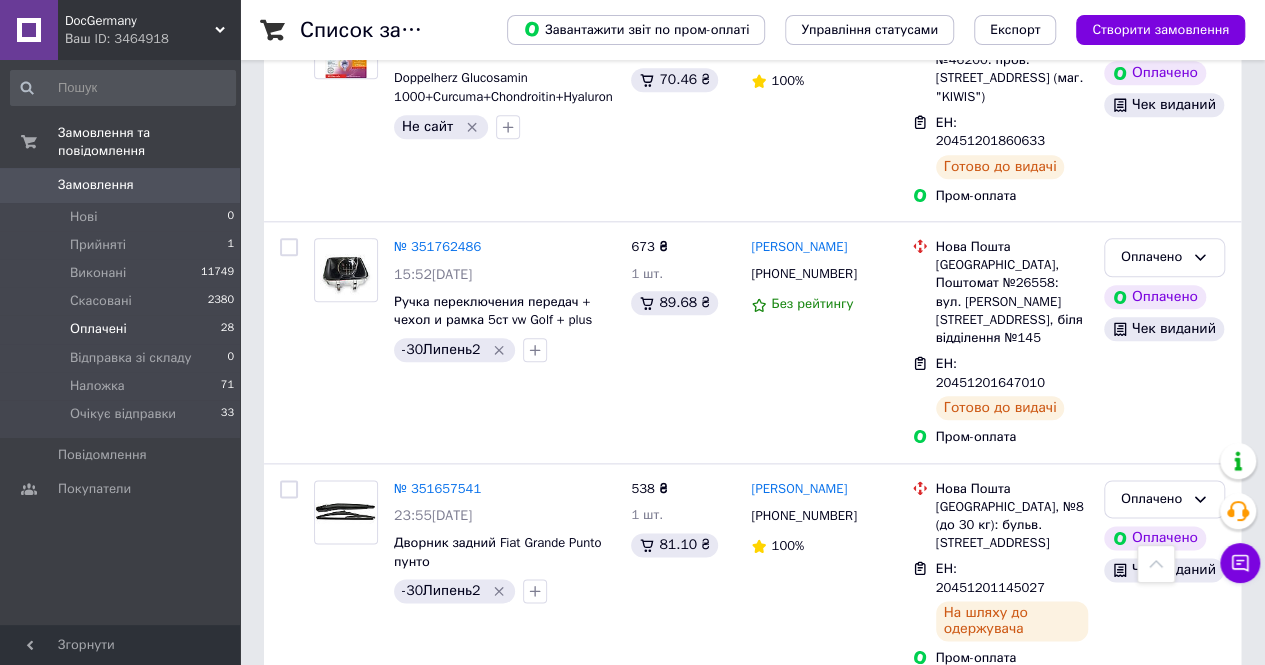 click on "Замовлення" at bounding box center (96, 185) 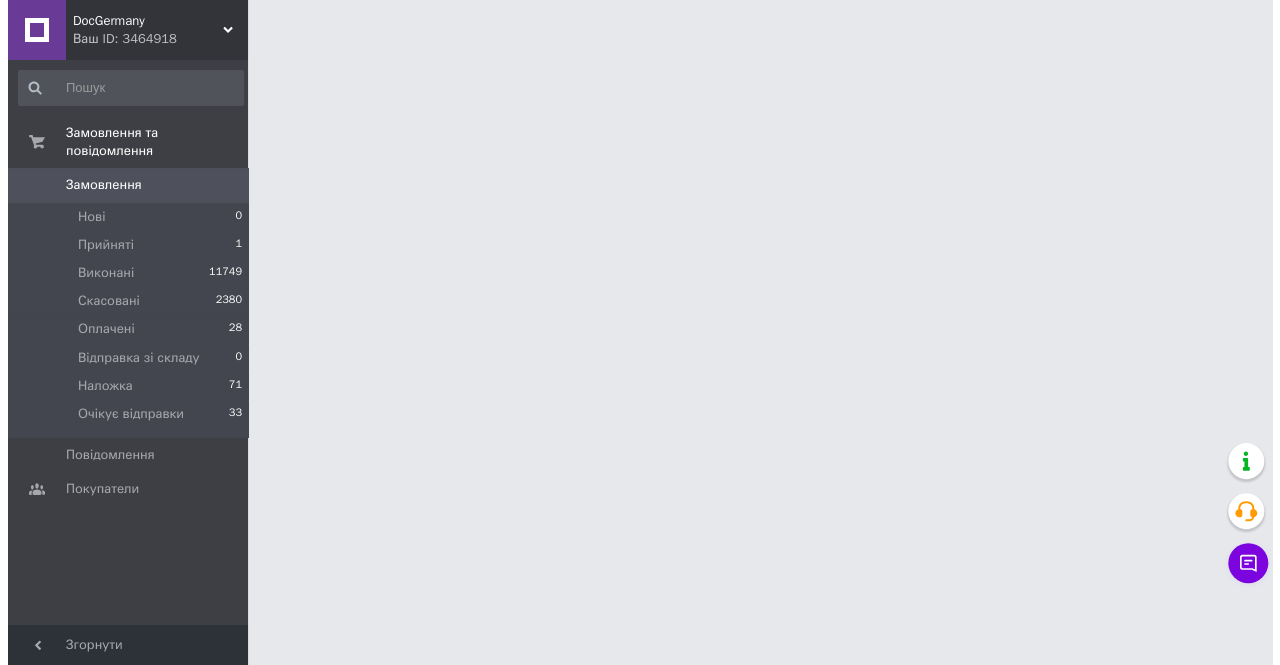 scroll, scrollTop: 0, scrollLeft: 0, axis: both 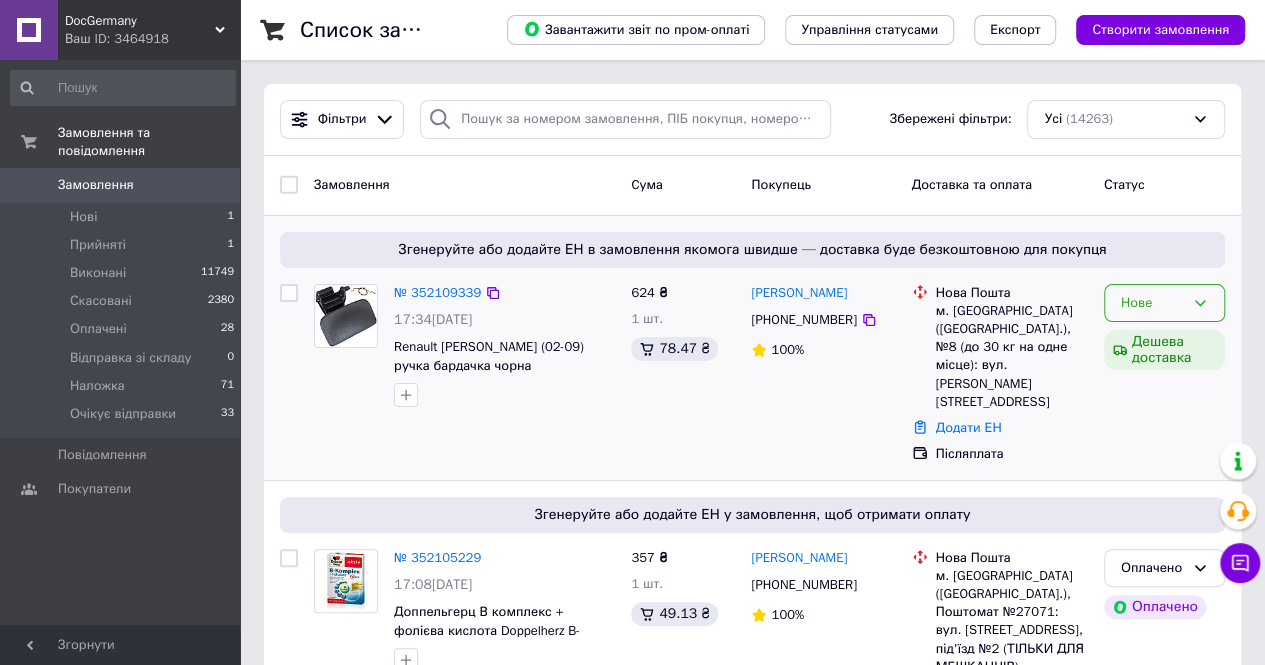 click on "Нове" at bounding box center [1164, 303] 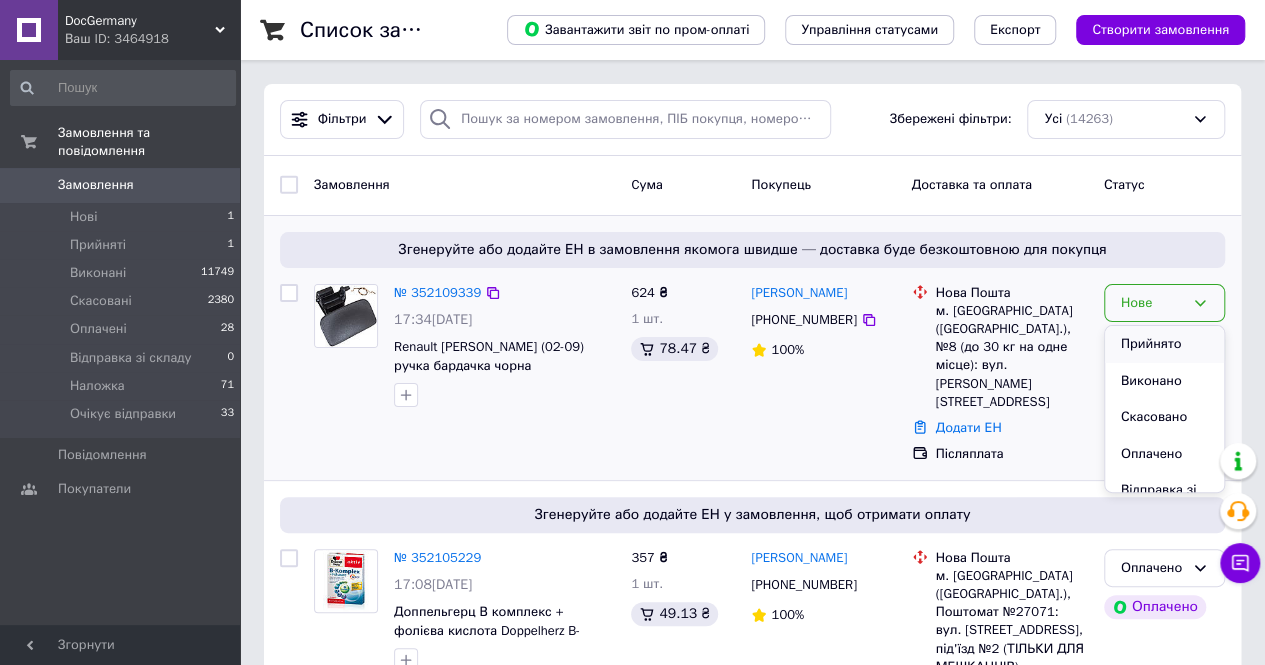 click on "Прийнято" at bounding box center (1164, 344) 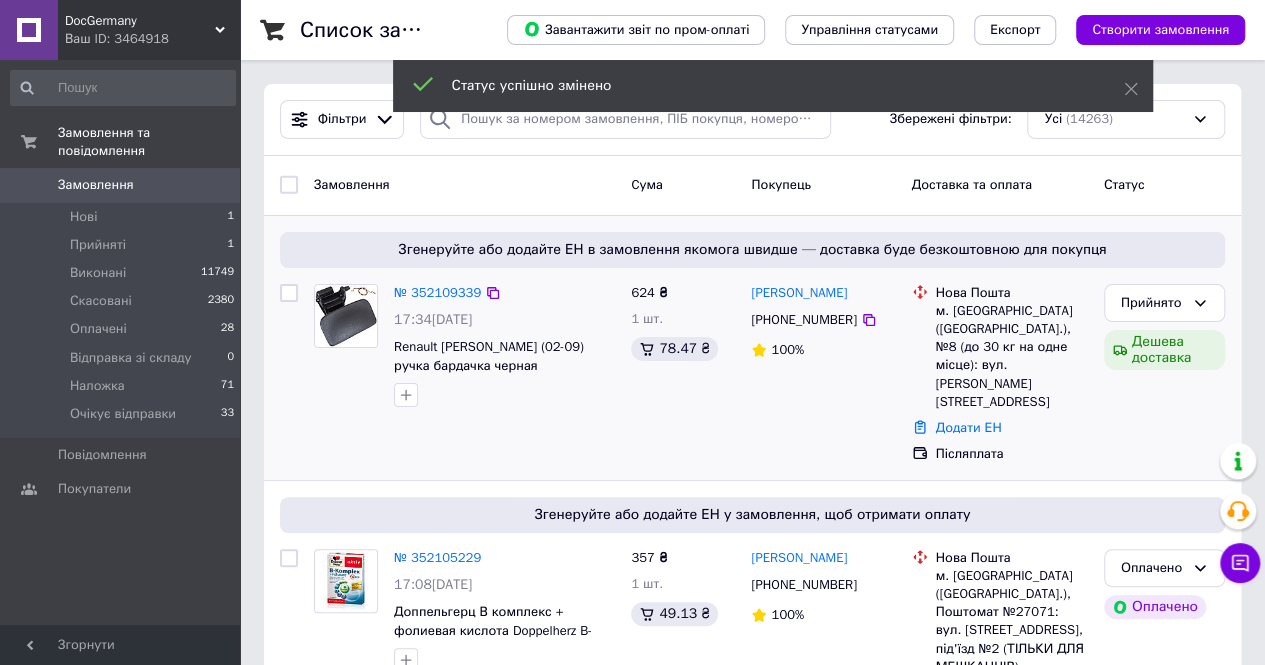 click on "№ 352109339" at bounding box center (437, 292) 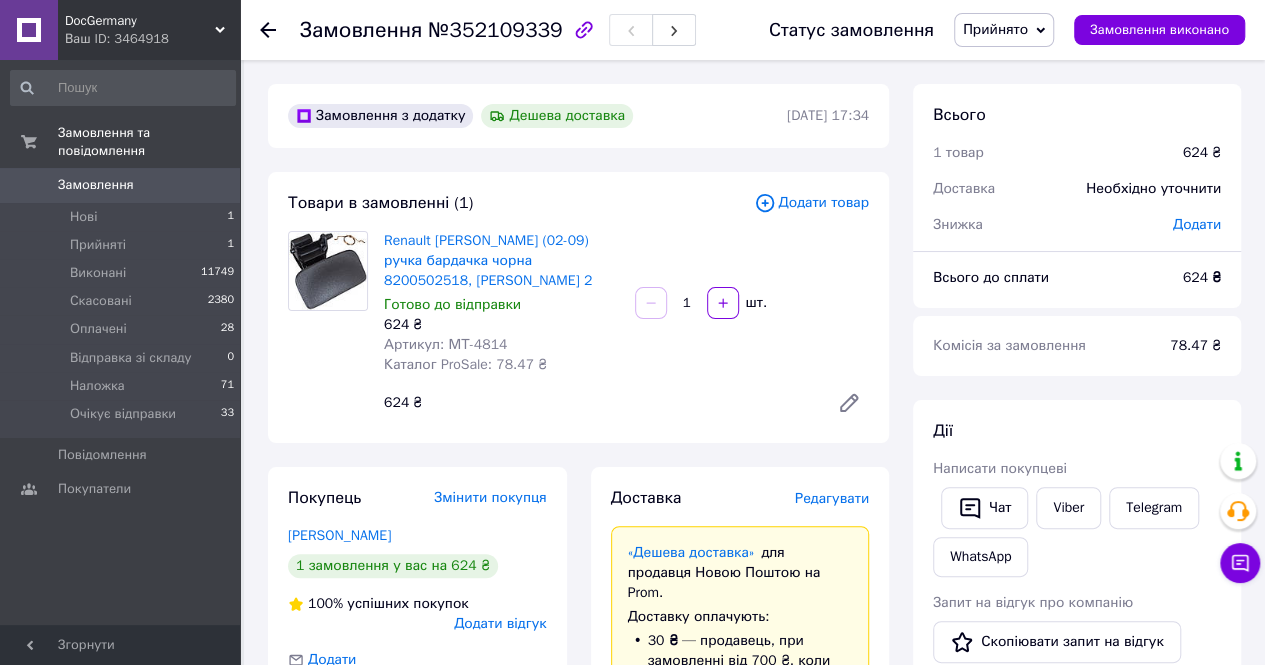 click on "Артикул: МТ-4814" at bounding box center (445, 344) 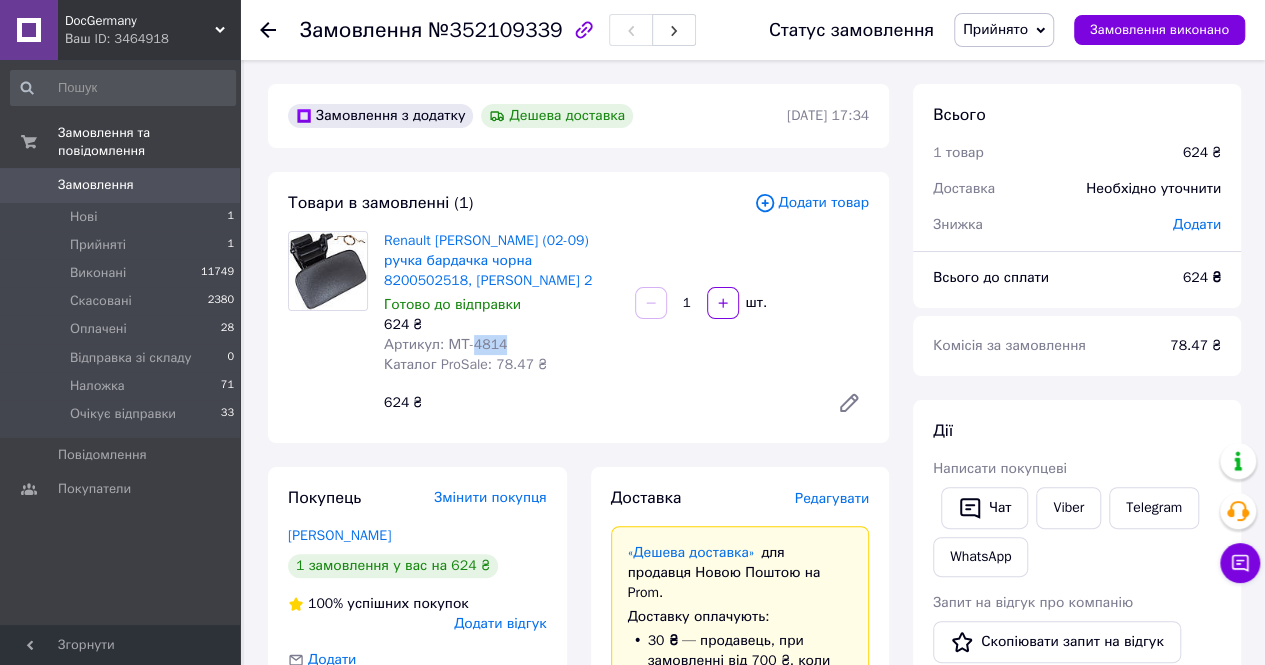 click on "Артикул: МТ-4814" at bounding box center (445, 344) 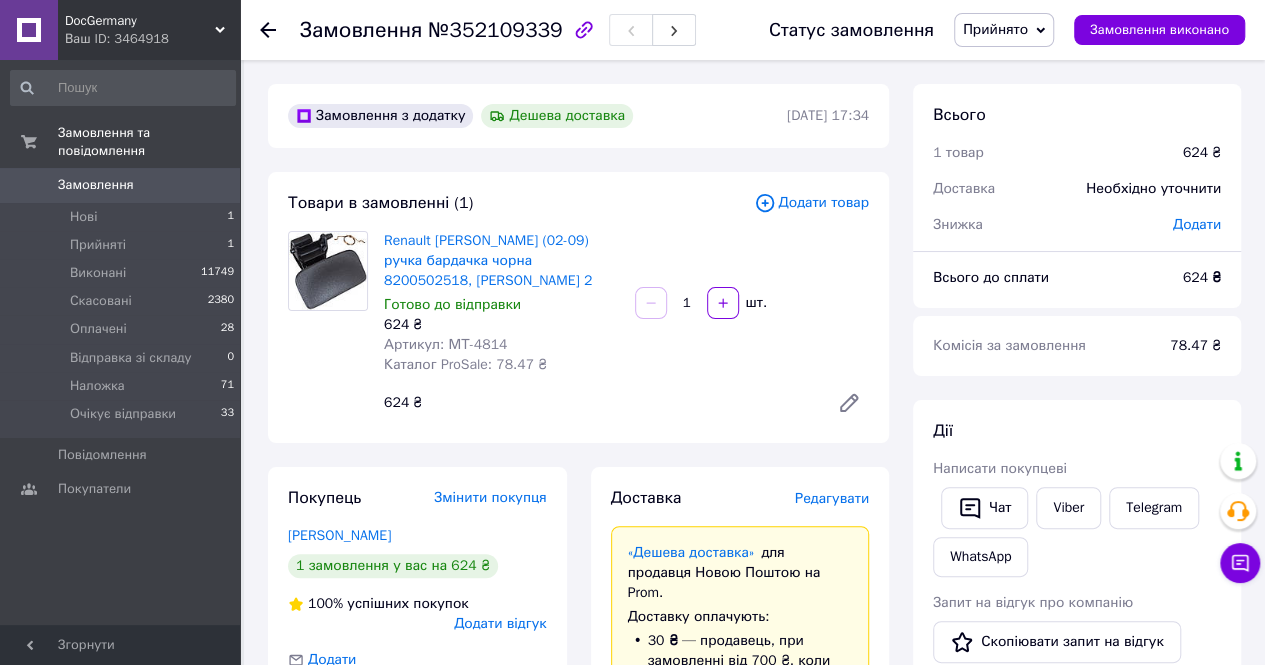 click on "Редагувати" at bounding box center [832, 498] 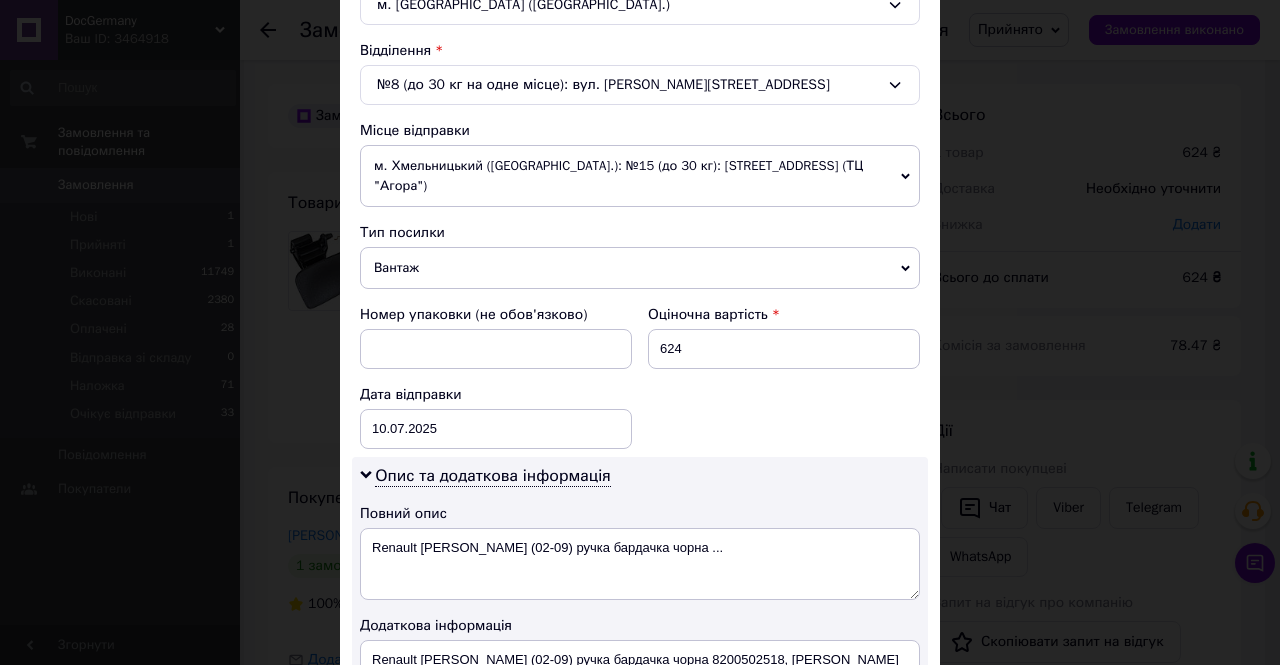 scroll, scrollTop: 600, scrollLeft: 0, axis: vertical 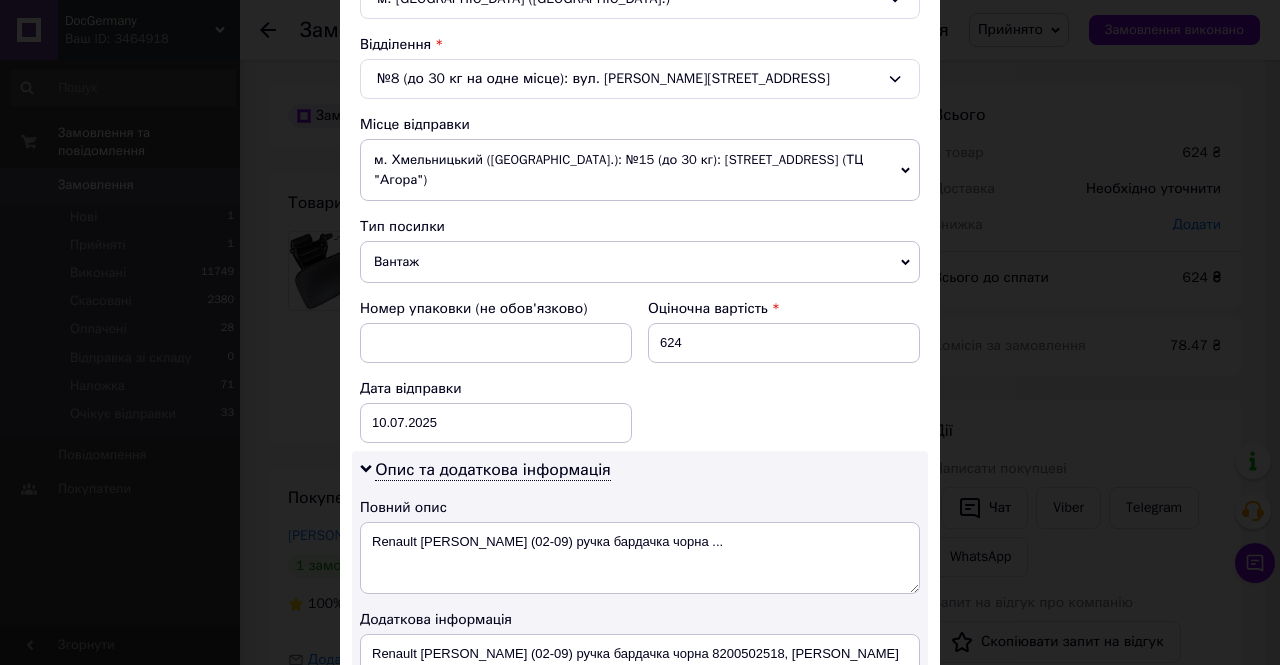 click on "м. Хмельницький (Хмельницька обл.): №15 (до 30 кг): Старокостянтинівське шосе, 2/1б (ТЦ "Агора")" at bounding box center [640, 170] 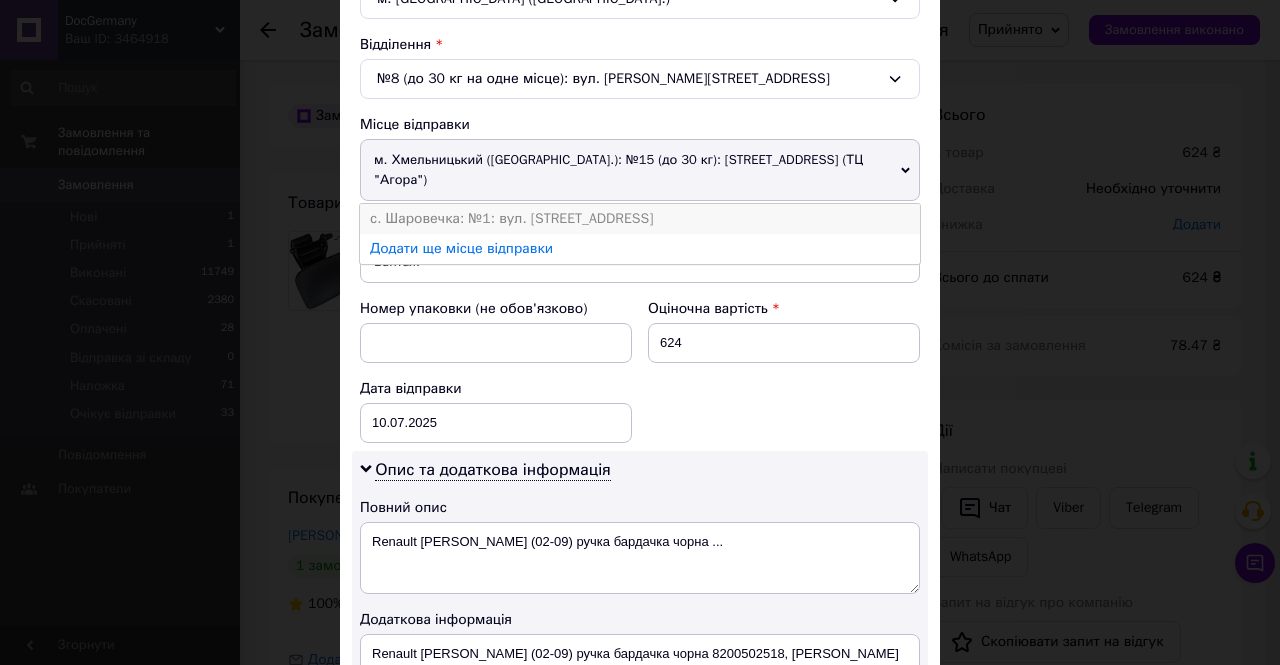 click on "с. Шаровечка: №1: вул. Центральна, 100/2" at bounding box center (640, 219) 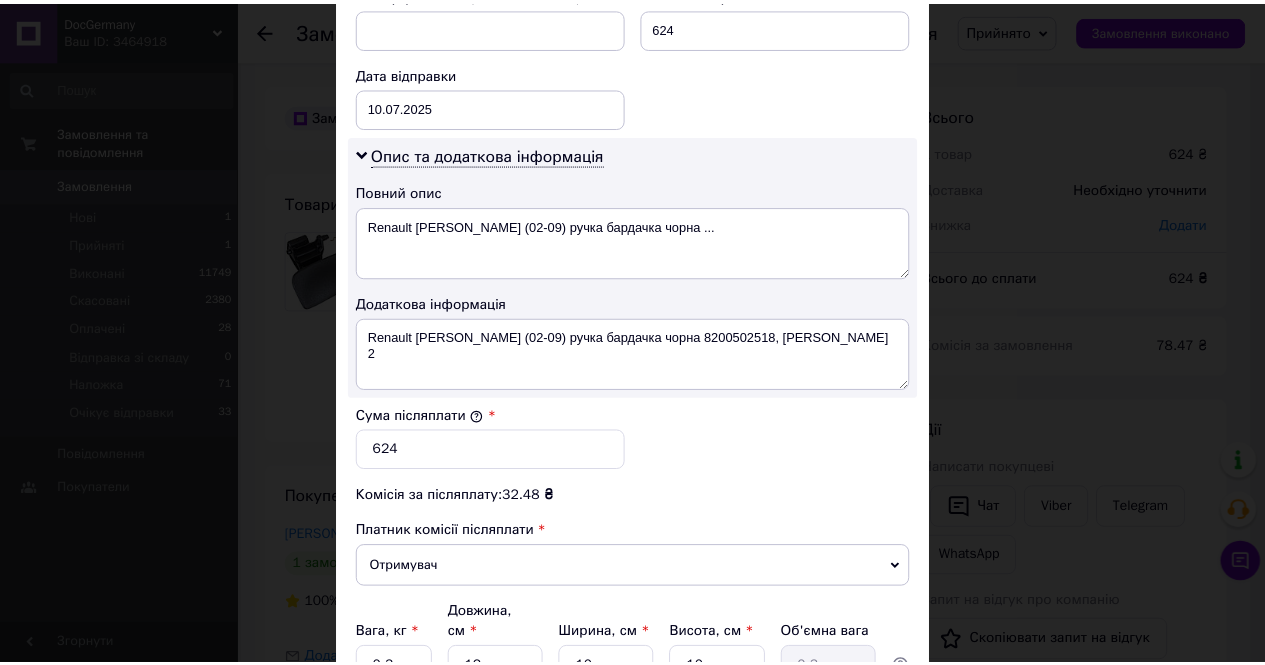 scroll, scrollTop: 1073, scrollLeft: 0, axis: vertical 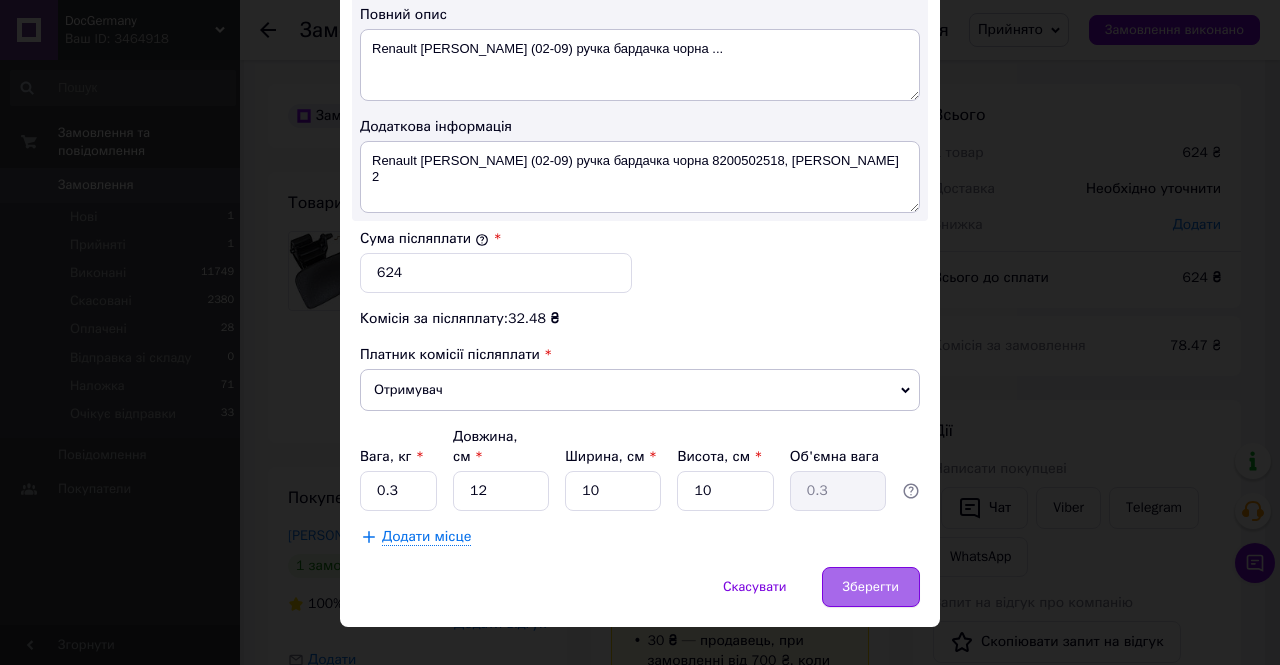 click on "Зберегти" at bounding box center (871, 587) 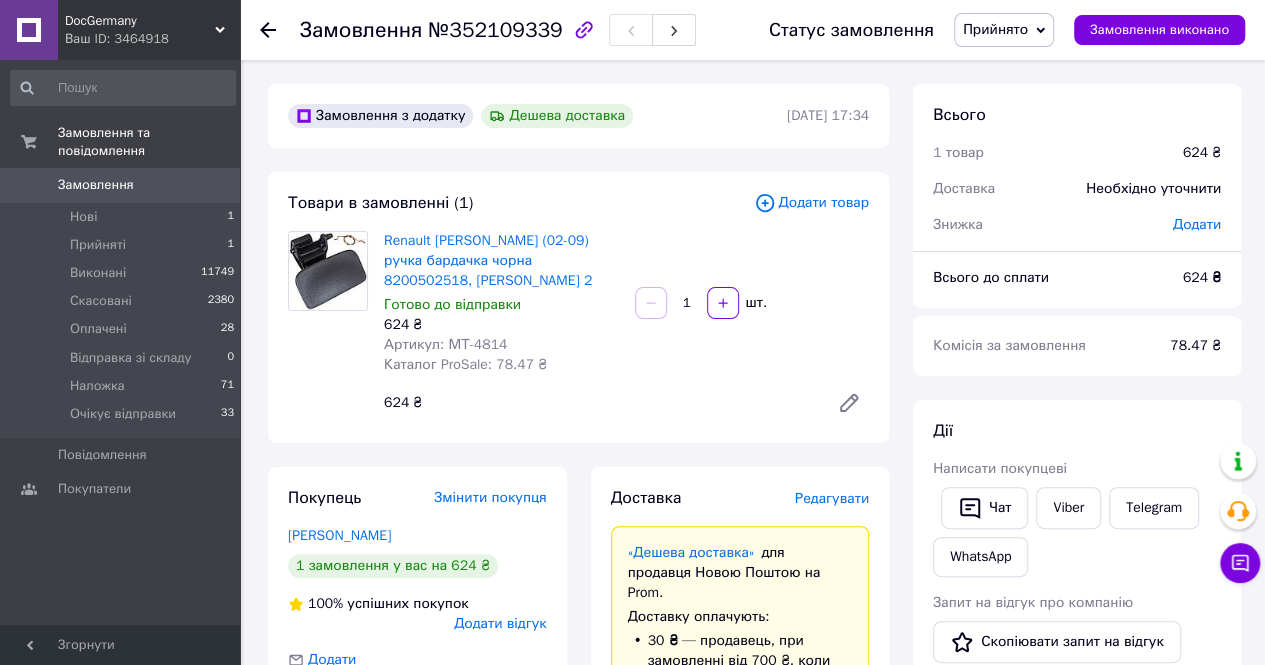 scroll, scrollTop: 200, scrollLeft: 0, axis: vertical 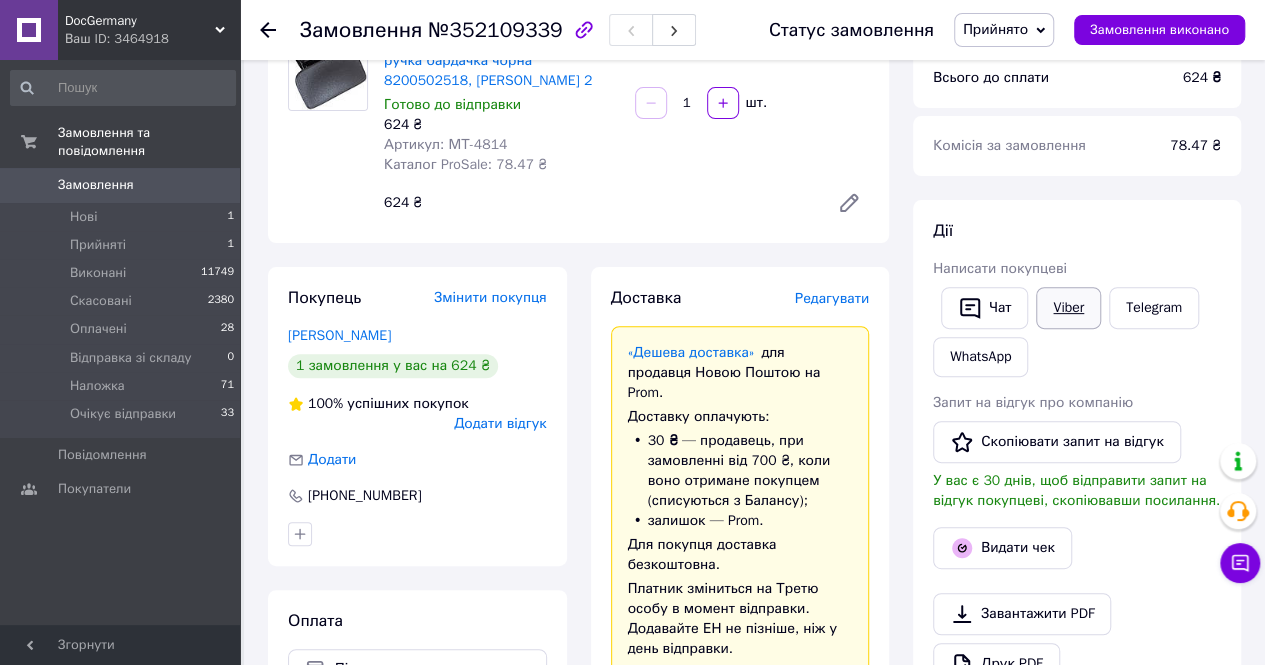 click on "Viber" at bounding box center [1068, 308] 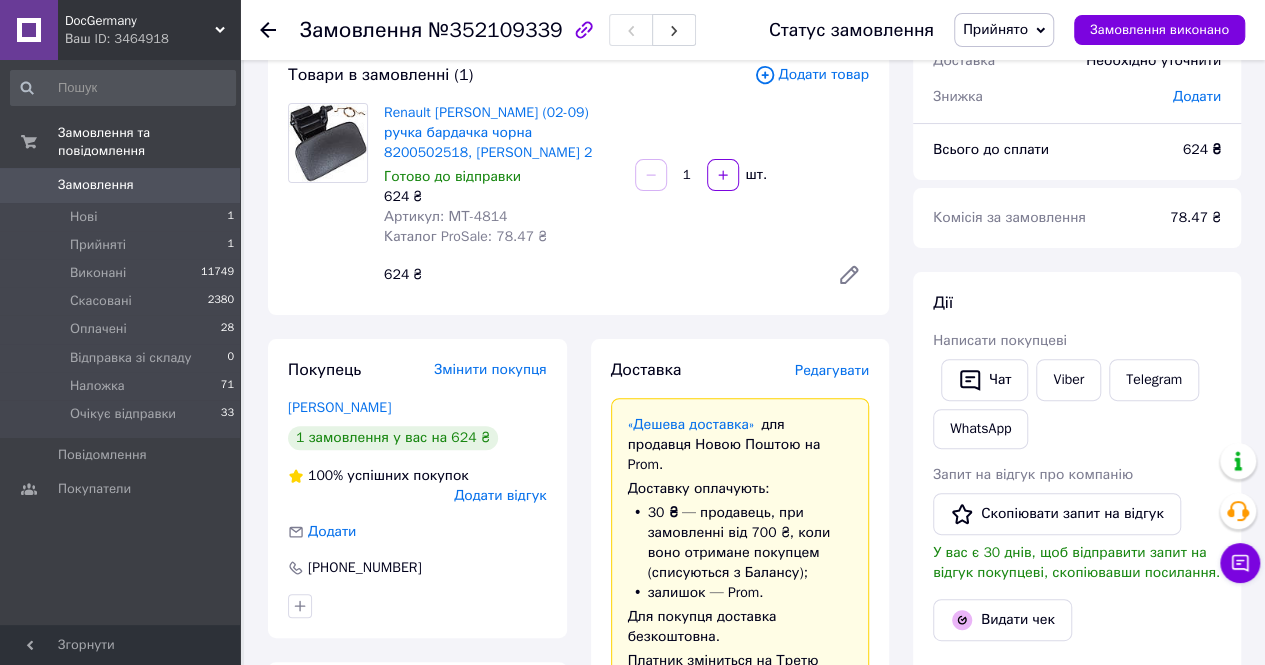 scroll, scrollTop: 100, scrollLeft: 0, axis: vertical 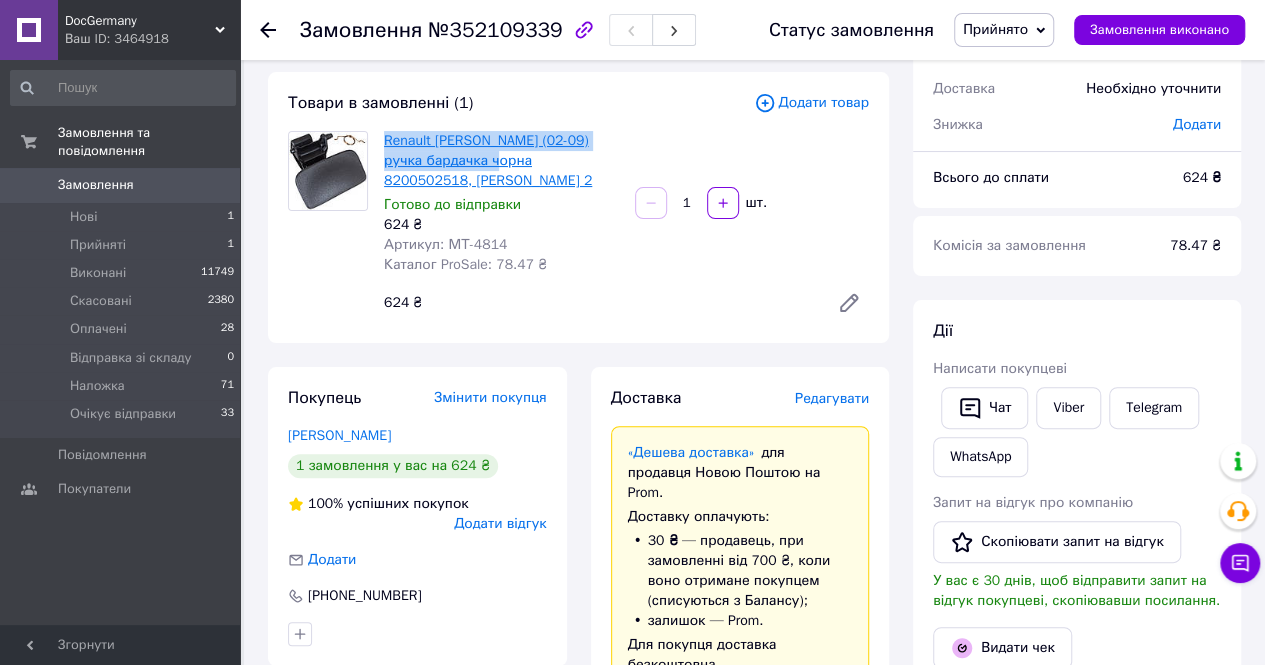 drag, startPoint x: 378, startPoint y: 141, endPoint x: 486, endPoint y: 164, distance: 110.42192 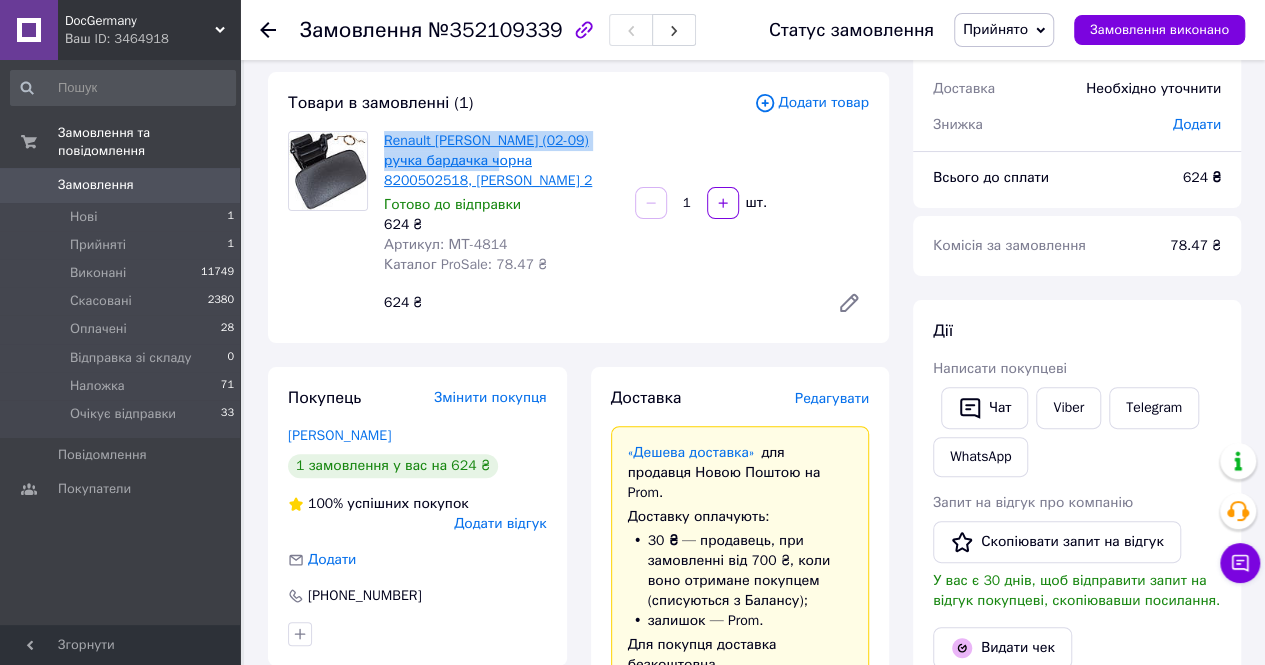 copy on "Renault Megane II (02-09) ручка бардачка чорна" 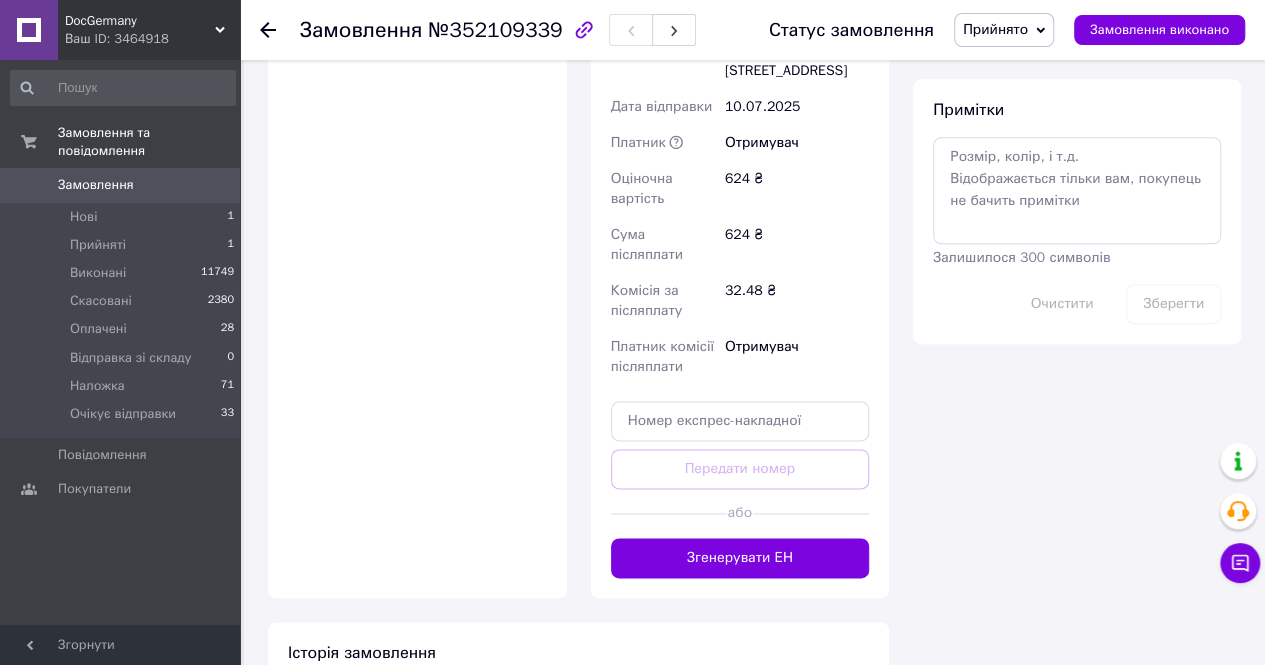 scroll, scrollTop: 1100, scrollLeft: 0, axis: vertical 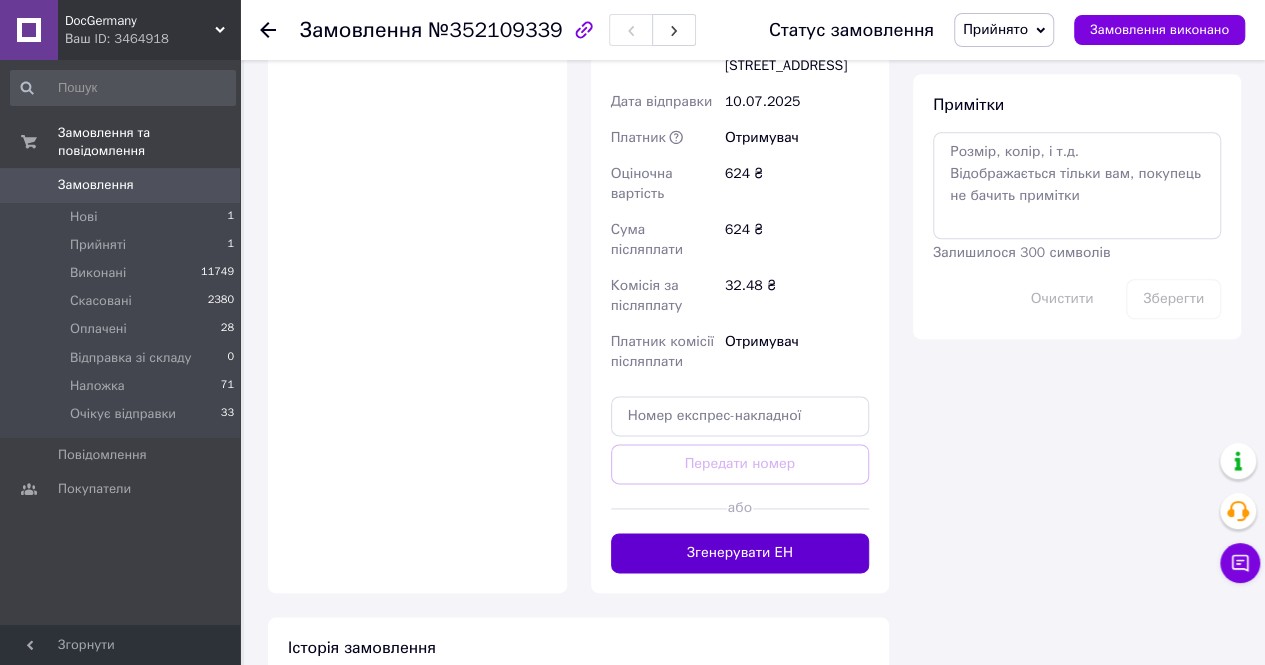 click on "Згенерувати ЕН" at bounding box center [740, 553] 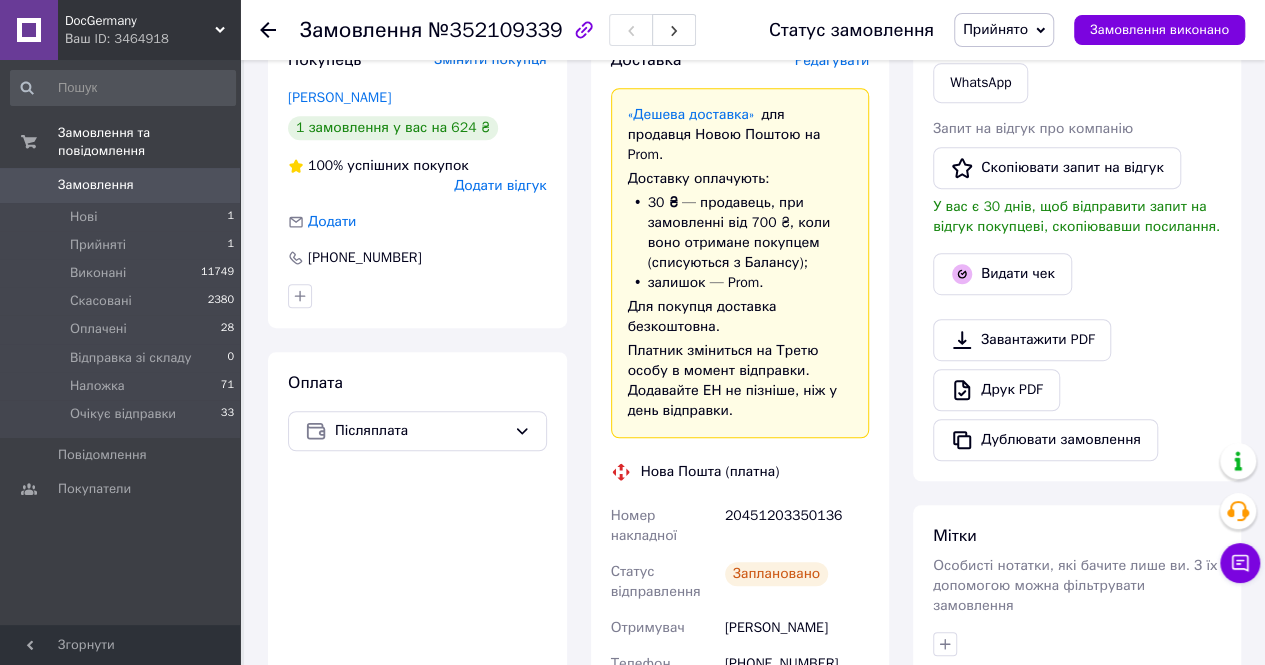 scroll, scrollTop: 500, scrollLeft: 0, axis: vertical 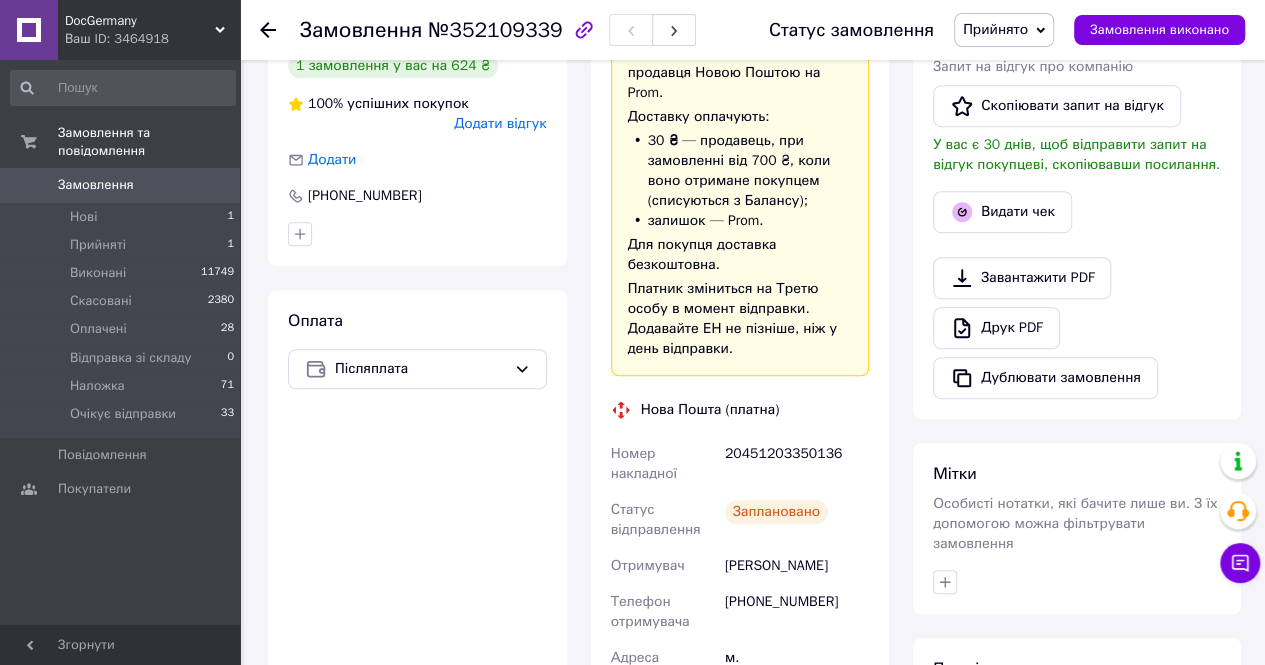 click on "20451203350136" at bounding box center (797, 464) 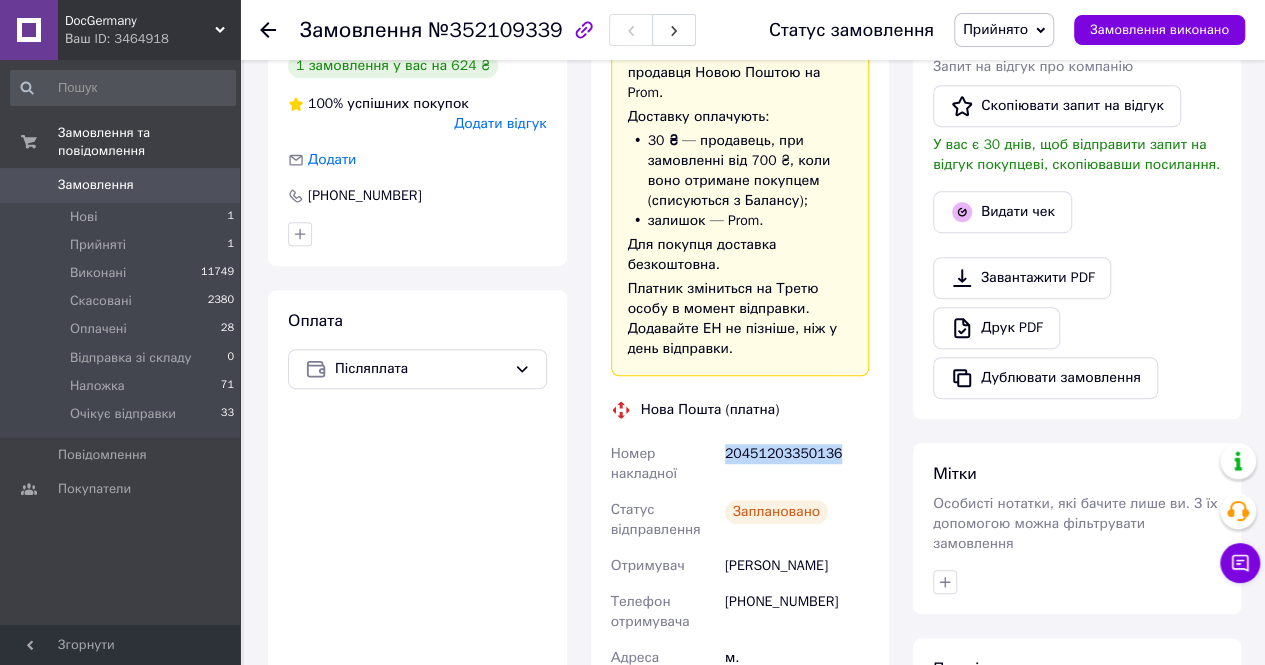 click on "20451203350136" at bounding box center [797, 464] 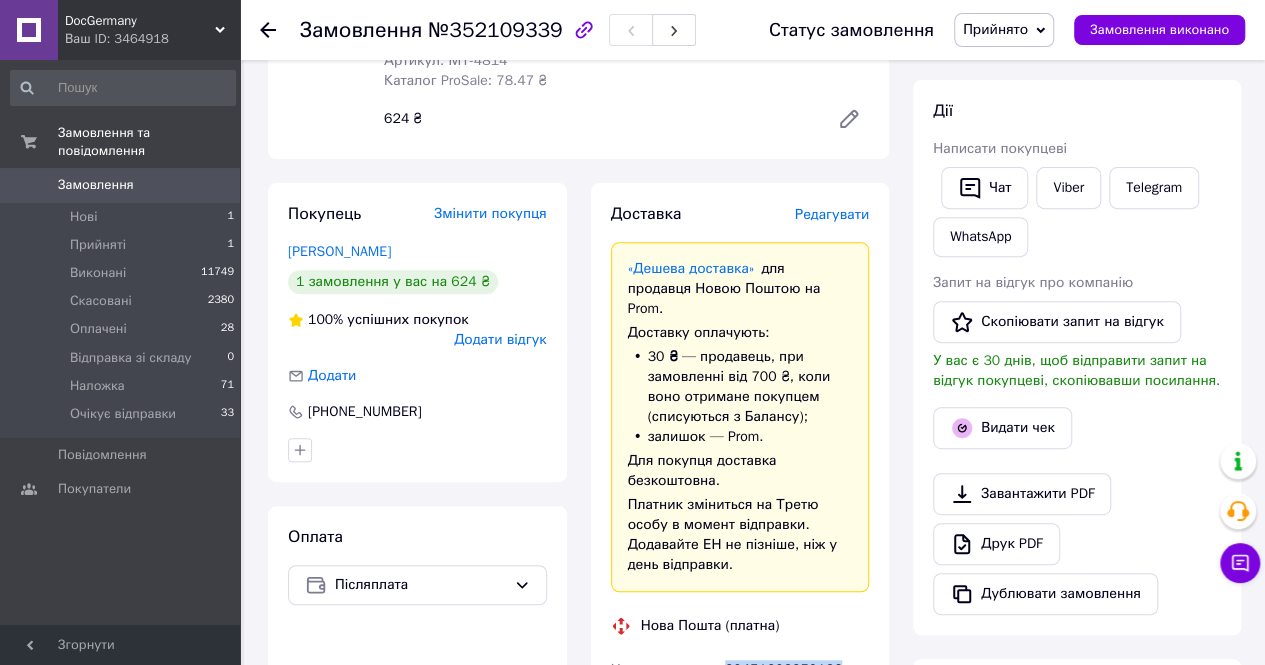 scroll, scrollTop: 100, scrollLeft: 0, axis: vertical 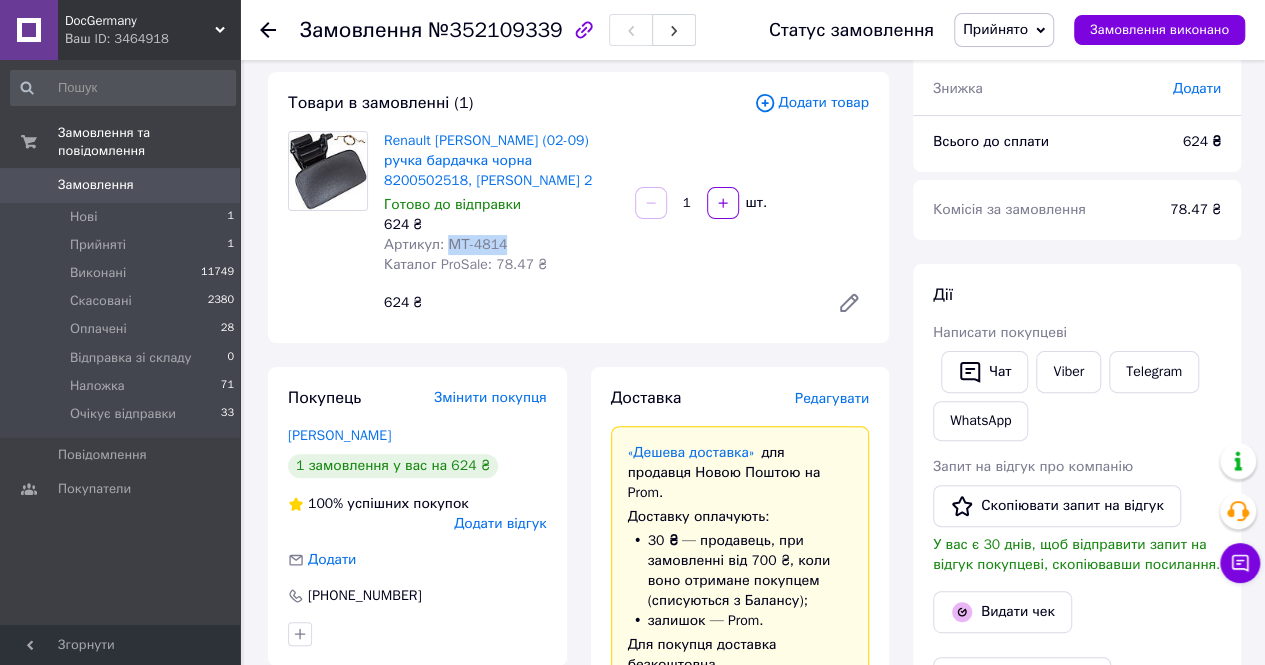 drag, startPoint x: 448, startPoint y: 240, endPoint x: 510, endPoint y: 244, distance: 62.1289 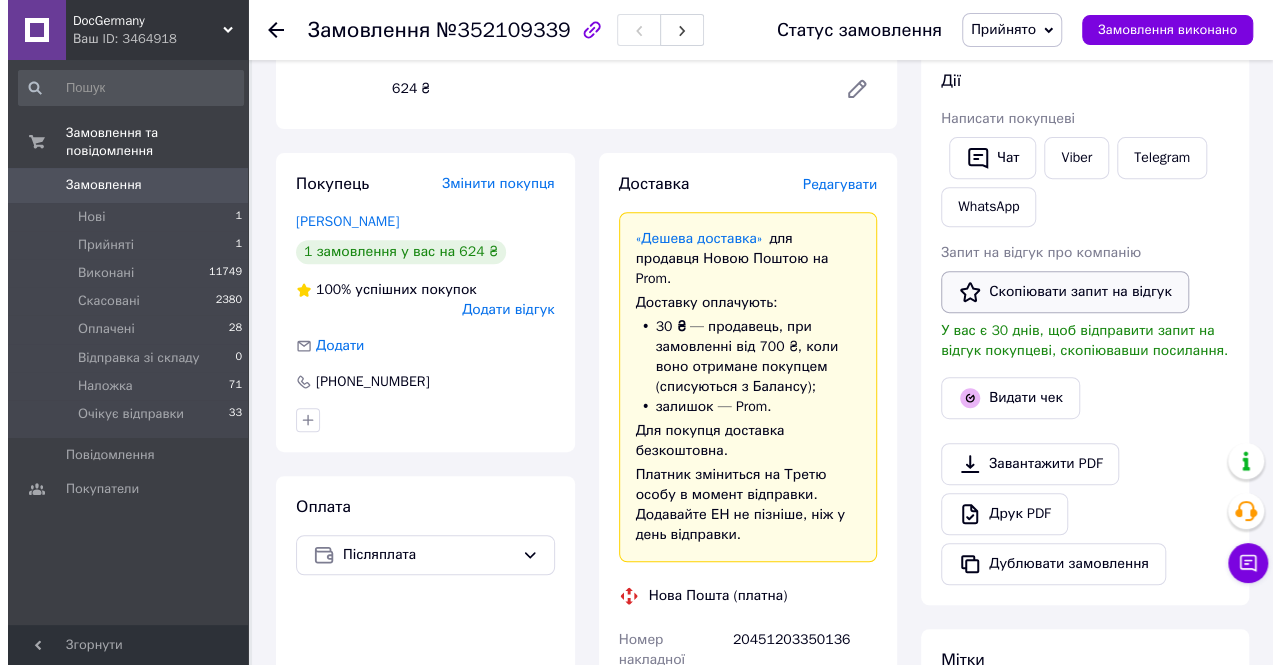 scroll, scrollTop: 400, scrollLeft: 0, axis: vertical 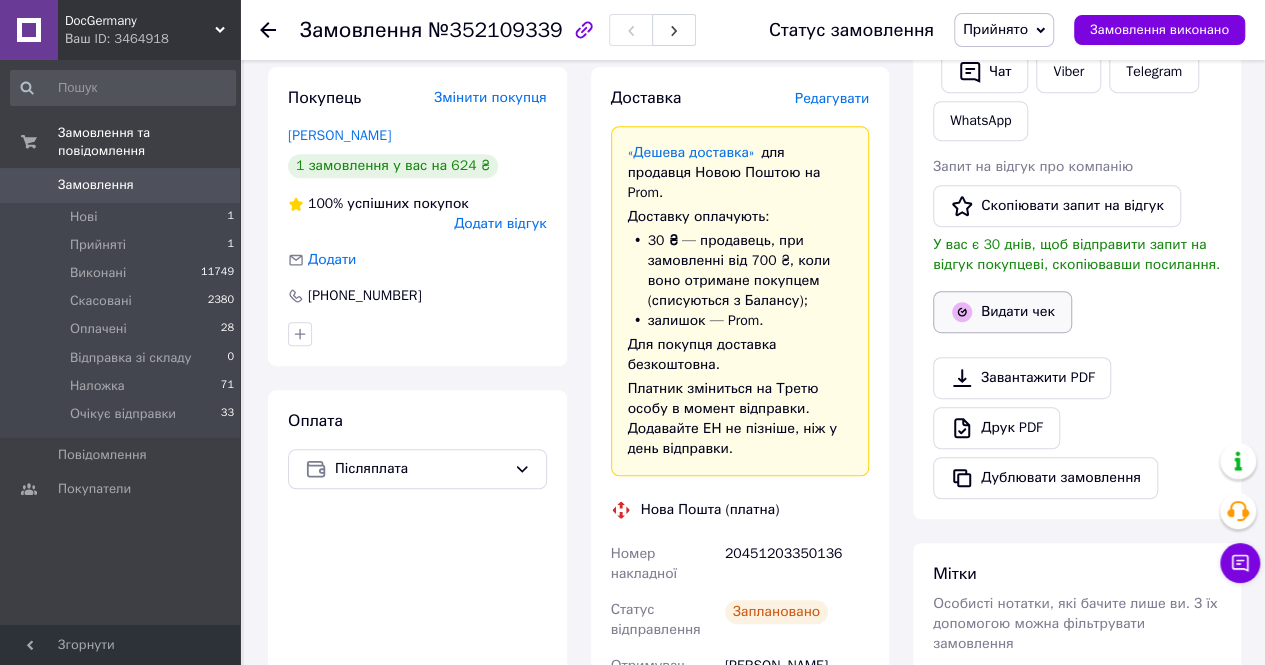 click on "Видати чек" at bounding box center (1002, 312) 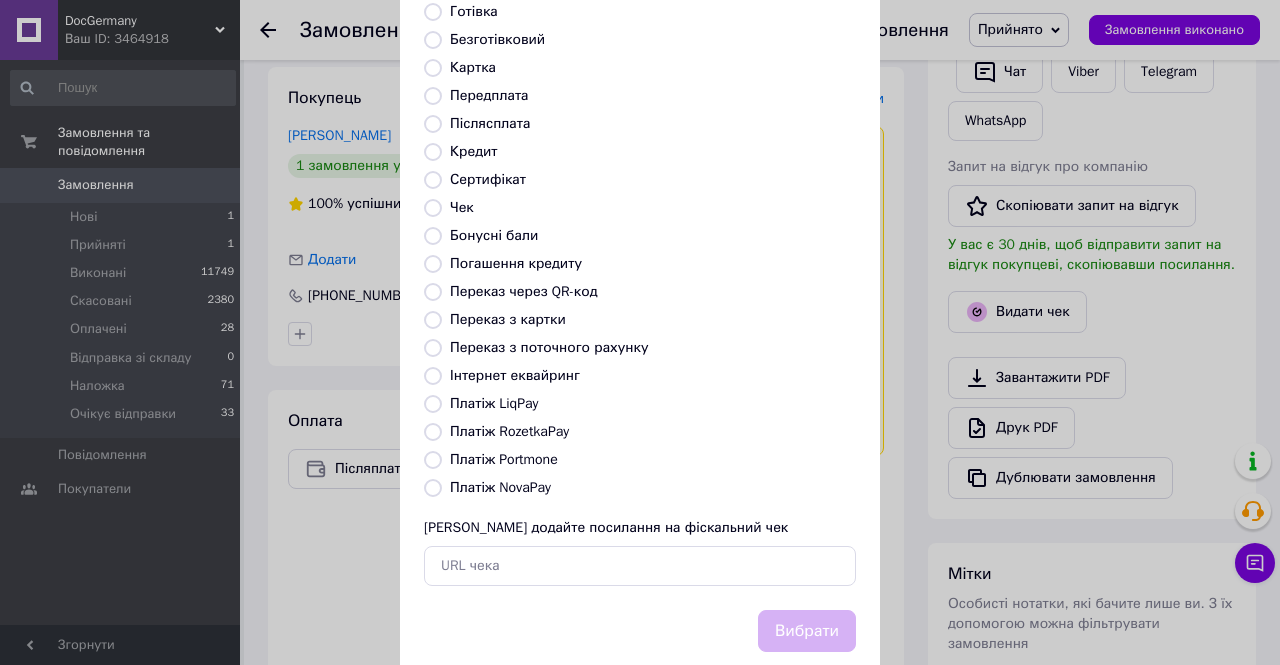 scroll, scrollTop: 192, scrollLeft: 0, axis: vertical 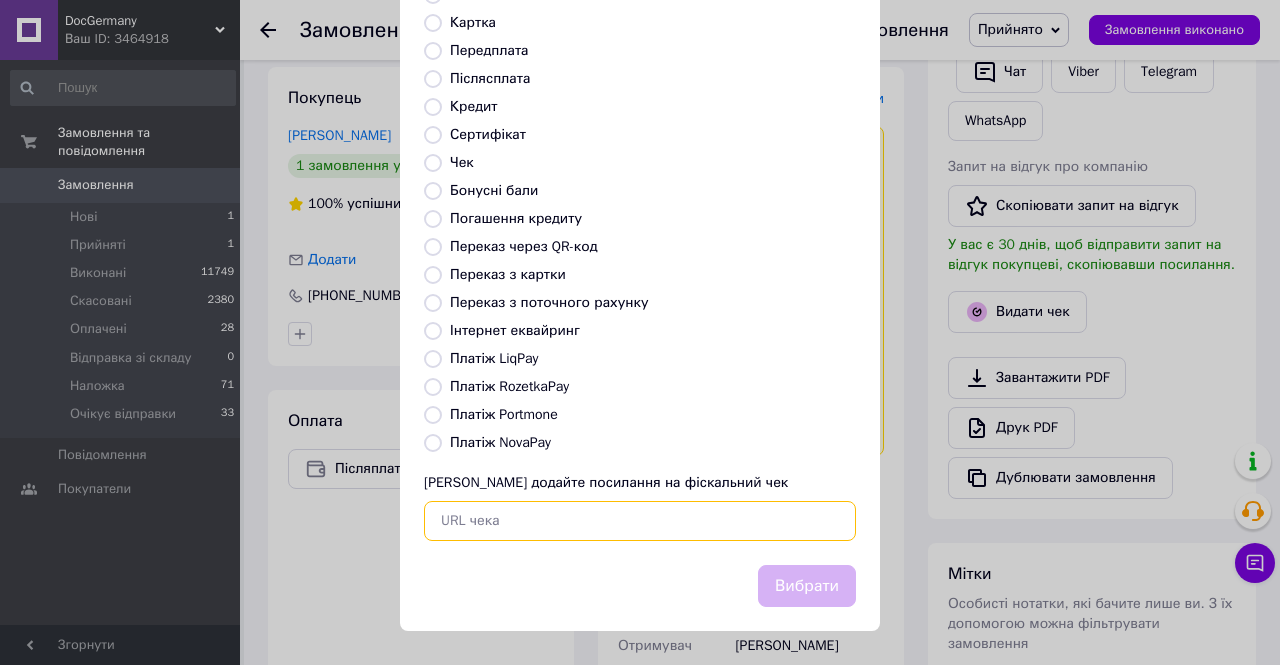 click at bounding box center (640, 521) 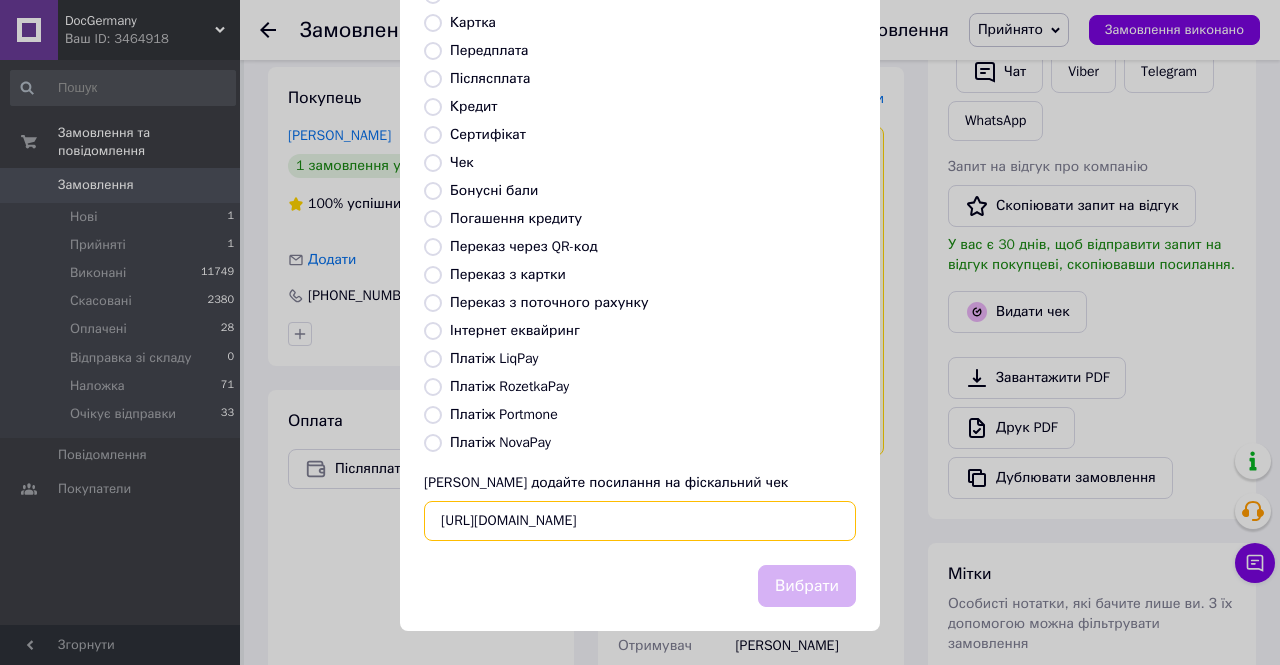 scroll, scrollTop: 0, scrollLeft: 33, axis: horizontal 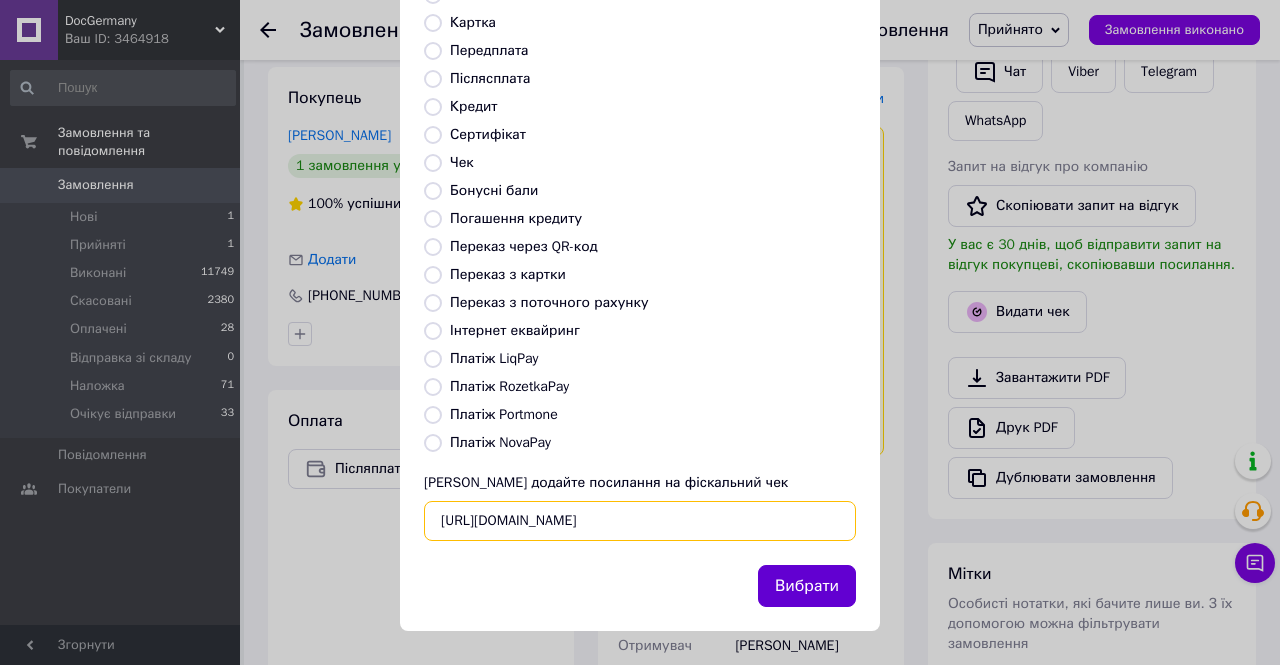 type on "https://check.checkbox.ua/b396b076-0b74-4093-9b03-140de20eabcd" 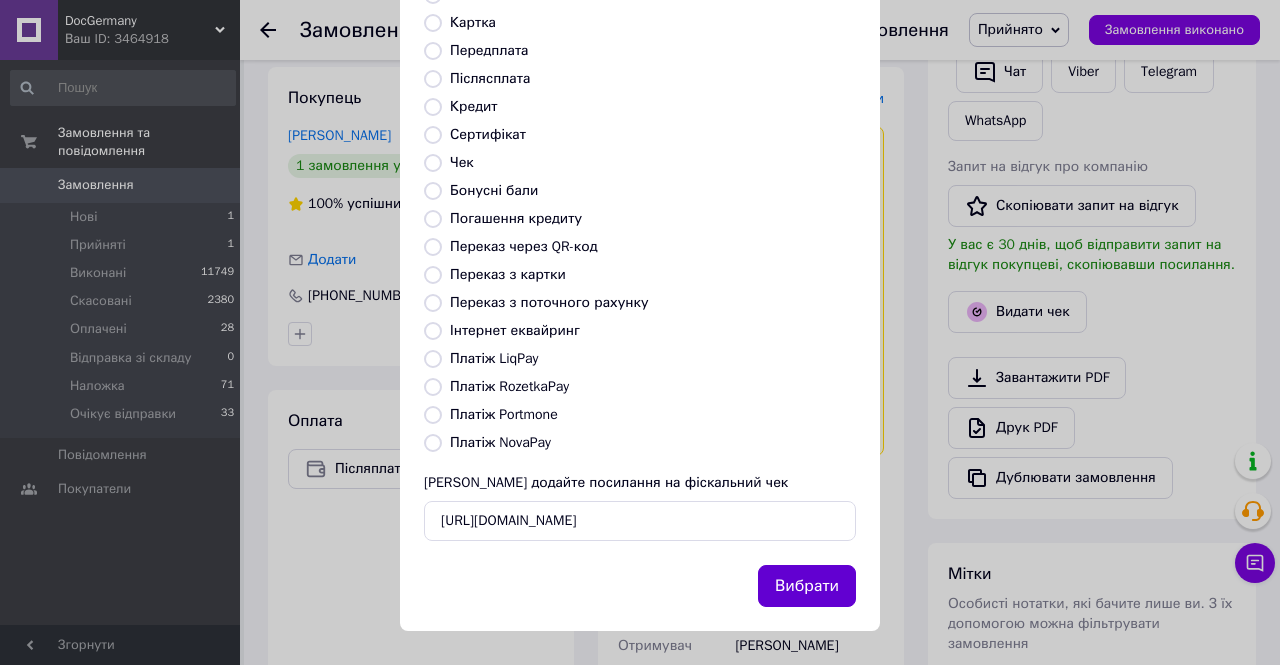 click on "Вибрати" at bounding box center [807, 586] 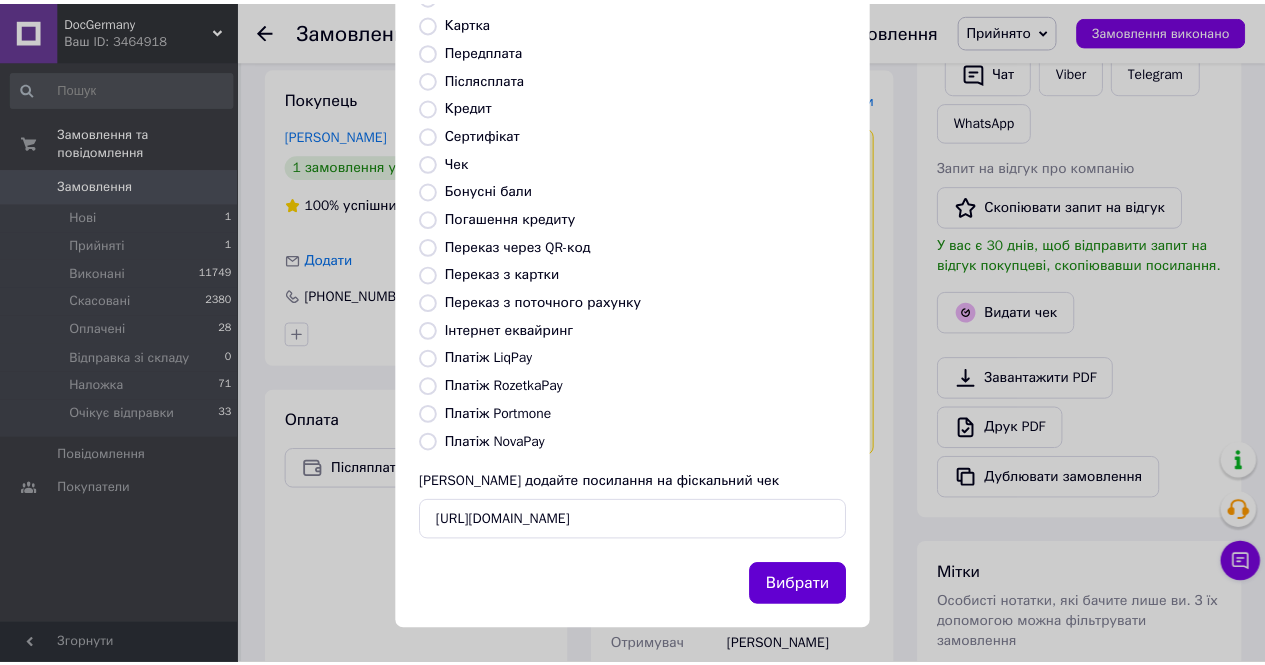 scroll, scrollTop: 0, scrollLeft: 0, axis: both 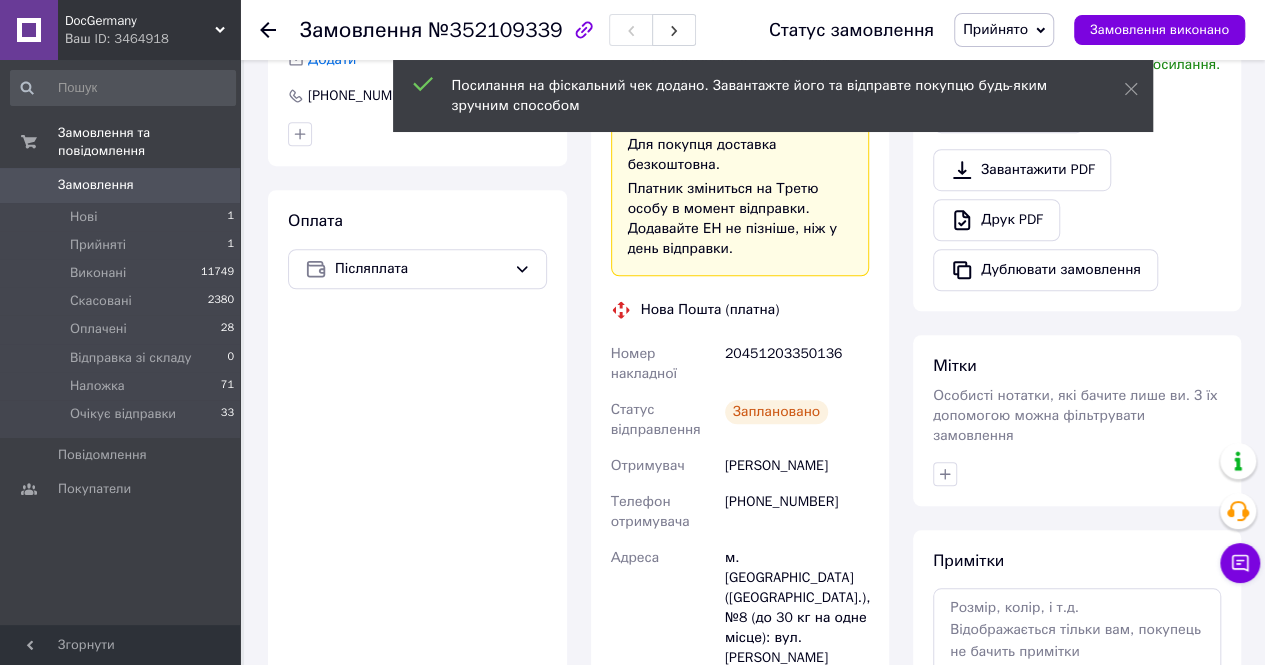 click on "Вовк Михайло" at bounding box center [797, 466] 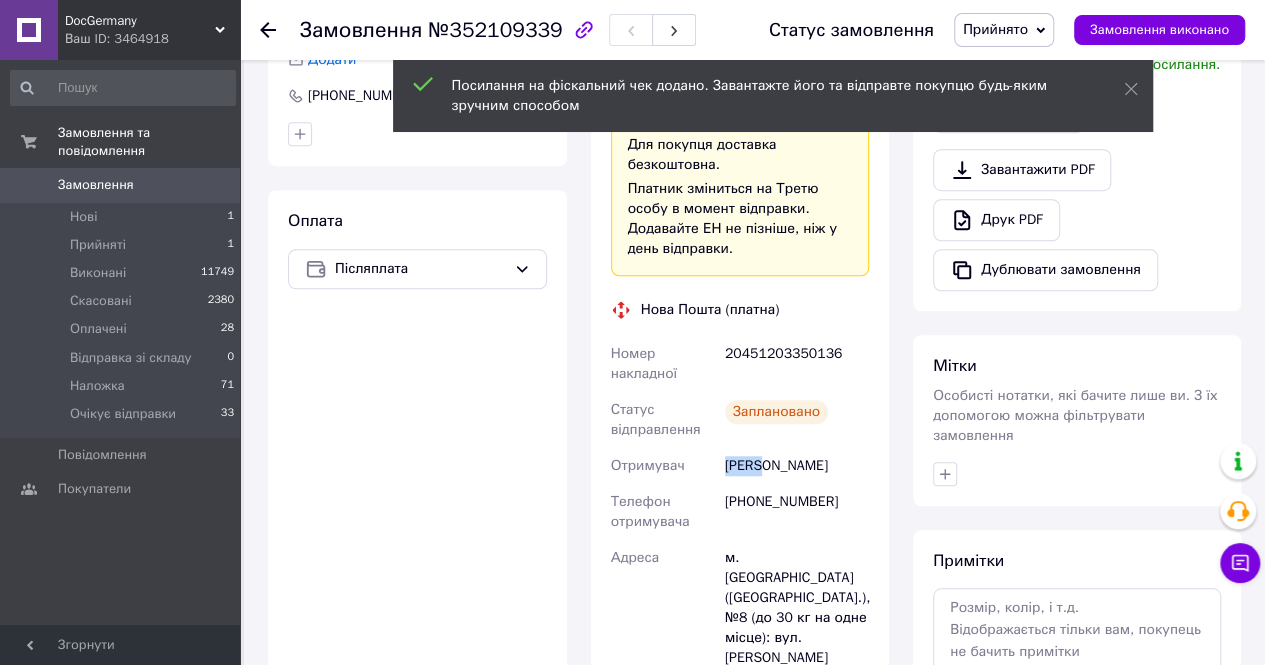 click on "Вовк Михайло" at bounding box center (797, 466) 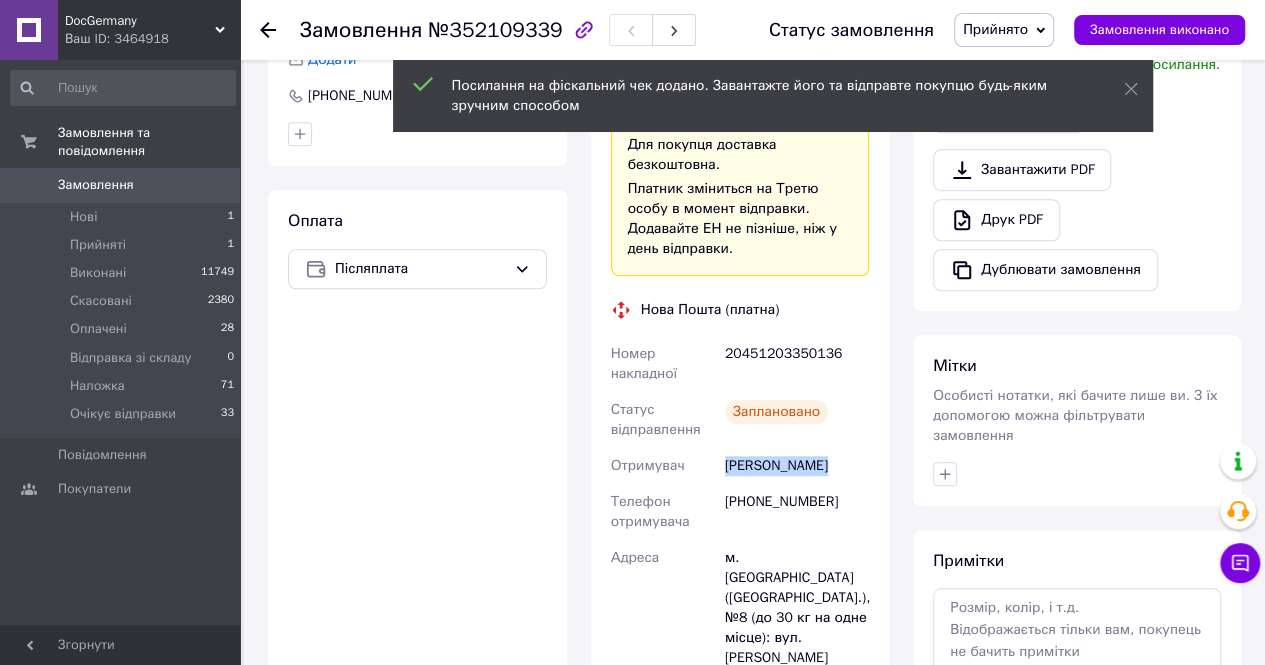 click on "Вовк Михайло" at bounding box center [797, 466] 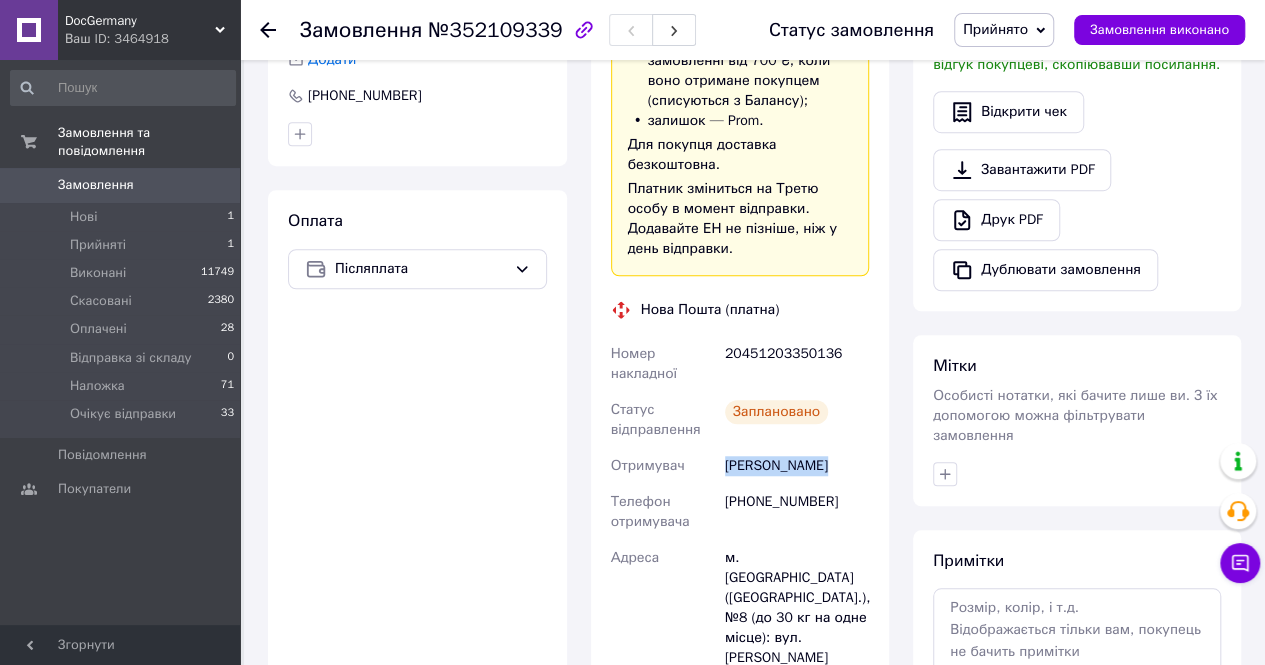 copy on "Вовк Михайло" 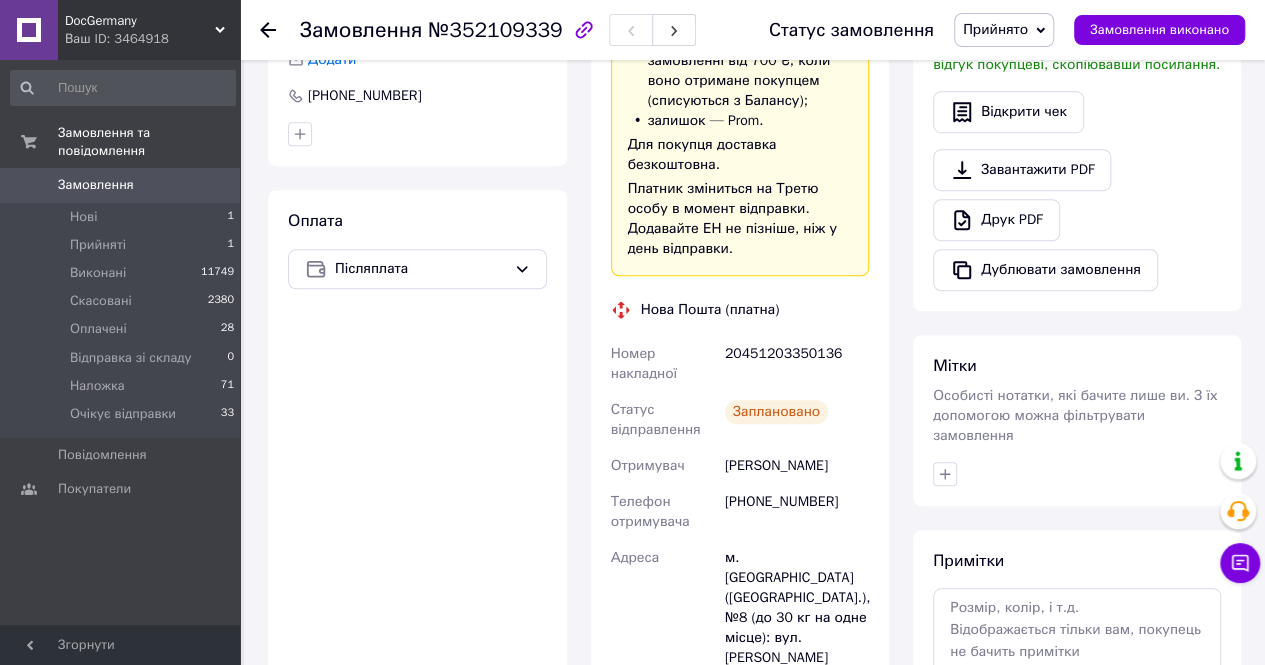 click on "20451203350136" at bounding box center [797, 364] 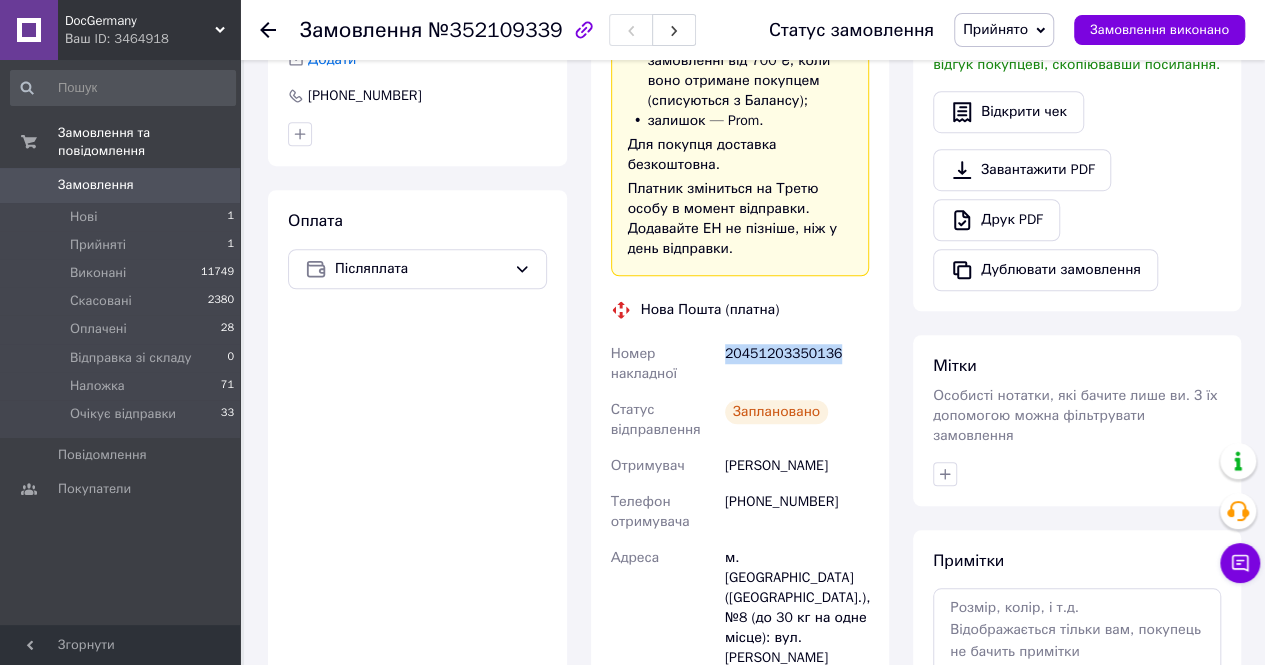 click on "20451203350136" at bounding box center (797, 364) 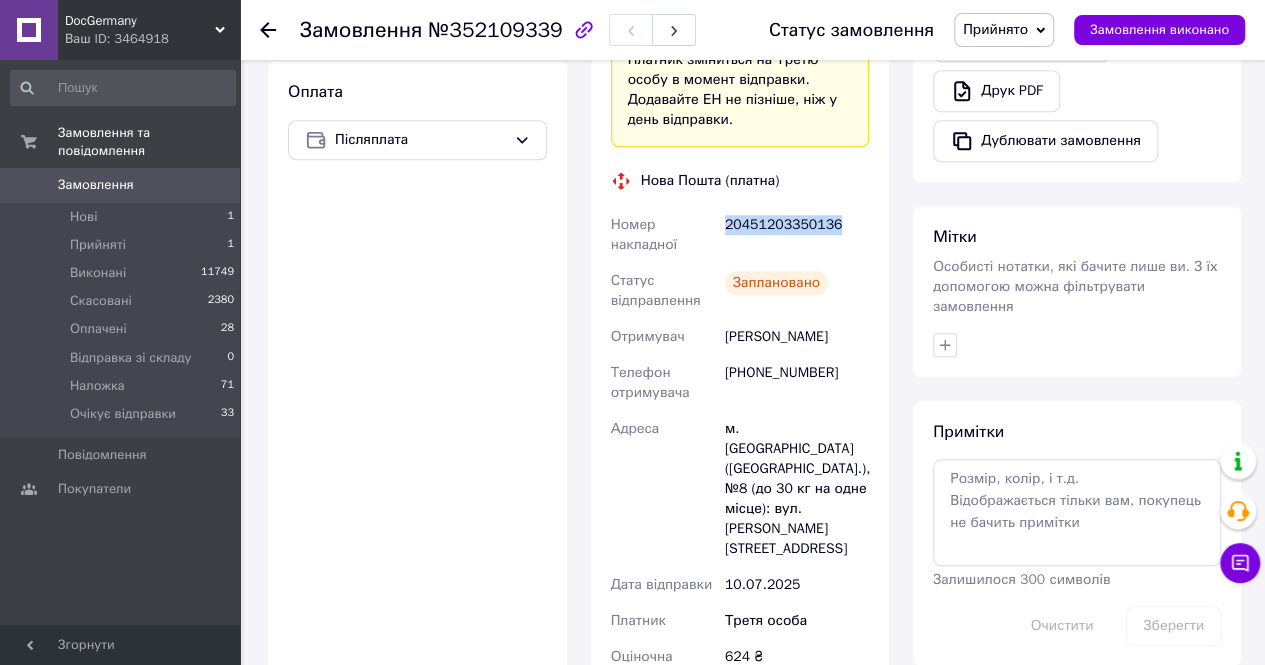 scroll, scrollTop: 1100, scrollLeft: 0, axis: vertical 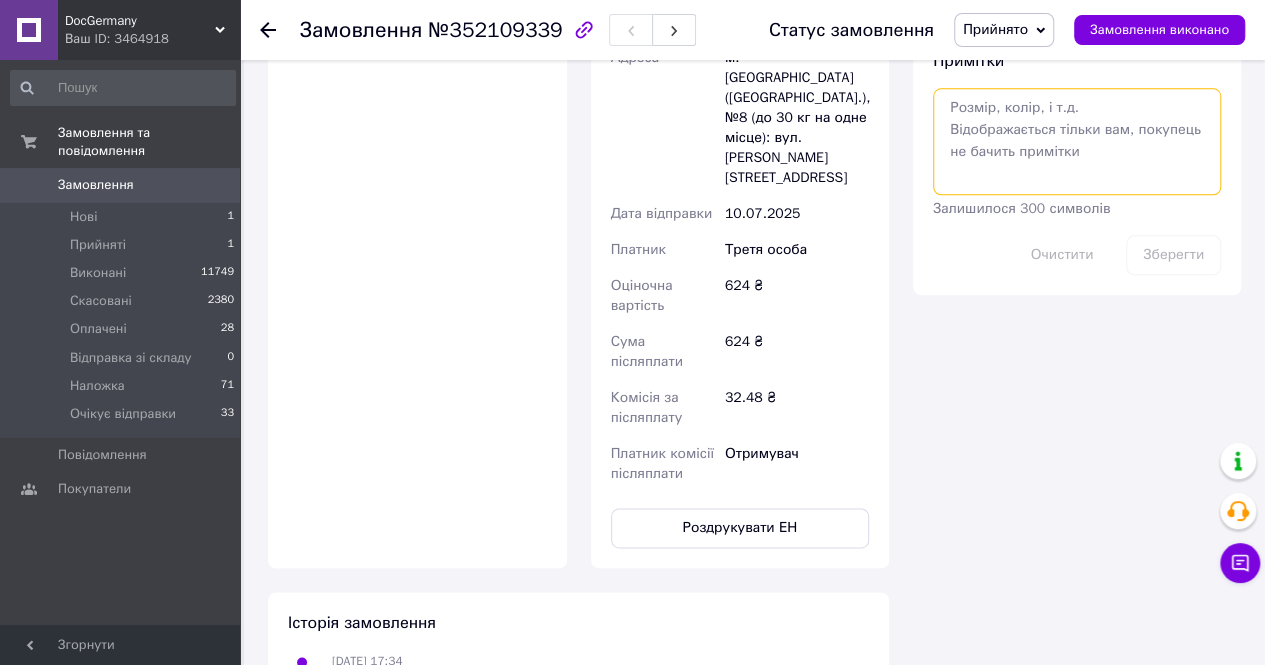 click at bounding box center [1077, 141] 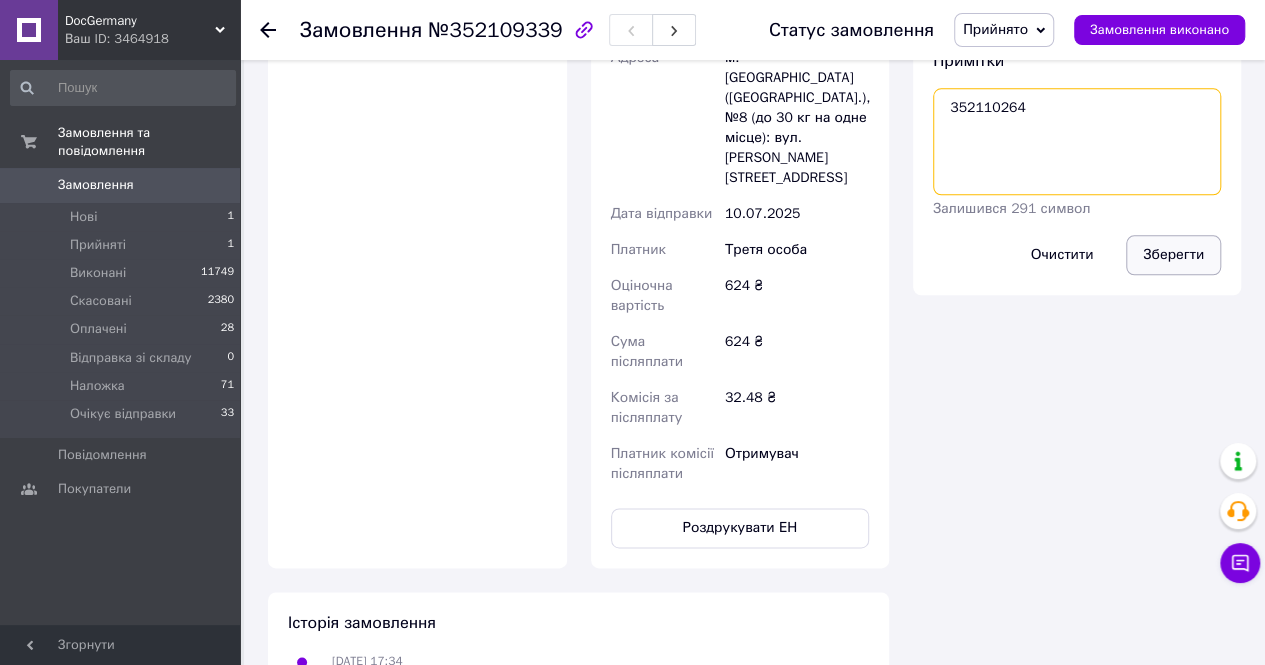 type on "352110264" 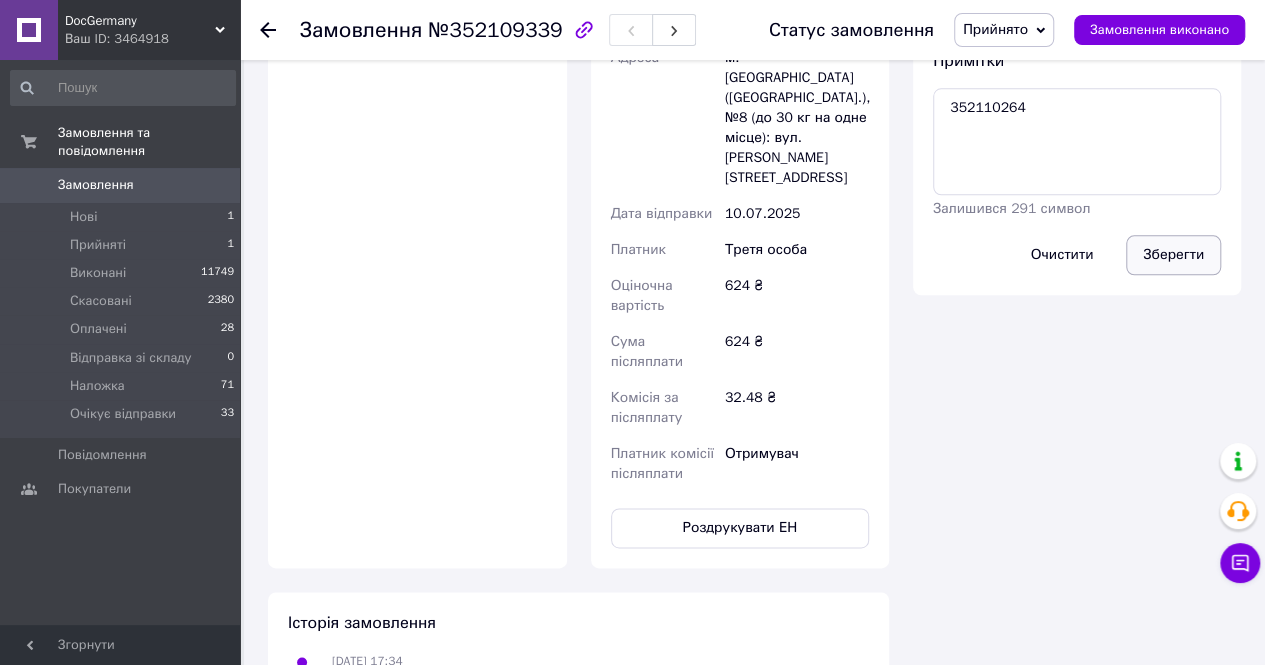 click on "Зберегти" at bounding box center [1173, 255] 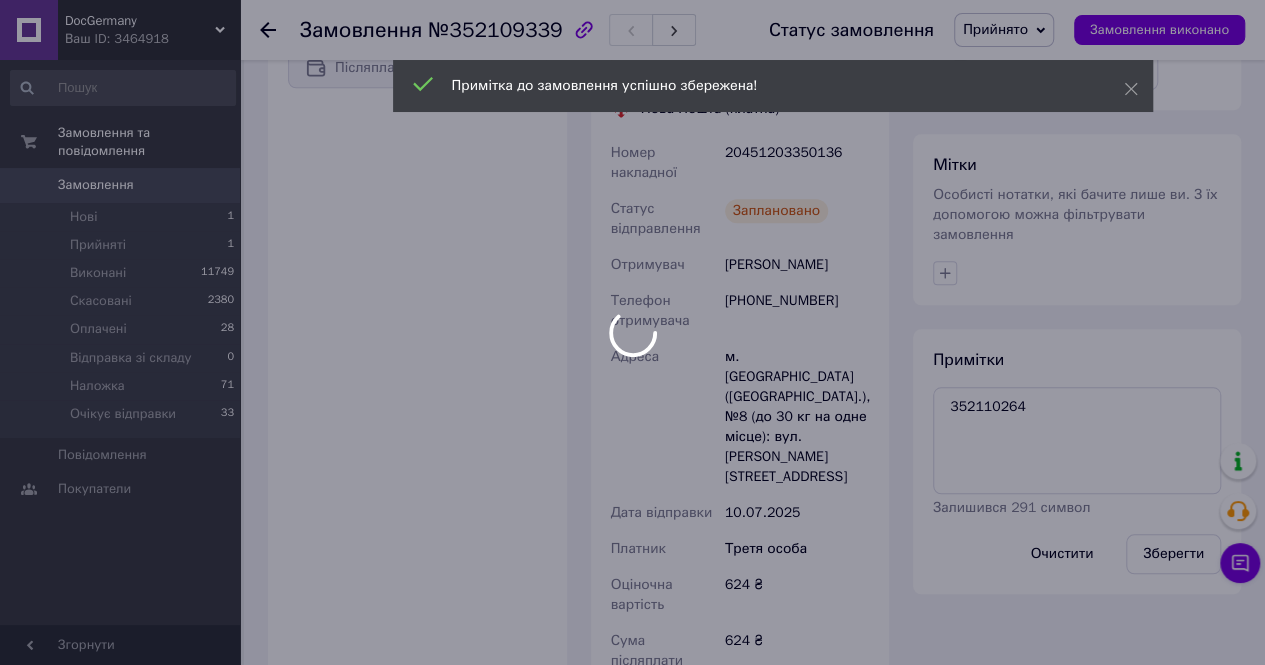 scroll, scrollTop: 800, scrollLeft: 0, axis: vertical 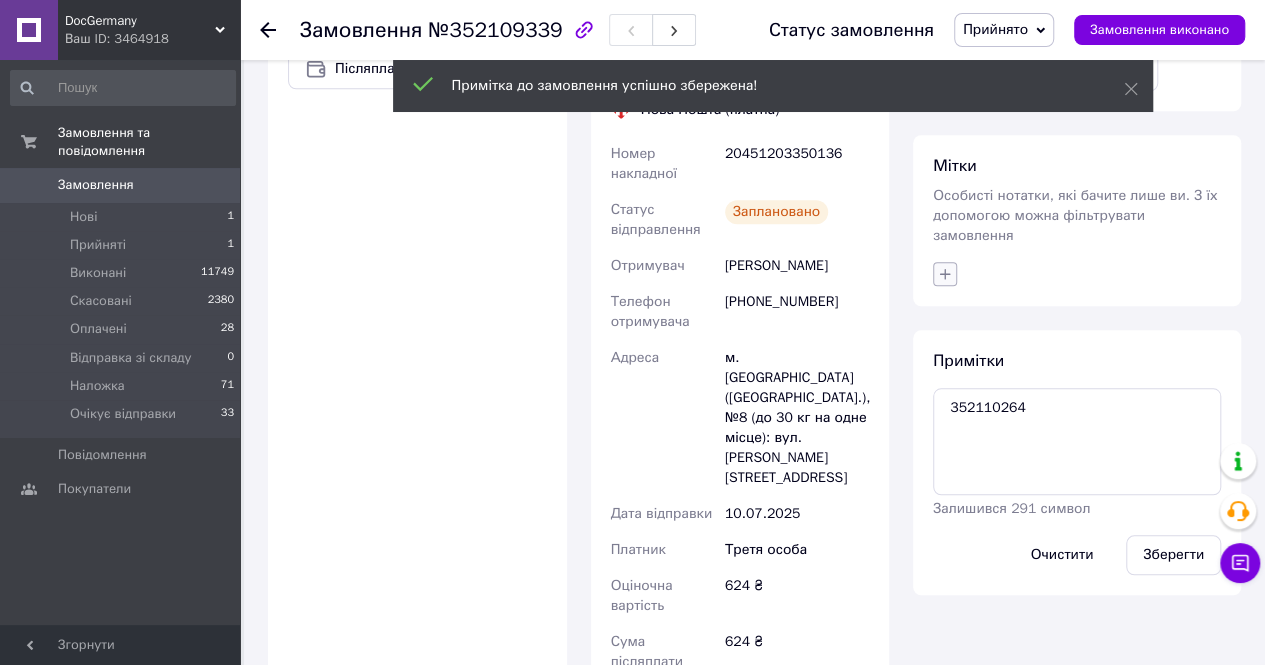 click 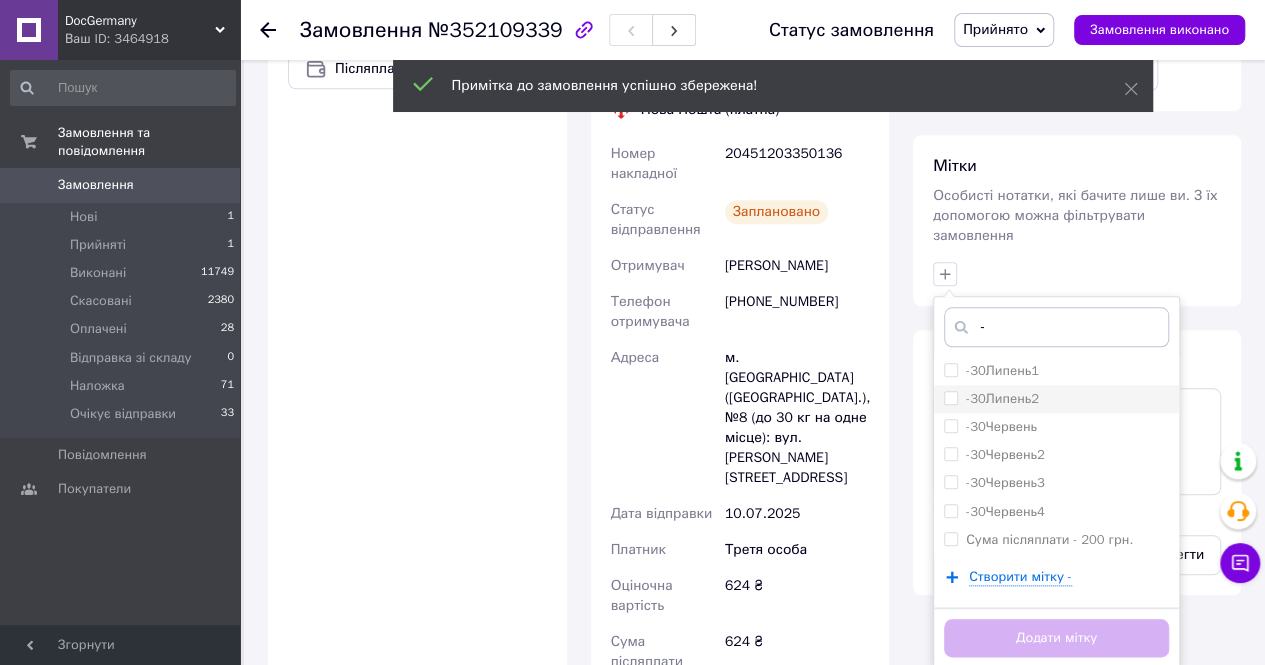 type on "-" 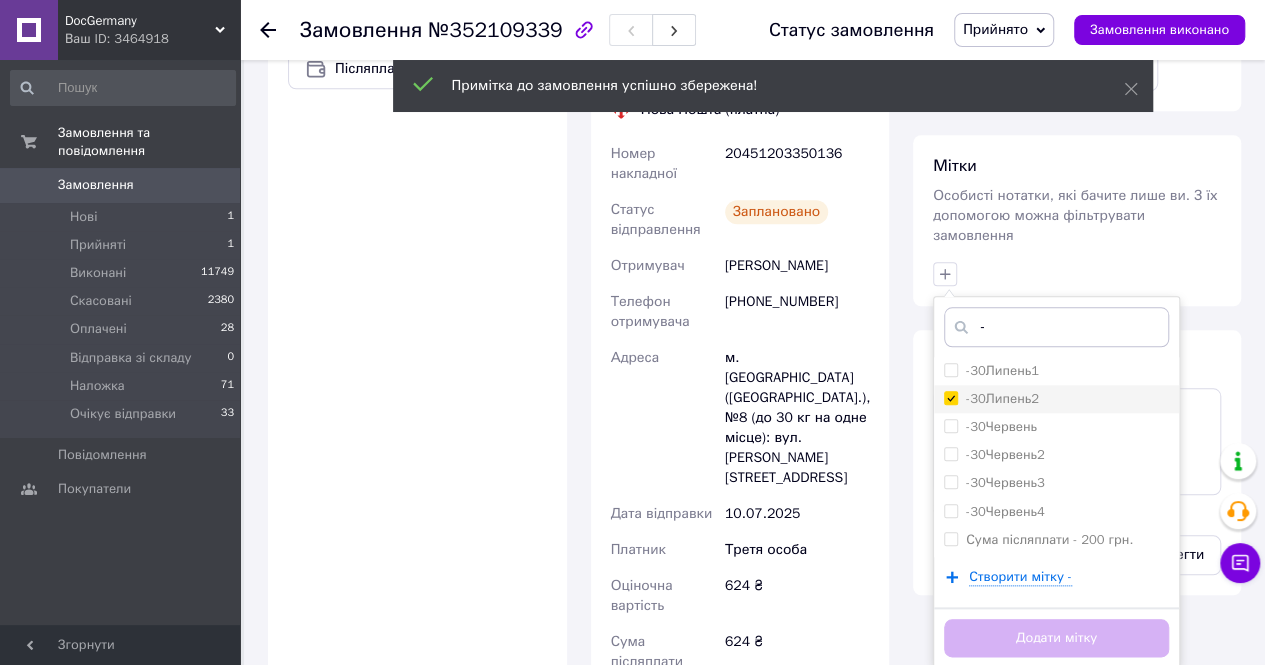 checkbox on "true" 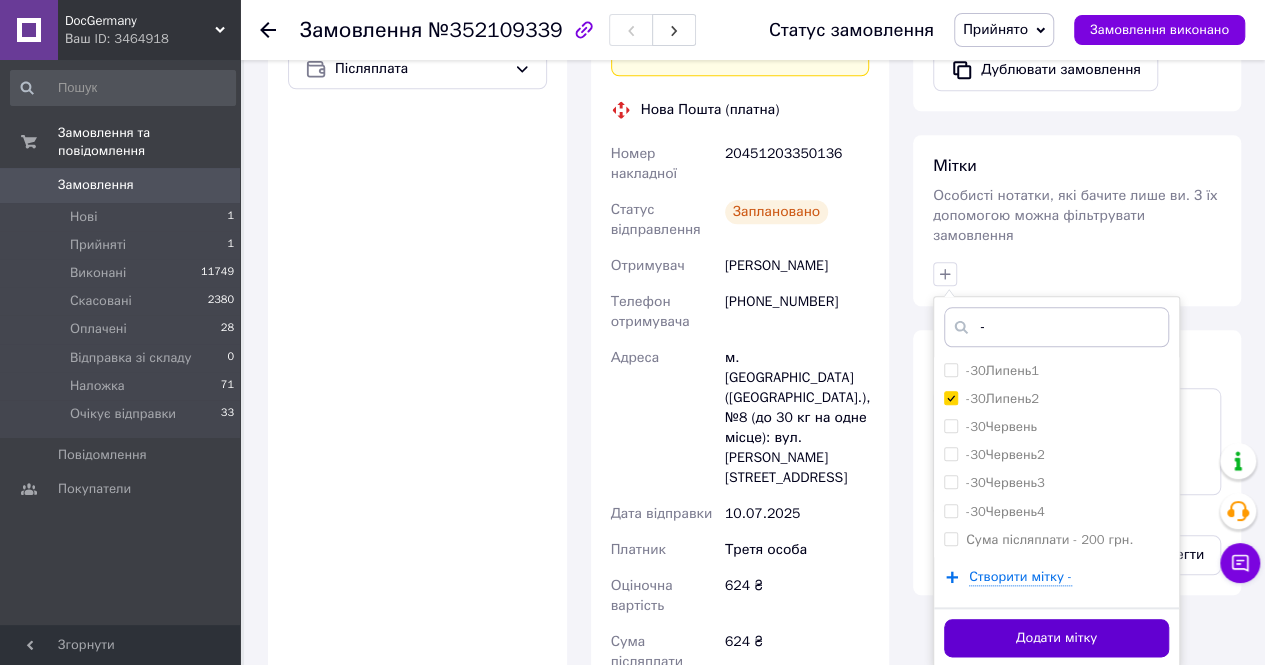 click on "Додати мітку" at bounding box center [1056, 638] 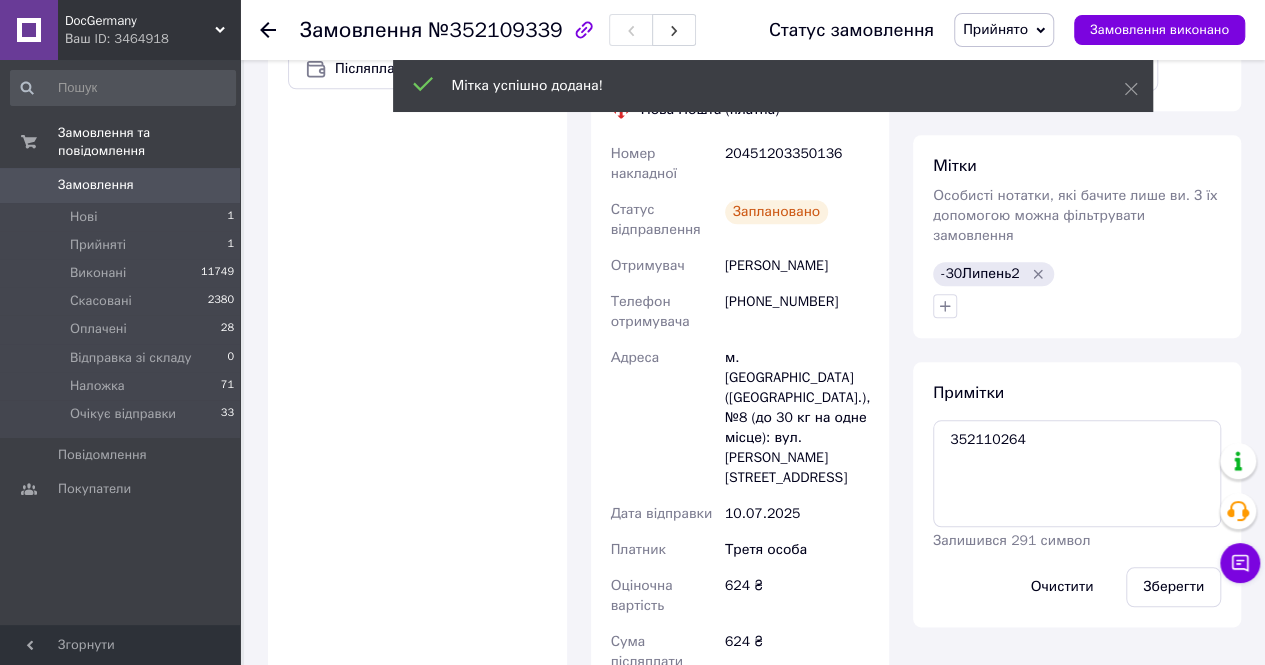 click on "Прийнято" at bounding box center (995, 29) 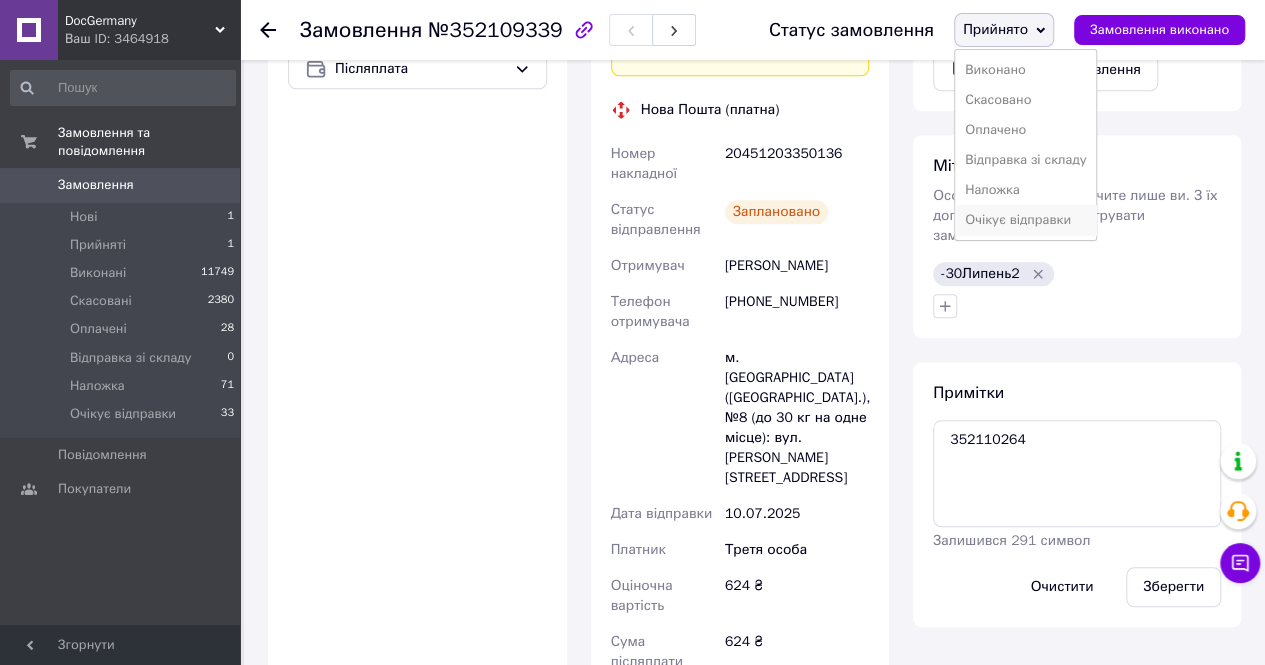 click on "Очікує відправки" at bounding box center (1026, 220) 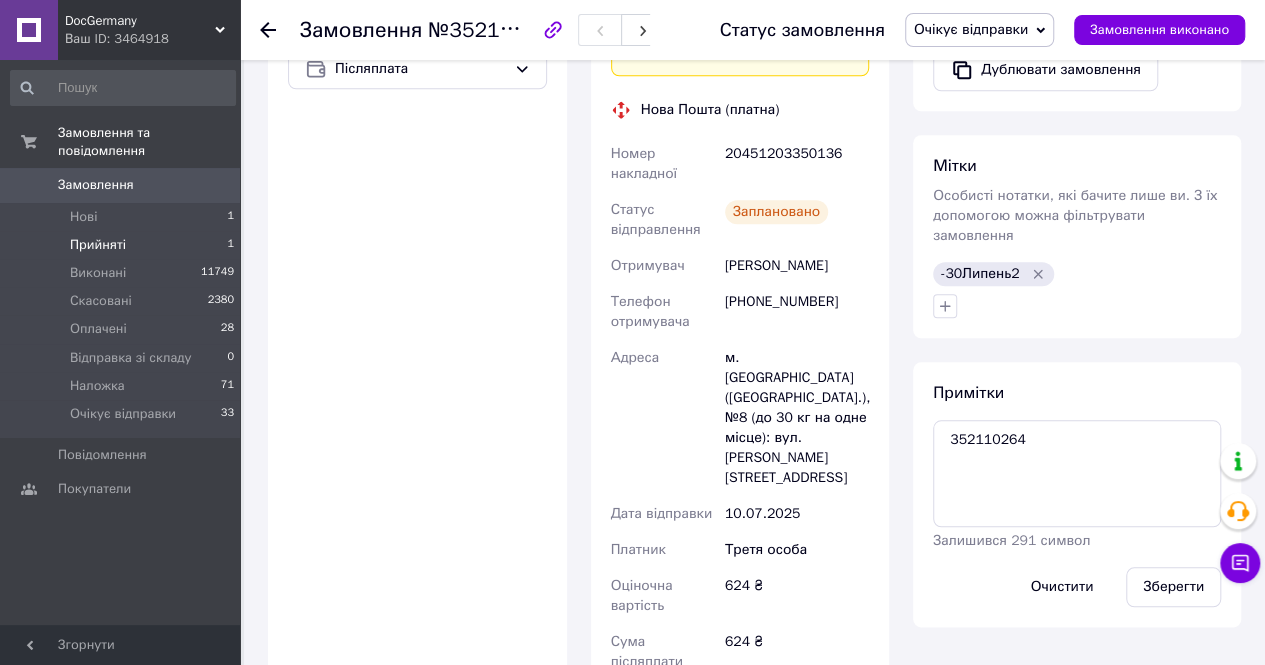 click on "Прийняті" at bounding box center (98, 245) 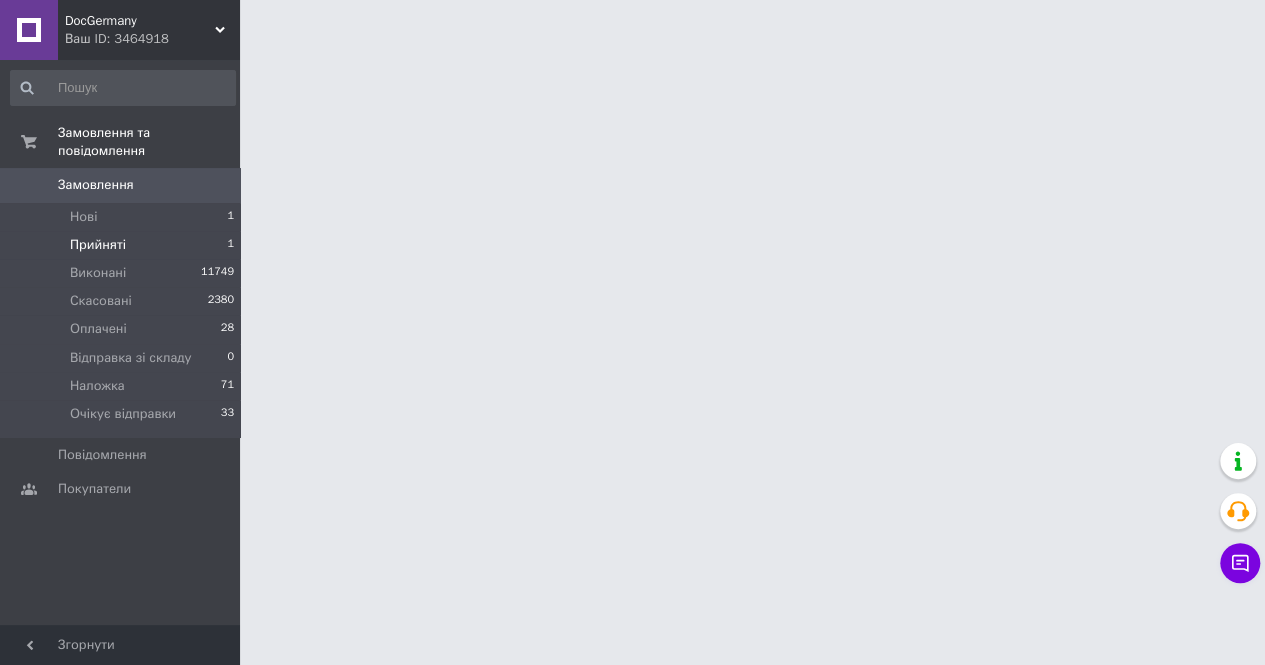 scroll, scrollTop: 0, scrollLeft: 0, axis: both 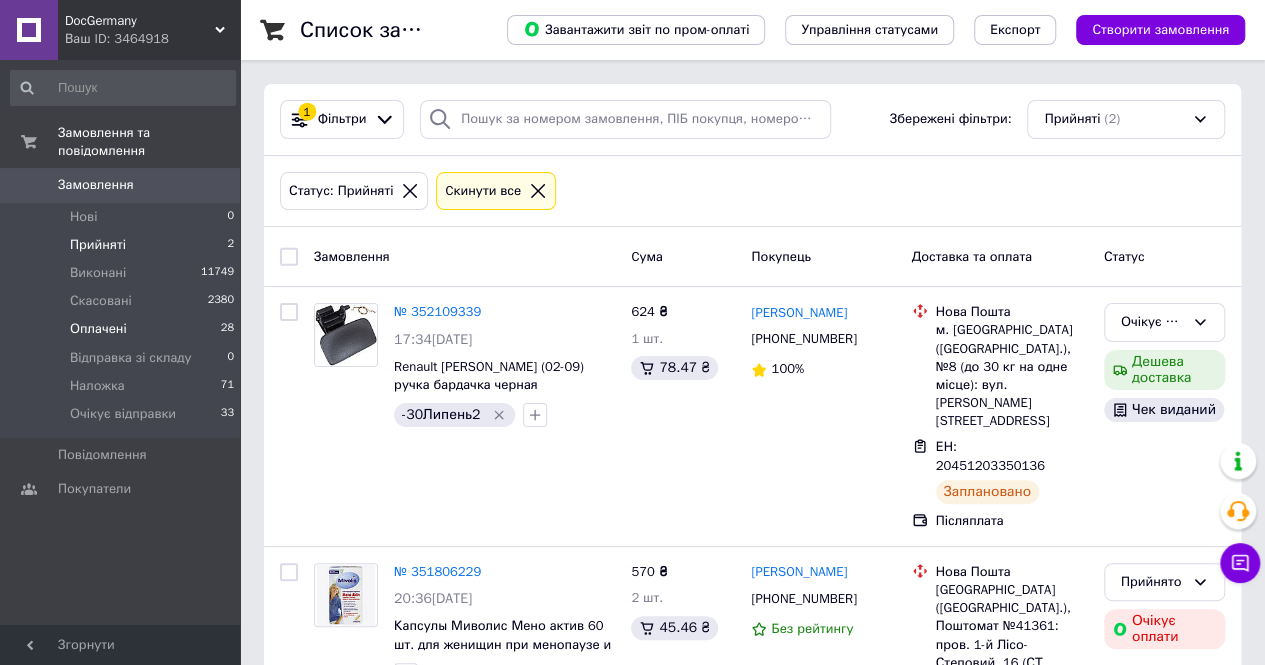 click on "Оплачені" at bounding box center [98, 329] 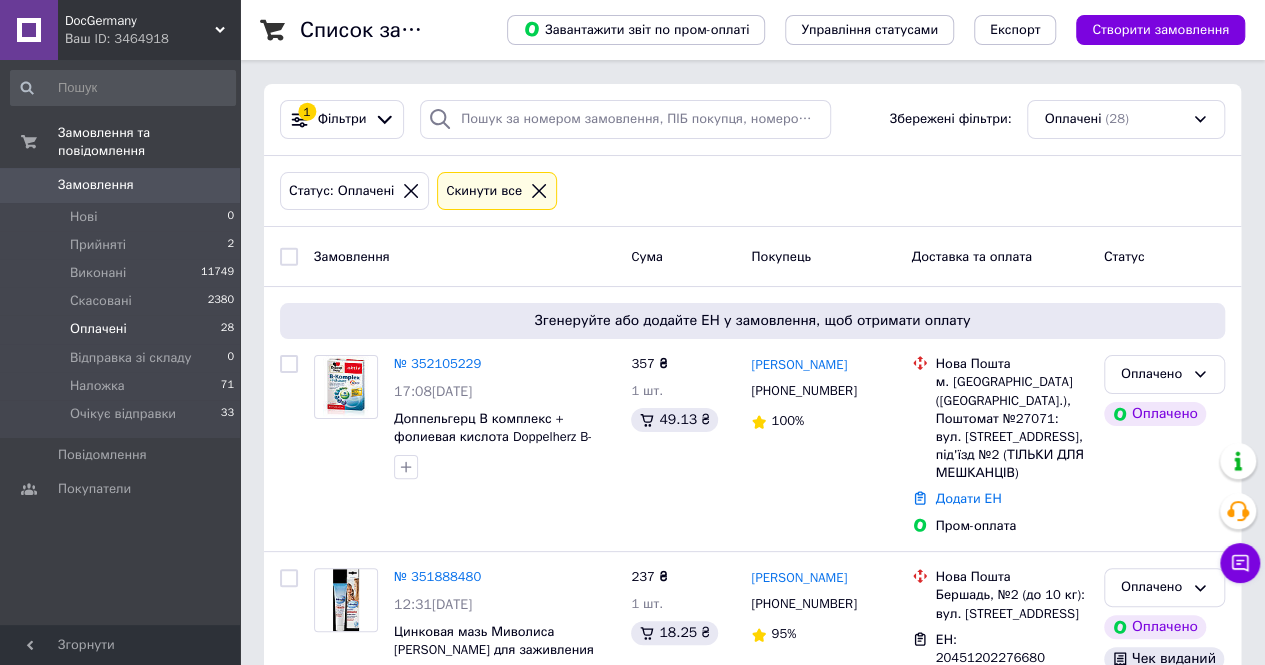 click on "Ваш ID: 3464918" at bounding box center (152, 39) 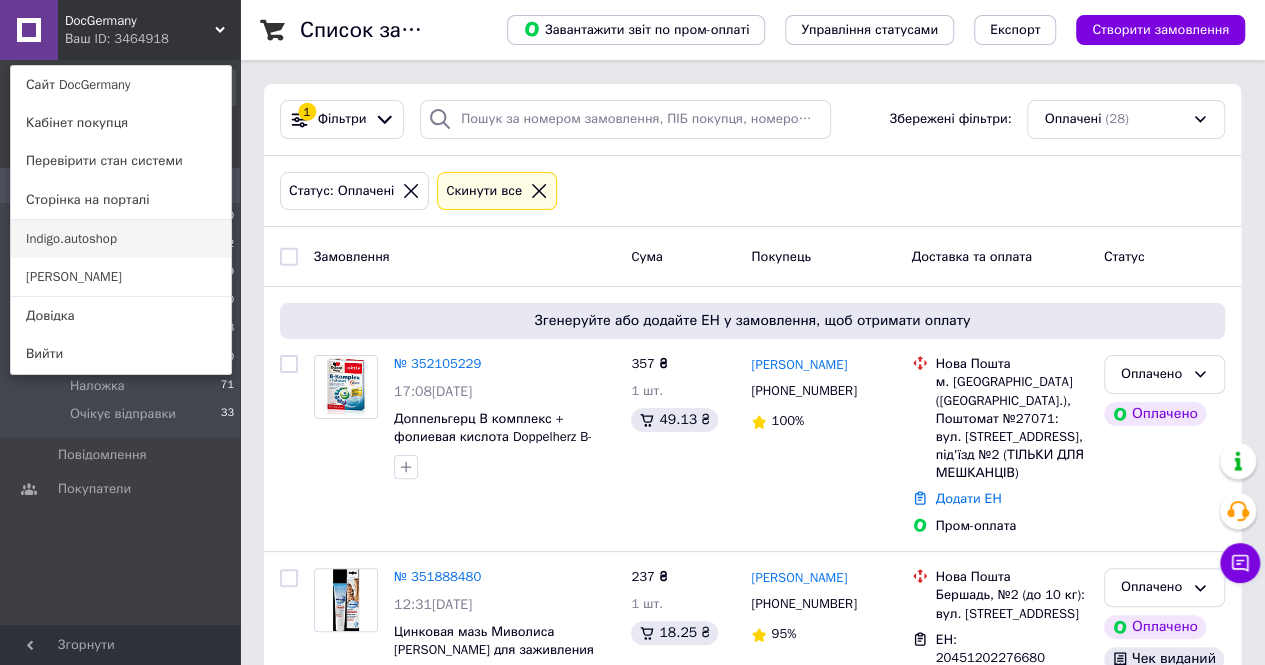 click on "Indigo.autoshop" at bounding box center (121, 239) 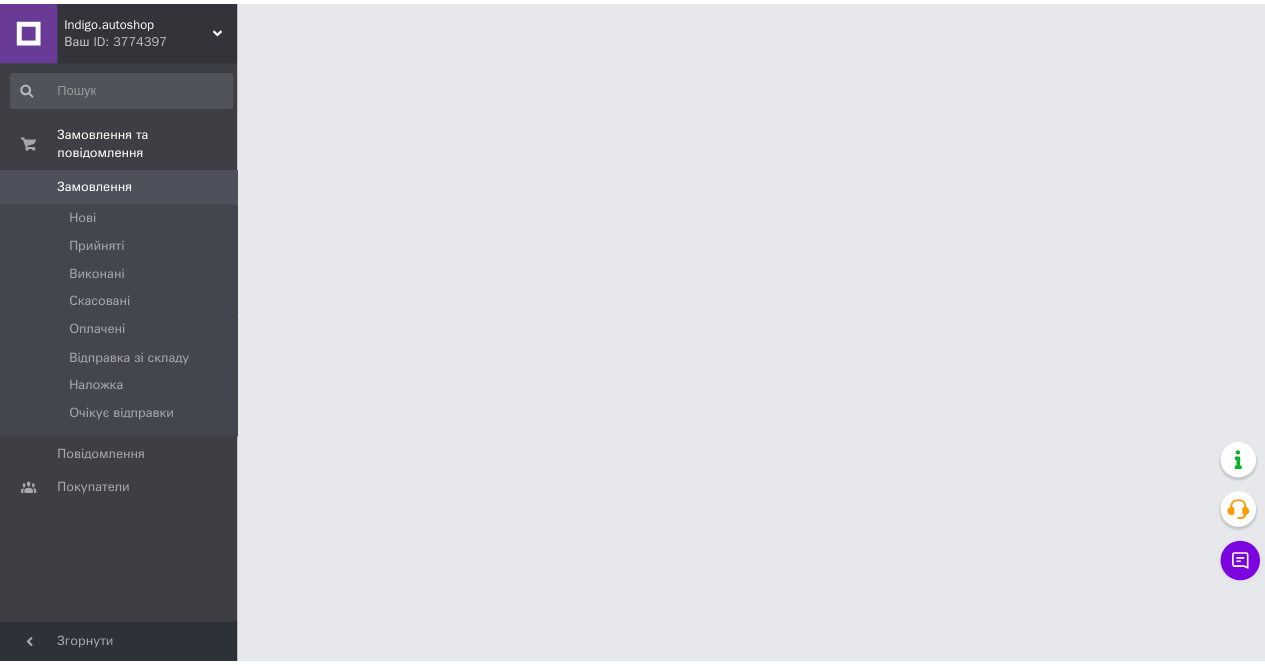 scroll, scrollTop: 0, scrollLeft: 0, axis: both 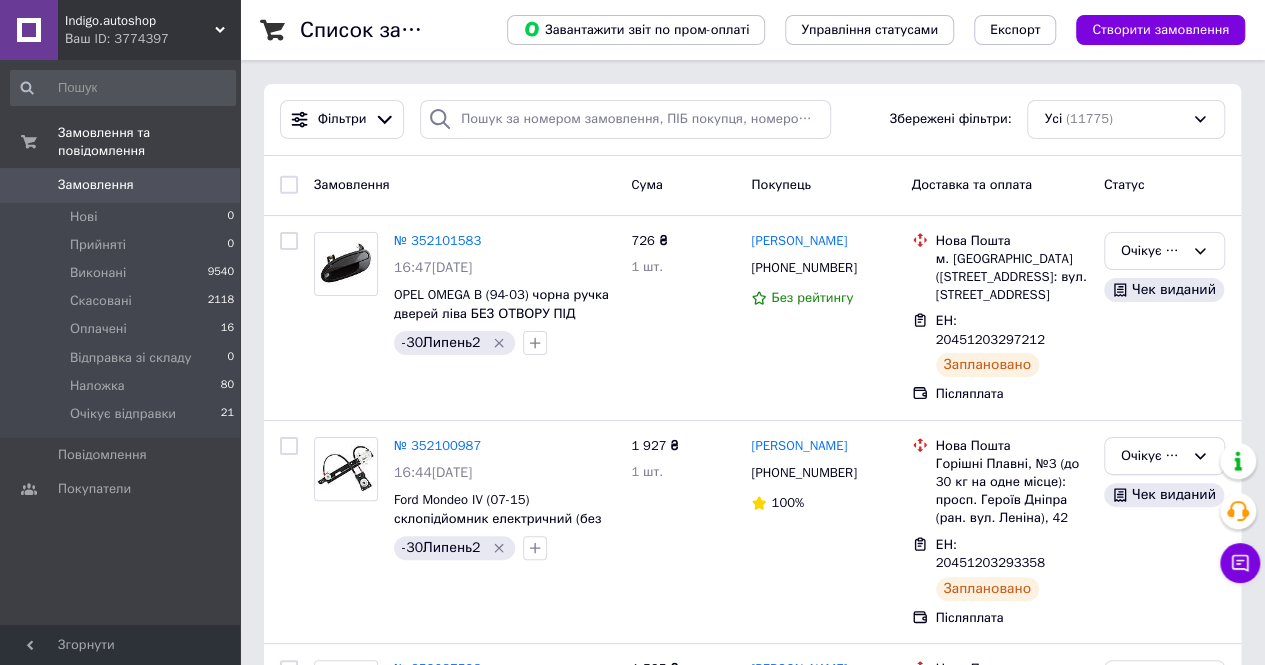 click on "Замовлення" at bounding box center [121, 185] 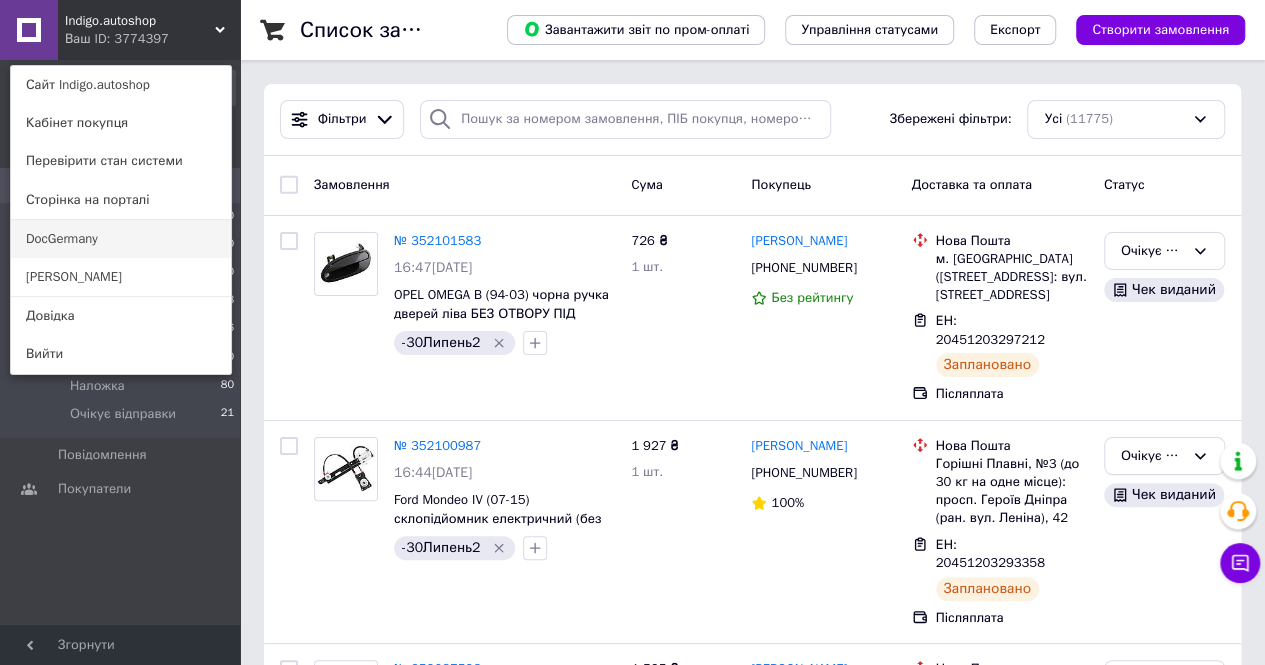 click on "DocGermany" at bounding box center [121, 239] 